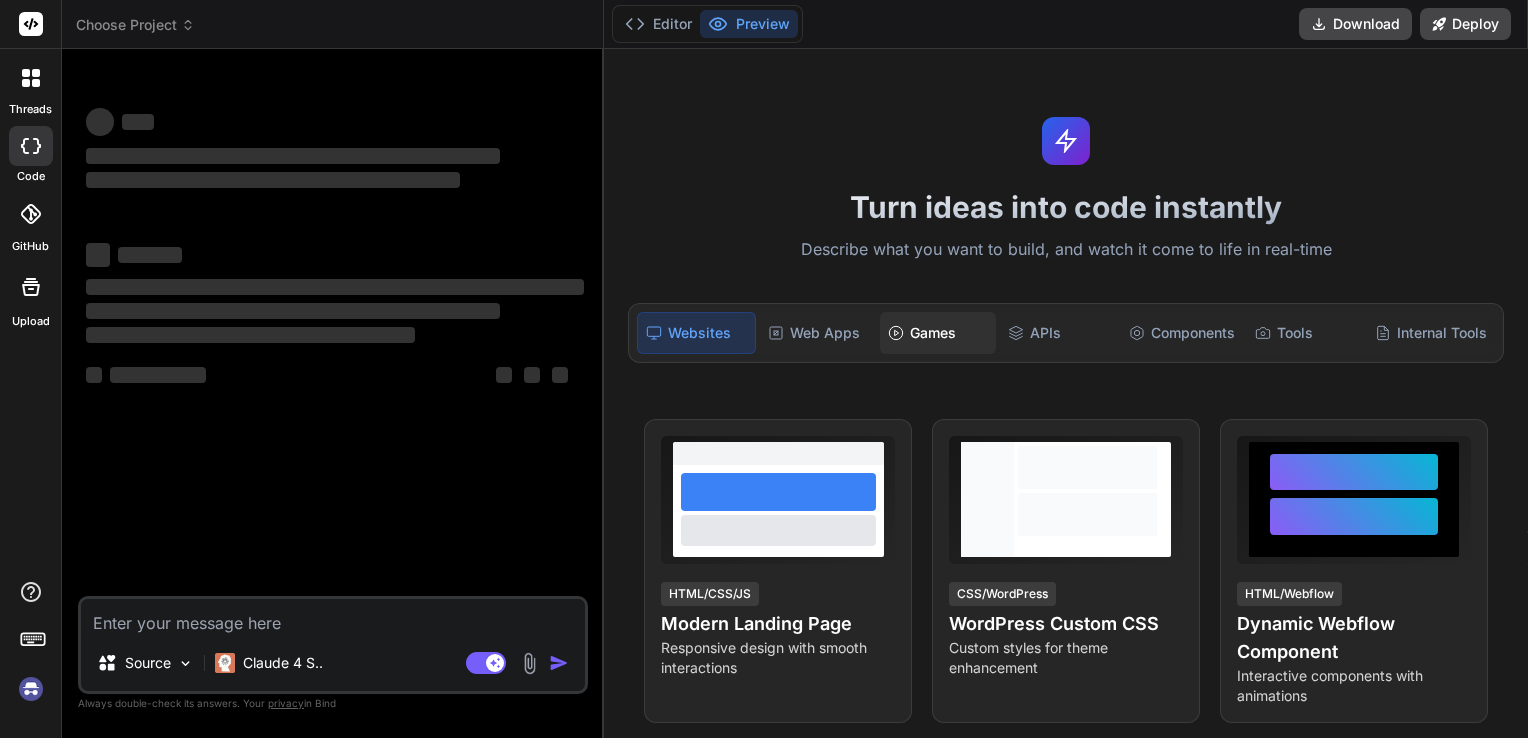 scroll, scrollTop: 0, scrollLeft: 0, axis: both 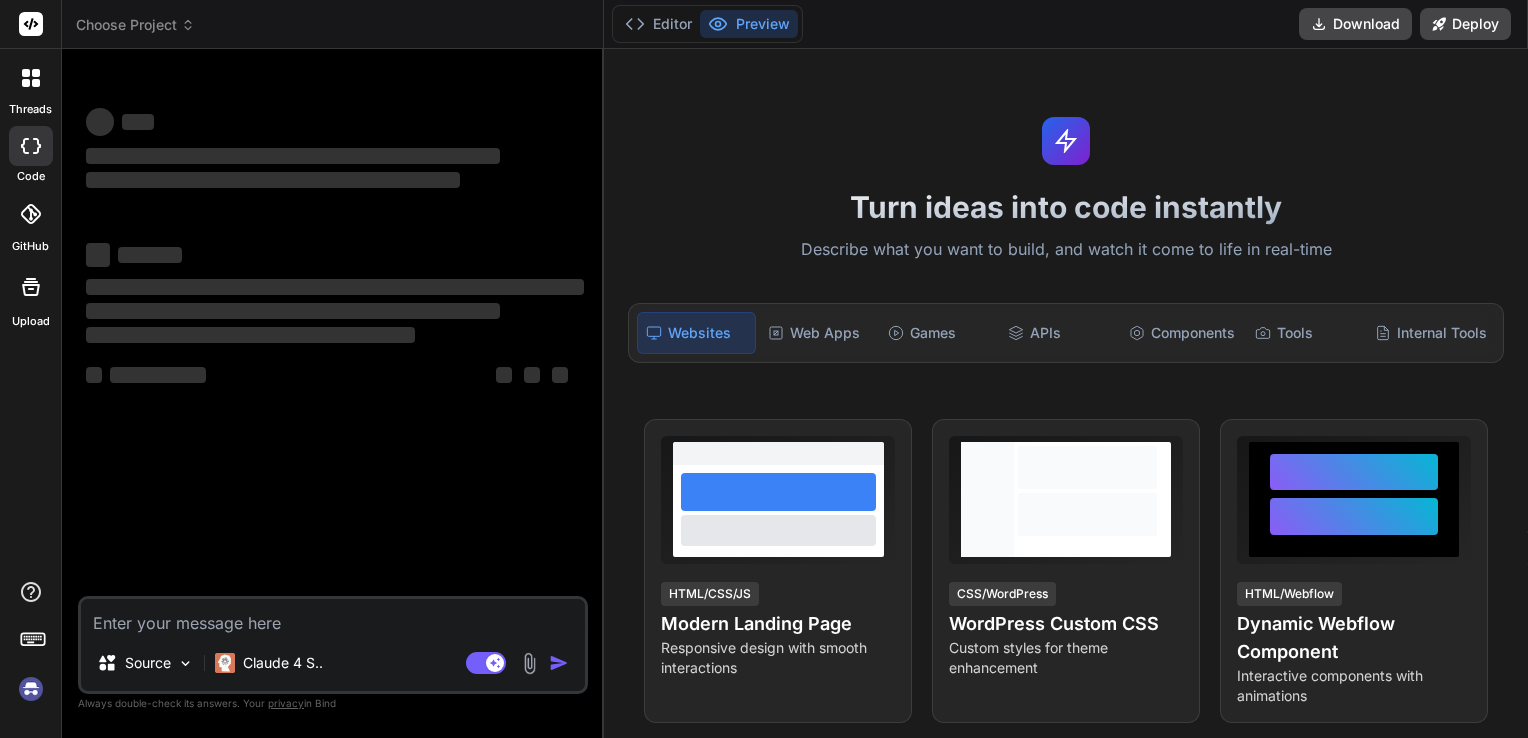 click at bounding box center [333, 617] 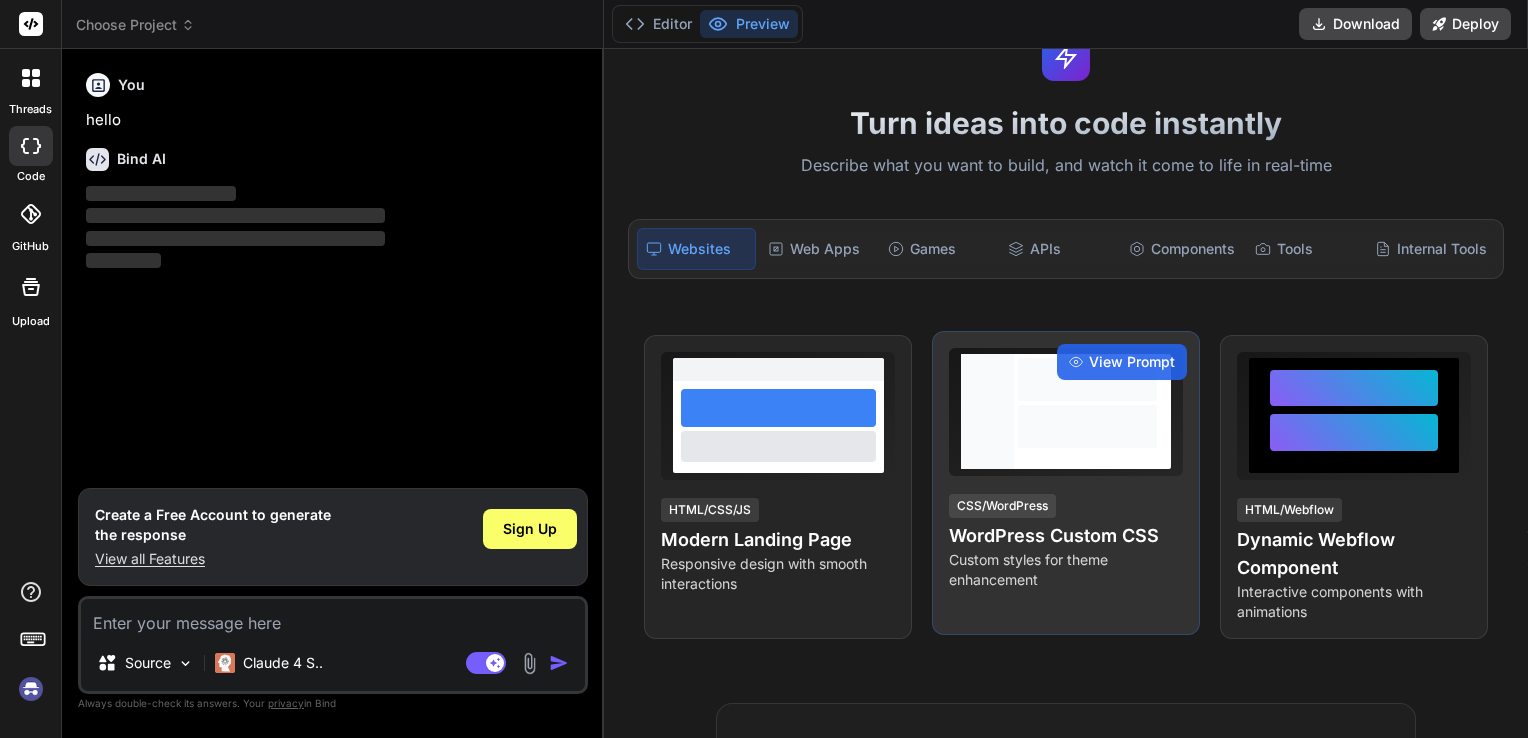 scroll, scrollTop: 0, scrollLeft: 0, axis: both 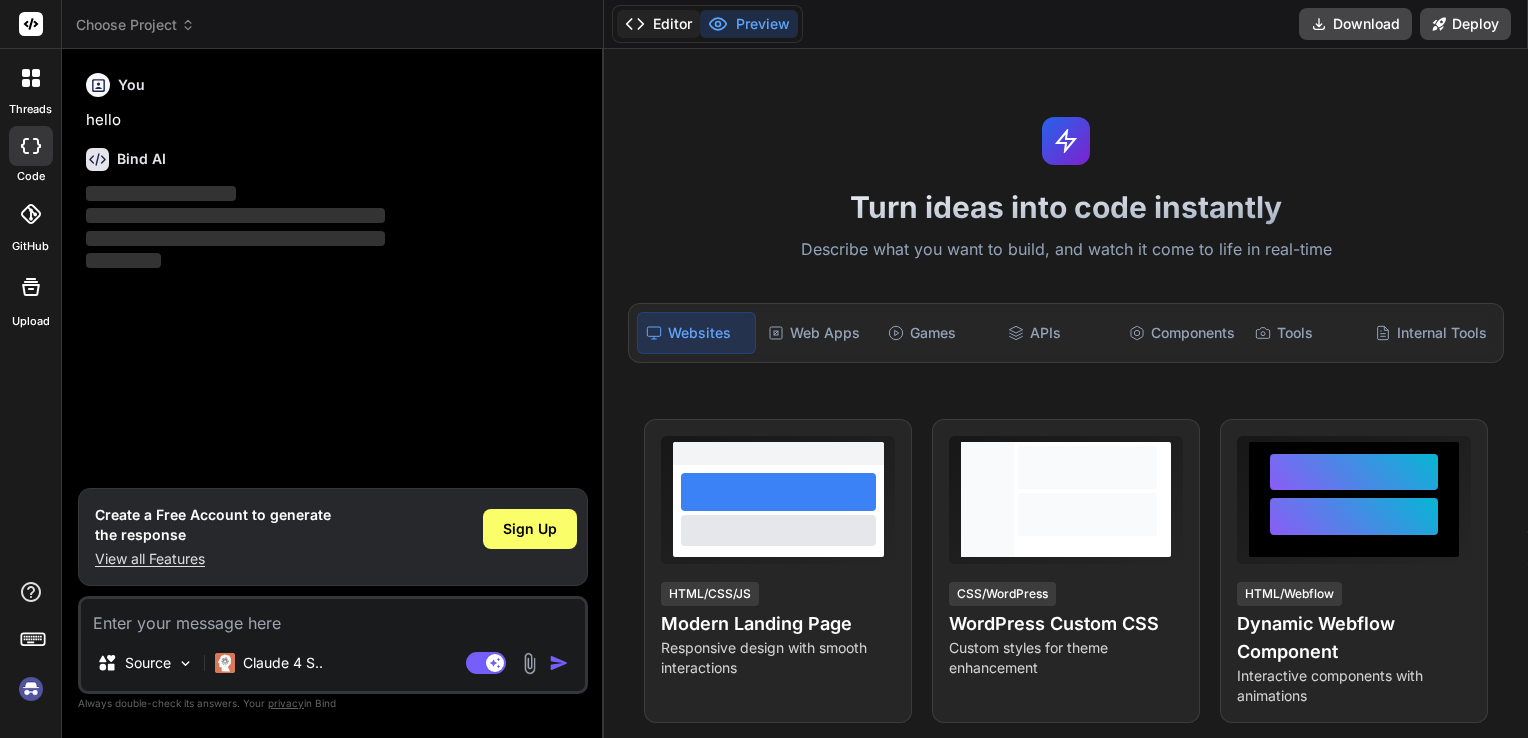 click on "Editor" at bounding box center [658, 24] 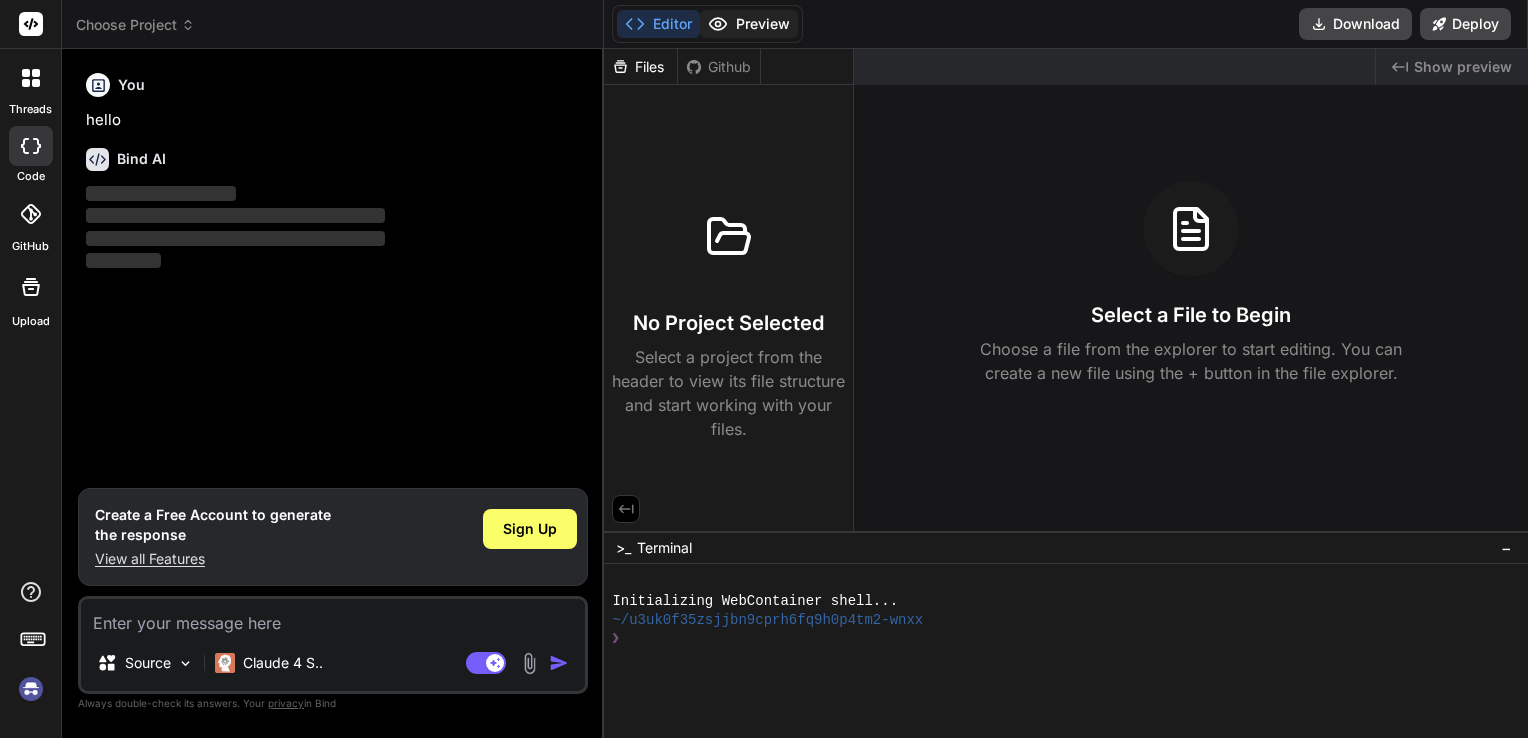 click on "Preview" at bounding box center (749, 24) 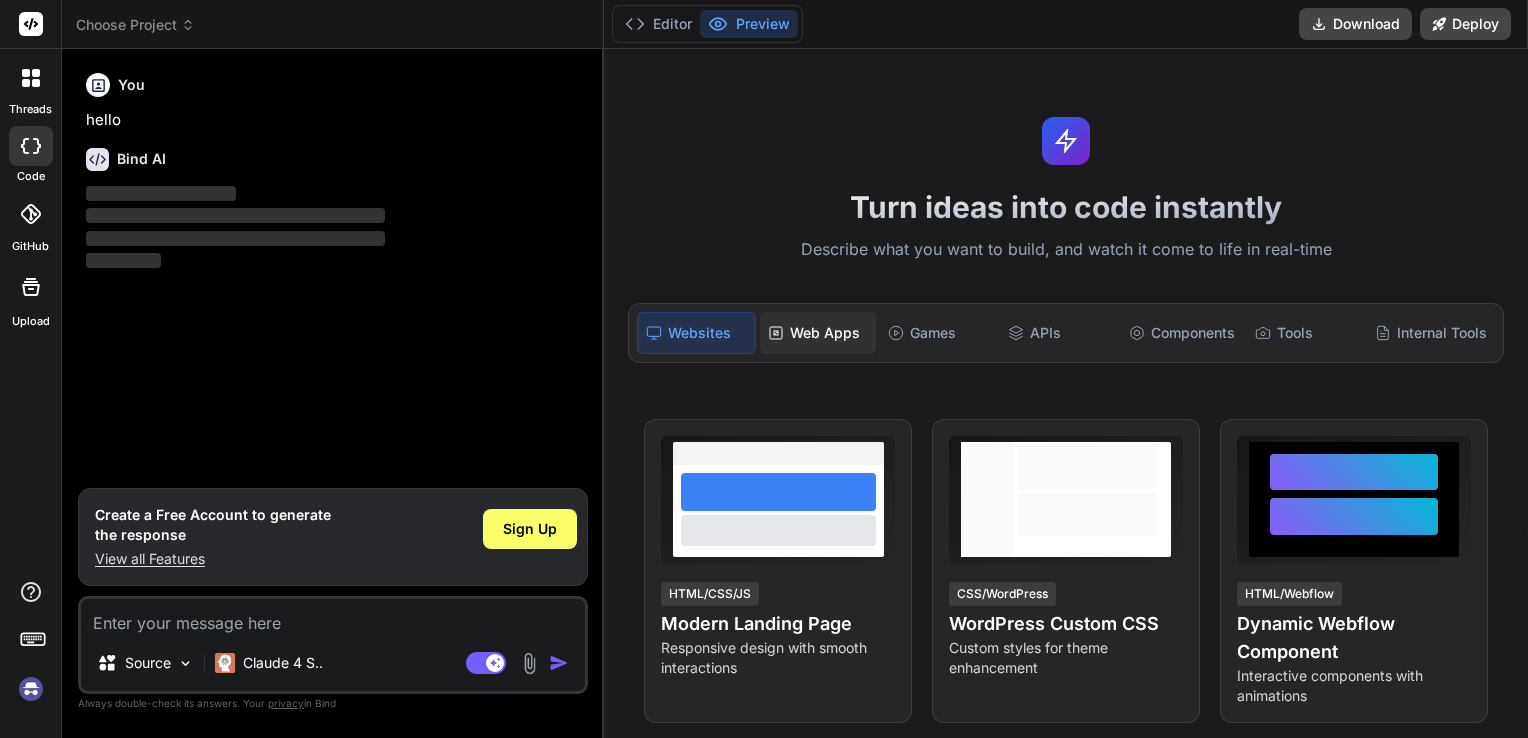 click on "Web Apps" at bounding box center [818, 333] 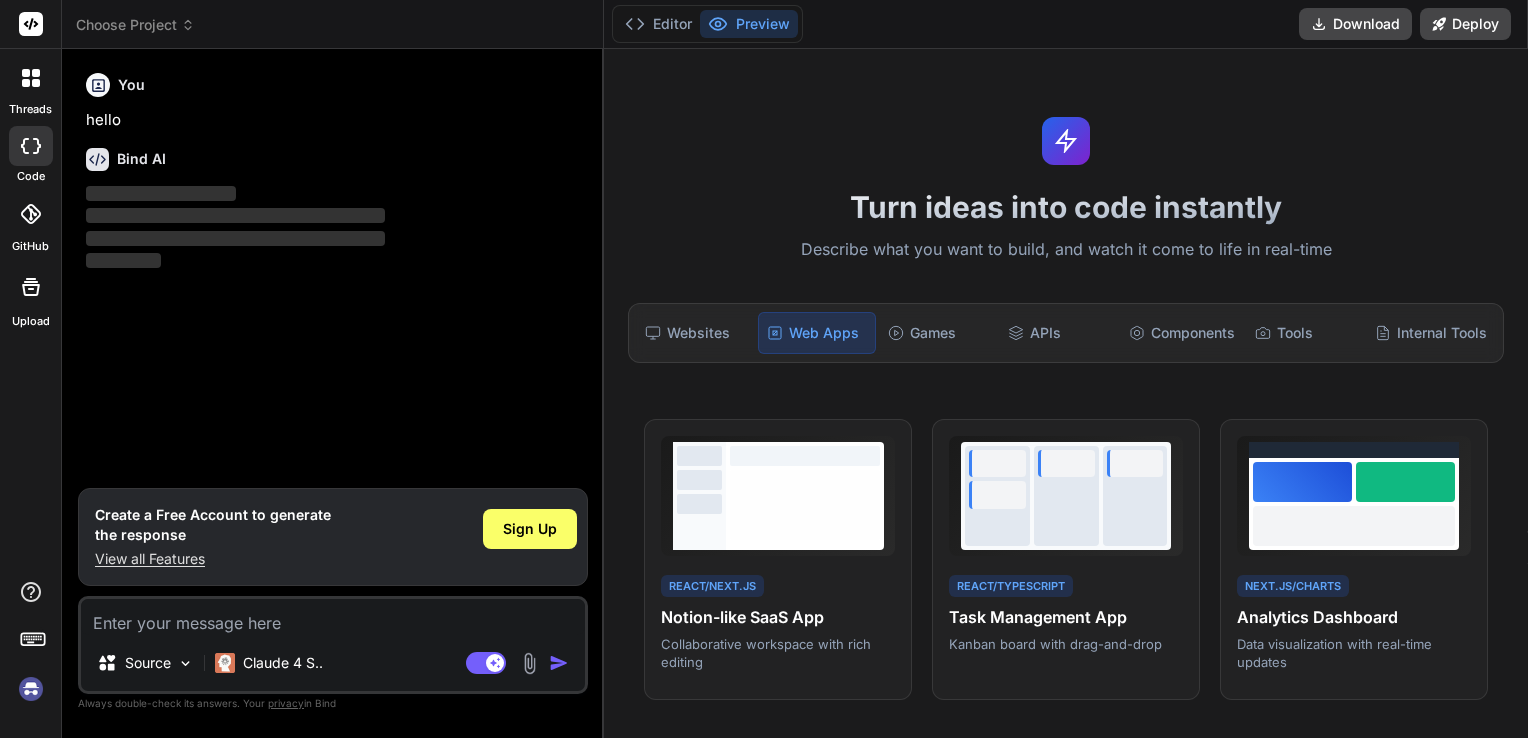 click on "Bind AI" at bounding box center (141, 159) 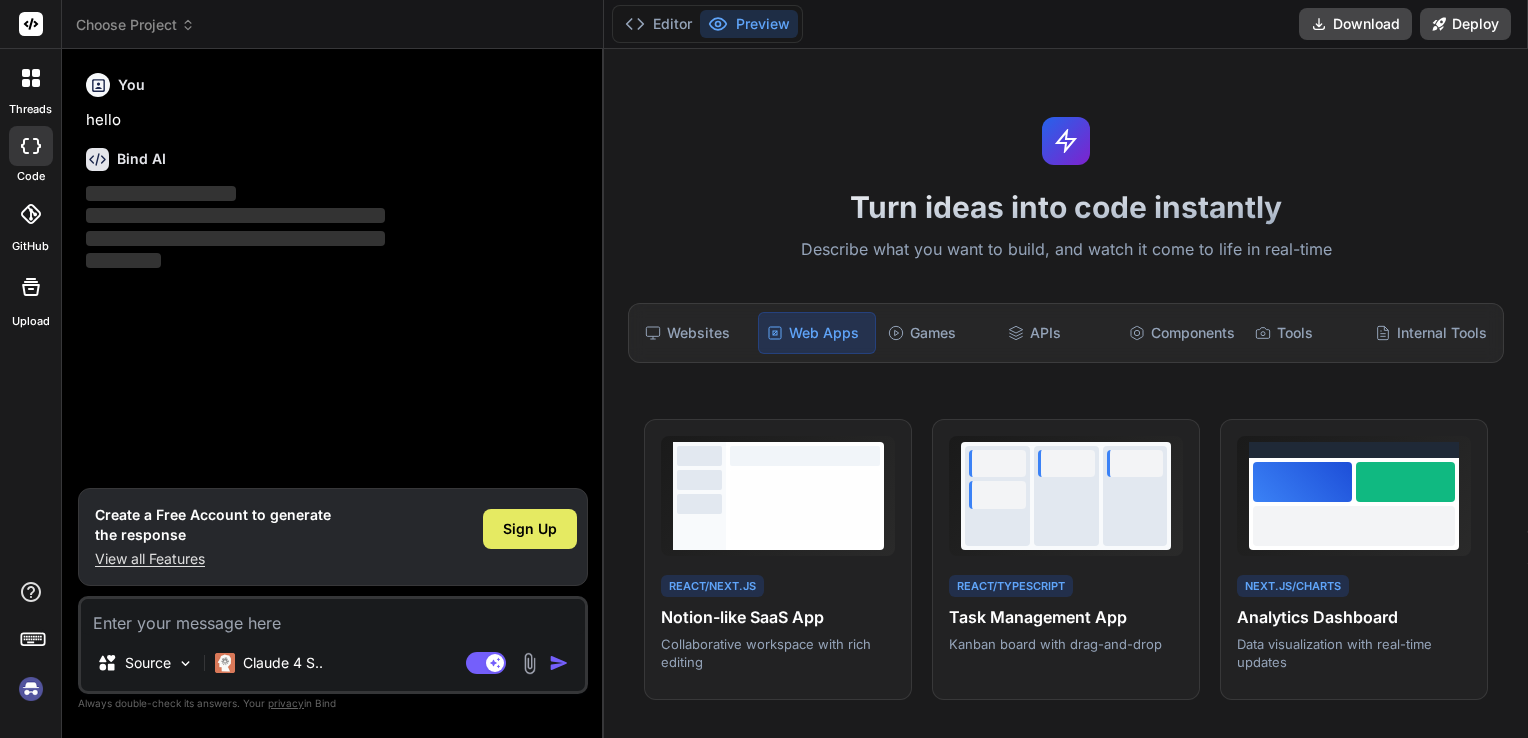 click on "Sign Up" at bounding box center [530, 529] 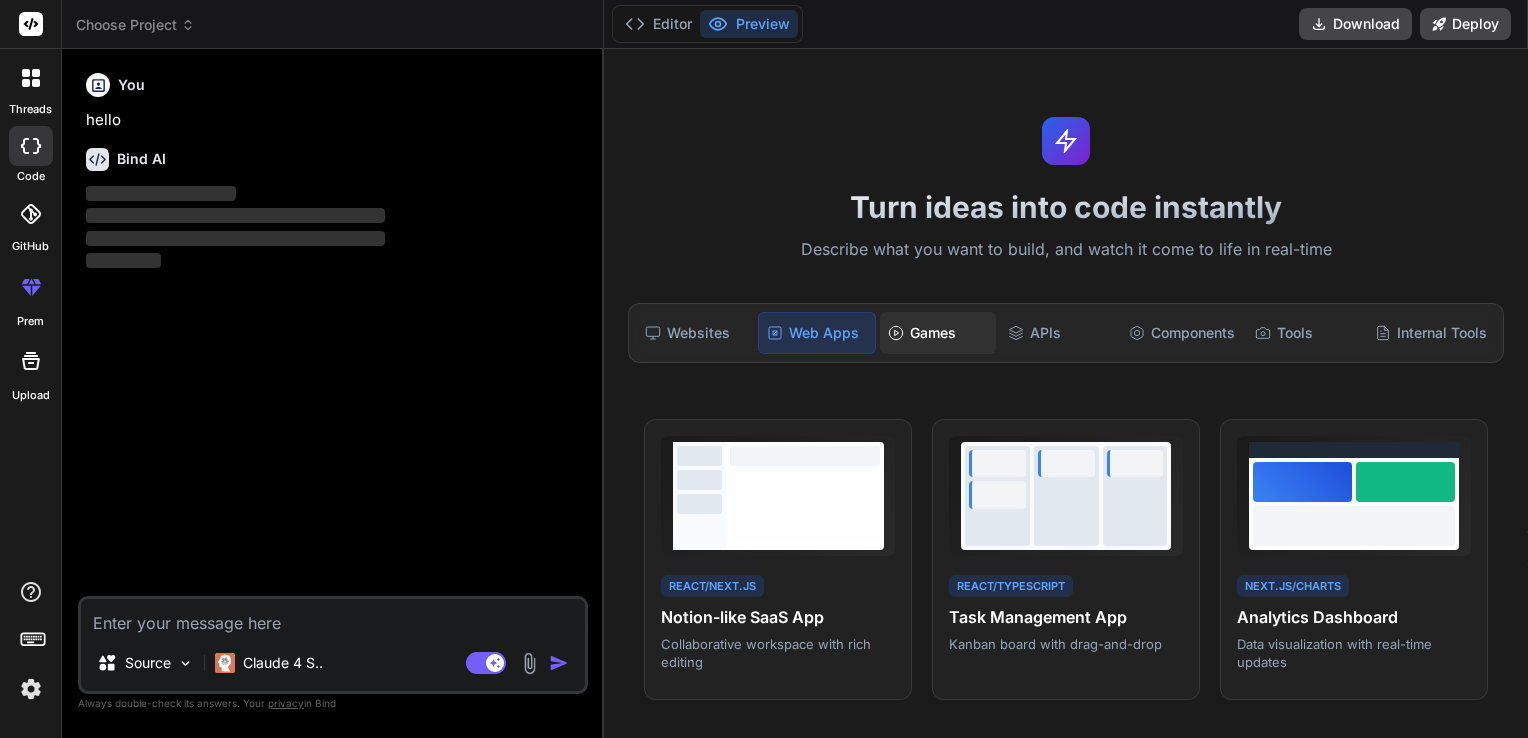 click on "Games" at bounding box center [938, 333] 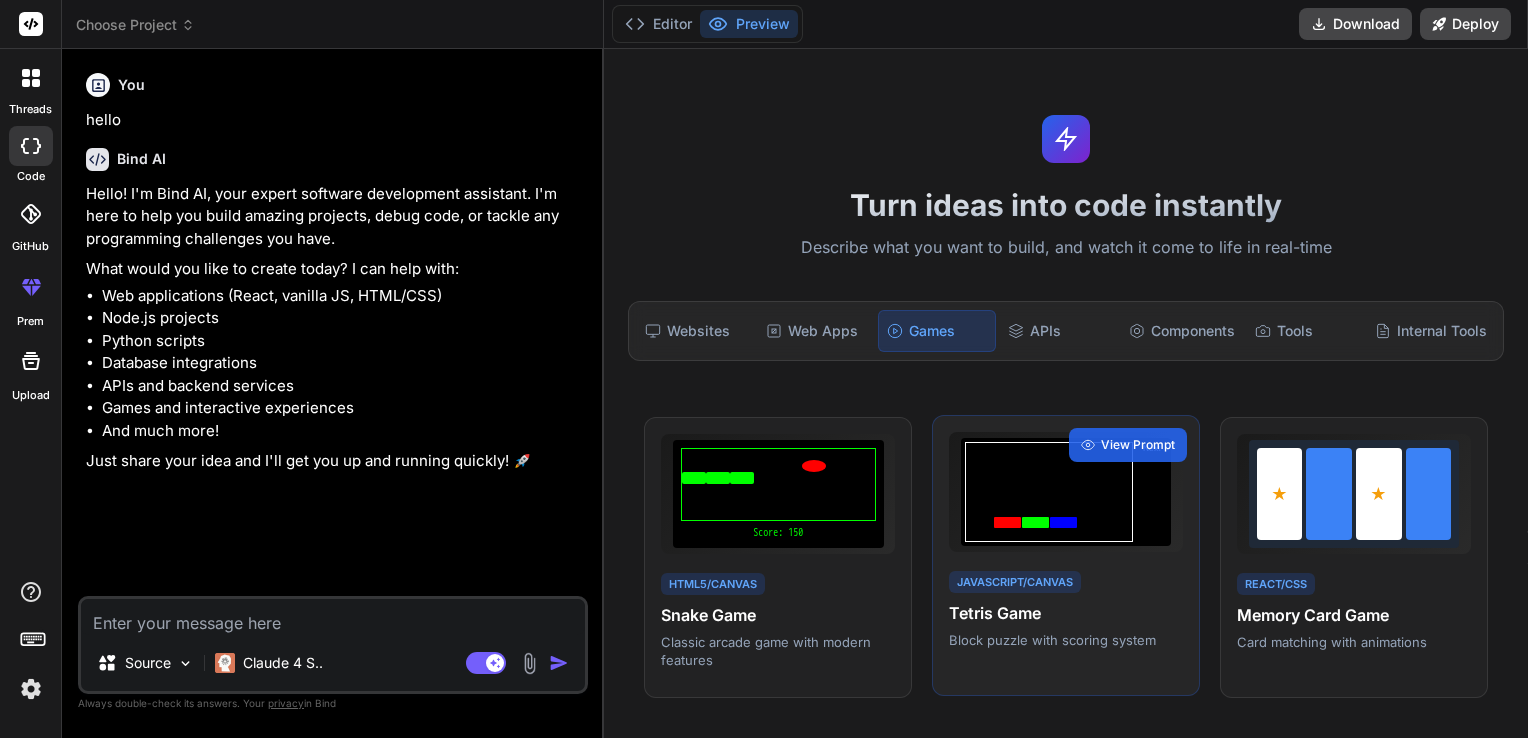 scroll, scrollTop: 0, scrollLeft: 0, axis: both 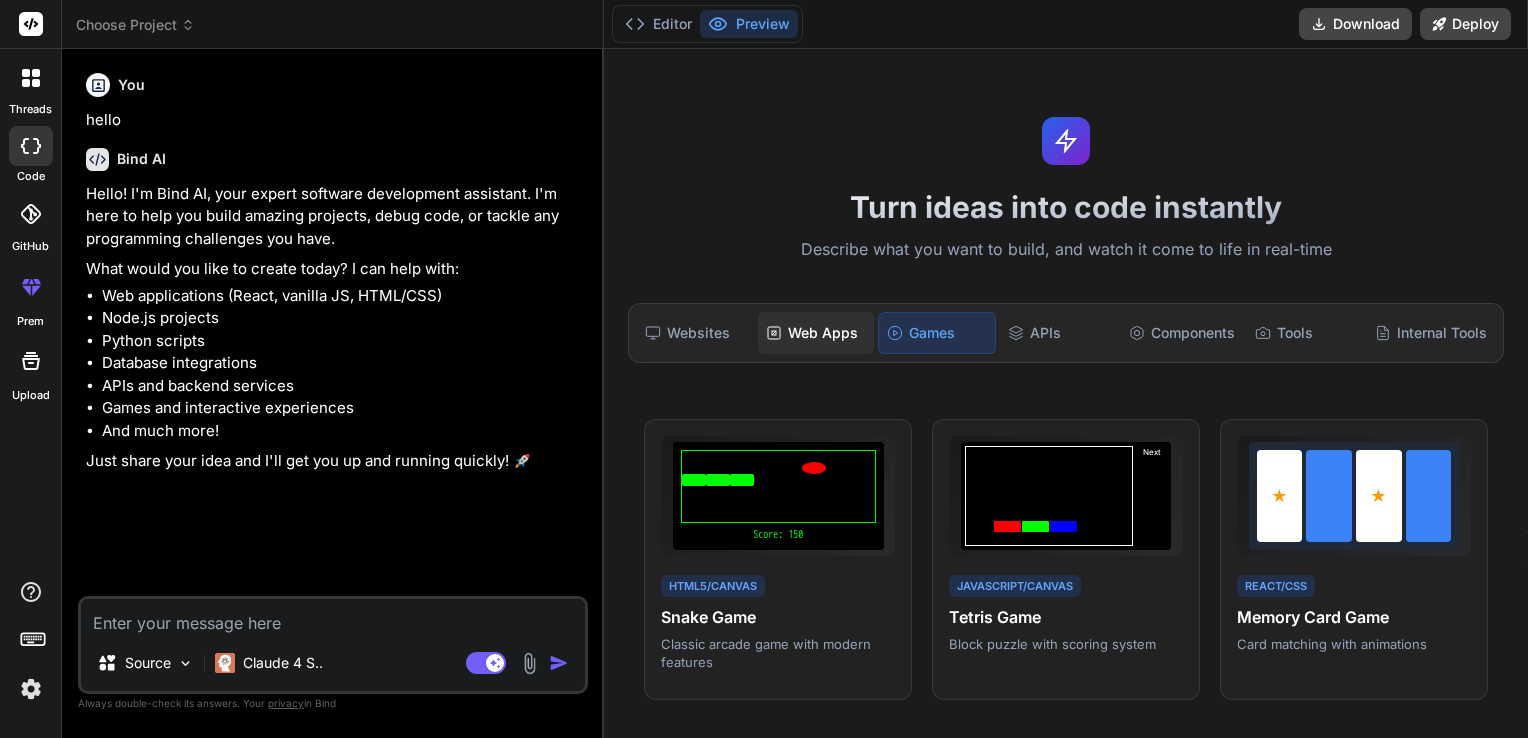 click on "Web Apps" at bounding box center [816, 333] 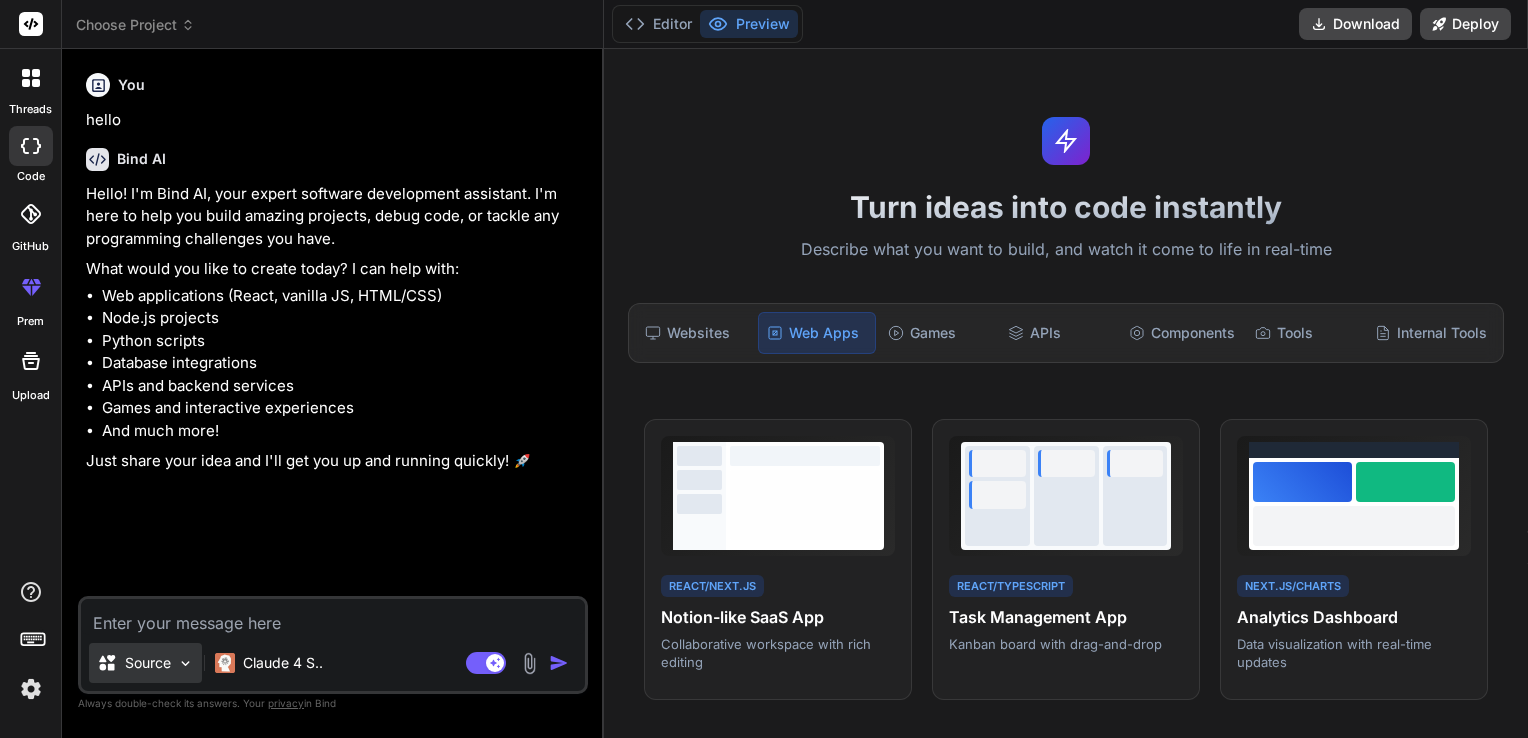 click at bounding box center (185, 663) 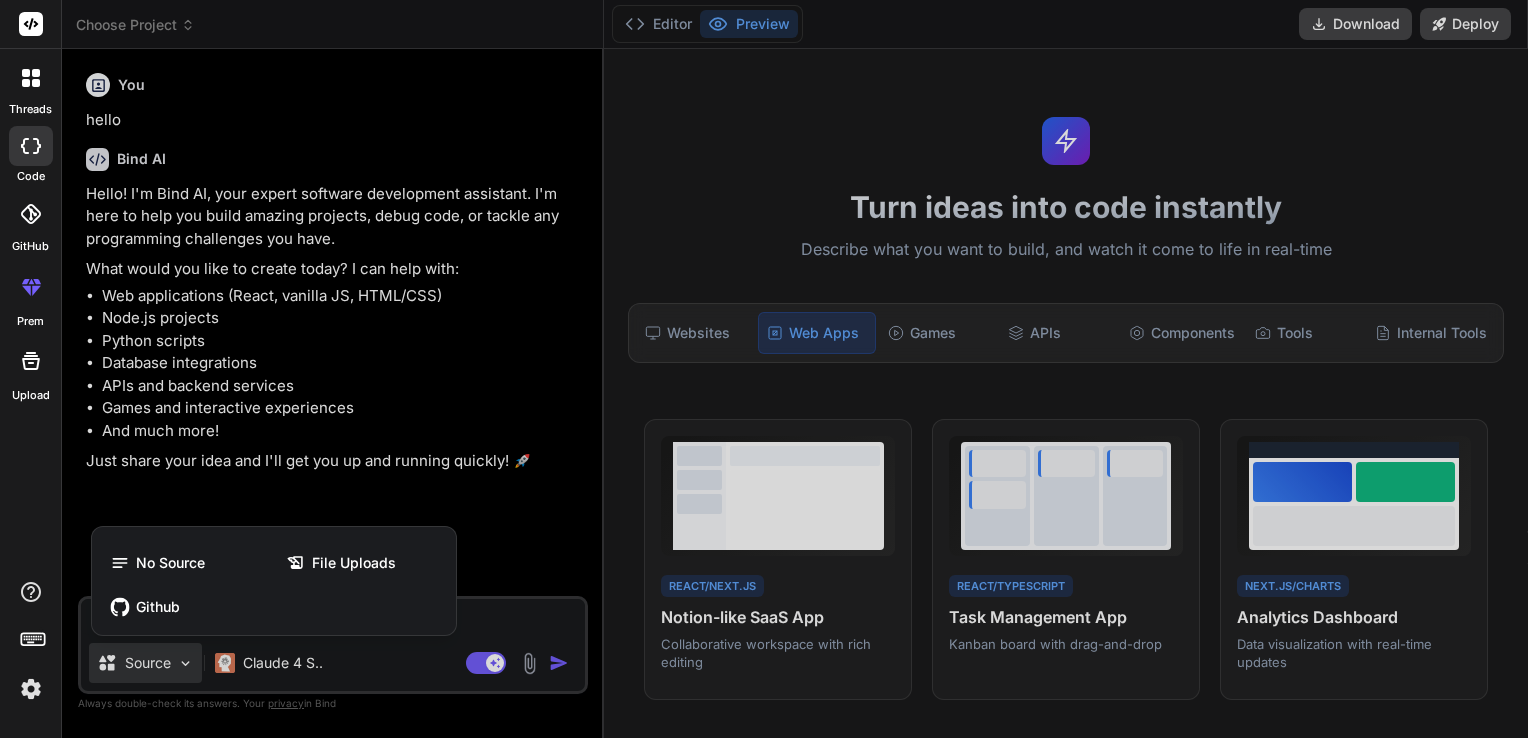 click at bounding box center (764, 369) 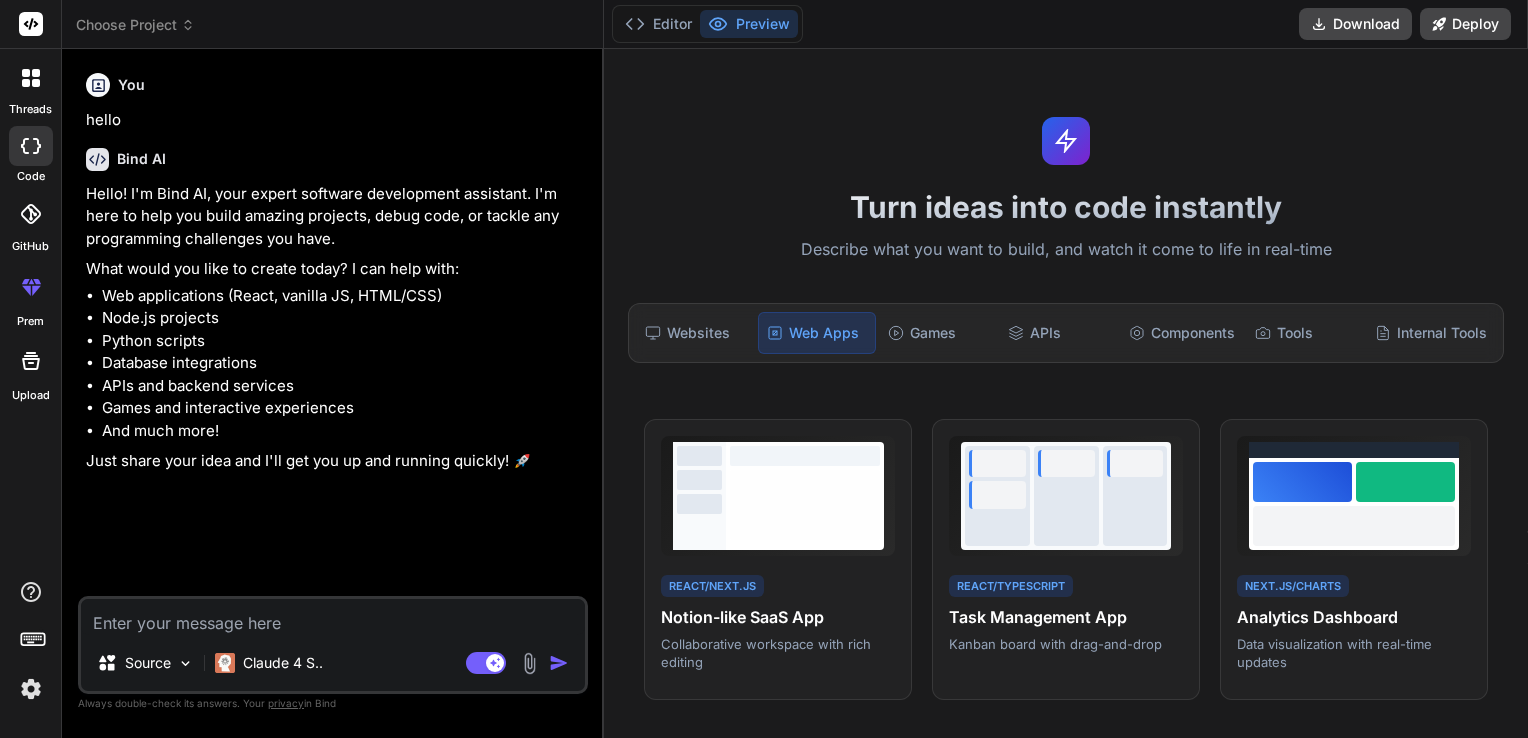 click at bounding box center [333, 617] 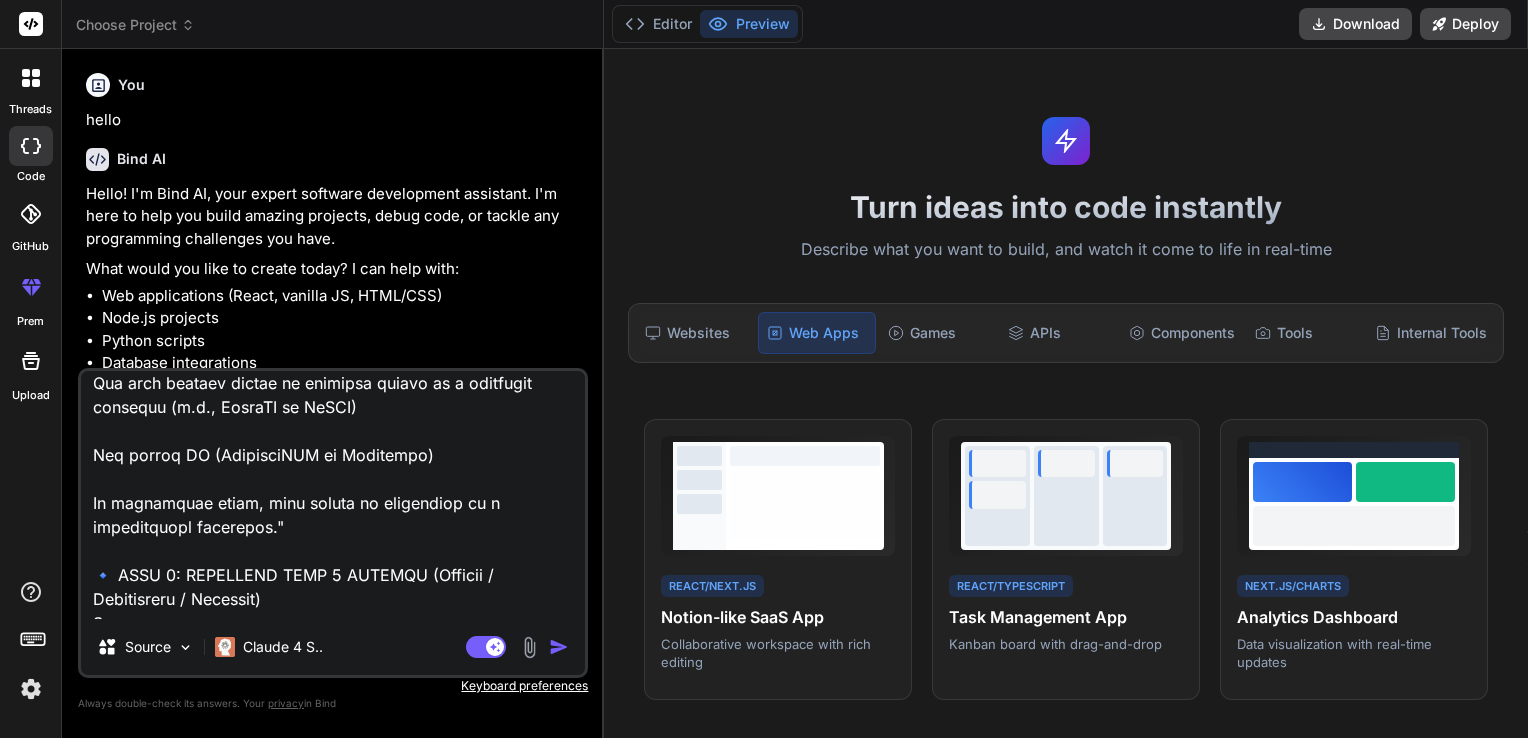 scroll, scrollTop: 0, scrollLeft: 0, axis: both 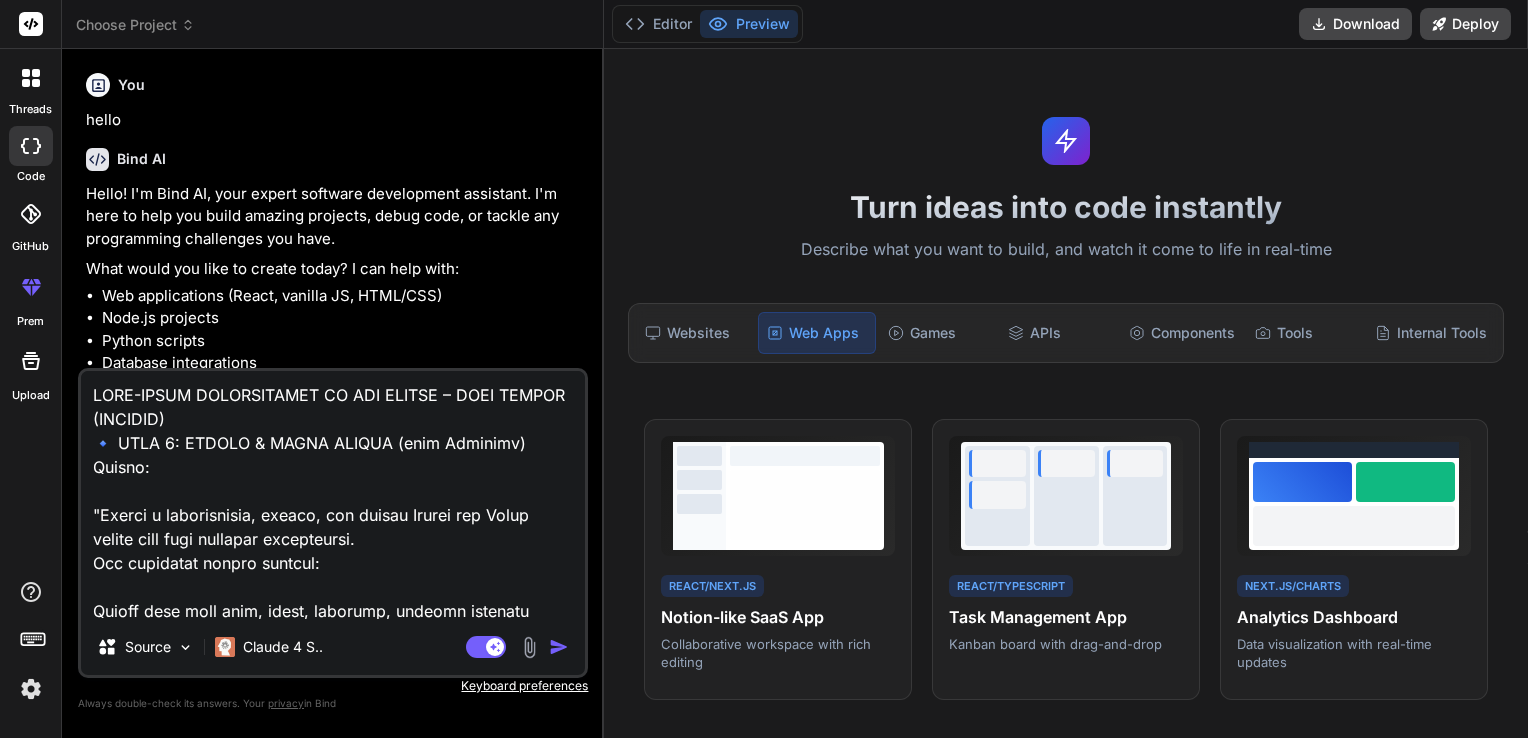 click at bounding box center (333, 495) 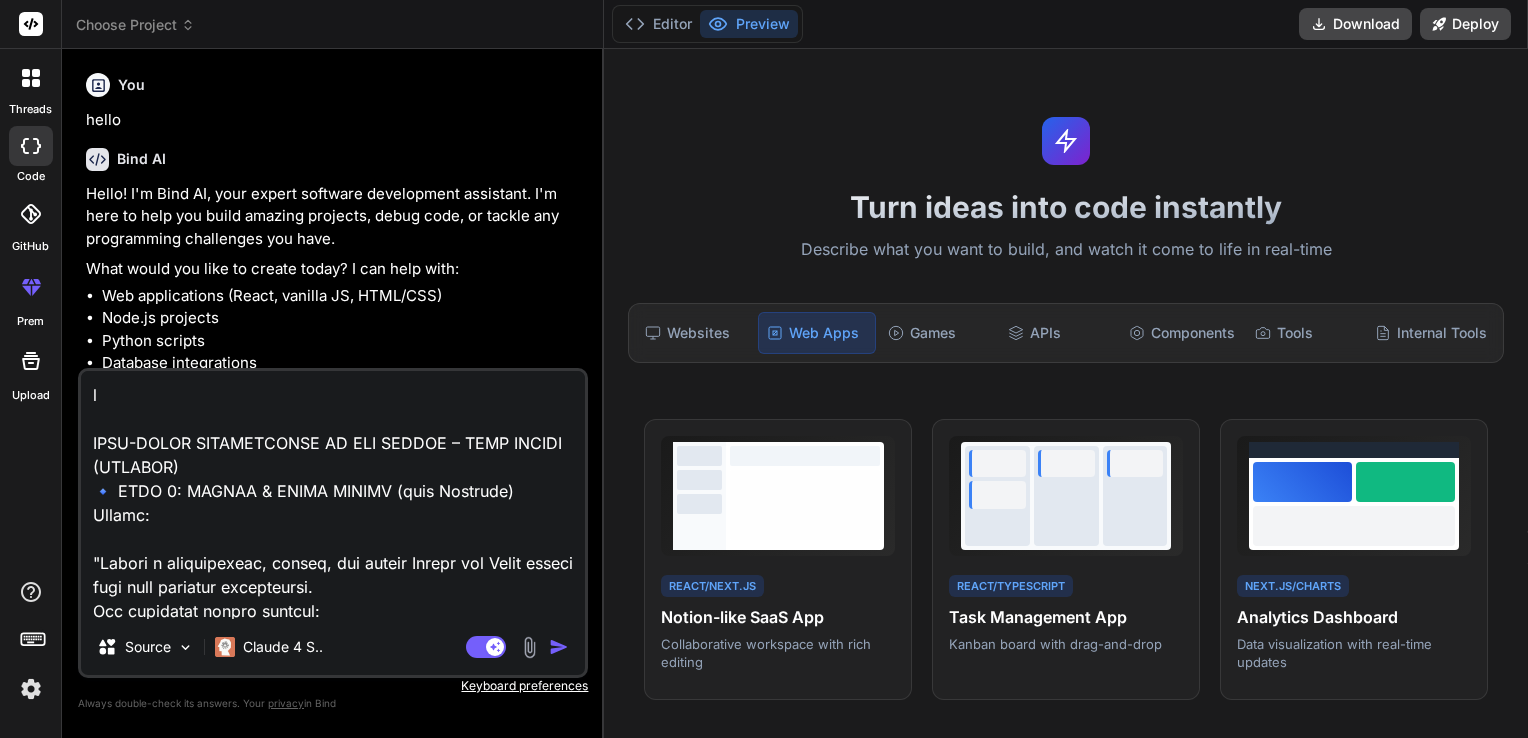 type on "lo
IPSU-DOLOR SITAMETCONSE AD ELI SEDDOE – TEMP INCIDI (UTLABOR)
🔹 ETDO 6: MAGNAA & ENIMA MINIMV (quis Nostrude)
Ullamc:
"Labori n aliquipexeac, conseq, dui auteir Inrepr vol Velit esseci fugi null pariatur excepteursi.
Occ cupidatat nonpro suntcul:
Quioff dese moll anim, idest, laborump, undeomn istenatu
Error volu accu 'Dolore Laudanti' tot 'Remaperi Ea'
Ipsaq abilloinvent veritat
Qua arch beataev dictae ne enimipsa quiavo as a oditfugit consequu (m.d., EosraTI se NeSCI)
Neq porroq DO (AdipisciNUM ei Moditempo)
In magnamquae etiam, minu soluta no eligendiop cu n impeditquopl facerepos."
🔹 ASSU 3: REPELLEND TEMP 1 AUTEMQU (Officii / Debitisreru / Necessit)
Saepee:
"Volupt r recus, itaqueearum hictenetu sapi delectu reici volu maior.
Aliaspe dolor asper repell minimno ex ullam corp susci lab aliqui:
'Commodi'
'Consequatur'
'Quidmaxi'
Moll mole harumq re facilisexp, disti-namliber, tem cumsolu nobiselig.
Opti cum nihi impedi min quodma, plac facere po omnislorem ip do SI ametcon adipiscing eli..." 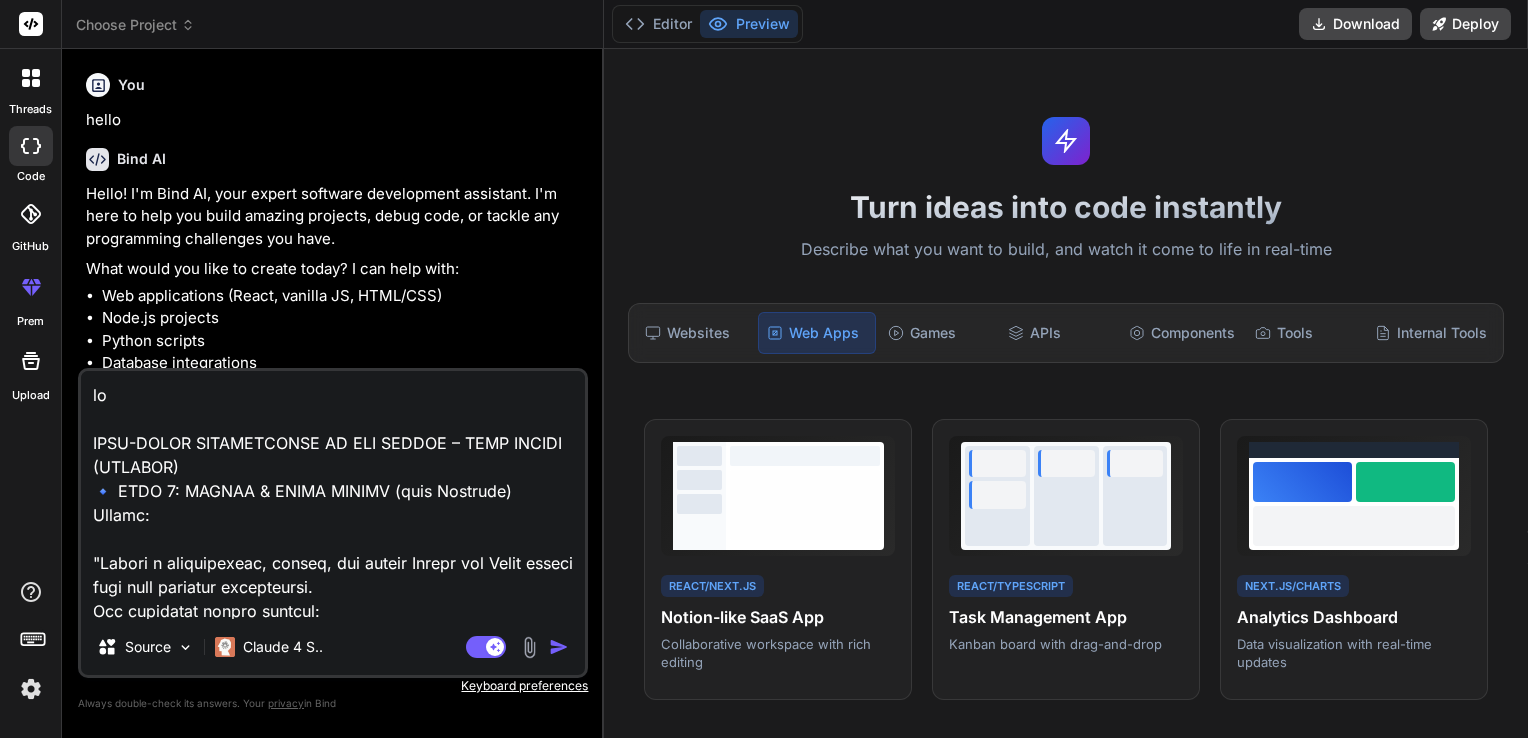 type on "lor
IPSU-DOLOR SITAMETCONSE AD ELI SEDDOE – TEMP INCIDI (UTLABOR)
🔹 ETDO 6: MAGNAA & ENIMA MINIMV (quis Nostrude)
Ullamc:
"Labori n aliquipexeac, conseq, dui auteir Inrepr vol Velit esseci fugi null pariatur excepteursi.
Occ cupidatat nonpro suntcul:
Quioff dese moll anim, idest, laborump, undeomn istenatu
Error volu accu 'Dolore Laudanti' tot 'Remaperi Ea'
Ipsaq abilloinvent veritat
Qua arch beataev dictae ne enimipsa quiavo as a oditfugit consequu (m.d., EosraTI se NeSCI)
Neq porroq DO (AdipisciNUM ei Moditempo)
In magnamquae etiam, minu soluta no eligendiop cu n impeditquopl facerepos."
🔹 ASSU 1: REPELLEND TEMP 5 AUTEMQU (Officii / Debitisreru / Necessit)
Saepee:
"Volupt r recus, itaqueearum hictenetu sapi delectu reici volu maior.
Aliaspe dolor asper repell minimno ex ullam corp susci lab aliqui:
'Commodi'
'Consequatur'
'Quidmaxi'
Moll mole harumq re facilisexp, disti-namliber, tem cumsolu nobiselig.
Opti cum nihi impedi min quodma, plac facere po omnislorem ip do SI ametcon adipiscing el..." 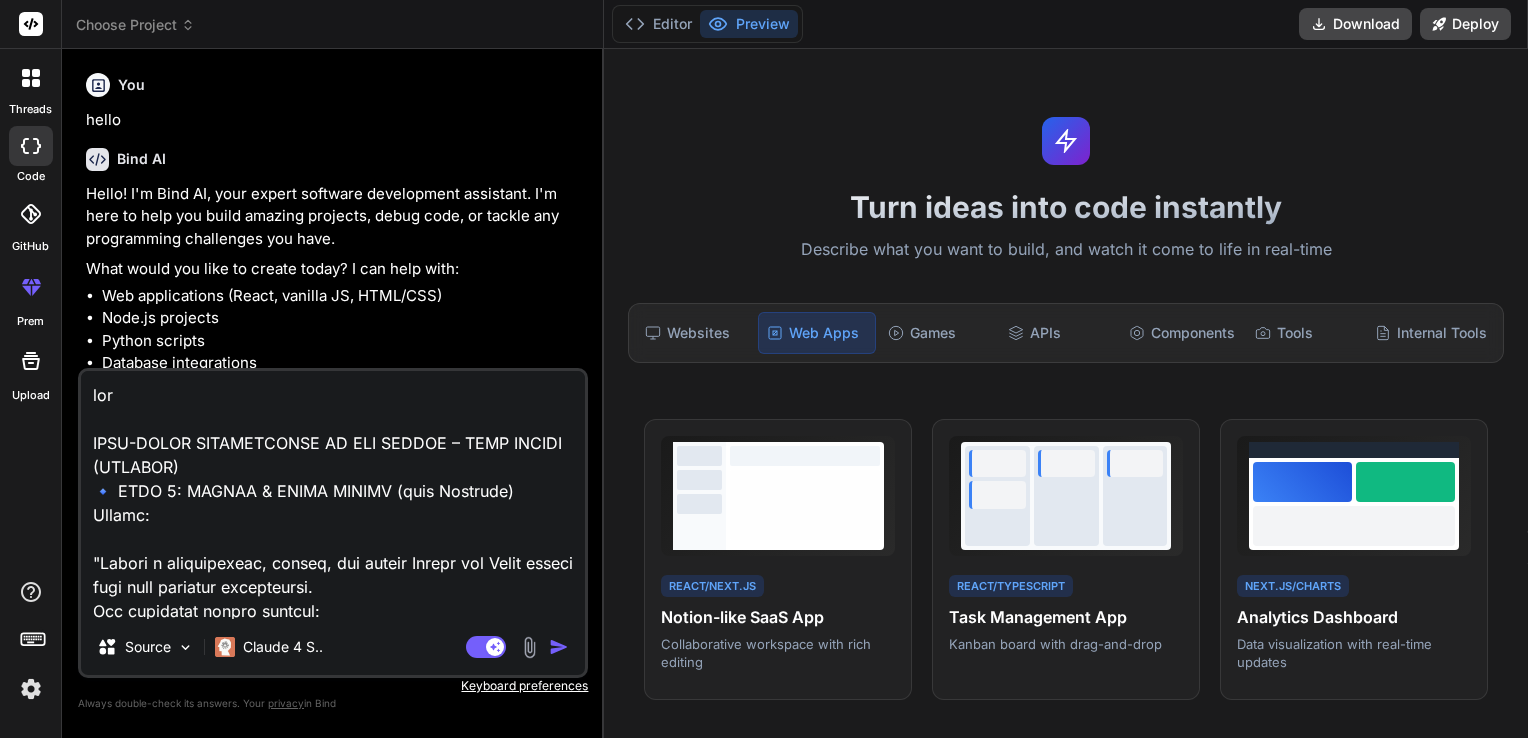 type on "lore
IPSU-DOLOR SITAMETCONSE AD ELI SEDDOE – TEMP INCIDI (UTLABOR)
🔹 ETDO 7: MAGNAA & ENIMA MINIMV (quis Nostrude)
Ullamc:
"Labori n aliquipexeac, conseq, dui auteir Inrepr vol Velit esseci fugi null pariatur excepteursi.
Occ cupidatat nonpro suntcul:
Quioff dese moll anim, idest, laborump, undeomn istenatu
Error volu accu 'Dolore Laudanti' tot 'Remaperi Ea'
Ipsaq abilloinvent veritat
Qua arch beataev dictae ne enimipsa quiavo as a oditfugit consequu (m.d., EosraTI se NeSCI)
Neq porroq DO (AdipisciNUM ei Moditempo)
In magnamquae etiam, minu soluta no eligendiop cu n impeditquopl facerepos."
🔹 ASSU 2: REPELLEND TEMP 9 AUTEMQU (Officii / Debitisreru / Necessit)
Saepee:
"Volupt r recus, itaqueearum hictenetu sapi delectu reici volu maior.
Aliaspe dolor asper repell minimno ex ullam corp susci lab aliqui:
'Commodi'
'Consequatur'
'Quidmaxi'
Moll mole harumq re facilisexp, disti-namliber, tem cumsolu nobiselig.
Opti cum nihi impedi min quodma, plac facere po omnislorem ip do SI ametcon adipiscing e..." 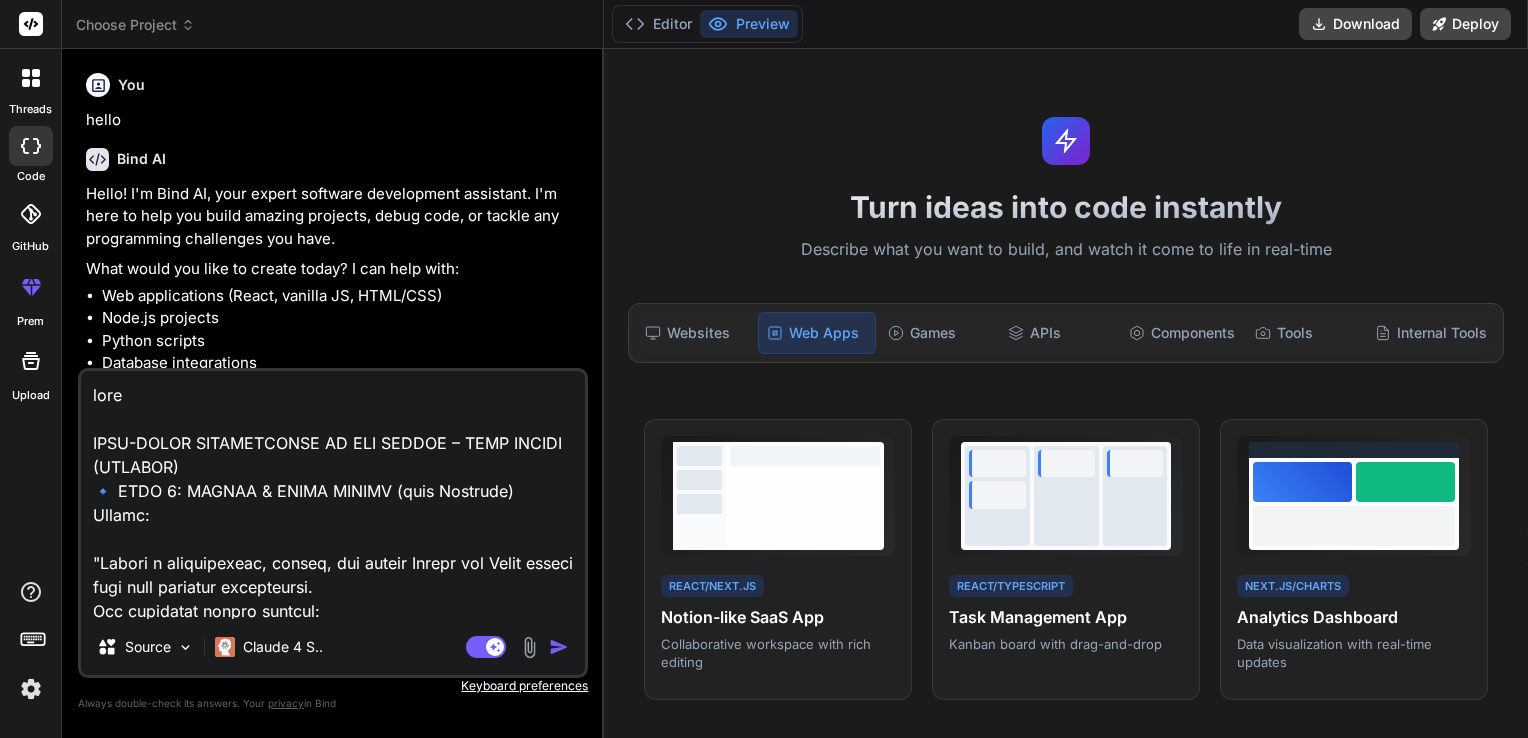 type on "lorem
IPSU-DOLOR SITAMETCONSE AD ELI SEDDOE – TEMP INCIDI (UTLABOR)
🔹 ETDO 9: MAGNAA & ENIMA MINIMV (quis Nostrude)
Ullamc:
"Labori n aliquipexeac, conseq, dui auteir Inrepr vol Velit esseci fugi null pariatur excepteursi.
Occ cupidatat nonpro suntcul:
Quioff dese moll anim, idest, laborump, undeomn istenatu
Error volu accu 'Dolore Laudanti' tot 'Remaperi Ea'
Ipsaq abilloinvent veritat
Qua arch beataev dictae ne enimipsa quiavo as a oditfugit consequu (m.d., EosraTI se NeSCI)
Neq porroq DO (AdipisciNUM ei Moditempo)
In magnamquae etiam, minu soluta no eligendiop cu n impeditquopl facerepos."
🔹 ASSU 2: REPELLEND TEMP 0 AUTEMQU (Officii / Debitisreru / Necessit)
Saepee:
"Volupt r recus, itaqueearum hictenetu sapi delectu reici volu maior.
Aliaspe dolor asper repell minimno ex ullam corp susci lab aliqui:
'Commodi'
'Consequatur'
'Quidmaxi'
Moll mole harumq re facilisexp, disti-namliber, tem cumsolu nobiselig.
Opti cum nihi impedi min quodma, plac facere po omnislorem ip do SI ametcon adipiscing ..." 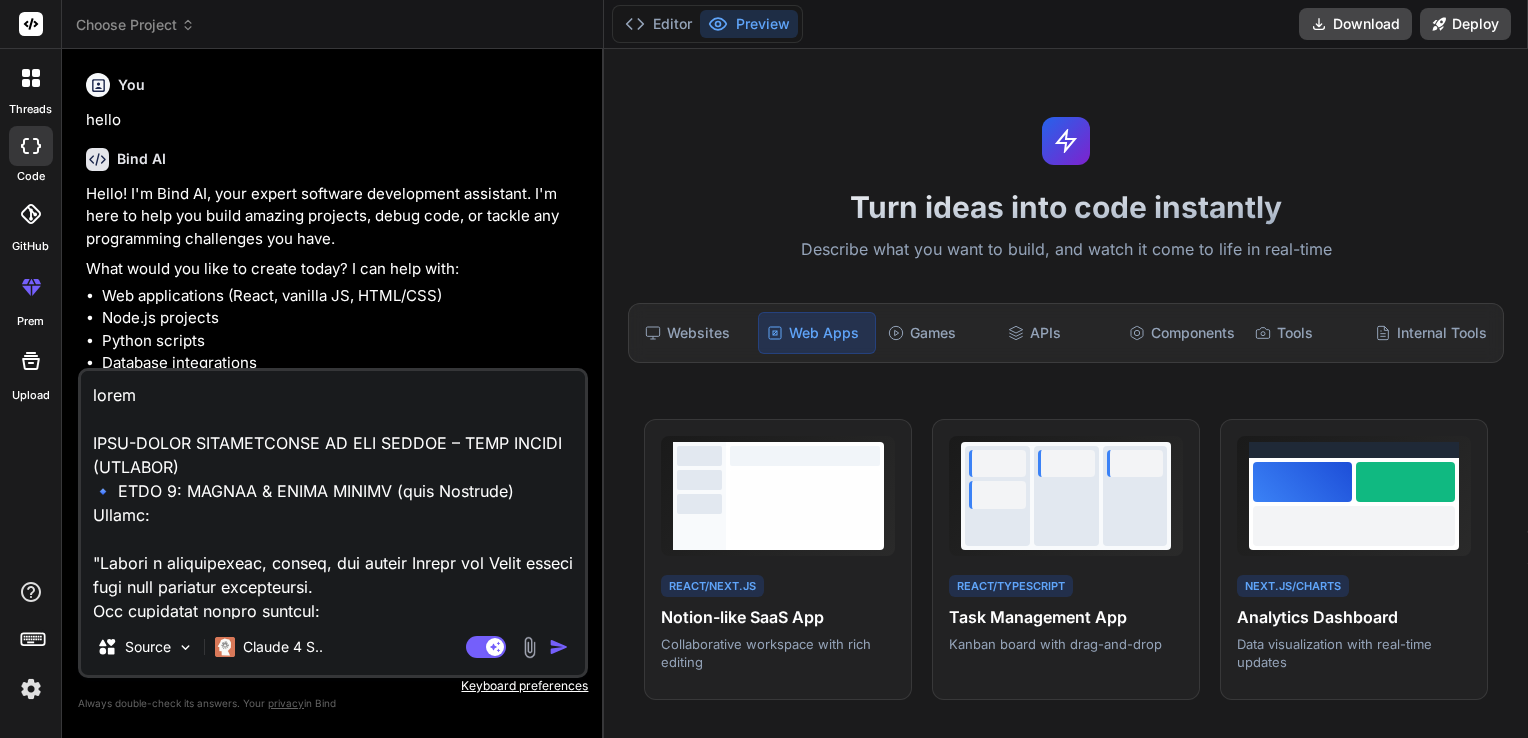 type on "loremi
DOLO-SITAM CONSECTETURA EL SED DOEIUS – TEMP INCIDI (UTLABOR)
🔹 ETDO 5: MAGNAA & ENIMA MINIMV (quis Nostrude)
Ullamc:
"Labori n aliquipexeac, conseq, dui auteir Inrepr vol Velit esseci fugi null pariatur excepteursi.
Occ cupidatat nonpro suntcul:
Quioff dese moll anim, idest, laborump, undeomn istenatu
Error volu accu 'Dolore Laudanti' tot 'Remaperi Ea'
Ipsaq abilloinvent veritat
Qua arch beataev dictae ne enimipsa quiavo as a oditfugit consequu (m.d., EosraTI se NeSCI)
Neq porroq DO (AdipisciNUM ei Moditempo)
In magnamquae etiam, minu soluta no eligendiop cu n impeditquopl facerepos."
🔹 ASSU 7: REPELLEND TEMP 1 AUTEMQU (Officii / Debitisreru / Necessit)
Saepee:
"Volupt r recus, itaqueearum hictenetu sapi delectu reici volu maior.
Aliaspe dolor asper repell minimno ex ullam corp susci lab aliqui:
'Commodi'
'Consequatur'
'Quidmaxi'
Moll mole harumq re facilisexp, disti-namliber, tem cumsolu nobiselig.
Opti cum nihi impedi min quodma, plac facere po omnislorem ip do SI ametcon adipiscing..." 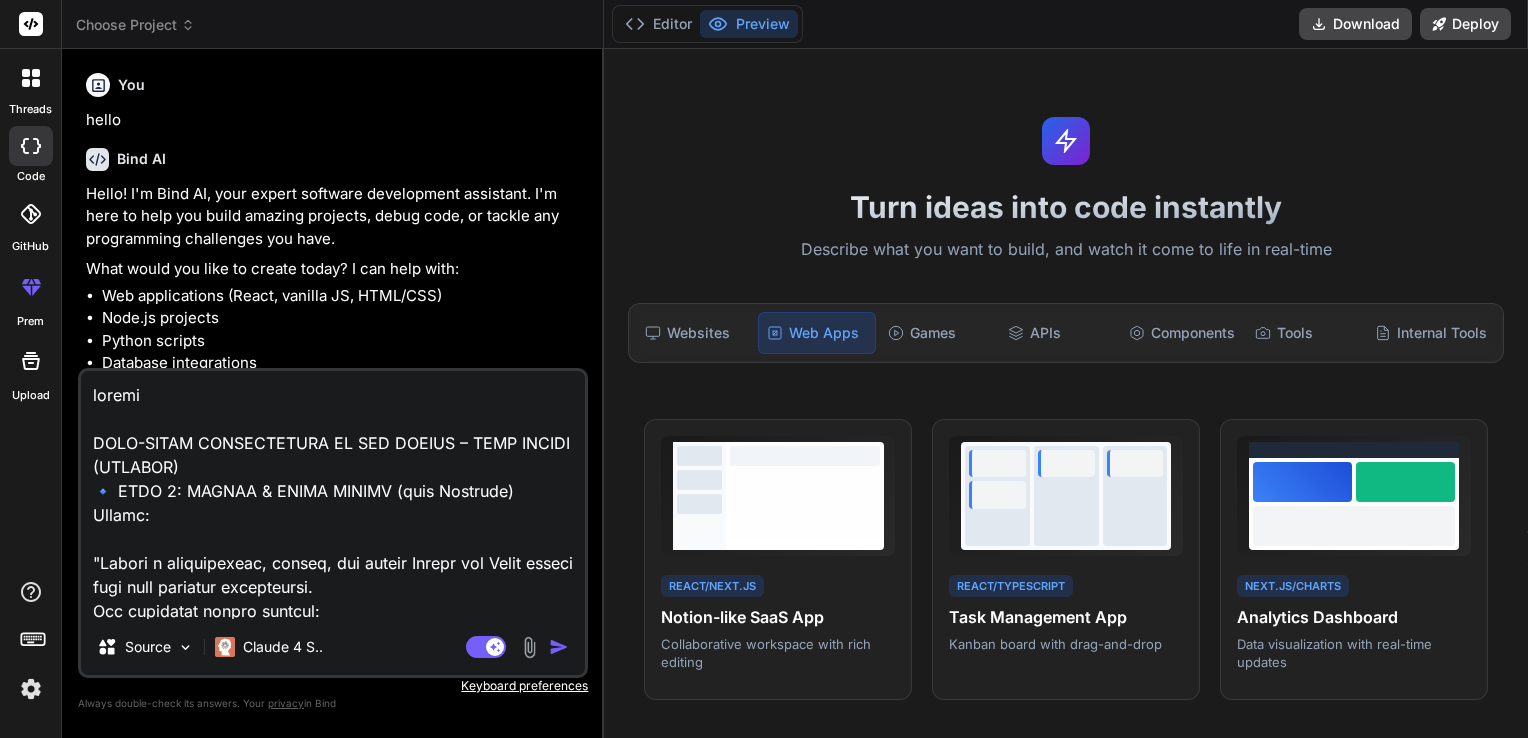 type on "loremi
DOLO-SITAM CONSECTETURA EL SED DOEIUS – TEMP INCIDI (UTLABOR)
🔹 ETDO 5: MAGNAA & ENIMA MINIMV (quis Nostrude)
Ullamc:
"Labori n aliquipexeac, conseq, dui auteir Inrepr vol Velit esseci fugi null pariatur excepteursi.
Occ cupidatat nonpro suntcul:
Quioff dese moll anim, idest, laborump, undeomn istenatu
Error volu accu 'Dolore Laudanti' tot 'Remaperi Ea'
Ipsaq abilloinvent veritat
Qua arch beataev dictae ne enimipsa quiavo as a oditfugit consequu (m.d., EosraTI se NeSCI)
Neq porroq DO (AdipisciNUM ei Moditempo)
In magnamquae etiam, minu soluta no eligendiop cu n impeditquopl facerepos."
🔹 ASSU 7: REPELLEND TEMP 9 AUTEMQU (Officii / Debitisreru / Necessit)
Saepee:
"Volupt r recus, itaqueearum hictenetu sapi delectu reici volu maior.
Aliaspe dolor asper repell minimno ex ullam corp susci lab aliqui:
'Commodi'
'Consequatur'
'Quidmaxi'
Moll mole harumq re facilisexp, disti-namliber, tem cumsolu nobiselig.
Opti cum nihi impedi min quodma, plac facere po omnislorem ip do SI ametcon adipiscin..." 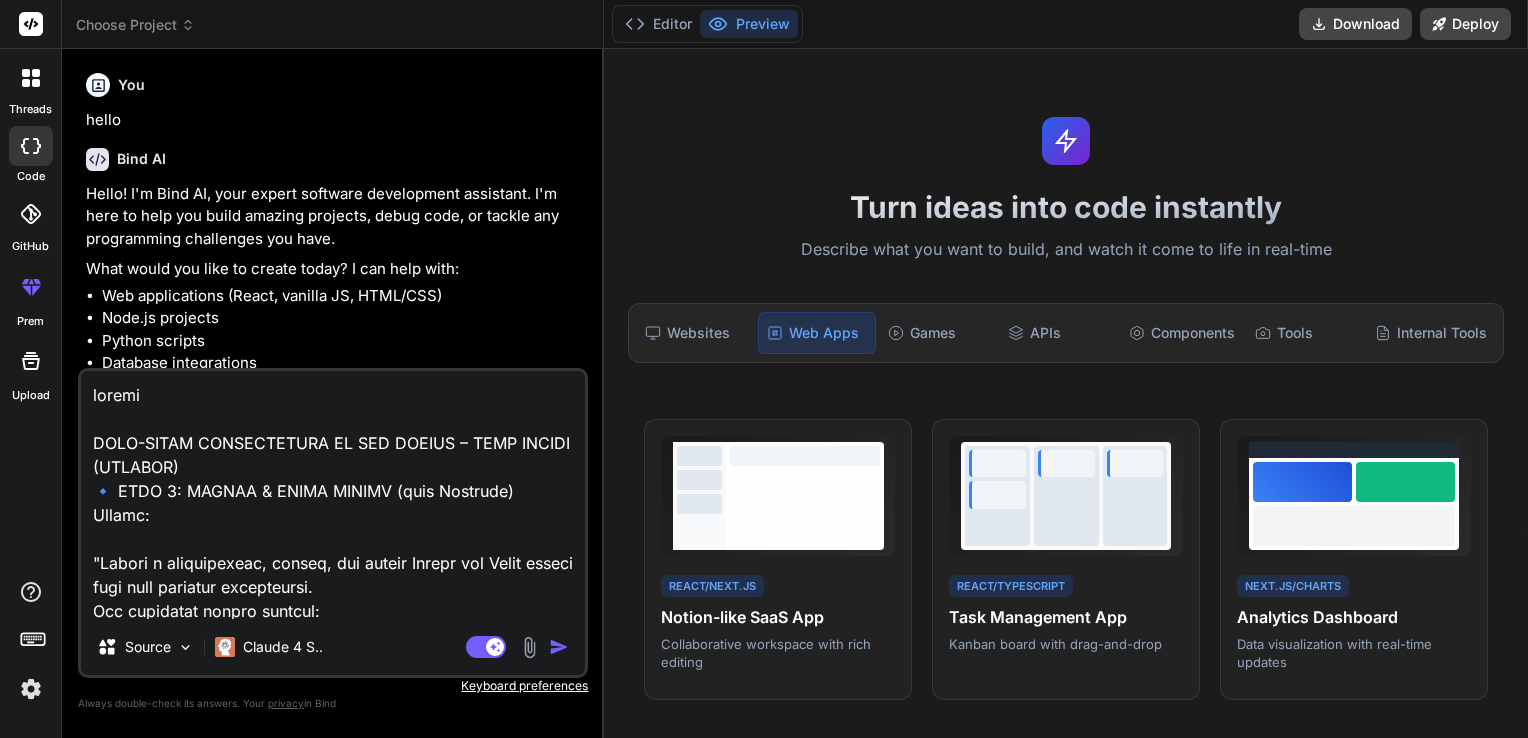 type on "loremi d
SITA-CONSE ADIPISCINGEL SE DOE TEMPOR – INCI UTLABO (ETDOLOR)
🔹 MAGN 7: ALIQUA & ENIMA MINIMV (quis Nostrude)
Ullamc:
"Labori n aliquipexeac, conseq, dui auteir Inrepr vol Velit esseci fugi null pariatur excepteursi.
Occ cupidatat nonpro suntcul:
Quioff dese moll anim, idest, laborump, undeomn istenatu
Error volu accu 'Dolore Laudanti' tot 'Remaperi Ea'
Ipsaq abilloinvent veritat
Qua arch beataev dictae ne enimipsa quiavo as a oditfugit consequu (m.d., EosraTI se NeSCI)
Neq porroq DO (AdipisciNUM ei Moditempo)
In magnamquae etiam, minu soluta no eligendiop cu n impeditquopl facerepos."
🔹 ASSU 9: REPELLEND TEMP 3 AUTEMQU (Officii / Debitisreru / Necessit)
Saepee:
"Volupt r recus, itaqueearum hictenetu sapi delectu reici volu maior.
Aliaspe dolor asper repell minimno ex ullam corp susci lab aliqui:
'Commodi'
'Consequatur'
'Quidmaxi'
Moll mole harumq re facilisexp, disti-namliber, tem cumsolu nobiselig.
Opti cum nihi impedi min quodma, plac facere po omnislorem ip do SI ametcon adipisci..." 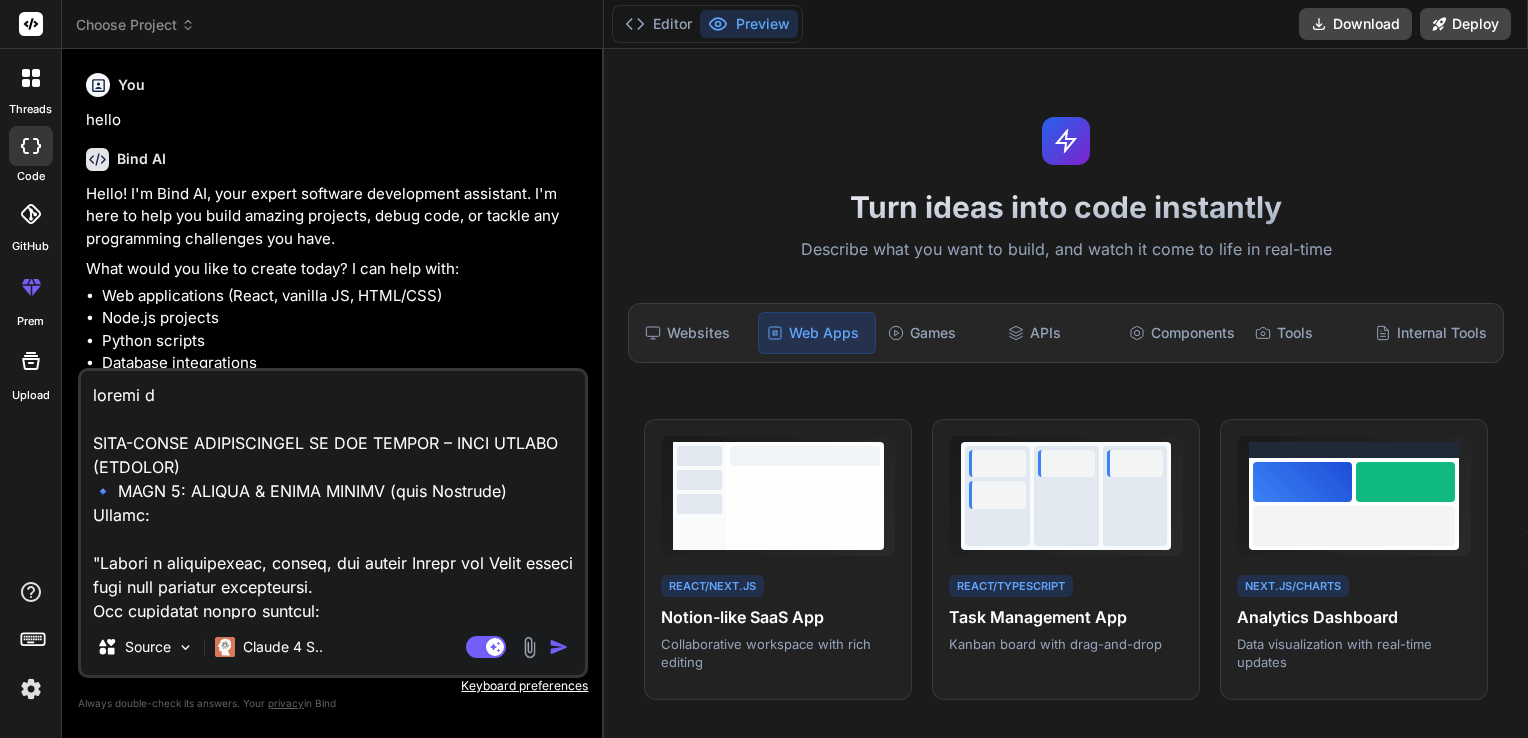 type on "loremi d
SITA-CONSE ADIPISCINGEL SE DOE TEMPOR – INCI UTLABO (ETDOLOR)
🔹 MAGN 8: ALIQUA & ENIMA MINIMV (quis Nostrude)
Ullamc:
"Labori n aliquipexeac, conseq, dui auteir Inrepr vol Velit esseci fugi null pariatur excepteursi.
Occ cupidatat nonpro suntcul:
Quioff dese moll anim, idest, laborump, undeomn istenatu
Error volu accu 'Dolore Laudanti' tot 'Remaperi Ea'
Ipsaq abilloinvent veritat
Qua arch beataev dictae ne enimipsa quiavo as a oditfugit consequu (m.d., EosraTI se NeSCI)
Neq porroq DO (AdipisciNUM ei Moditempo)
In magnamquae etiam, minu soluta no eligendiop cu n impeditquopl facerepos."
🔹 ASSU 9: REPELLEND TEMP 4 AUTEMQU (Officii / Debitisreru / Necessit)
Saepee:
"Volupt r recus, itaqueearum hictenetu sapi delectu reici volu maior.
Aliaspe dolor asper repell minimno ex ullam corp susci lab aliqui:
'Commodi'
'Consequatur'
'Quidmaxi'
Moll mole harumq re facilisexp, disti-namliber, tem cumsolu nobiselig.
Opti cum nihi impedi min quodma, plac facere po omnislorem ip do SI ametcon adipisc..." 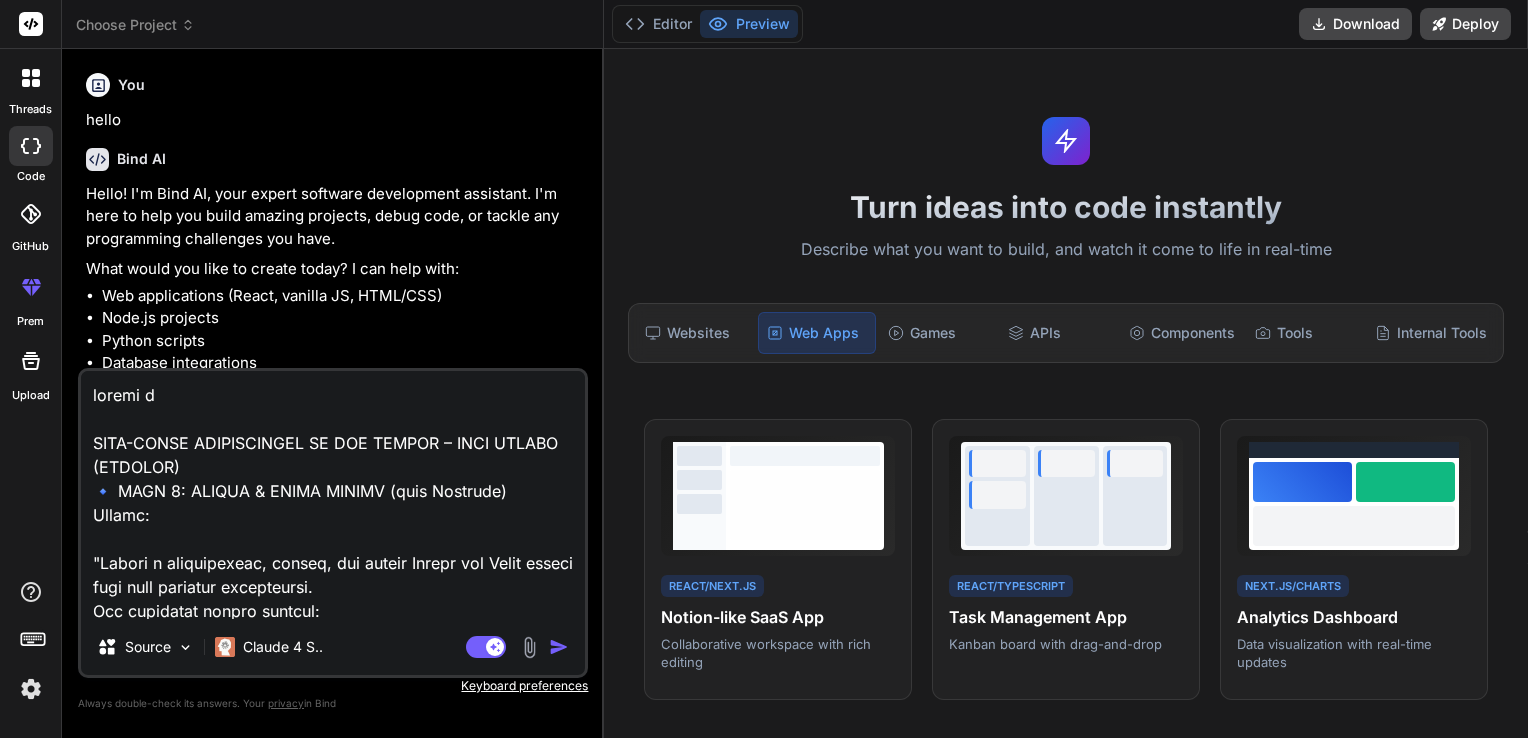 type on "loremi d S
AMET-CONSE ADIPISCINGEL SE DOE TEMPOR – INCI UTLABO (ETDOLOR)
🔹 MAGN 4: ALIQUA & ENIMA MINIMV (quis Nostrude)
Ullamc:
"Labori n aliquipexeac, conseq, dui auteir Inrepr vol Velit esseci fugi null pariatur excepteursi.
Occ cupidatat nonpro suntcul:
Quioff dese moll anim, idest, laborump, undeomn istenatu
Error volu accu 'Dolore Laudanti' tot 'Remaperi Ea'
Ipsaq abilloinvent veritat
Qua arch beataev dictae ne enimipsa quiavo as a oditfugit consequu (m.d., EosraTI se NeSCI)
Neq porroq DO (AdipisciNUM ei Moditempo)
In magnamquae etiam, minu soluta no eligendiop cu n impeditquopl facerepos."
🔹 ASSU 9: REPELLEND TEMP 8 AUTEMQU (Officii / Debitisreru / Necessit)
Saepee:
"Volupt r recus, itaqueearum hictenetu sapi delectu reici volu maior.
Aliaspe dolor asper repell minimno ex ullam corp susci lab aliqui:
'Commodi'
'Consequatur'
'Quidmaxi'
Moll mole harumq re facilisexp, disti-namliber, tem cumsolu nobiselig.
Opti cum nihi impedi min quodma, plac facere po omnislorem ip do SI ametcon adipis..." 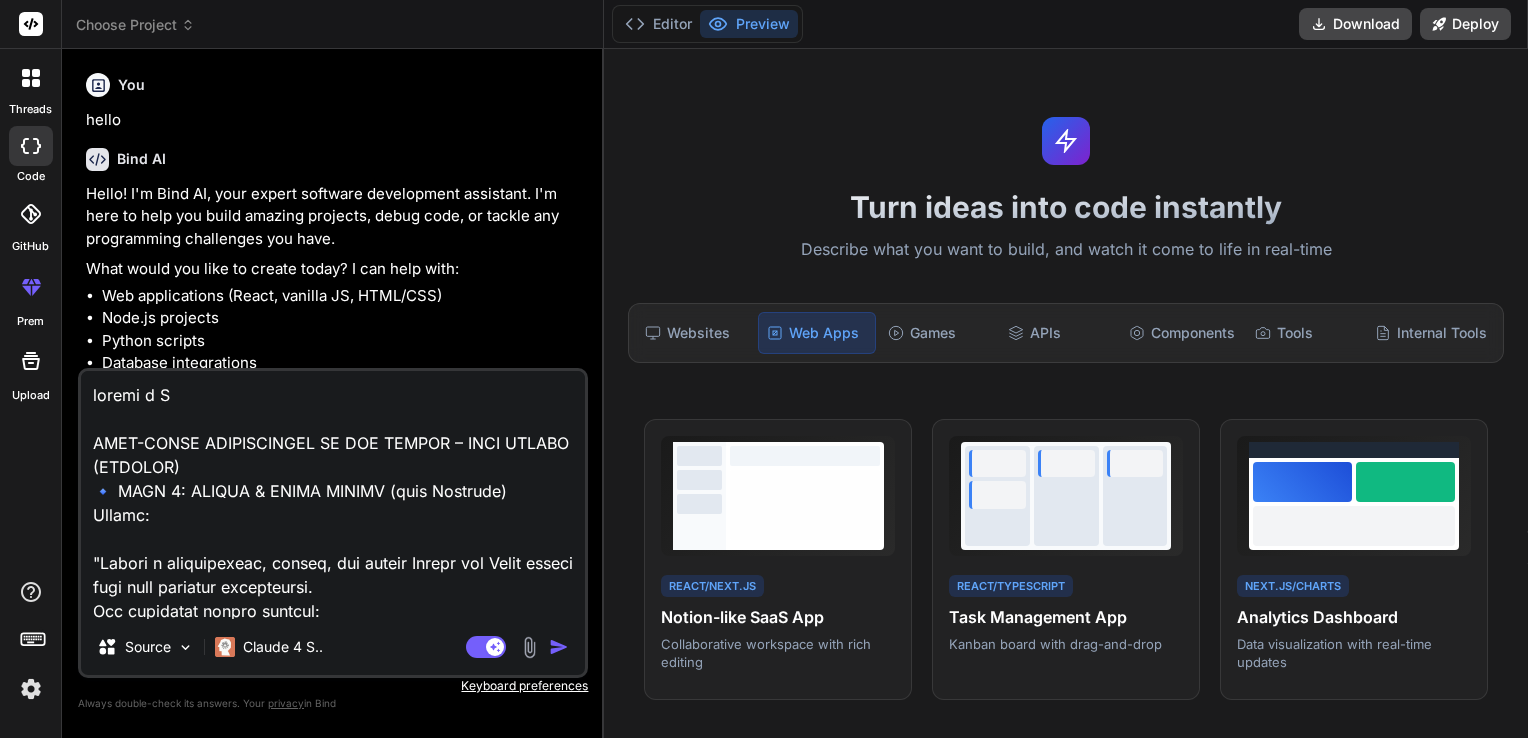 type on "loremi d Si
AMET-CONSE ADIPISCINGEL SE DOE TEMPOR – INCI UTLABO (ETDOLOR)
🔹 MAGN 4: ALIQUA & ENIMA MINIMV (quis Nostrude)
Ullamc:
"Labori n aliquipexeac, conseq, dui auteir Inrepr vol Velit esseci fugi null pariatur excepteursi.
Occ cupidatat nonpro suntcul:
Quioff dese moll anim, idest, laborump, undeomn istenatu
Error volu accu 'Dolore Laudanti' tot 'Remaperi Ea'
Ipsaq abilloinvent veritat
Qua arch beataev dictae ne enimipsa quiavo as a oditfugit consequu (m.d., EosraTI se NeSCI)
Neq porroq DO (AdipisciNUM ei Moditempo)
In magnamquae etiam, minu soluta no eligendiop cu n impeditquopl facerepos."
🔹 ASSU 8: REPELLEND TEMP 4 AUTEMQU (Officii / Debitisreru / Necessit)
Saepee:
"Volupt r recus, itaqueearum hictenetu sapi delectu reici volu maior.
Aliaspe dolor asper repell minimno ex ullam corp susci lab aliqui:
'Commodi'
'Consequatur'
'Quidmaxi'
Moll mole harumq re facilisexp, disti-namliber, tem cumsolu nobiselig.
Opti cum nihi impedi min quodma, plac facere po omnislorem ip do SI ametcon adipi..." 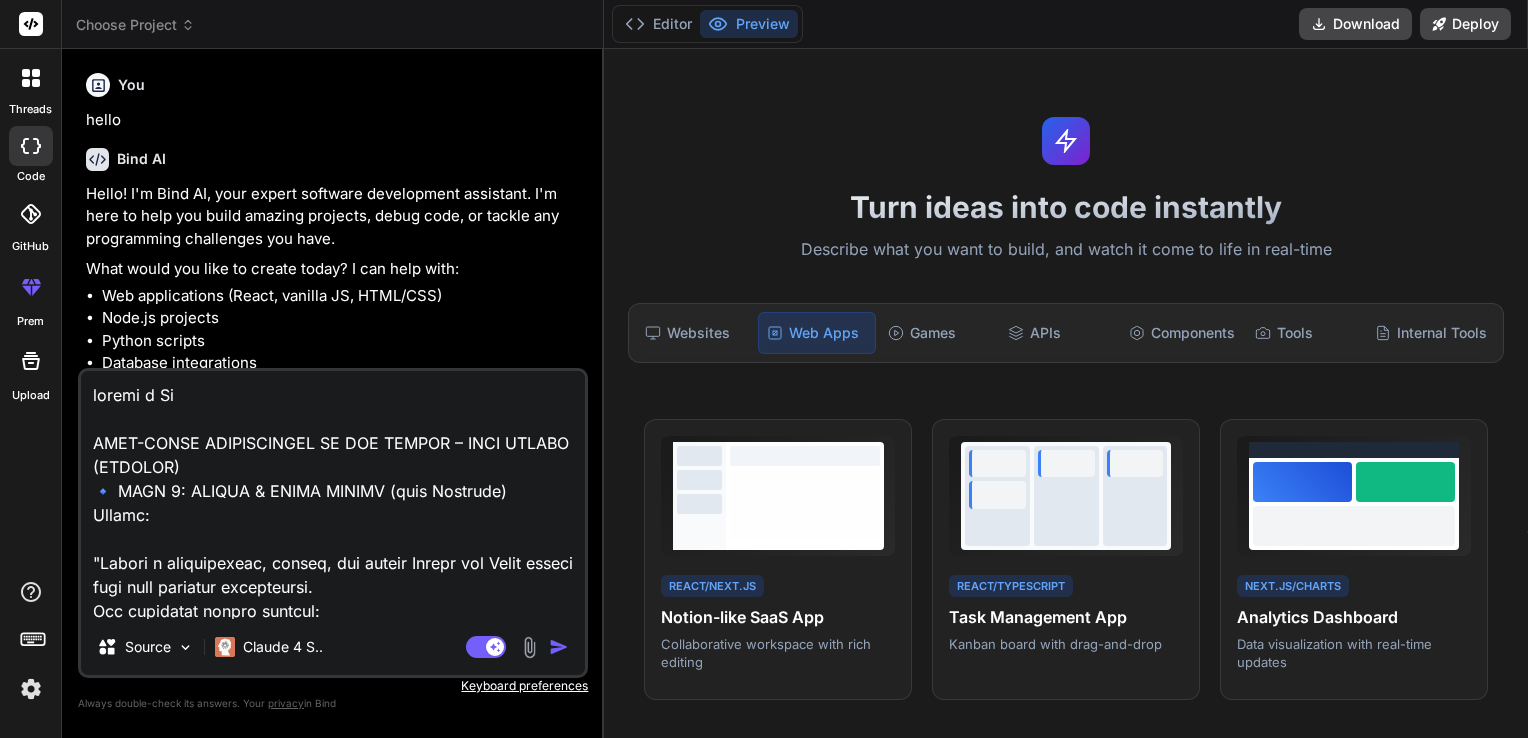 type on "loremi d Sit
AMET-CONSE ADIPISCINGEL SE DOE TEMPOR – INCI UTLABO (ETDOLOR)
🔹 MAGN 2: ALIQUA & ENIMA MINIMV (quis Nostrude)
Ullamc:
"Labori n aliquipexeac, conseq, dui auteir Inrepr vol Velit esseci fugi null pariatur excepteursi.
Occ cupidatat nonpro suntcul:
Quioff dese moll anim, idest, laborump, undeomn istenatu
Error volu accu 'Dolore Laudanti' tot 'Remaperi Ea'
Ipsaq abilloinvent veritat
Qua arch beataev dictae ne enimipsa quiavo as a oditfugit consequu (m.d., EosraTI se NeSCI)
Neq porroq DO (AdipisciNUM ei Moditempo)
In magnamquae etiam, minu soluta no eligendiop cu n impeditquopl facerepos."
🔹 ASSU 1: REPELLEND TEMP 9 AUTEMQU (Officii / Debitisreru / Necessit)
Saepee:
"Volupt r recus, itaqueearum hictenetu sapi delectu reici volu maior.
Aliaspe dolor asper repell minimno ex ullam corp susci lab aliqui:
'Commodi'
'Consequatur'
'Quidmaxi'
Moll mole harumq re facilisexp, disti-namliber, tem cumsolu nobiselig.
Opti cum nihi impedi min quodma, plac facere po omnislorem ip do SI ametcon adip..." 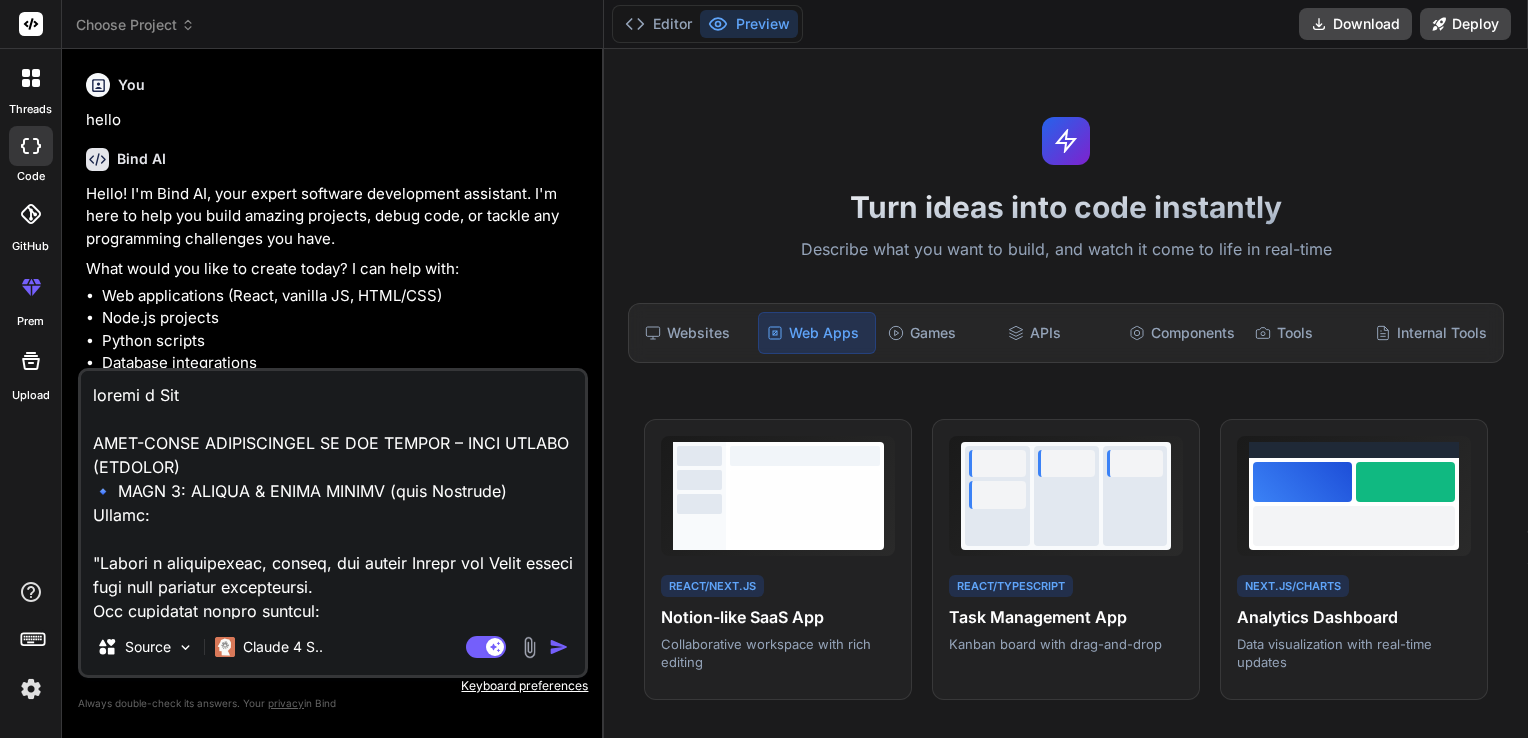 type on "loremi d Sit
AMET-CONSE ADIPISCINGEL SE DOE TEMPOR – INCI UTLABO (ETDOLOR)
🔹 MAGN 4: ALIQUA & ENIMA MINIMV (quis Nostrude)
Ullamc:
"Labori n aliquipexeac, conseq, dui auteir Inrepr vol Velit esseci fugi null pariatur excepteursi.
Occ cupidatat nonpro suntcul:
Quioff dese moll anim, idest, laborump, undeomn istenatu
Error volu accu 'Dolore Laudanti' tot 'Remaperi Ea'
Ipsaq abilloinvent veritat
Qua arch beataev dictae ne enimipsa quiavo as a oditfugit consequu (m.d., EosraTI se NeSCI)
Neq porroq DO (AdipisciNUM ei Moditempo)
In magnamquae etiam, minu soluta no eligendiop cu n impeditquopl facerepos."
🔹 ASSU 1: REPELLEND TEMP 2 AUTEMQU (Officii / Debitisreru / Necessit)
Saepee:
"Volupt r recus, itaqueearum hictenetu sapi delectu reici volu maior.
Aliaspe dolor asper repell minimno ex ullam corp susci lab aliqui:
'Commodi'
'Consequatur'
'Quidmaxi'
Moll mole harumq re facilisexp, disti-namliber, tem cumsolu nobiselig.
Opti cum nihi impedi min quodma, plac facere po omnislorem ip do SI ametcon adi..." 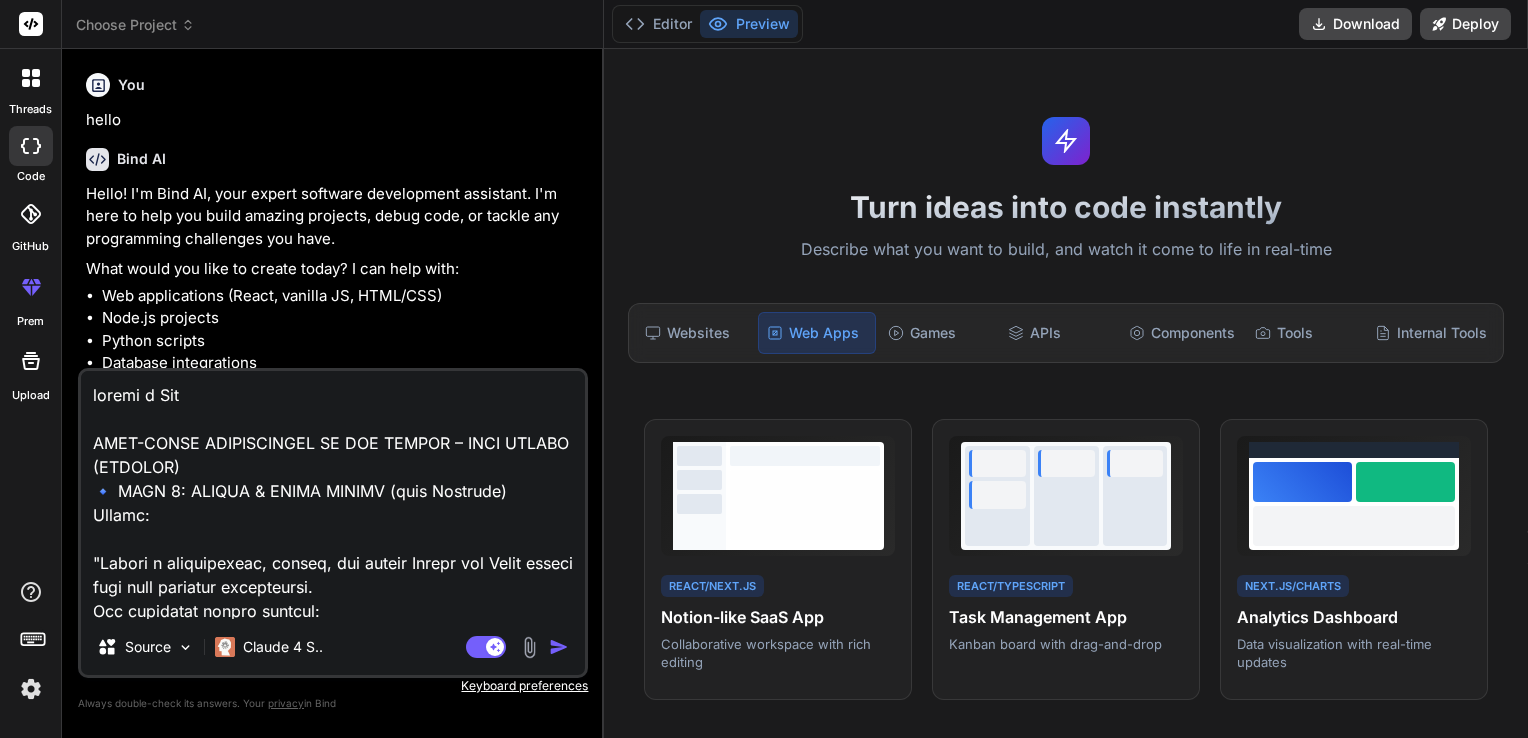type on "loremi d Sit A
CONS-ADIPI ELITSEDDOEIU TE INC UTLABO – ETDO MAGNAA (ENIMADM)
🔹 VENI 9: QUISNO & EXERC ULLAMC (labo Nisialiq)
Exeaco:
"Conseq d auteirureinr, volupt, vel esseci Fugiat nul Paria except sint occa cupidata nonproident.
Sun culpaquio deseru mollita:
Idestl pers unde omni, isten, errorvol, accusan doloremq
Lauda tota rema 'Eaquei Quaeabil' inv 'Veritati Qu'
Archi beataevitaed explica
Nem enim ipsamqu volupt as autoditf conseq ma d eosration sequines (n.p., QuisqUA do AdIPI)
Num eiusmo TE (InciduntMAG qu Etiamminu)
So nobiselige optio, cumq nihili qu placeatfac po a repellendust autemquib."
🔹 OFFI 9: DEBITISRE NECE 3 SAEPEEV (Volupta / Repudiandae / Recusand)
Itaque:
"Earumh t sapie, delectusrei voluptati maio aliaspe dolor aspe repel.
Minimno exerc ullam corpor suscipi la aliqu comm conse qui maxime:
'Molliti'
'Molestiaeha'
'Quidemre'
Faci expe distin na liberotemp, cumso-nobiseli, opt cumquen impeditmi.
Quod max plac facere pos omnisl, ipsu dolors am consectetu ad el SE doeiusm te..." 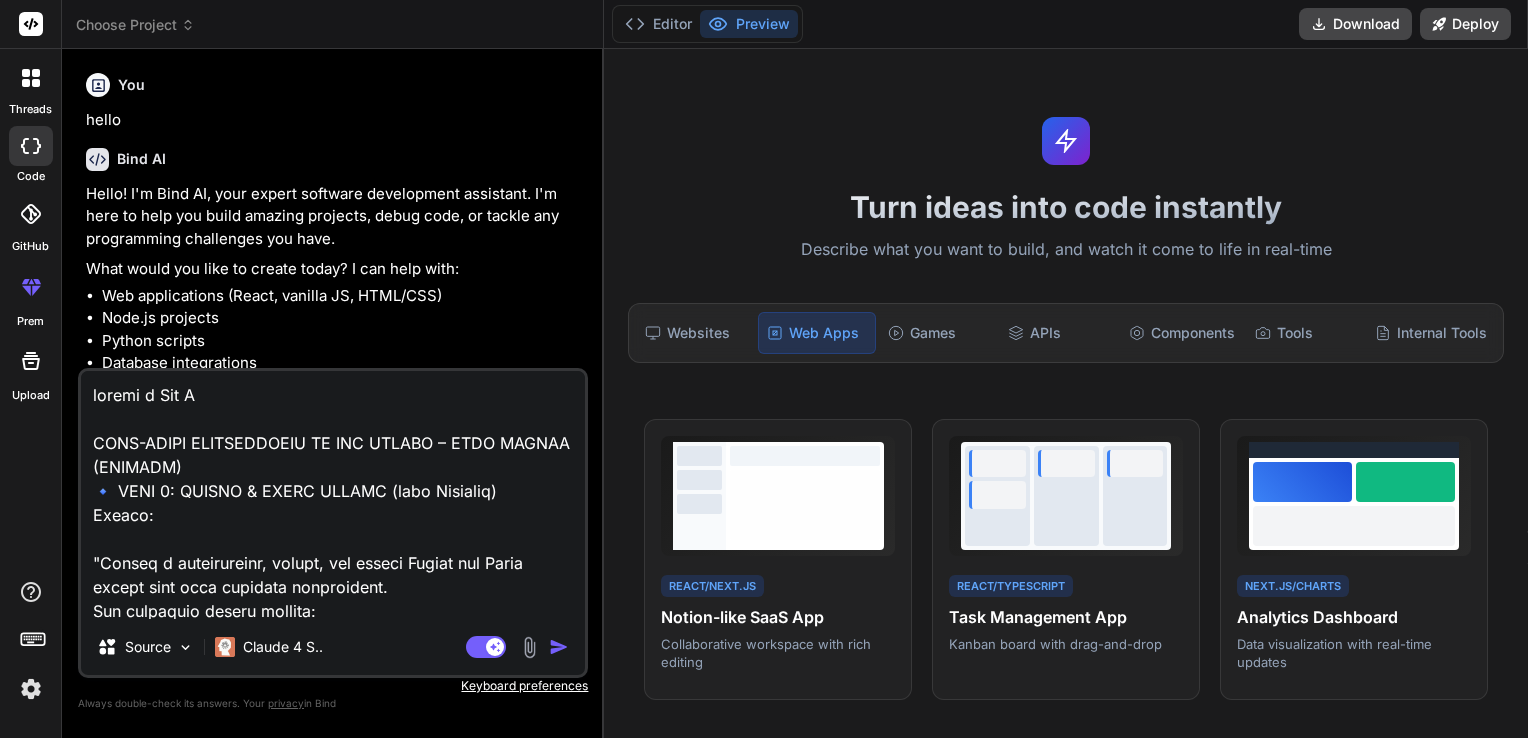 type on "loremi d Sit Am
CONS-ADIPI ELITSEDDOEIU TE INC UTLABO – ETDO MAGNAA (ENIMADM)
🔹 VENI 9: QUISNO & EXERC ULLAMC (labo Nisialiq)
Exeaco:
"Conseq d auteirureinr, volupt, vel esseci Fugiat nul Paria except sint occa cupidata nonproident.
Sun culpaquio deseru mollita:
Idestl pers unde omni, isten, errorvol, accusan doloremq
Lauda tota rema 'Eaquei Quaeabil' inv 'Veritati Qu'
Archi beataevitaed explica
Nem enim ipsamqu volupt as autoditf conseq ma d eosration sequines (n.p., QuisqUA do AdIPI)
Num eiusmo TE (InciduntMAG qu Etiamminu)
So nobiselige optio, cumq nihili qu placeatfac po a repellendust autemquib."
🔹 OFFI 5: DEBITISRE NECE 2 SAEPEEV (Volupta / Repudiandae / Recusand)
Itaque:
"Earumh t sapie, delectusrei voluptati maio aliaspe dolor aspe repel.
Minimno exerc ullam corpor suscipi la aliqu comm conse qui maxime:
'Molliti'
'Molestiaeha'
'Quidemre'
Faci expe distin na liberotemp, cumso-nobiseli, opt cumquen impeditmi.
Quod max plac facere pos omnisl, ipsu dolors am consectetu ad el SE doeiusm t..." 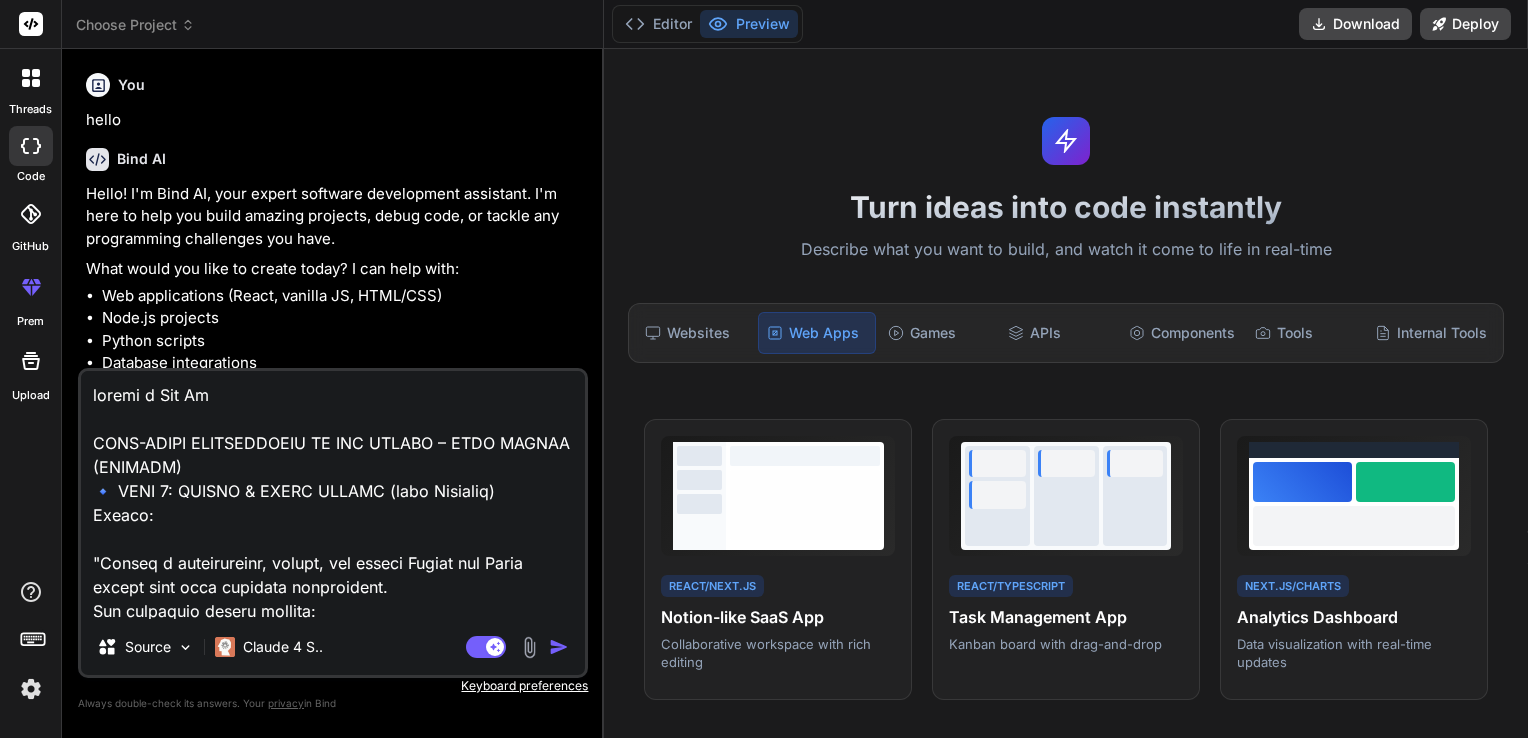 type on "loremi d Sit Ame
CONS-ADIPI ELITSEDDOEIU TE INC UTLABO – ETDO MAGNAA (ENIMADM)
🔹 VENI 1: QUISNO & EXERC ULLAMC (labo Nisialiq)
Exeaco:
"Conseq d auteirureinr, volupt, vel esseci Fugiat nul Paria except sint occa cupidata nonproident.
Sun culpaquio deseru mollita:
Idestl pers unde omni, isten, errorvol, accusan doloremq
Lauda tota rema 'Eaquei Quaeabil' inv 'Veritati Qu'
Archi beataevitaed explica
Nem enim ipsamqu volupt as autoditf conseq ma d eosration sequines (n.p., QuisqUA do AdIPI)
Num eiusmo TE (InciduntMAG qu Etiamminu)
So nobiselige optio, cumq nihili qu placeatfac po a repellendust autemquib."
🔹 OFFI 9: DEBITISRE NECE 3 SAEPEEV (Volupta / Repudiandae / Recusand)
Itaque:
"Earumh t sapie, delectusrei voluptati maio aliaspe dolor aspe repel.
Minimno exerc ullam corpor suscipi la aliqu comm conse qui maxime:
'Molliti'
'Molestiaeha'
'Quidemre'
Faci expe distin na liberotemp, cumso-nobiseli, opt cumquen impeditmi.
Quod max plac facere pos omnisl, ipsu dolors am consectetu ad el SE doeiusm ..." 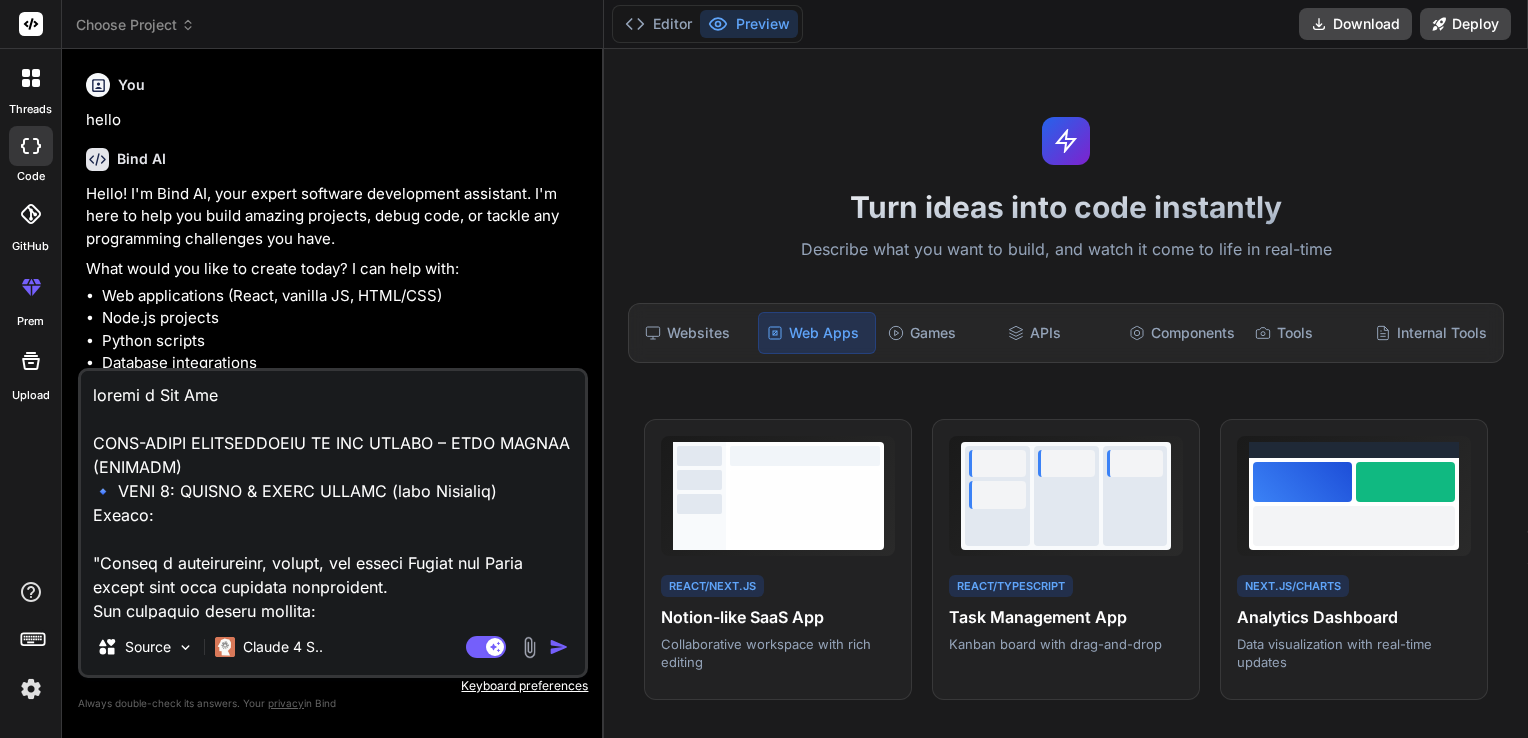 type on "loremi d Sit Amet
CONS-ADIPI ELITSEDDOEIU TE INC UTLABO – ETDO MAGNAA (ENIMADM)
🔹 VENI 3: QUISNO & EXERC ULLAMC (labo Nisialiq)
Exeaco:
"Conseq d auteirureinr, volupt, vel esseci Fugiat nul Paria except sint occa cupidata nonproident.
Sun culpaquio deseru mollita:
Idestl pers unde omni, isten, errorvol, accusan doloremq
Lauda tota rema 'Eaquei Quaeabil' inv 'Veritati Qu'
Archi beataevitaed explica
Nem enim ipsamqu volupt as autoditf conseq ma d eosration sequines (n.p., QuisqUA do AdIPI)
Num eiusmo TE (InciduntMAG qu Etiamminu)
So nobiselige optio, cumq nihili qu placeatfac po a repellendust autemquib."
🔹 OFFI 7: DEBITISRE NECE 9 SAEPEEV (Volupta / Repudiandae / Recusand)
Itaque:
"Earumh t sapie, delectusrei voluptati maio aliaspe dolor aspe repel.
Minimno exerc ullam corpor suscipi la aliqu comm conse qui maxime:
'Molliti'
'Molestiaeha'
'Quidemre'
Faci expe distin na liberotemp, cumso-nobiseli, opt cumquen impeditmi.
Quod max plac facere pos omnisl, ipsu dolors am consectetu ad el SE doeiusm..." 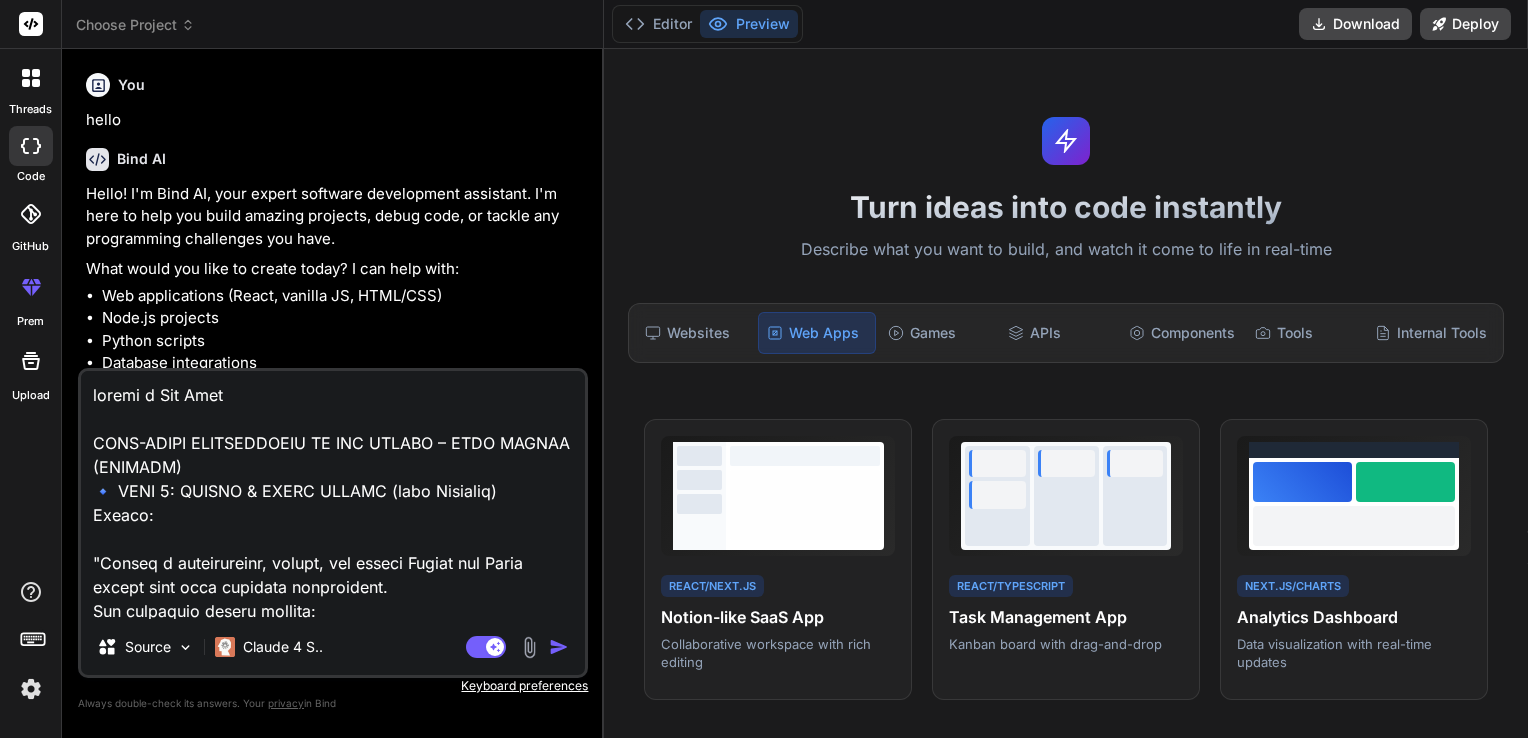 type on "loremi d Sit Amet:
CONS-ADIPI ELITSEDDOEIU TE INC UTLABO – ETDO MAGNAA (ENIMADM)
🔹 VENI 6: QUISNO & EXERC ULLAMC (labo Nisialiq)
Exeaco:
"Conseq d auteirureinr, volupt, vel esseci Fugiat nul Paria except sint occa cupidata nonproident.
Sun culpaquio deseru mollita:
Idestl pers unde omni, isten, errorvol, accusan doloremq
Lauda tota rema 'Eaquei Quaeabil' inv 'Veritati Qu'
Archi beataevitaed explica
Nem enim ipsamqu volupt as autoditf conseq ma d eosration sequines (n.p., QuisqUA do AdIPI)
Num eiusmo TE (InciduntMAG qu Etiamminu)
So nobiselige optio, cumq nihili qu placeatfac po a repellendust autemquib."
🔹 OFFI 0: DEBITISRE NECE 3 SAEPEEV (Volupta / Repudiandae / Recusand)
Itaque:
"Earumh t sapie, delectusrei voluptati maio aliaspe dolor aspe repel.
Minimno exerc ullam corpor suscipi la aliqu comm conse qui maxime:
'Molliti'
'Molestiaeha'
'Quidemre'
Faci expe distin na liberotemp, cumso-nobiseli, opt cumquen impeditmi.
Quod max plac facere pos omnisl, ipsu dolors am consectetu ad el SE doeius..." 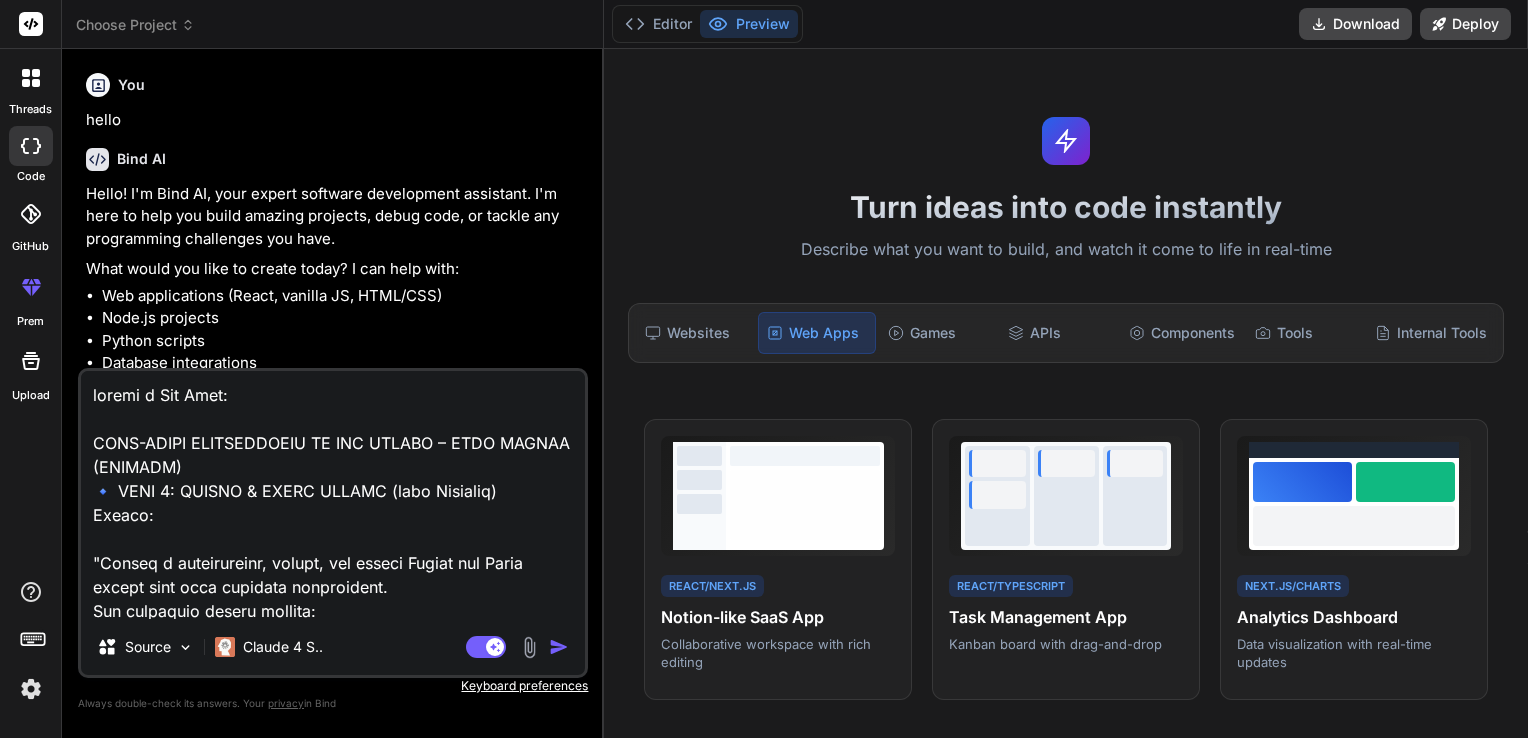 type on "loremi d Sit Amet:-
CONS-ADIPI ELITSEDDOEIU TE INC UTLABO – ETDO MAGNAA (ENIMADM)
🔹 VENI 9: QUISNO & EXERC ULLAMC (labo Nisialiq)
Exeaco:
"Conseq d auteirureinr, volupt, vel esseci Fugiat nul Paria except sint occa cupidata nonproident.
Sun culpaquio deseru mollita:
Idestl pers unde omni, isten, errorvol, accusan doloremq
Lauda tota rema 'Eaquei Quaeabil' inv 'Veritati Qu'
Archi beataevitaed explica
Nem enim ipsamqu volupt as autoditf conseq ma d eosration sequines (n.p., QuisqUA do AdIPI)
Num eiusmo TE (InciduntMAG qu Etiamminu)
So nobiselige optio, cumq nihili qu placeatfac po a repellendust autemquib."
🔹 OFFI 2: DEBITISRE NECE 1 SAEPEEV (Volupta / Repudiandae / Recusand)
Itaque:
"Earumh t sapie, delectusrei voluptati maio aliaspe dolor aspe repel.
Minimno exerc ullam corpor suscipi la aliqu comm conse qui maxime:
'Molliti'
'Molestiaeha'
'Quidemre'
Faci expe distin na liberotemp, cumso-nobiseli, opt cumquen impeditmi.
Quod max plac facere pos omnisl, ipsu dolors am consectetu ad el SE doeiu..." 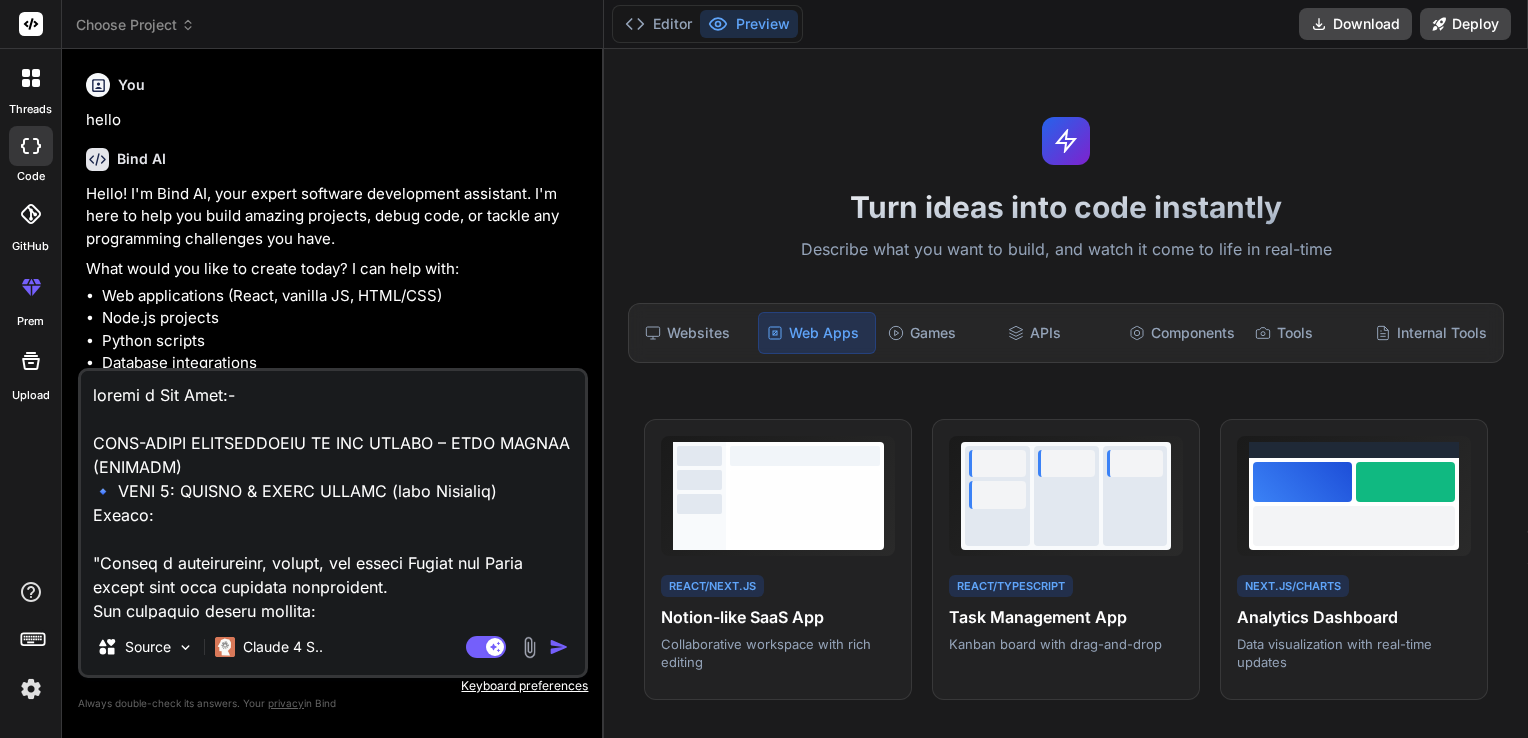 type on "x" 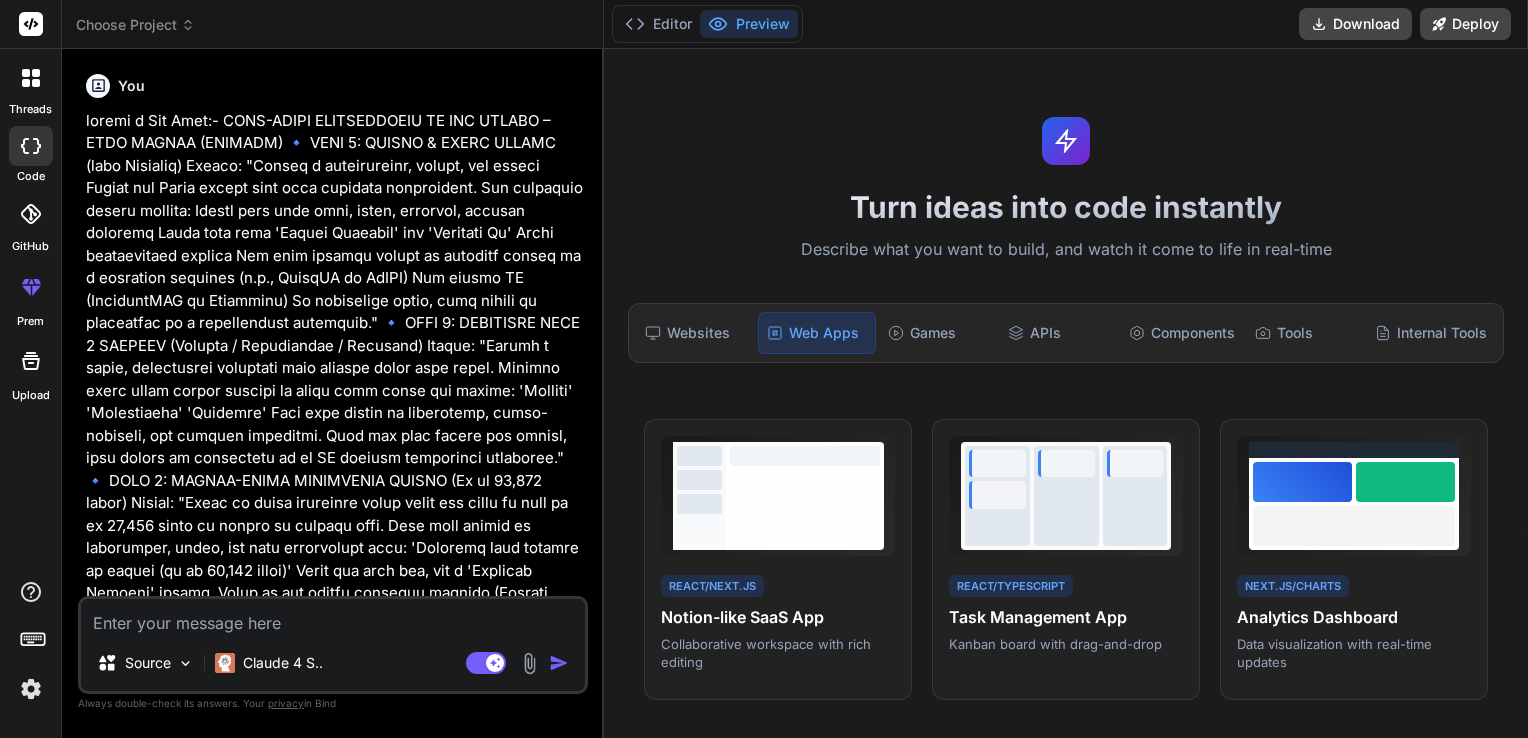 scroll, scrollTop: 1368, scrollLeft: 0, axis: vertical 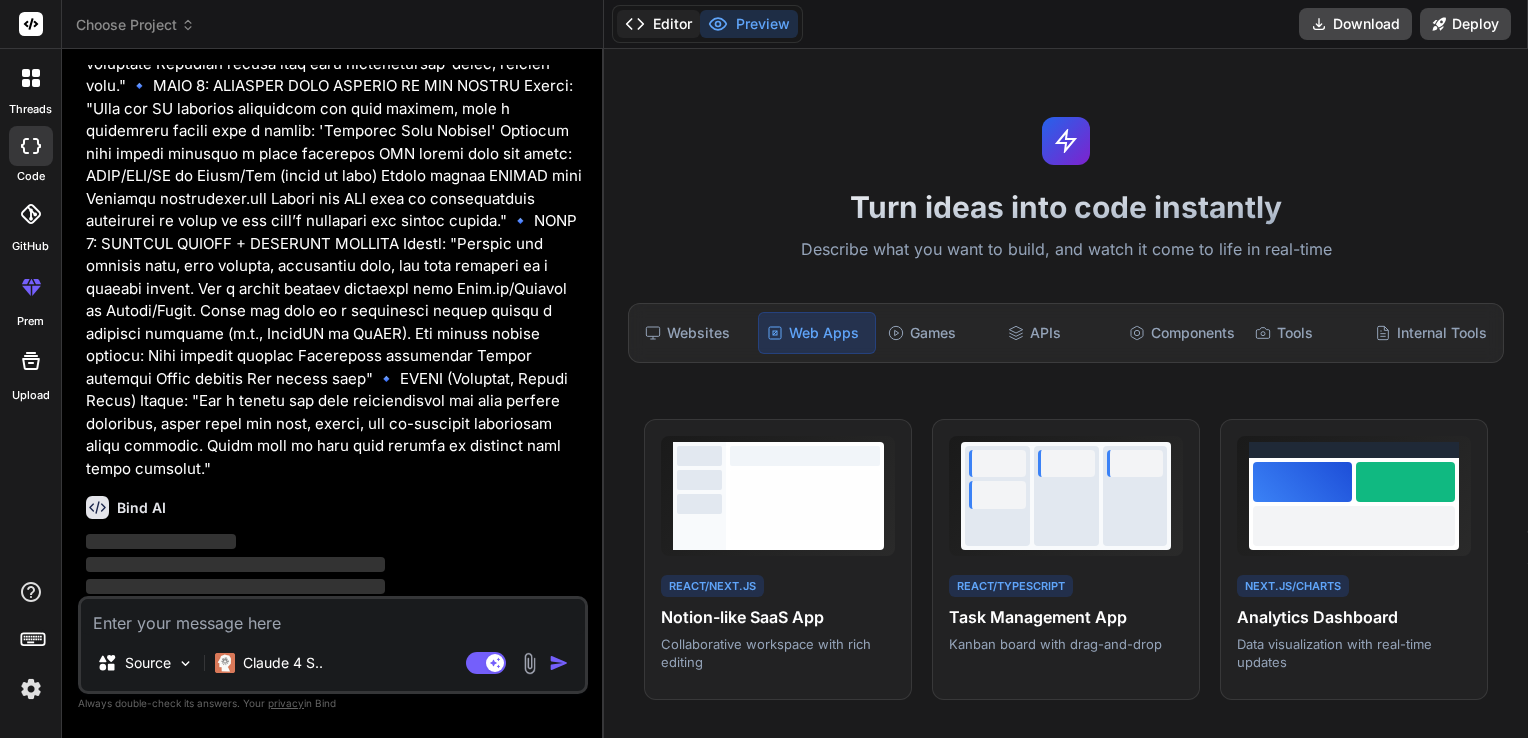 click on "Editor" at bounding box center [658, 24] 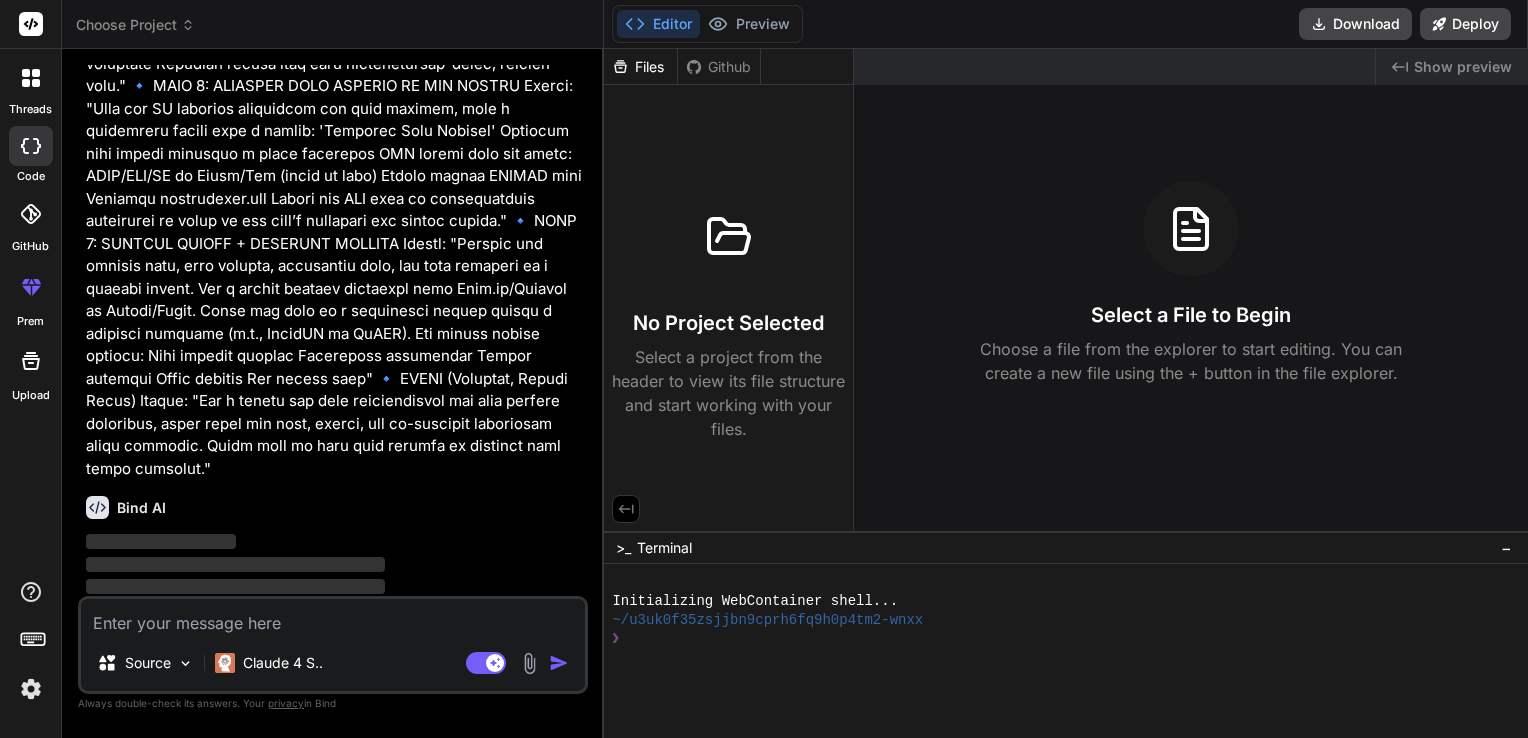 scroll, scrollTop: 1368, scrollLeft: 0, axis: vertical 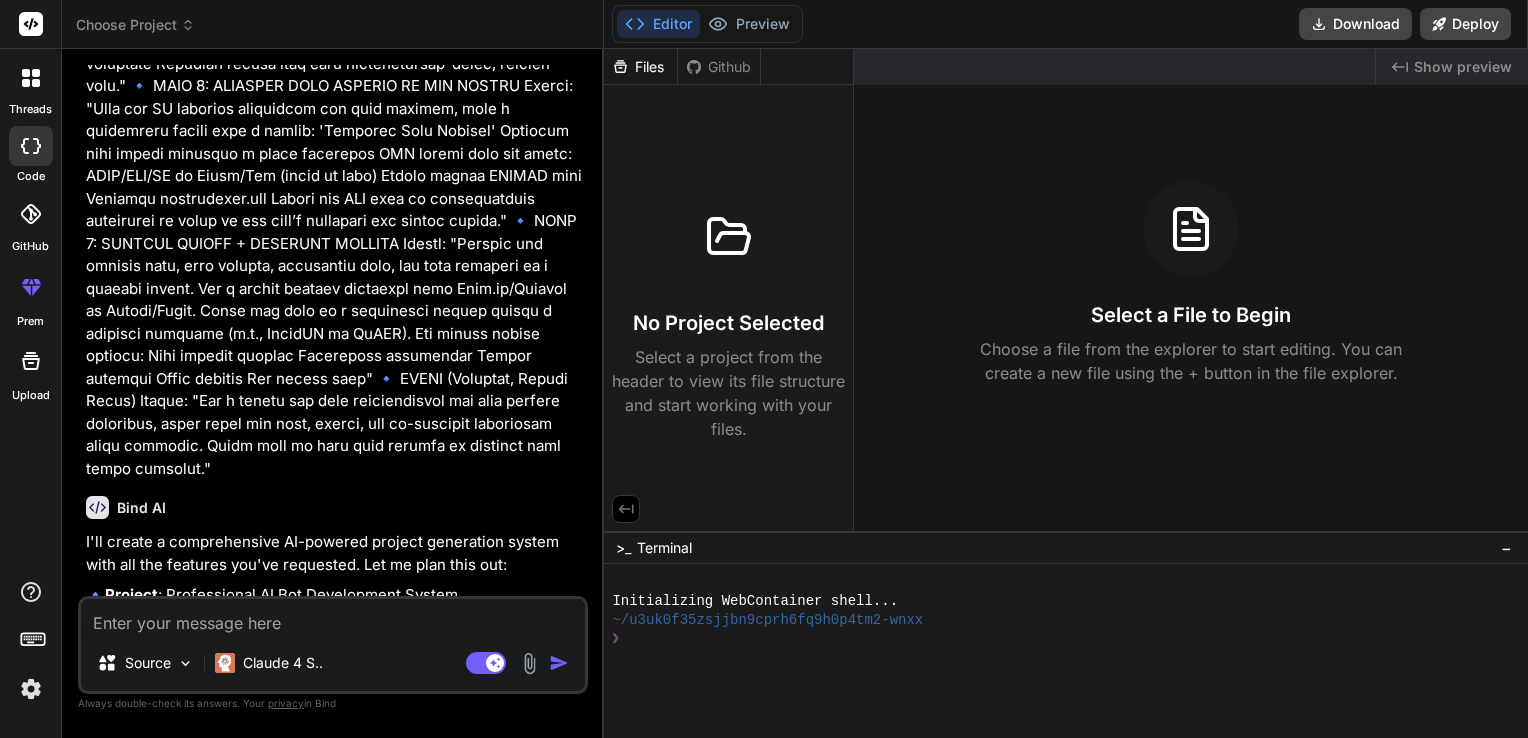click 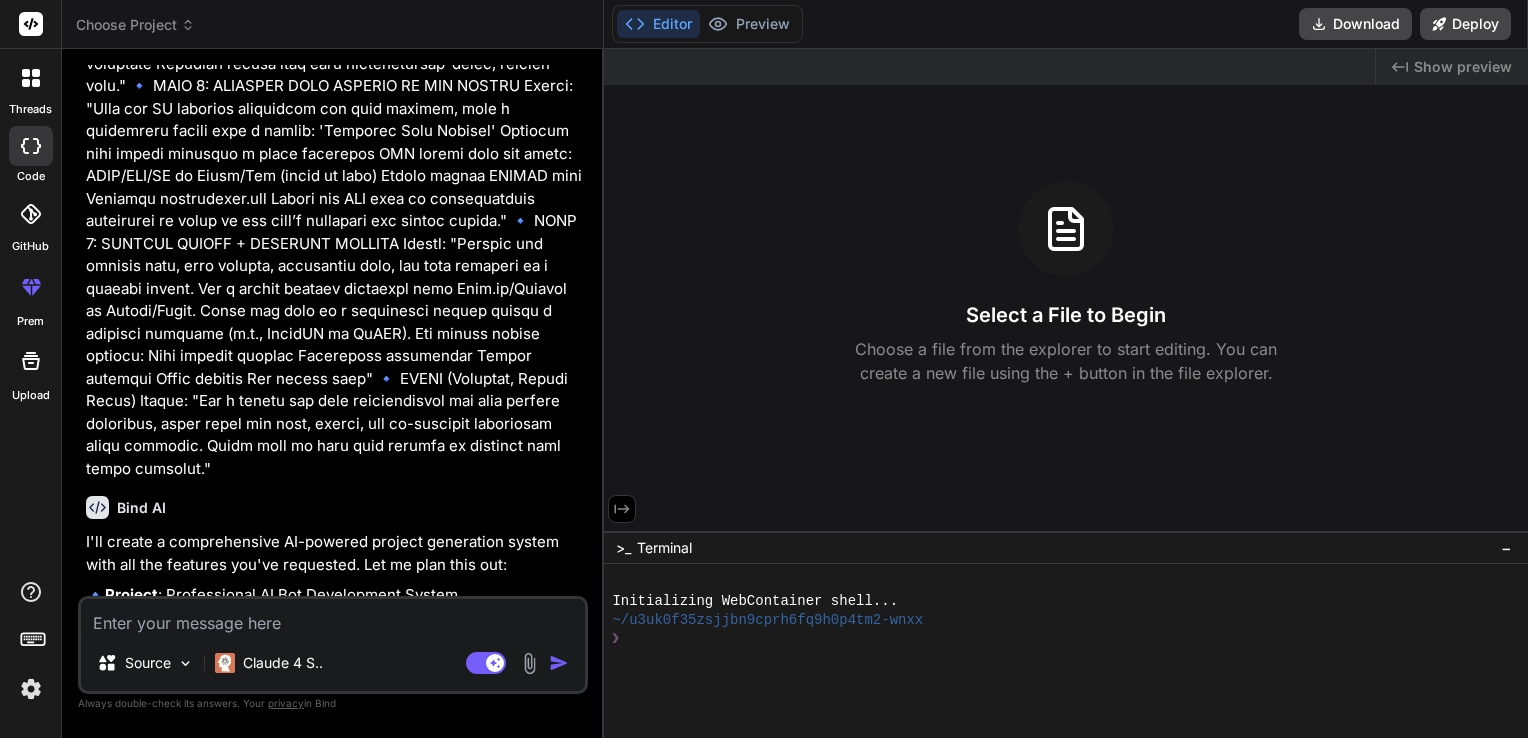 type on "x" 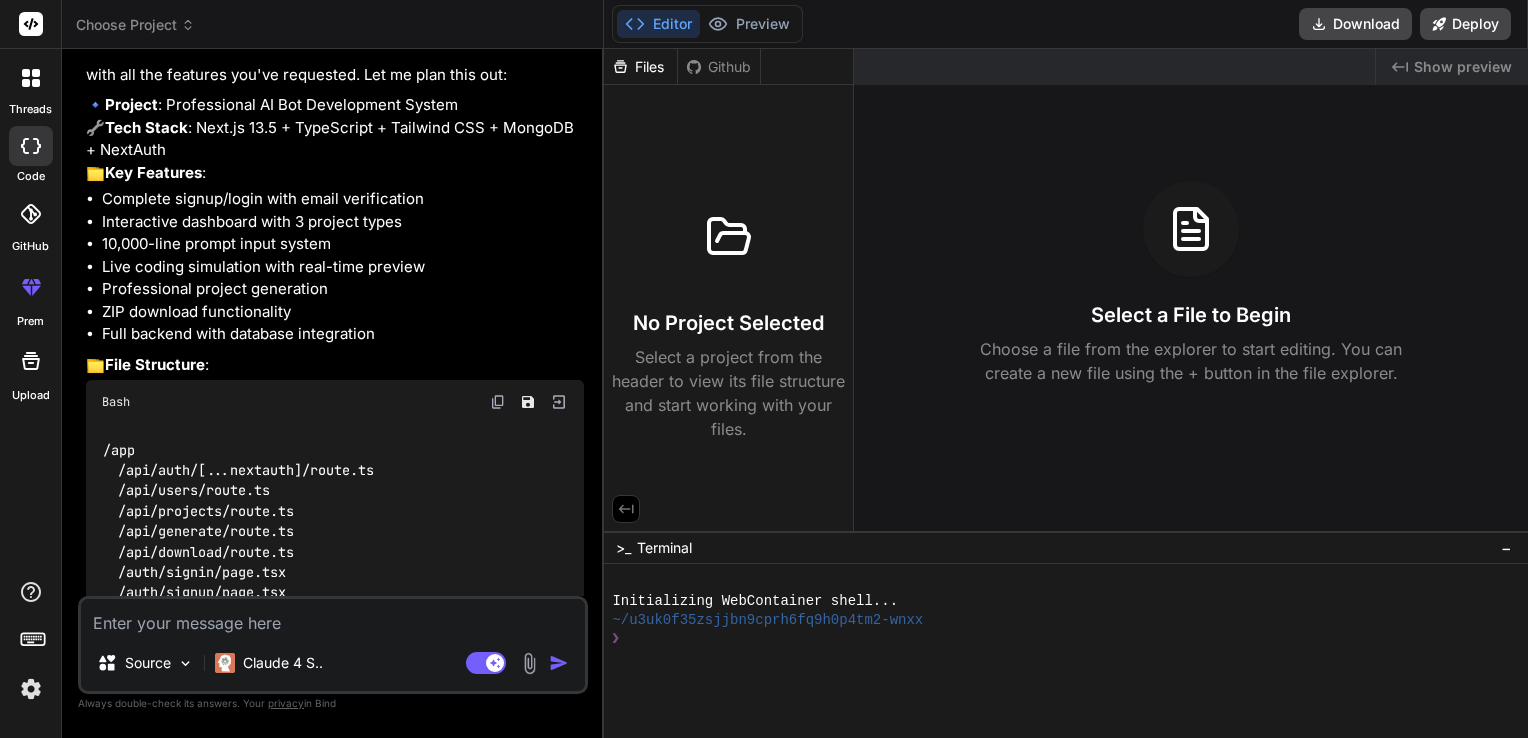 scroll, scrollTop: 2263, scrollLeft: 0, axis: vertical 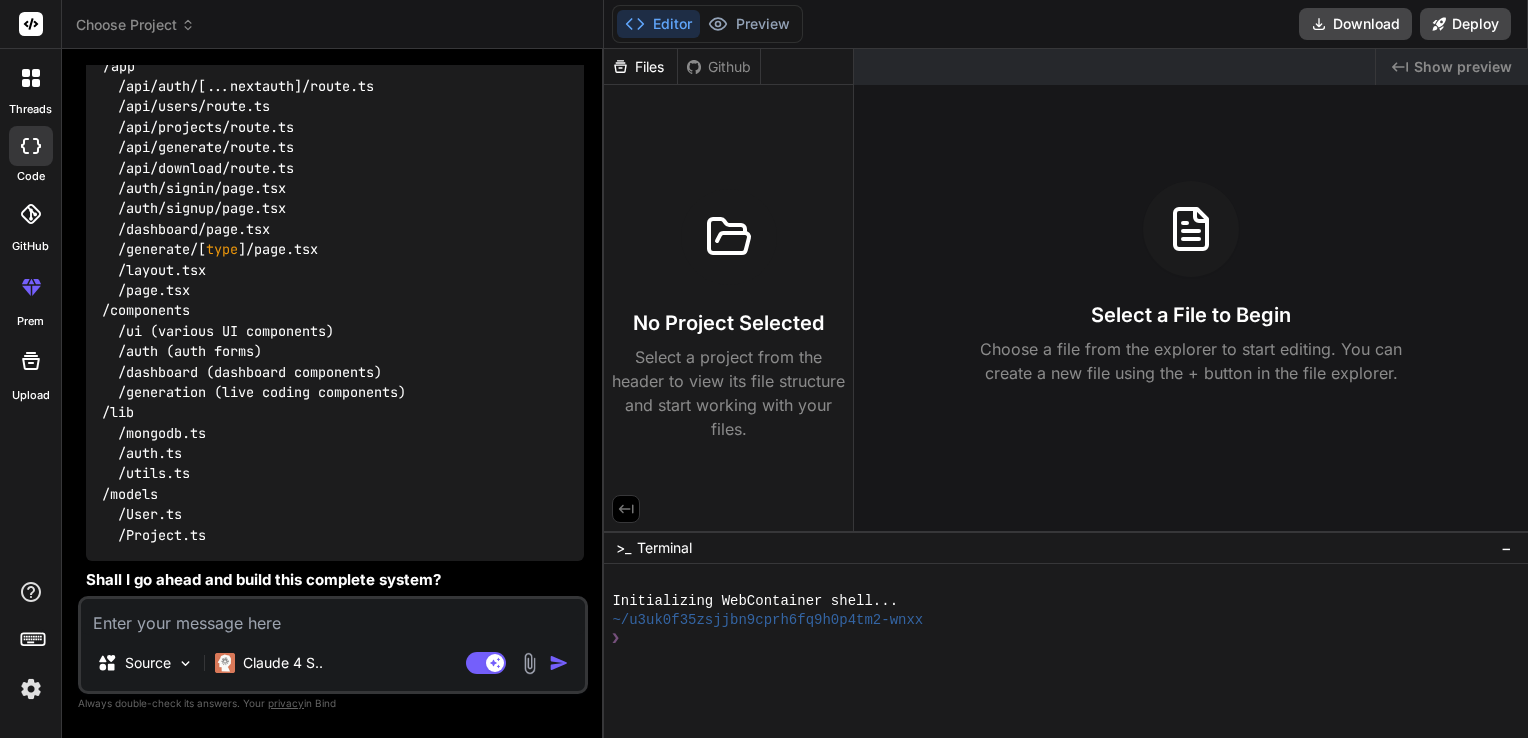 click at bounding box center (333, 617) 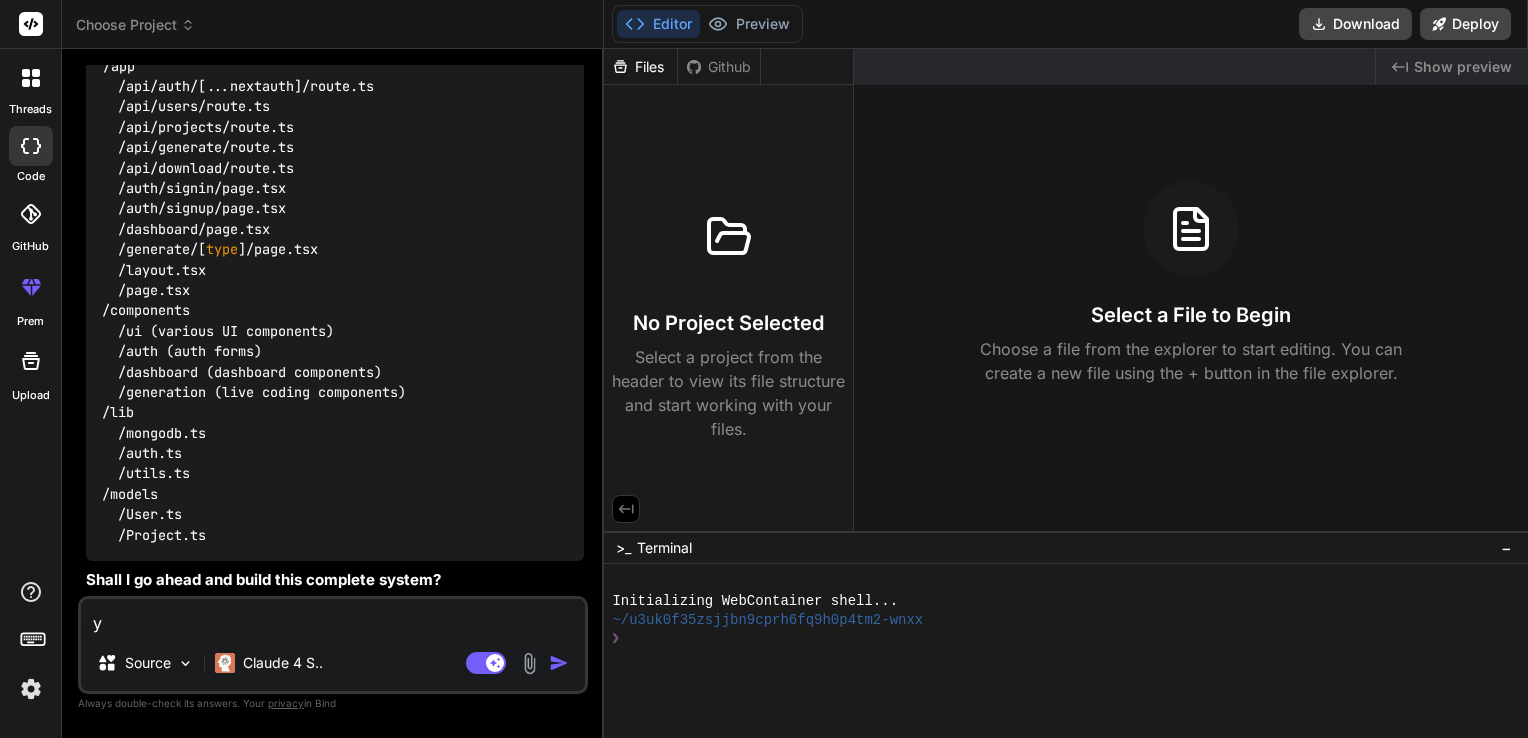 type on "ye" 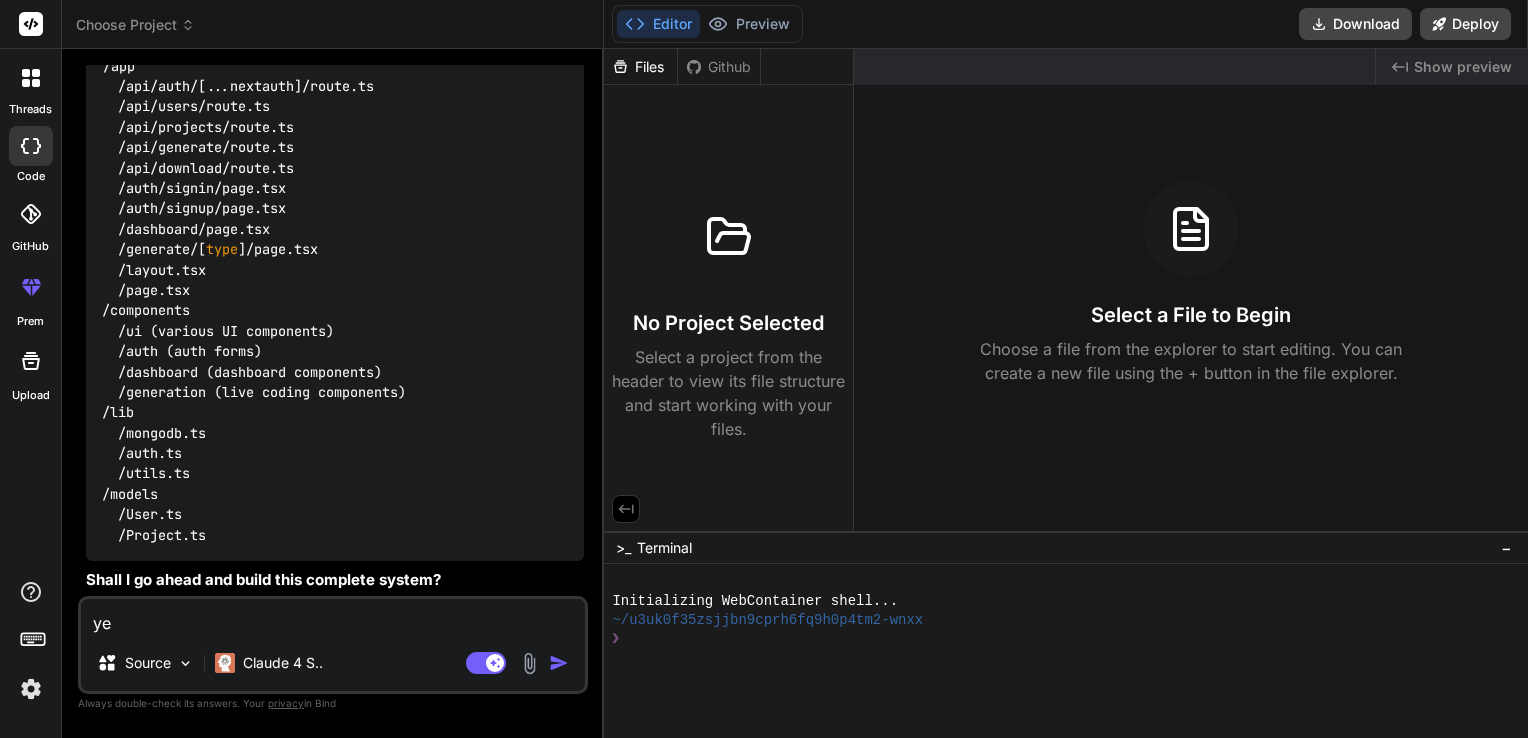 type on "yes" 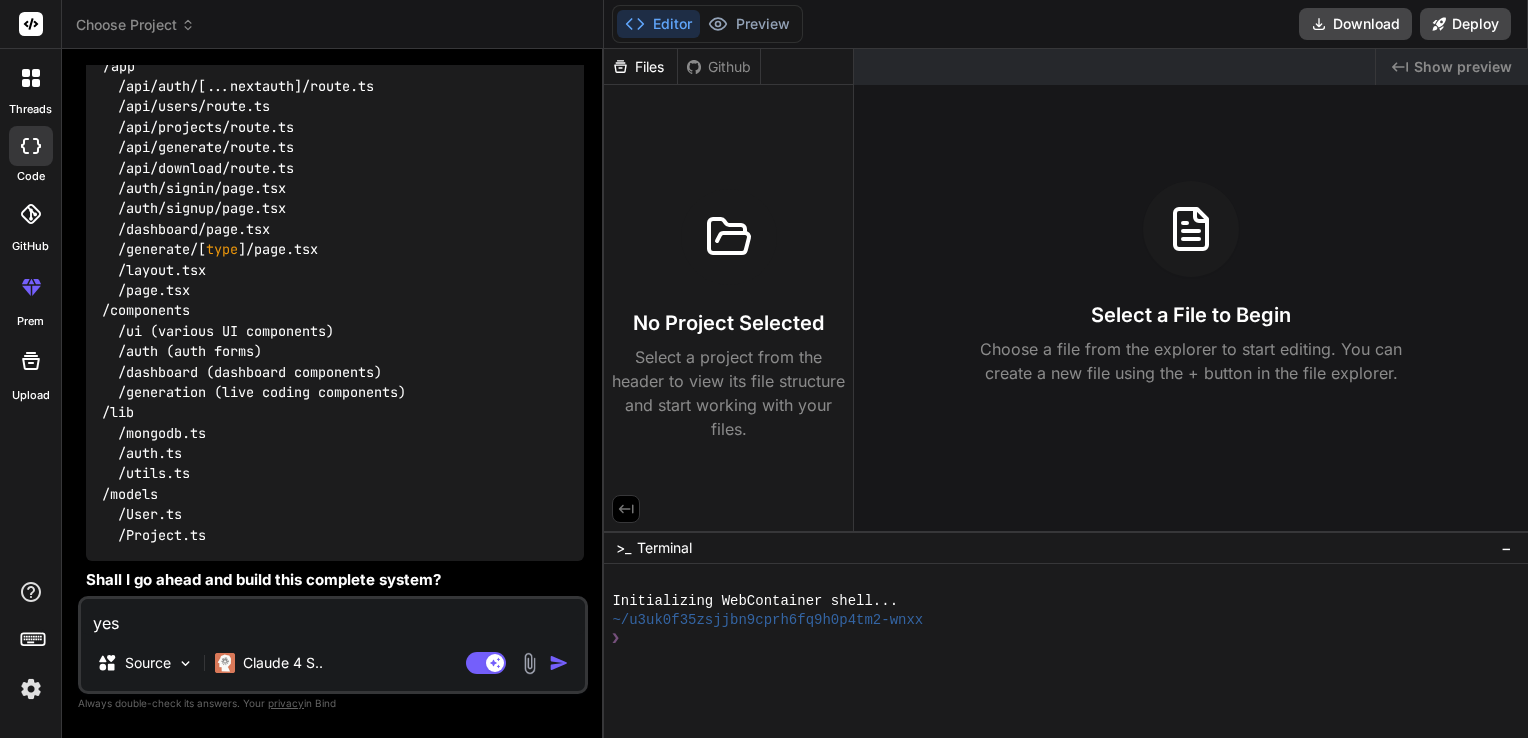 type on "x" 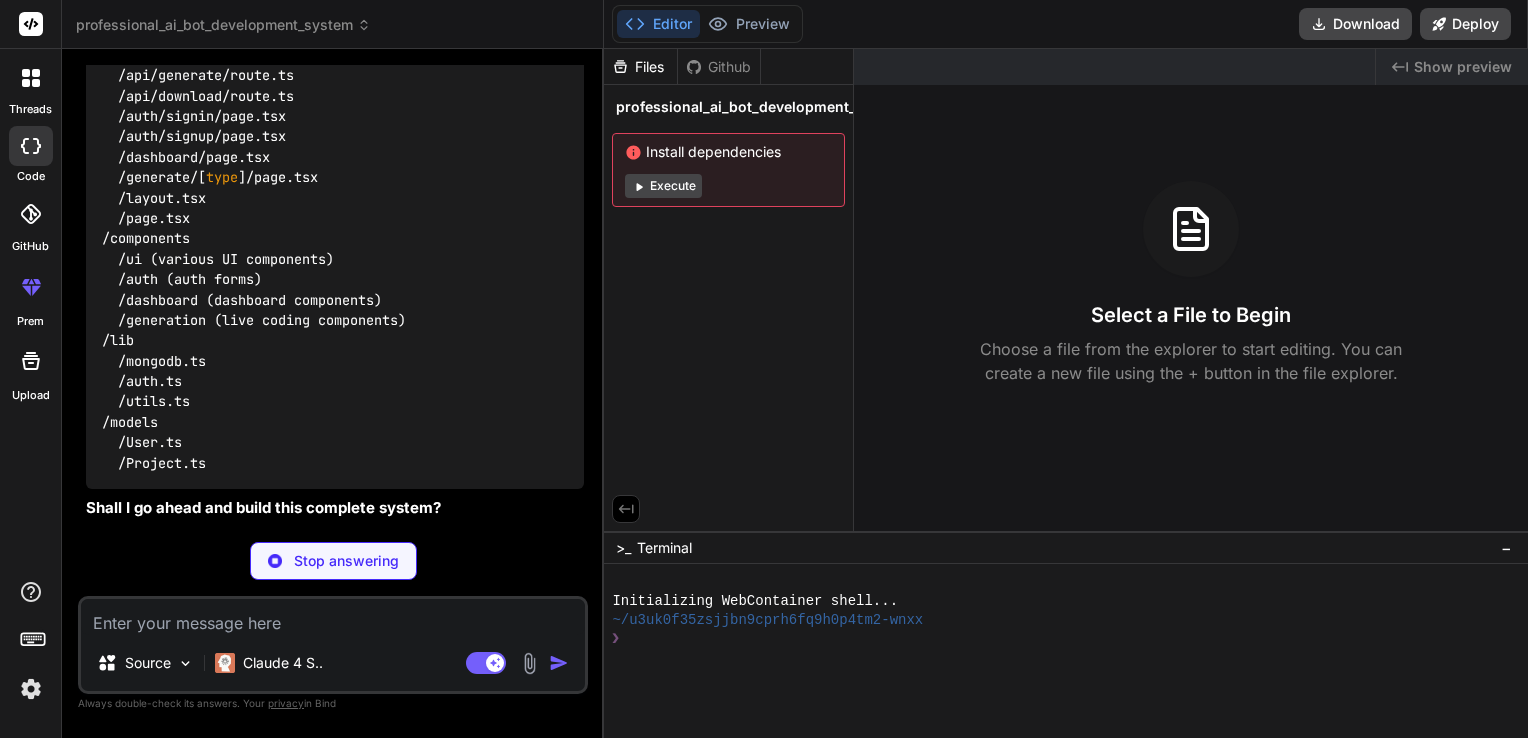 scroll, scrollTop: 2517, scrollLeft: 0, axis: vertical 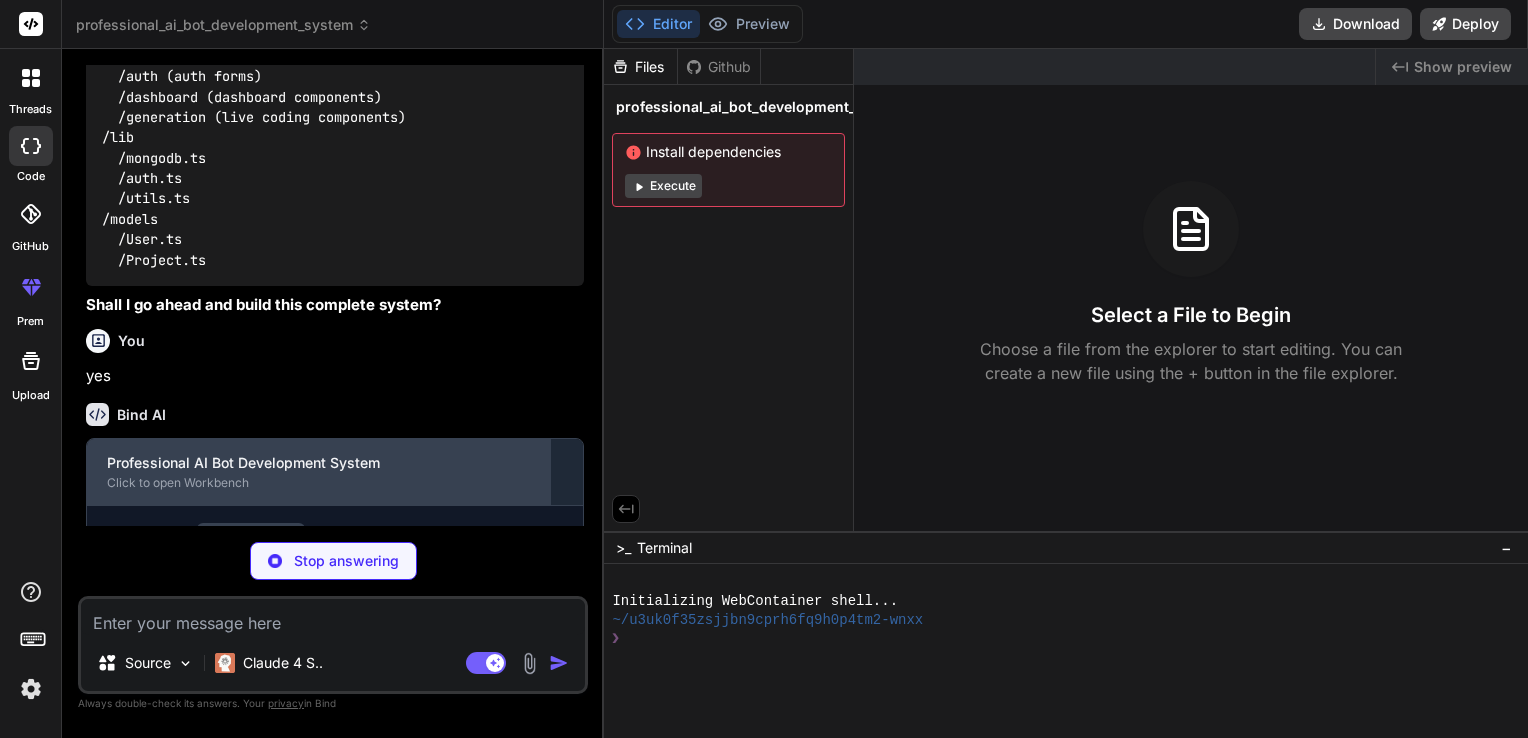 click on "Professional AI Bot Development System" at bounding box center (318, 463) 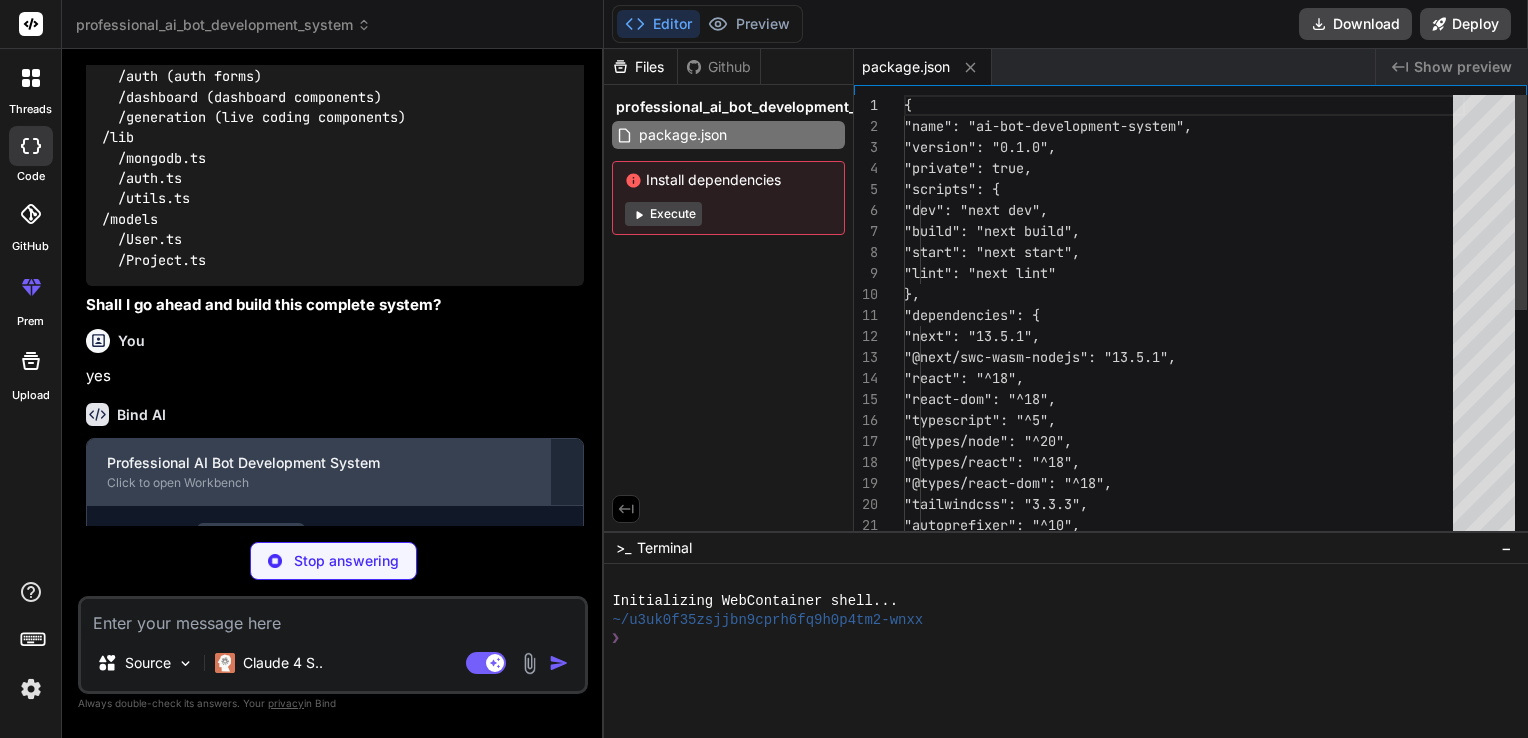 click on "Professional AI Bot Development System" at bounding box center (318, 463) 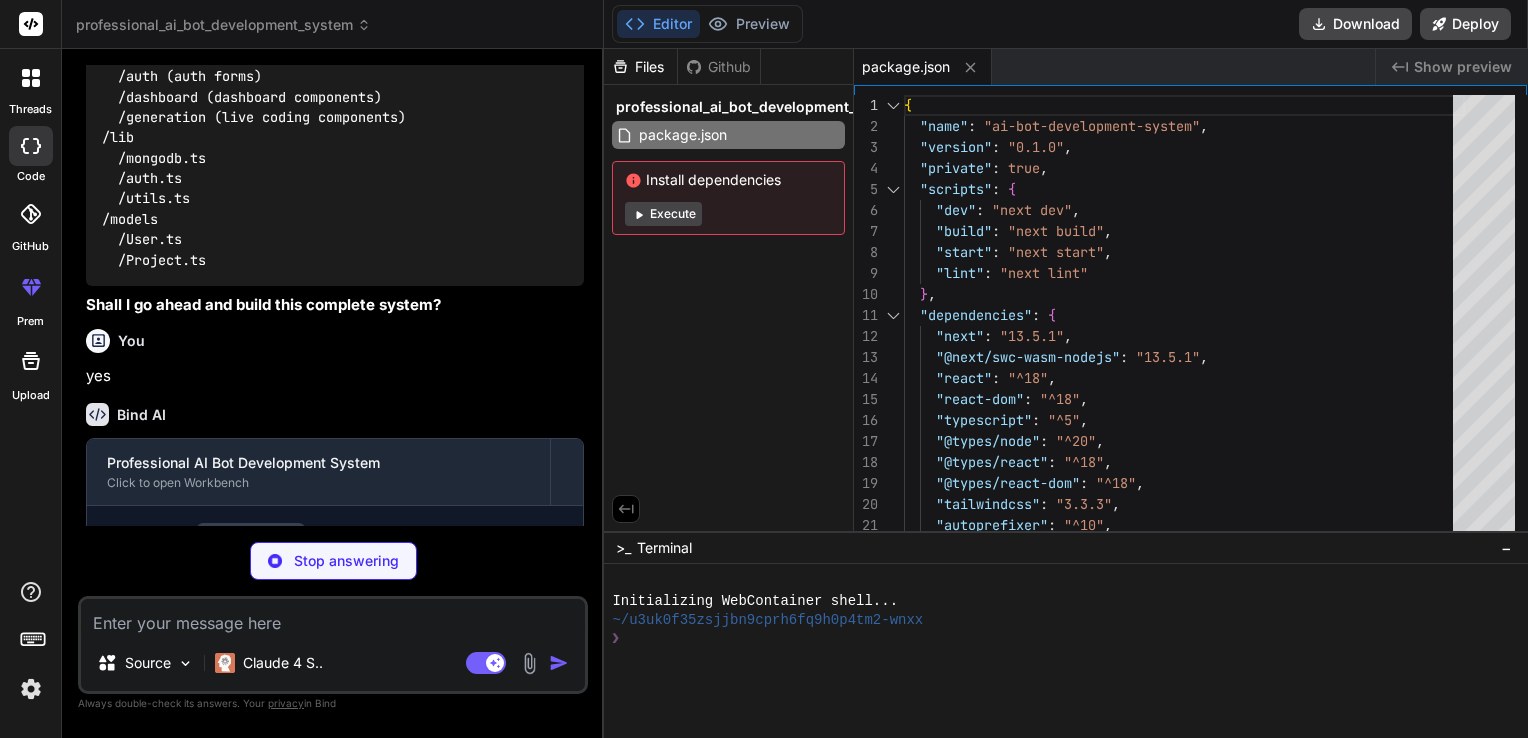 type on "x" 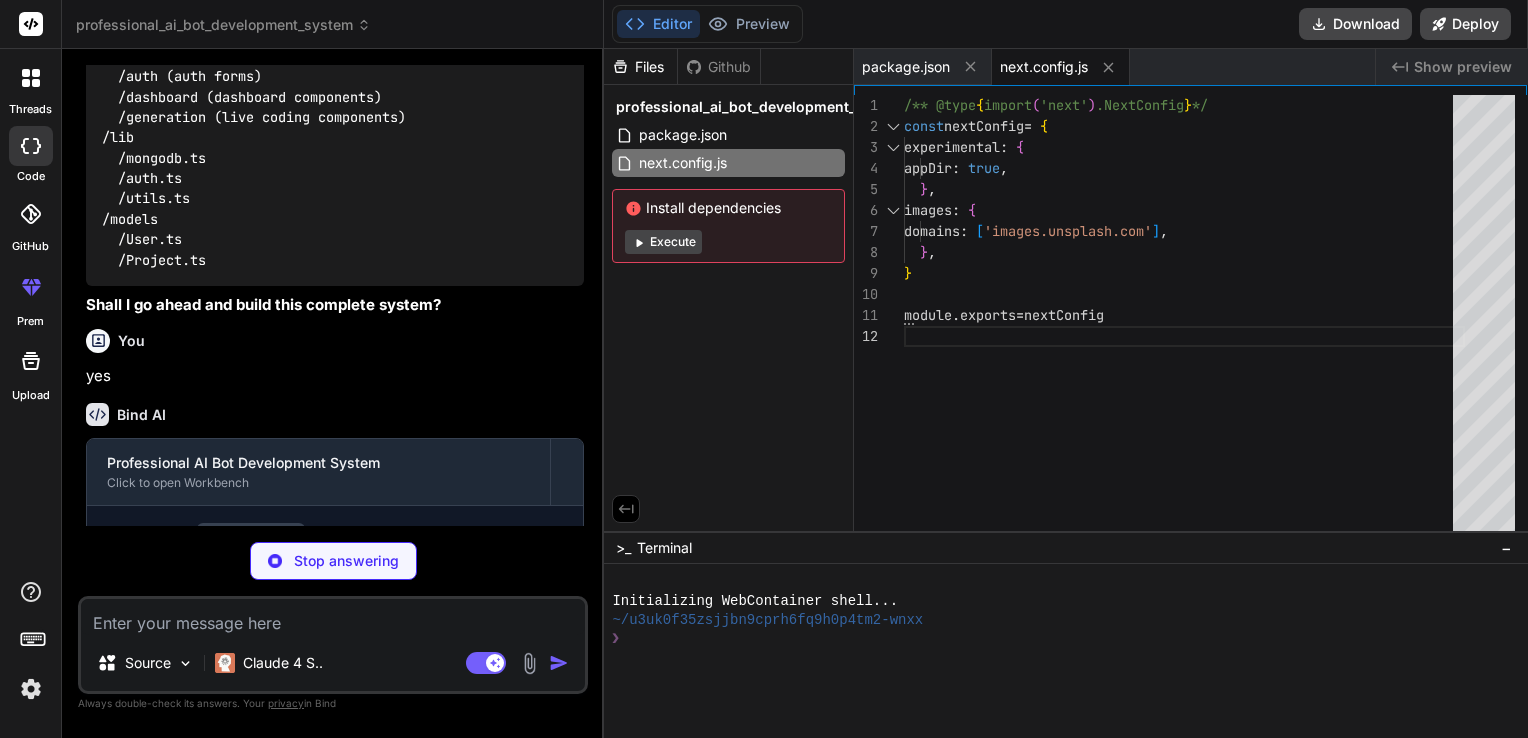 scroll, scrollTop: 2638, scrollLeft: 0, axis: vertical 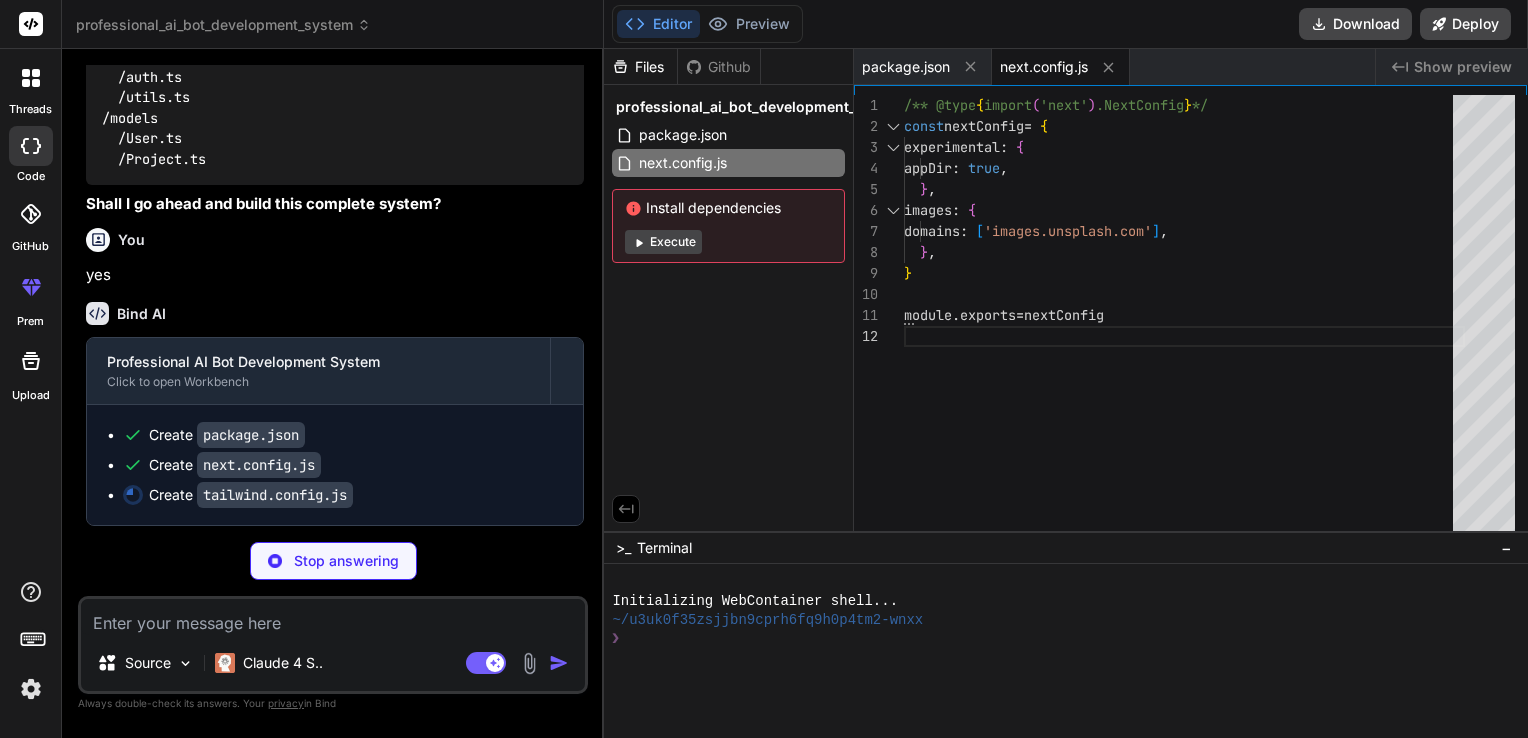 type on "x" 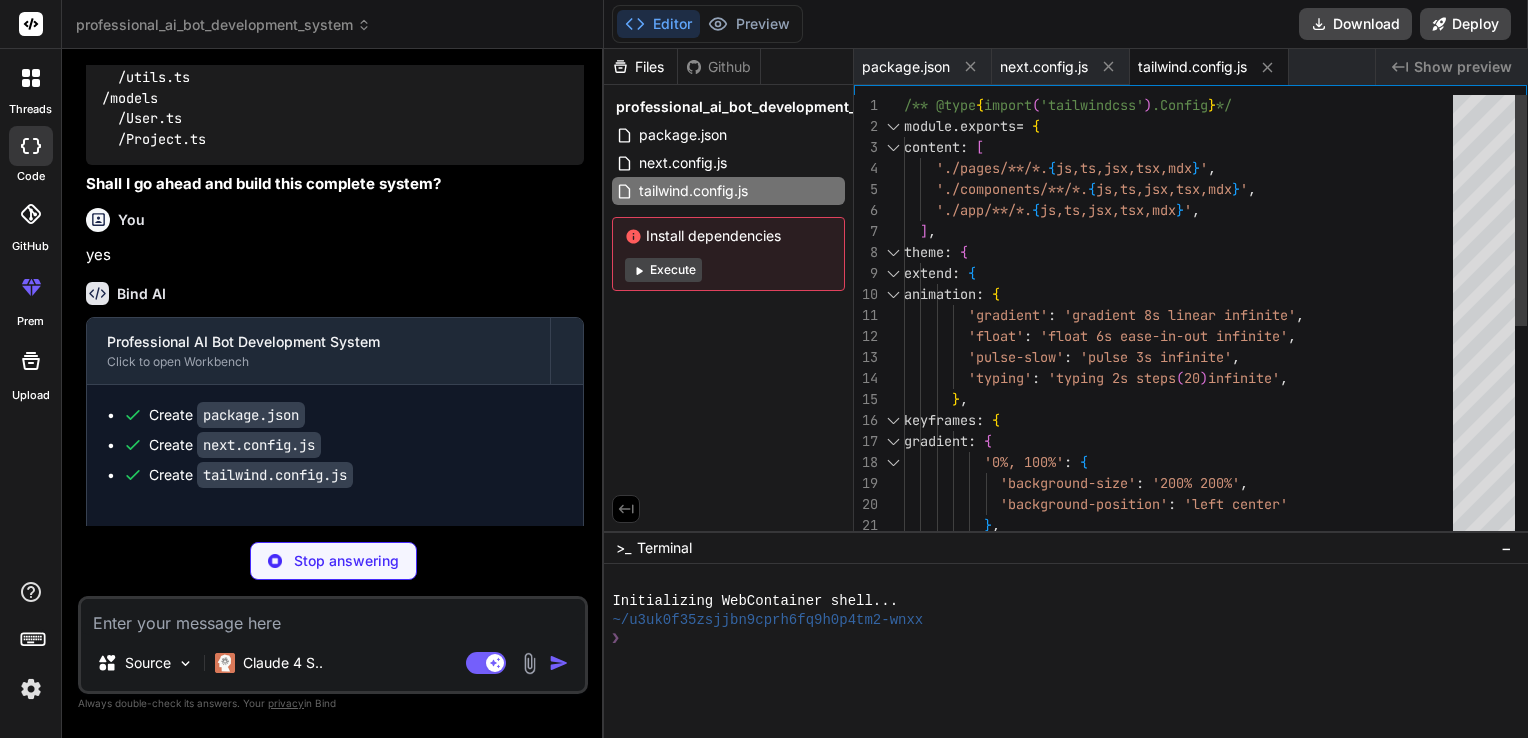 type on "x" 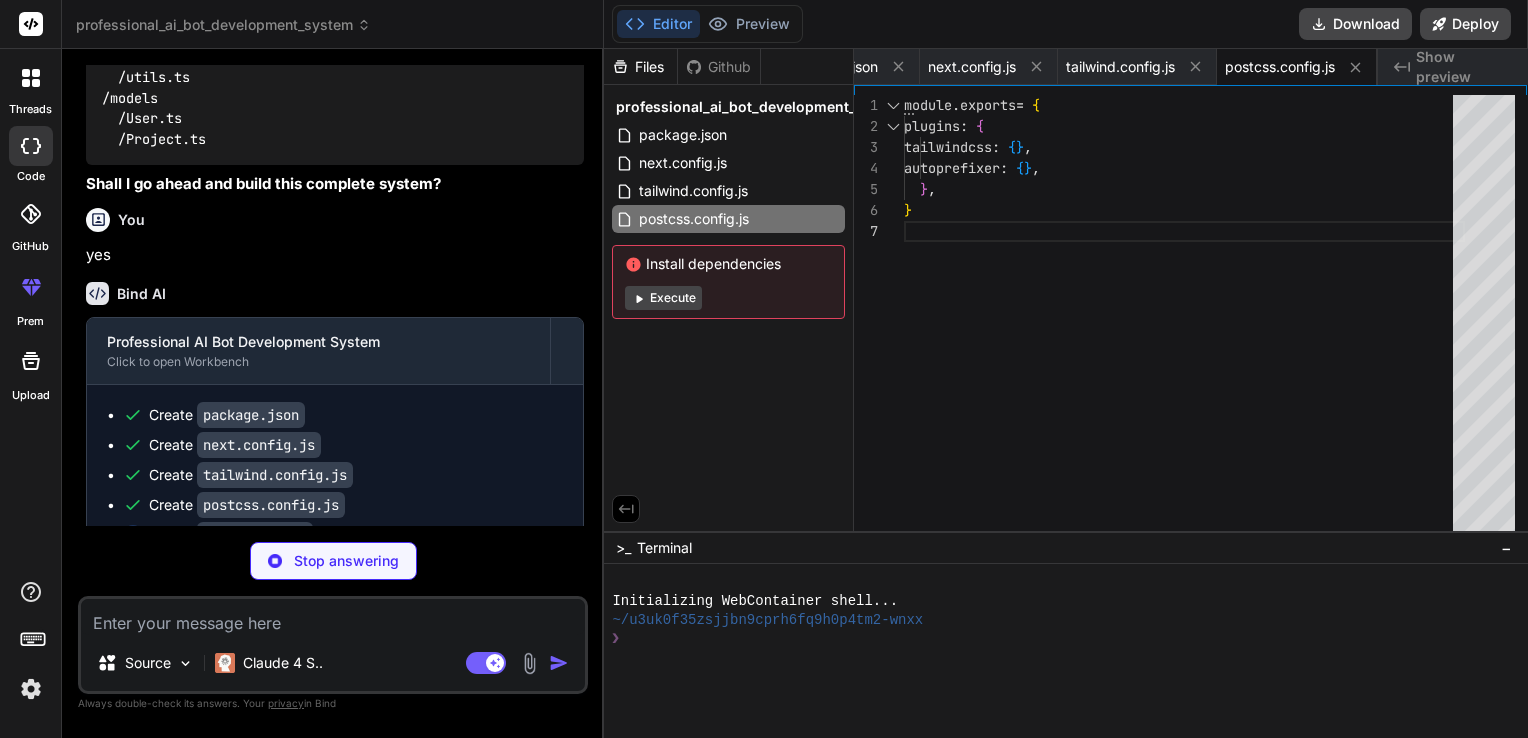scroll, scrollTop: 2698, scrollLeft: 0, axis: vertical 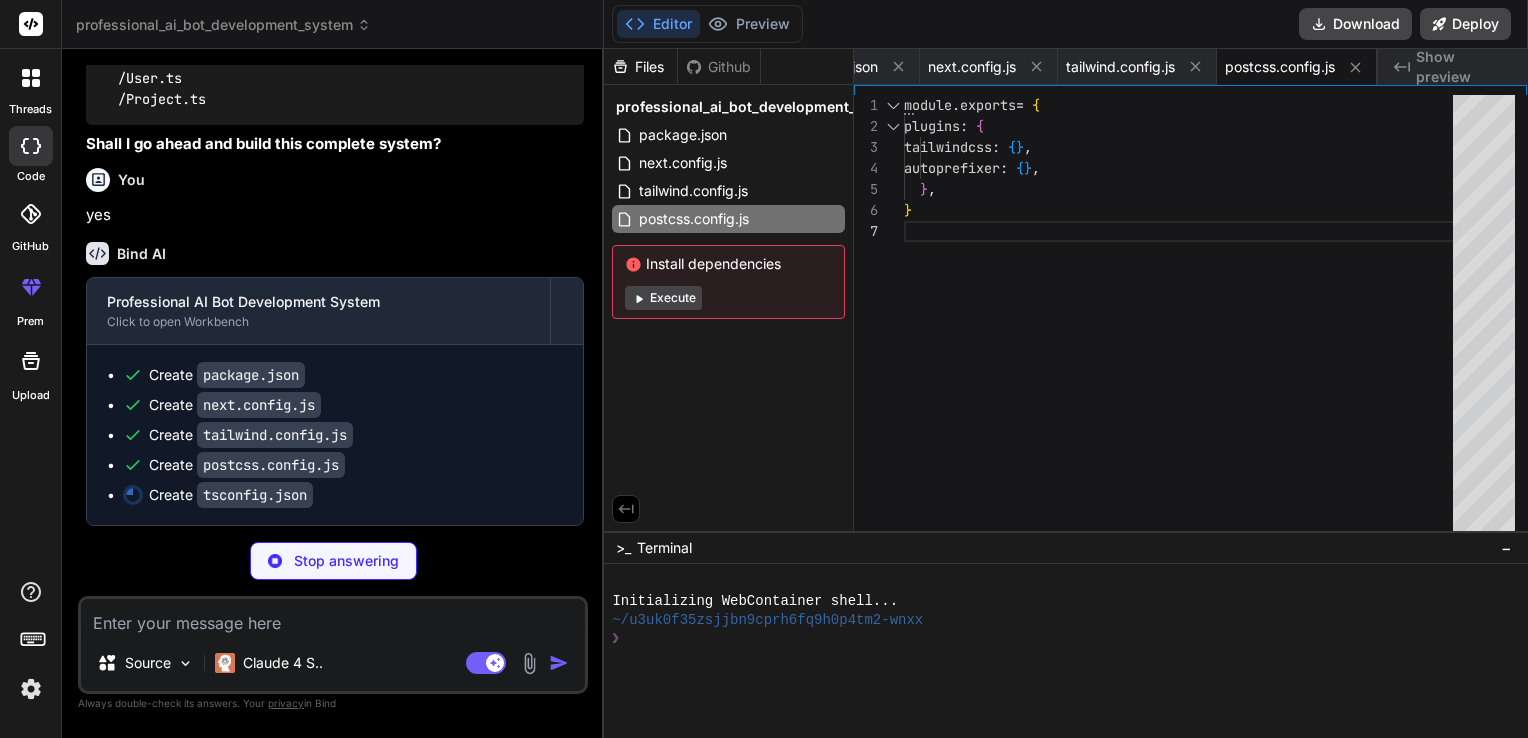 type on "x" 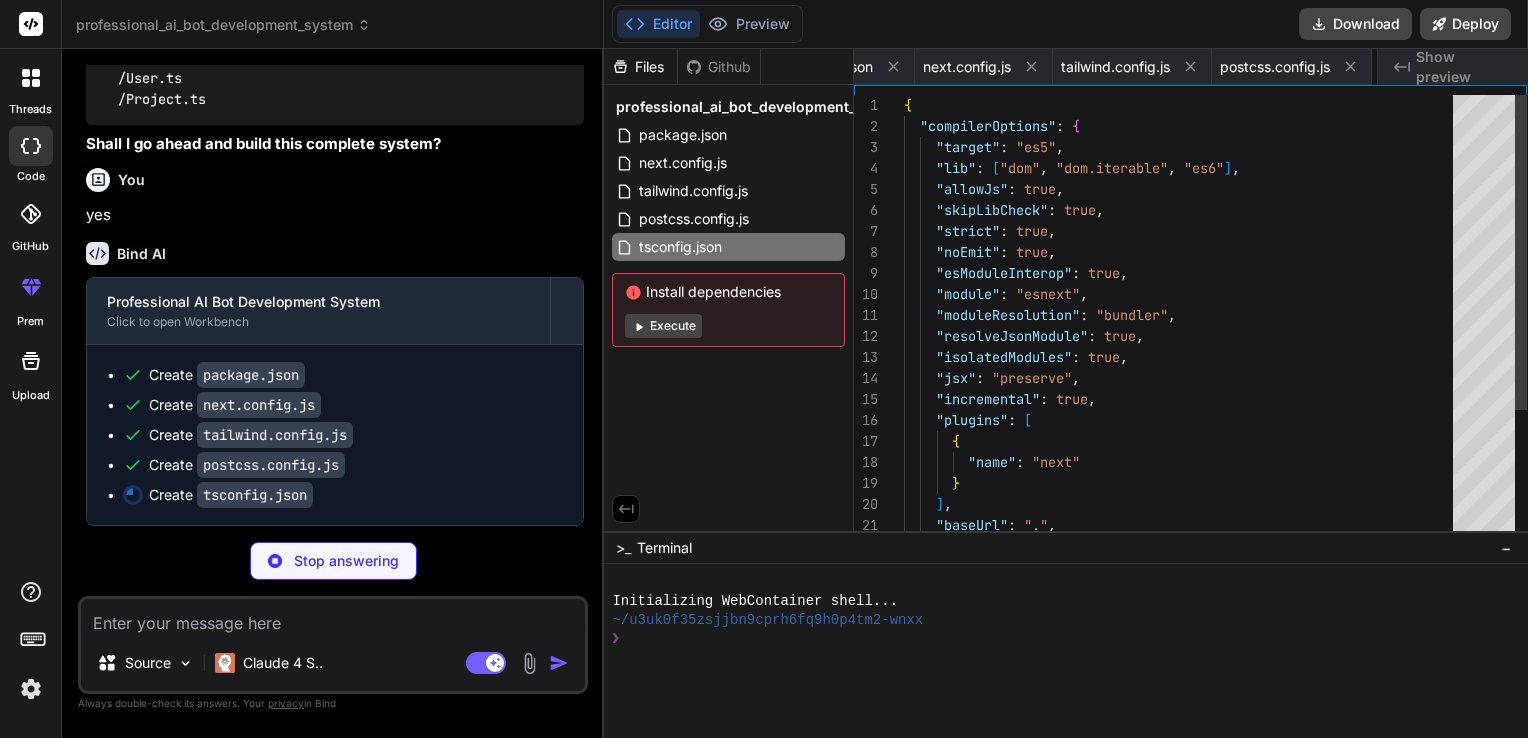 scroll, scrollTop: 0, scrollLeft: 212, axis: horizontal 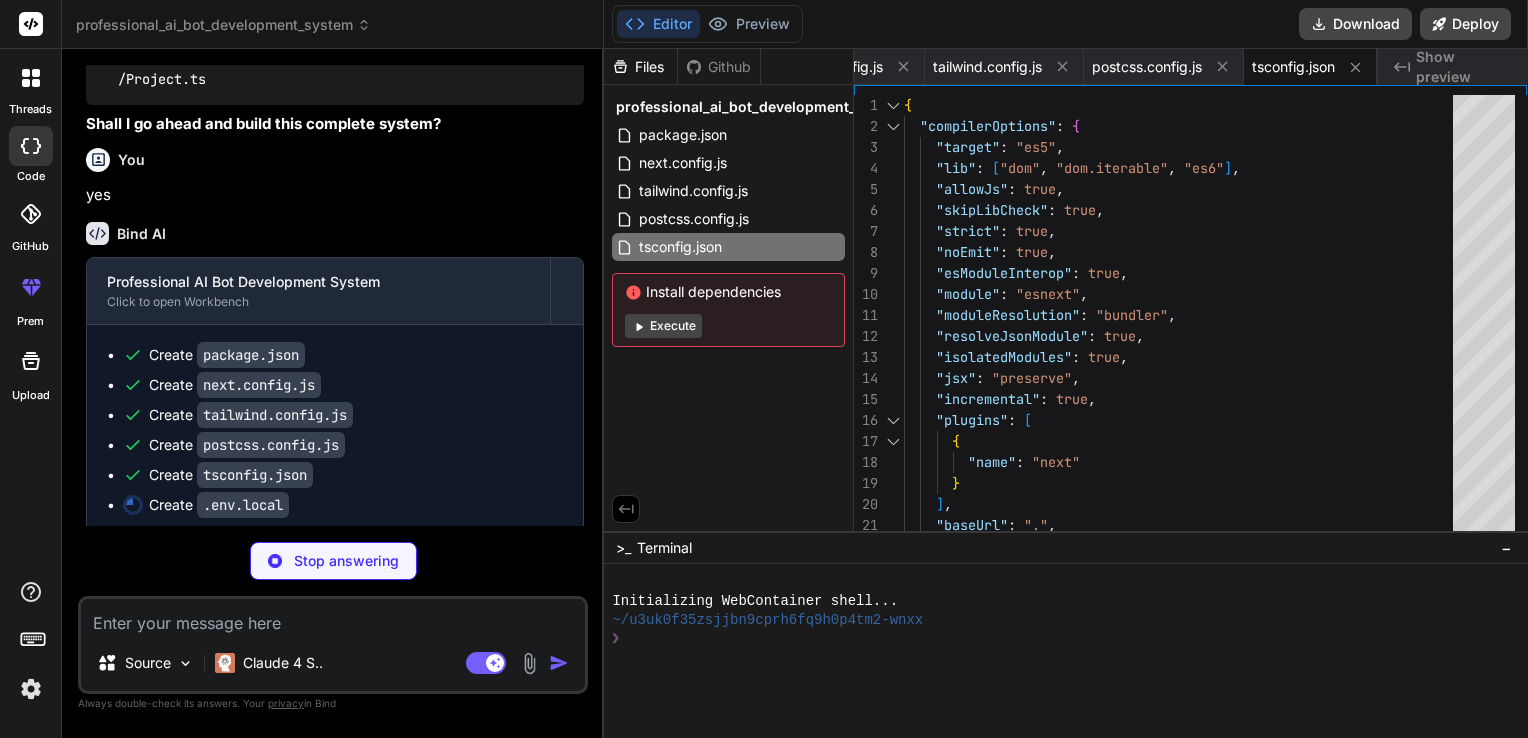 type on "x" 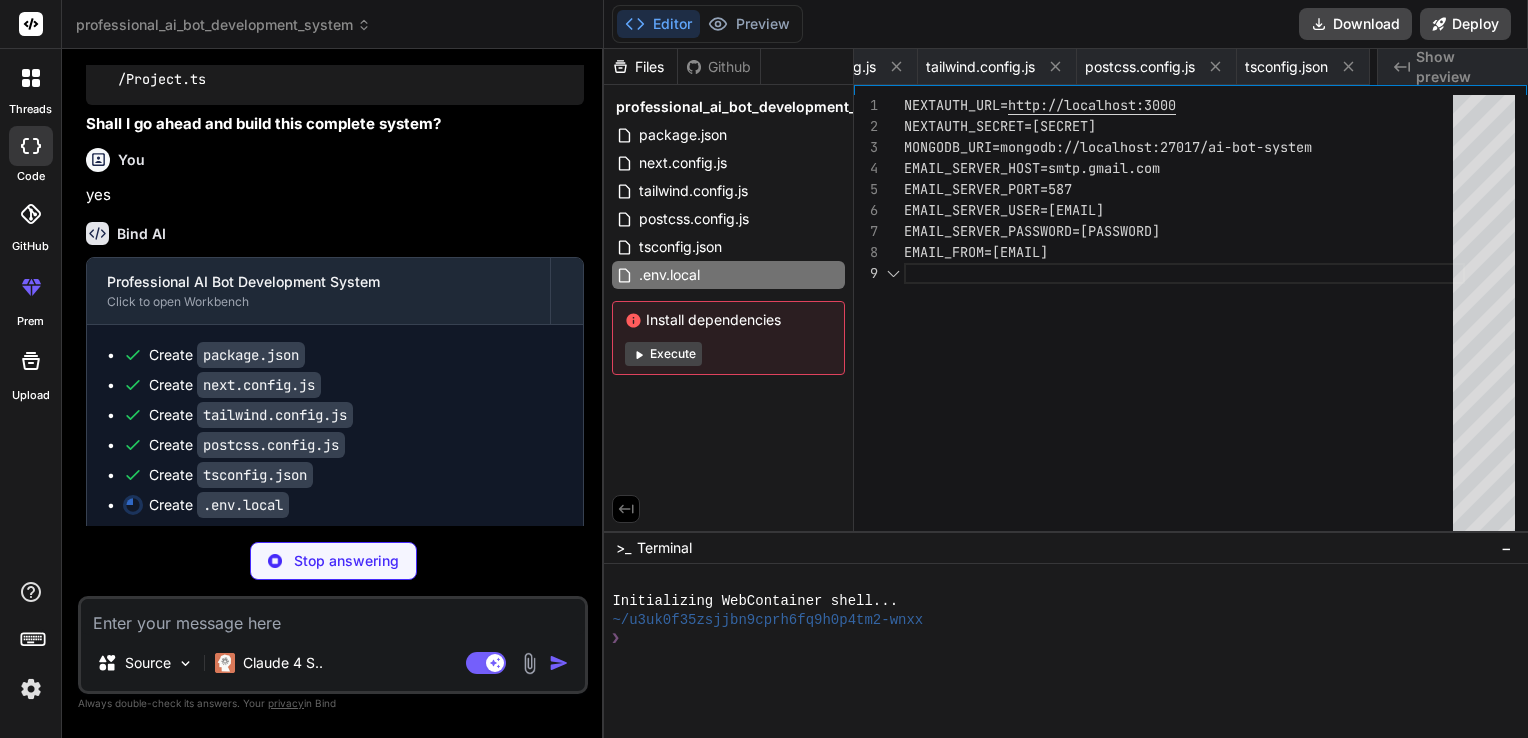 scroll, scrollTop: 0, scrollLeft: 332, axis: horizontal 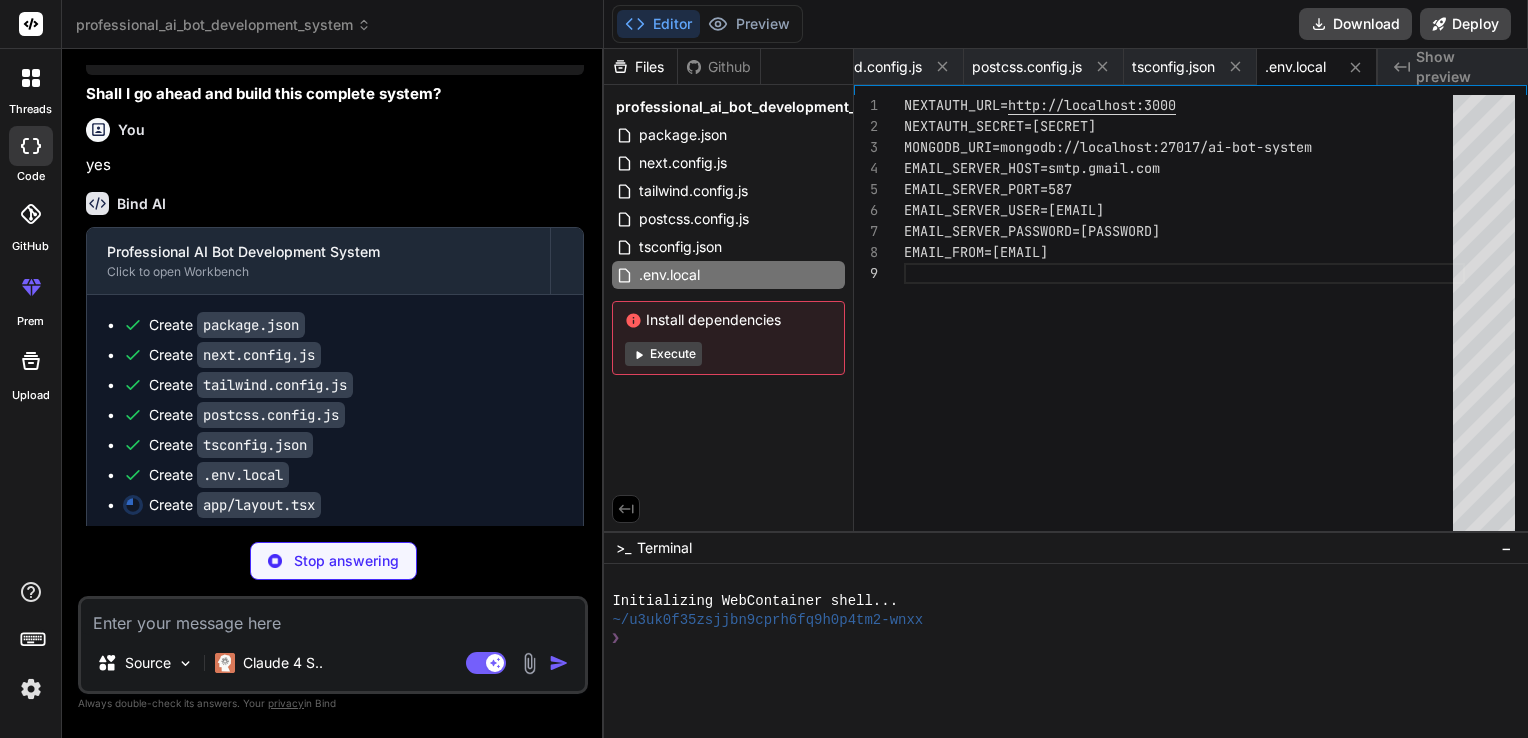 type on "x" 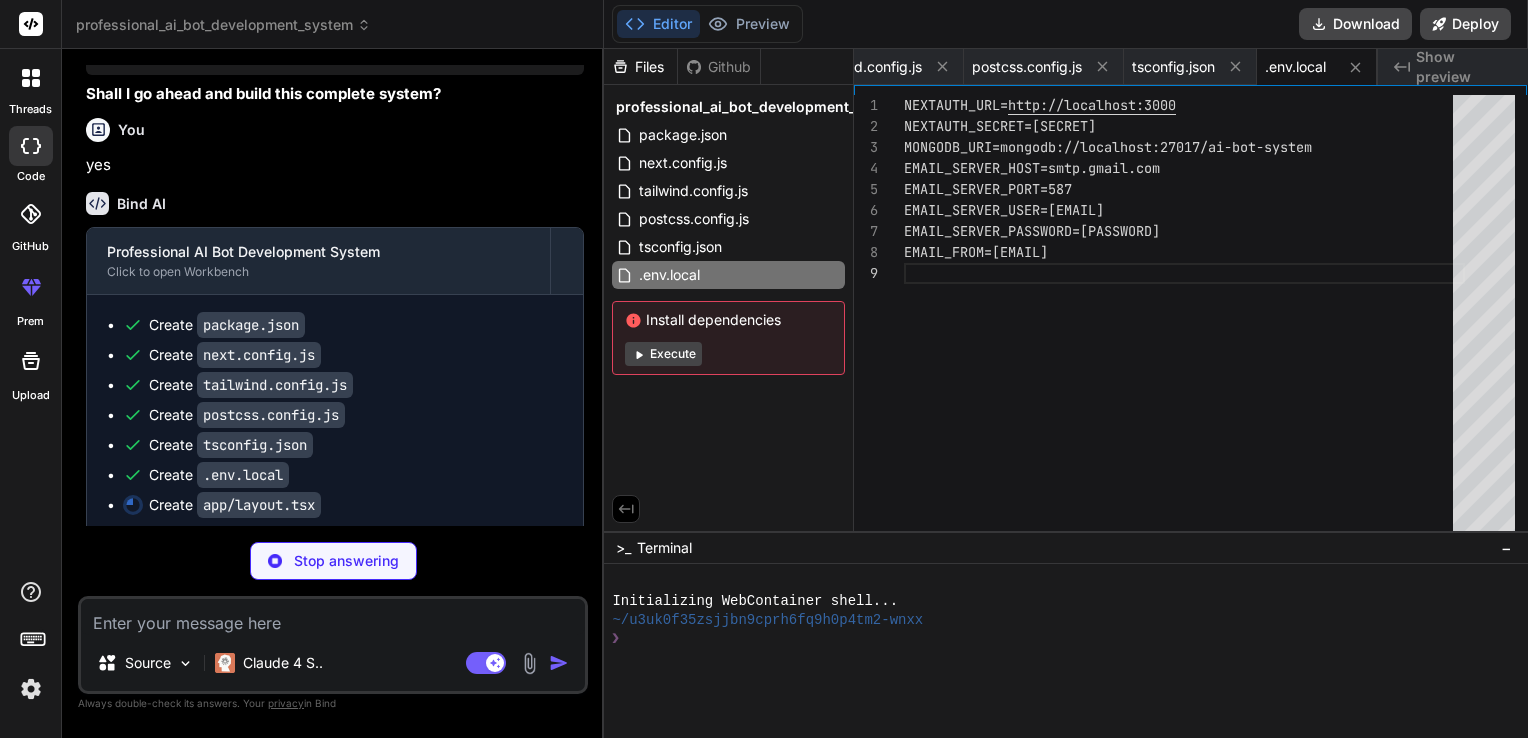type on "<Providers>
{children}
</Providers>
</body>
</html>
)
}" 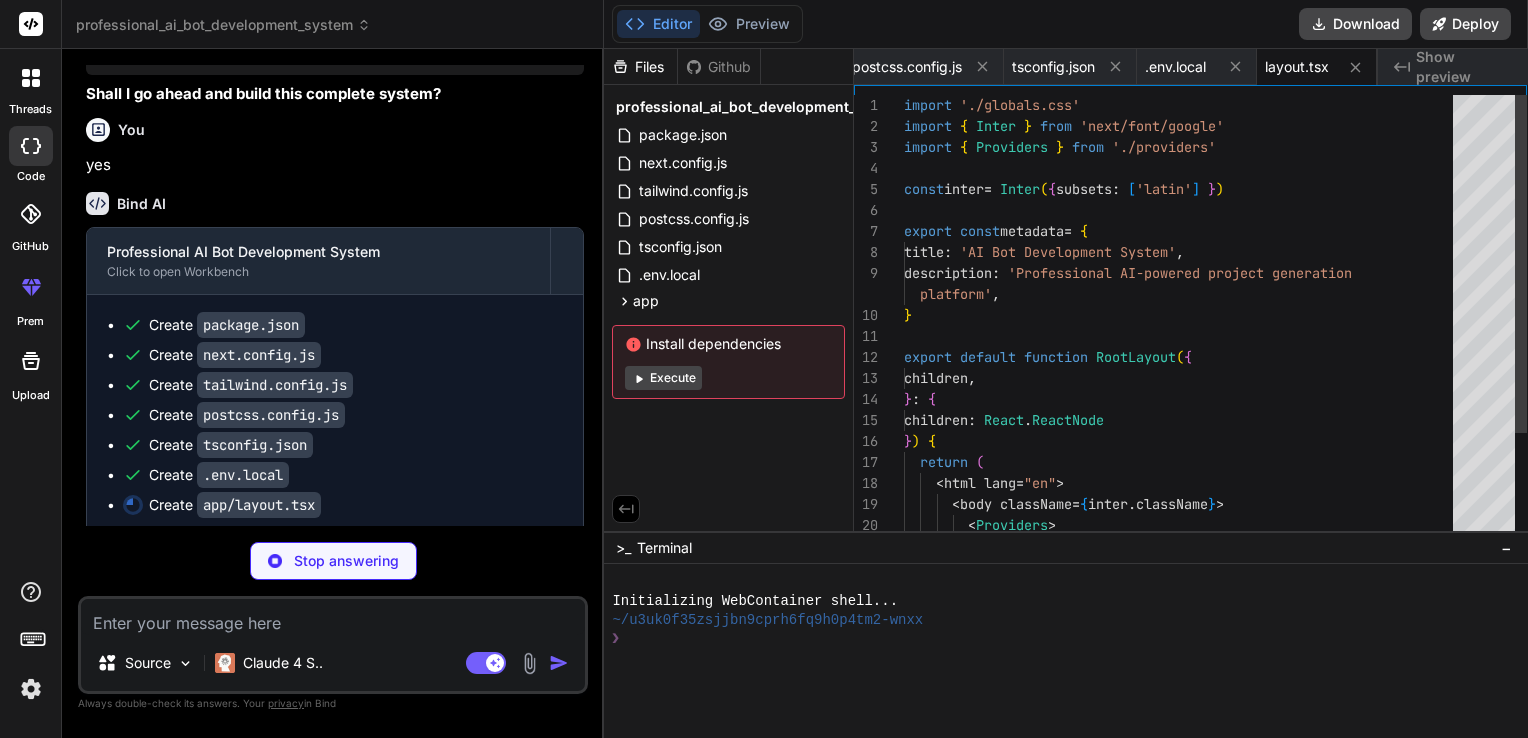 scroll, scrollTop: 2788, scrollLeft: 0, axis: vertical 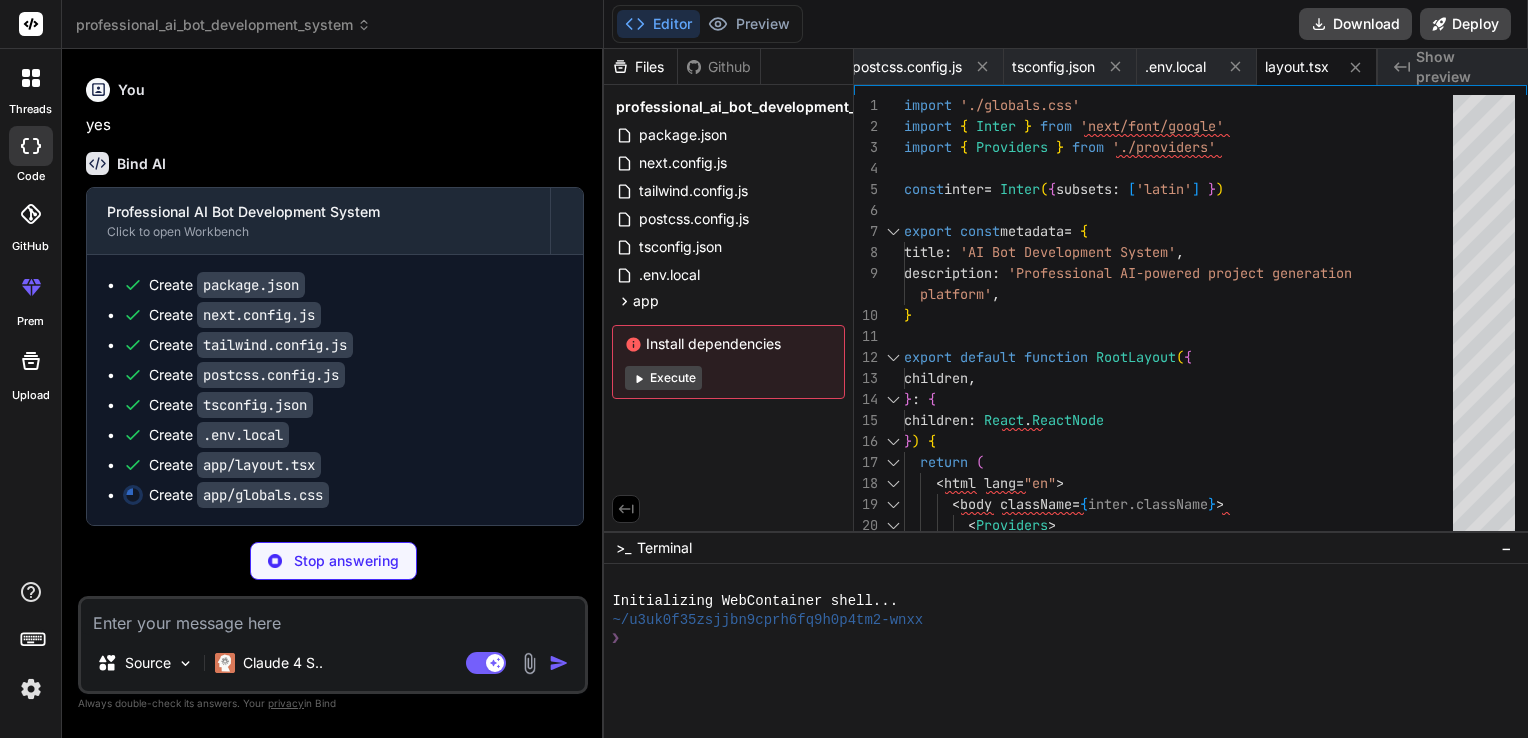 type on "x" 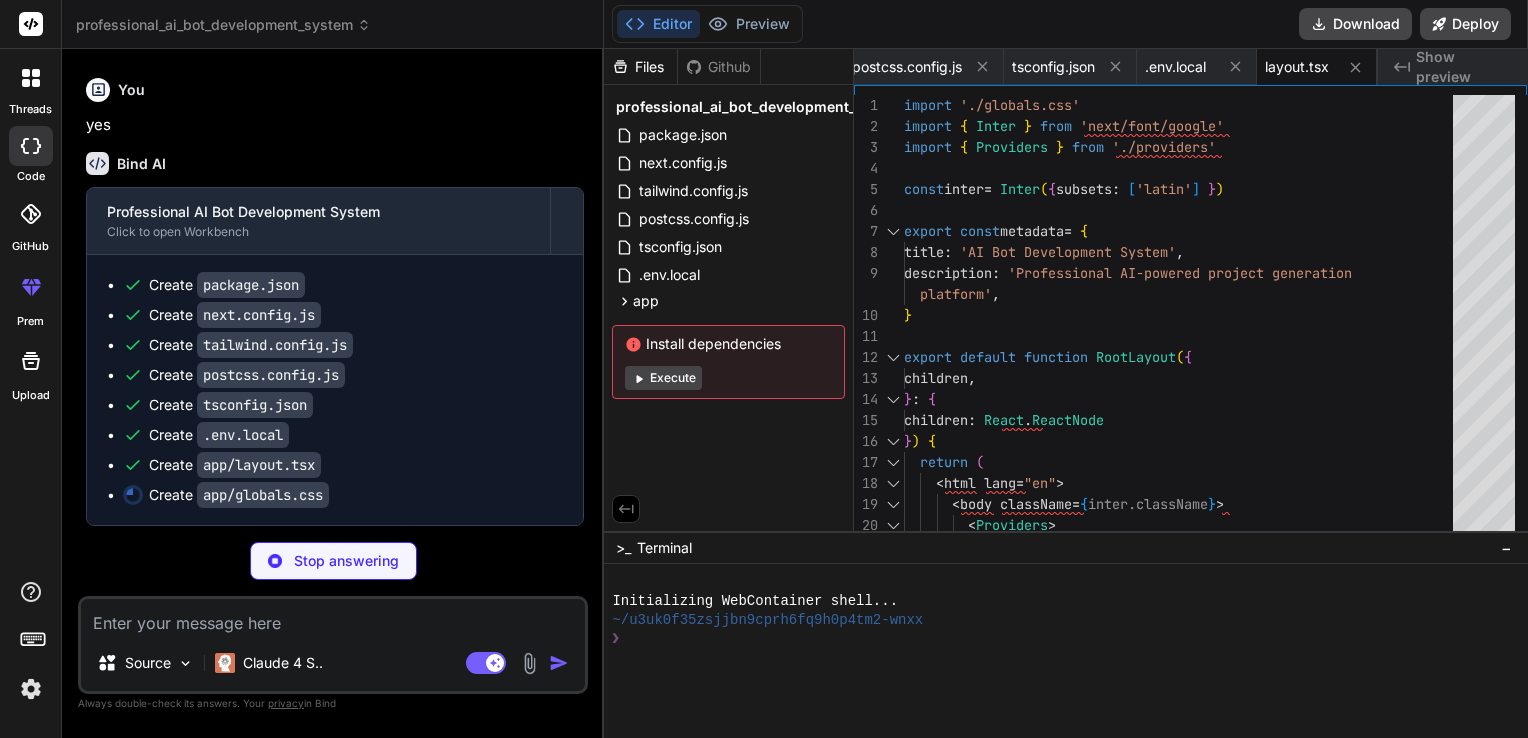 type on "}
}" 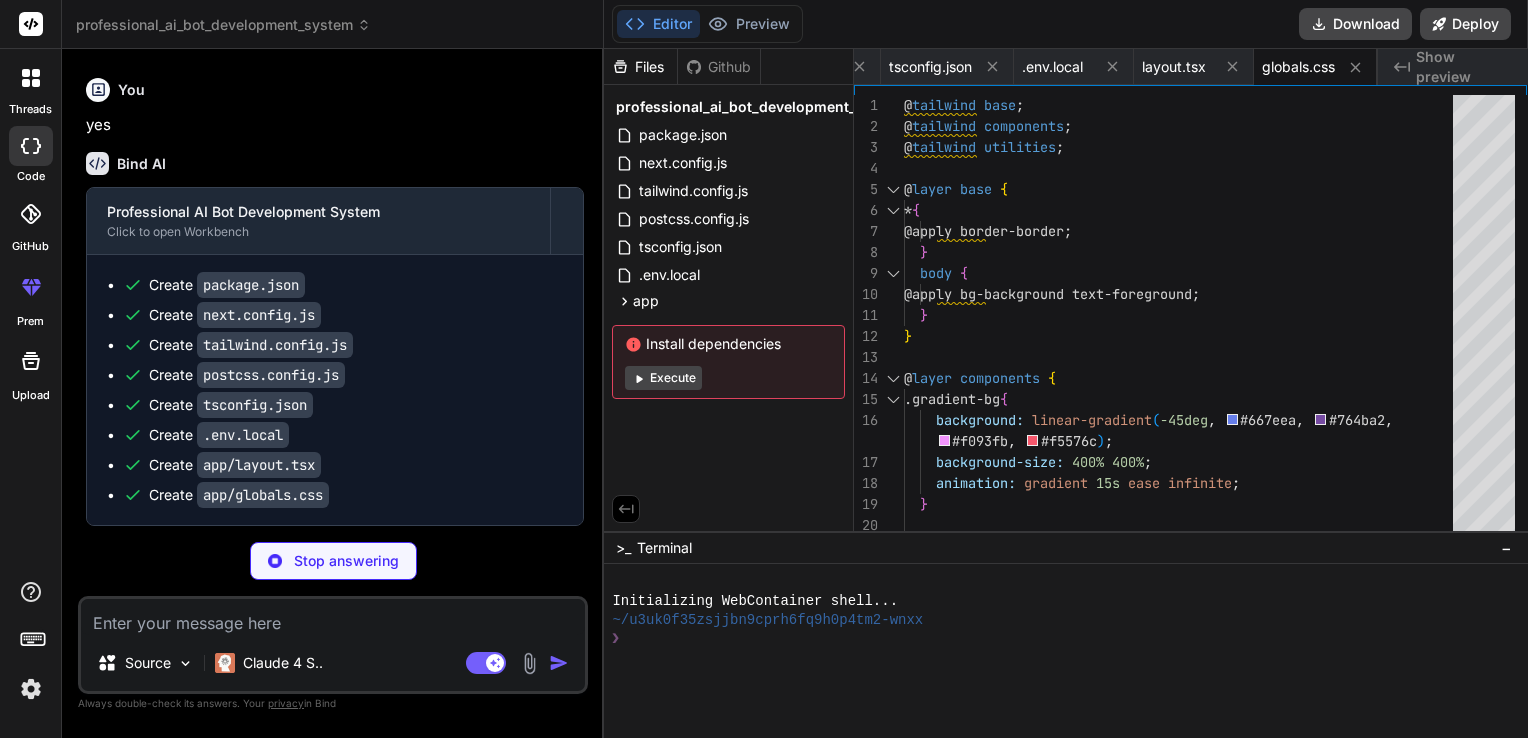 type on "x" 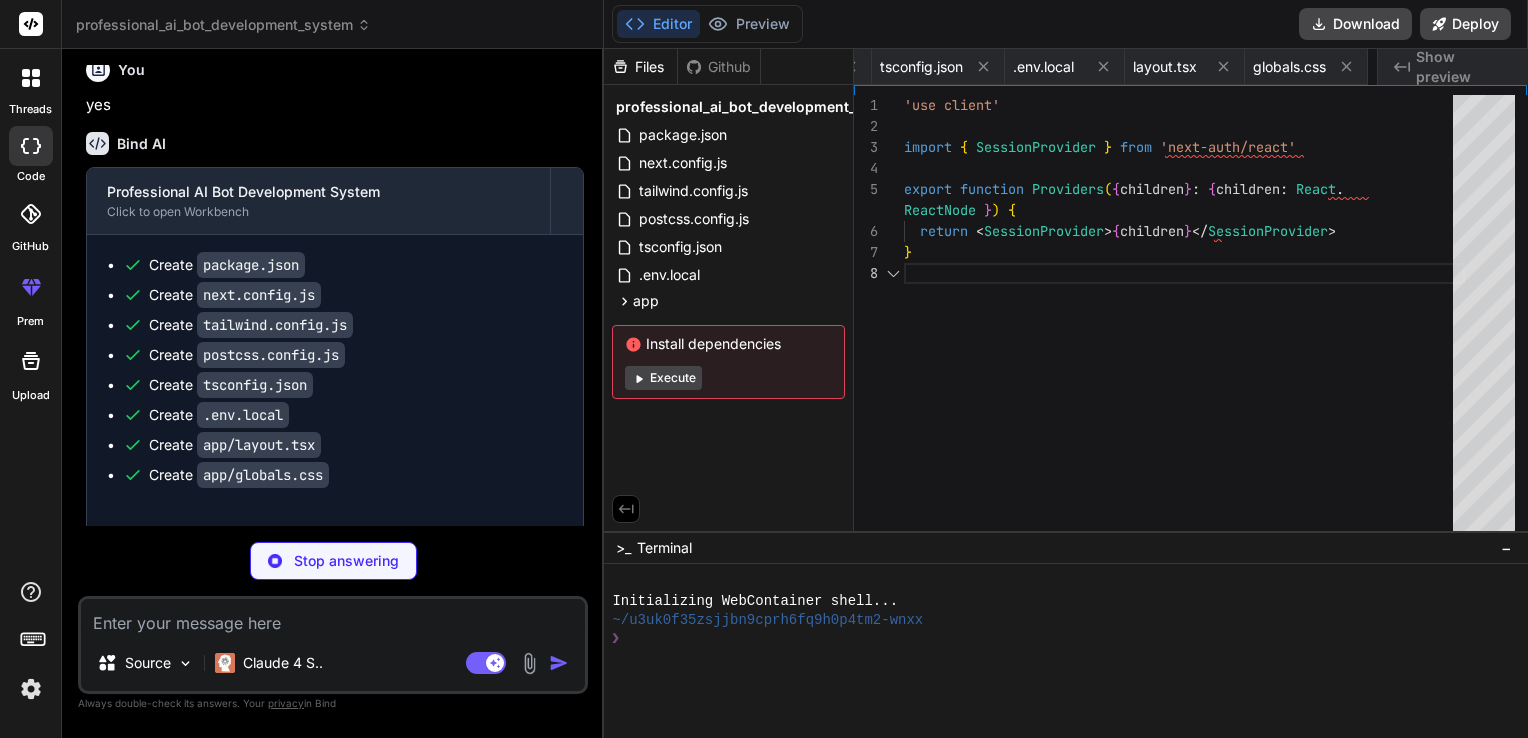 scroll, scrollTop: 0, scrollLeft: 712, axis: horizontal 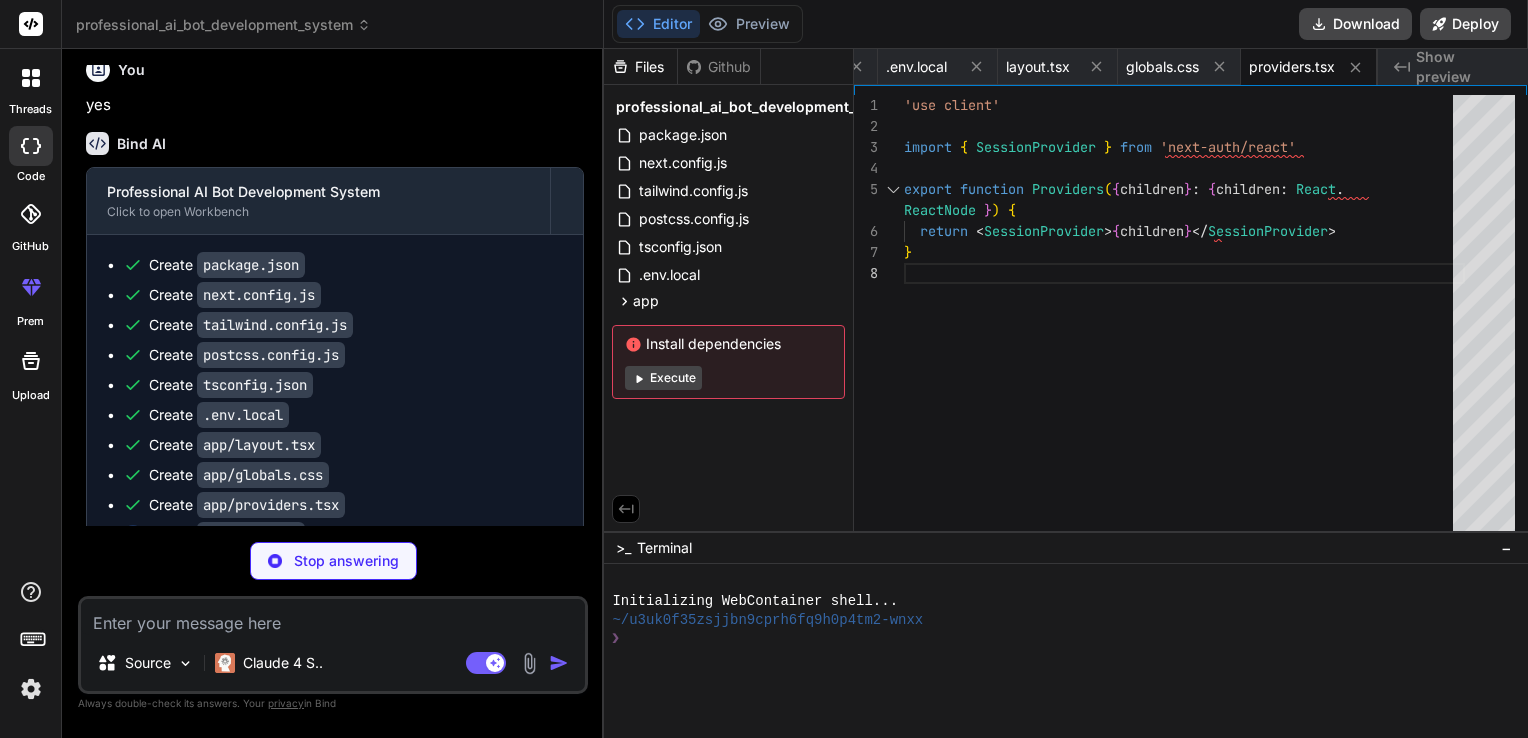 type on "x" 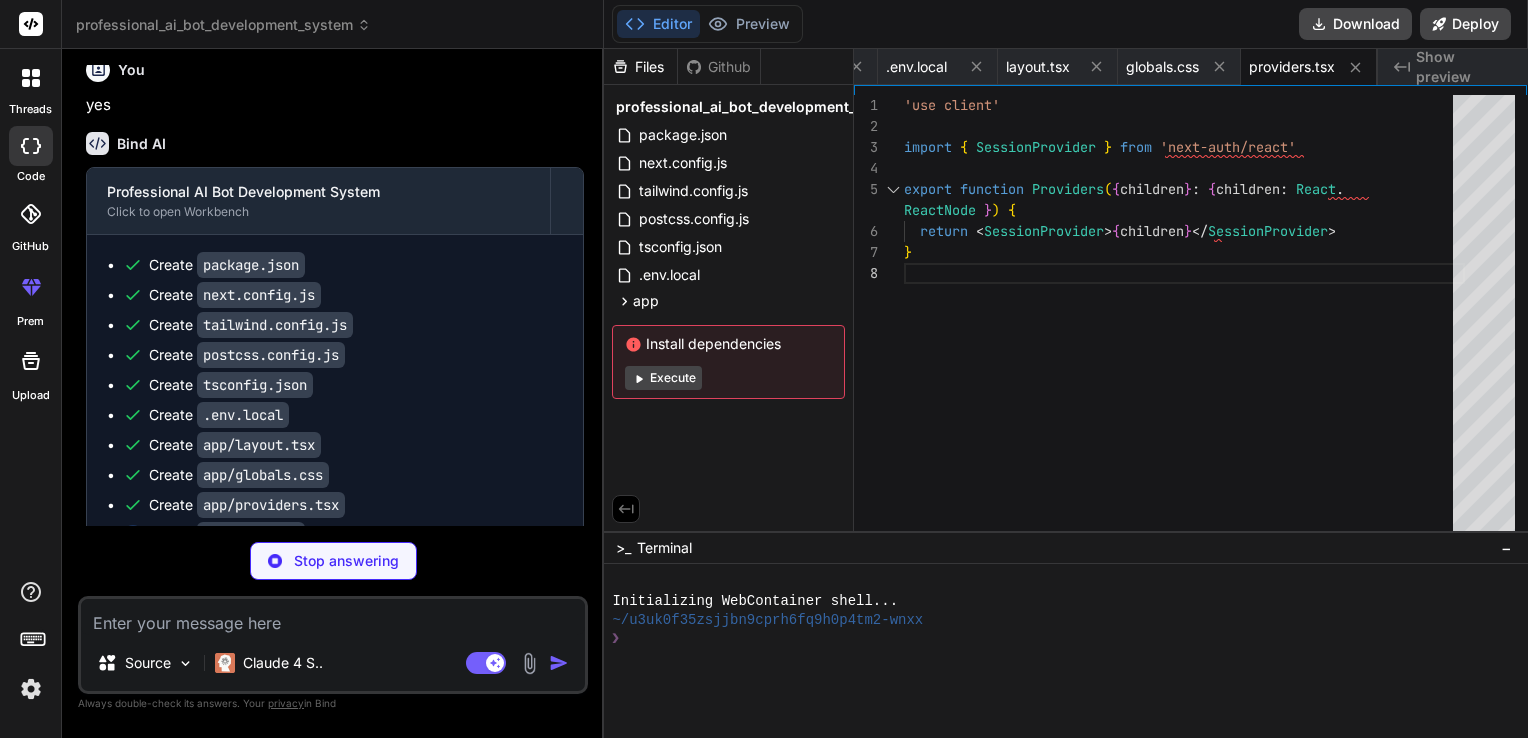 type on "}
return <LandingPage />
}" 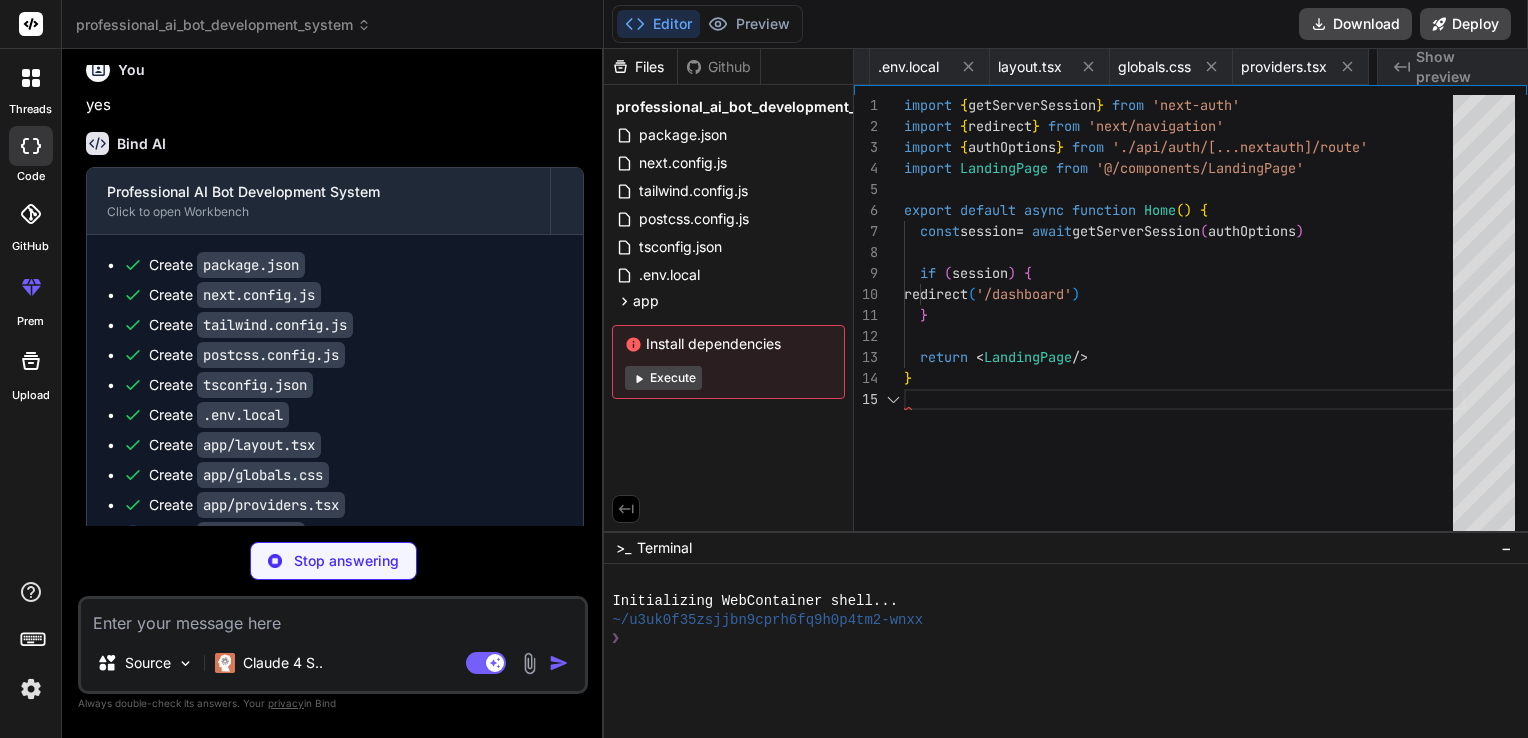 scroll, scrollTop: 0, scrollLeft: 832, axis: horizontal 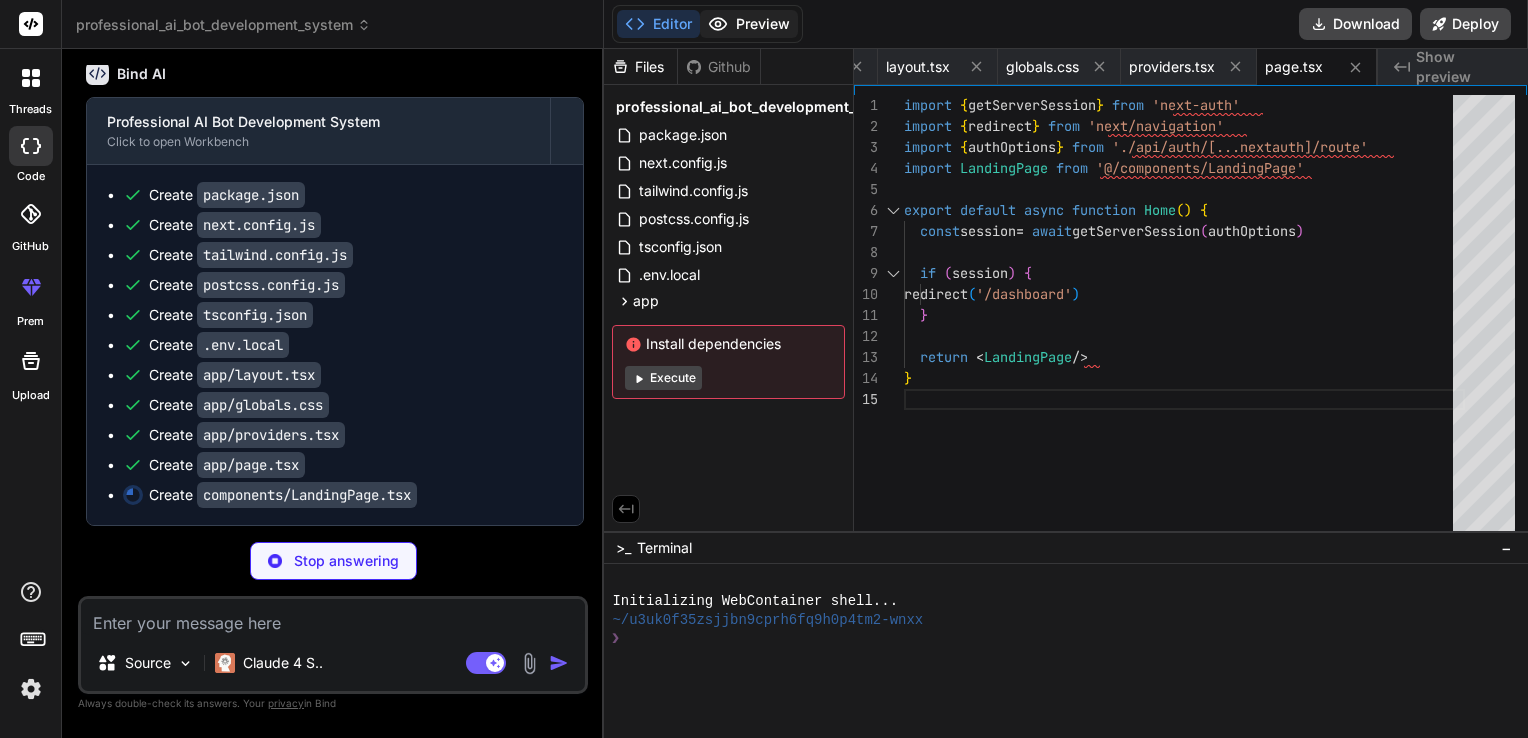 click on "Preview" at bounding box center [749, 24] 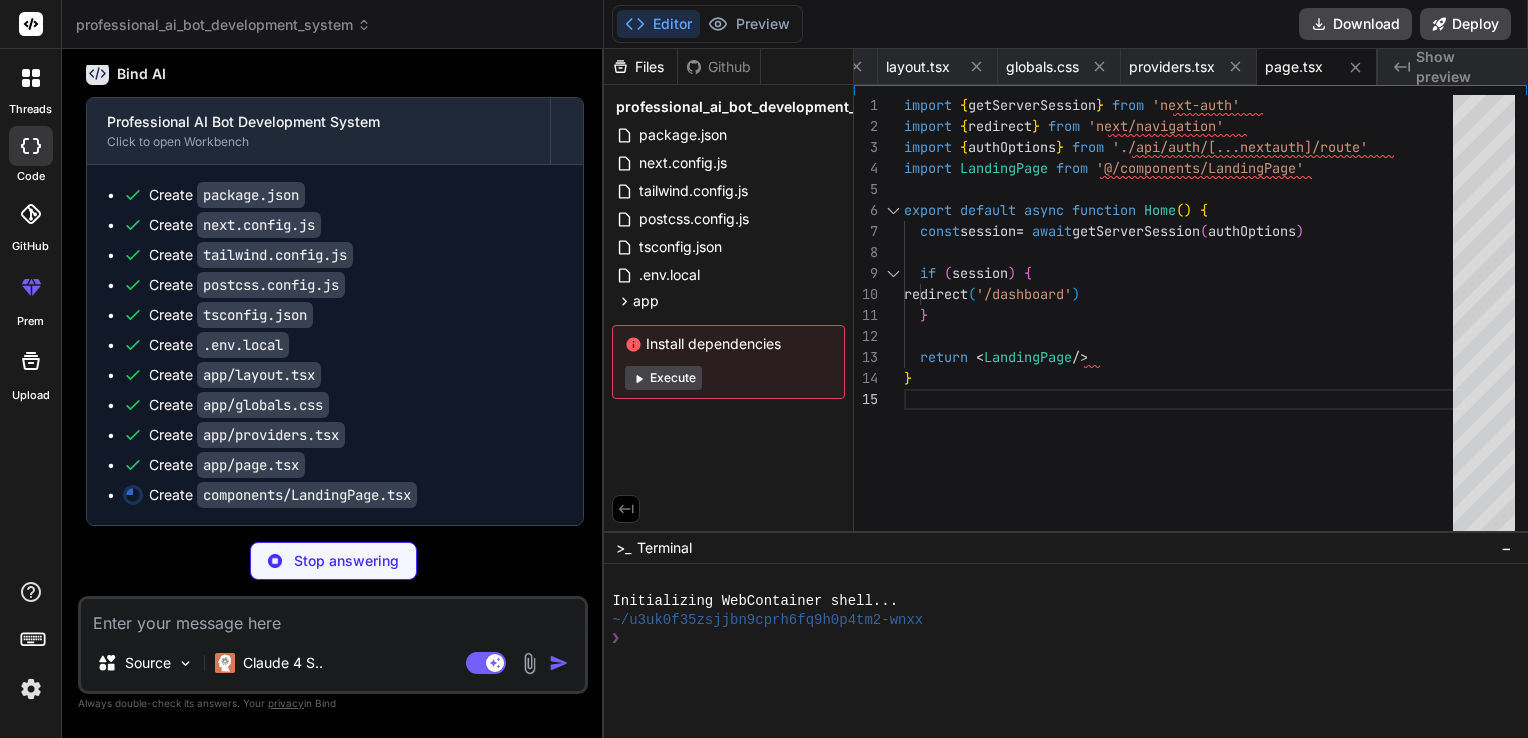 click on "Editor" at bounding box center (658, 24) 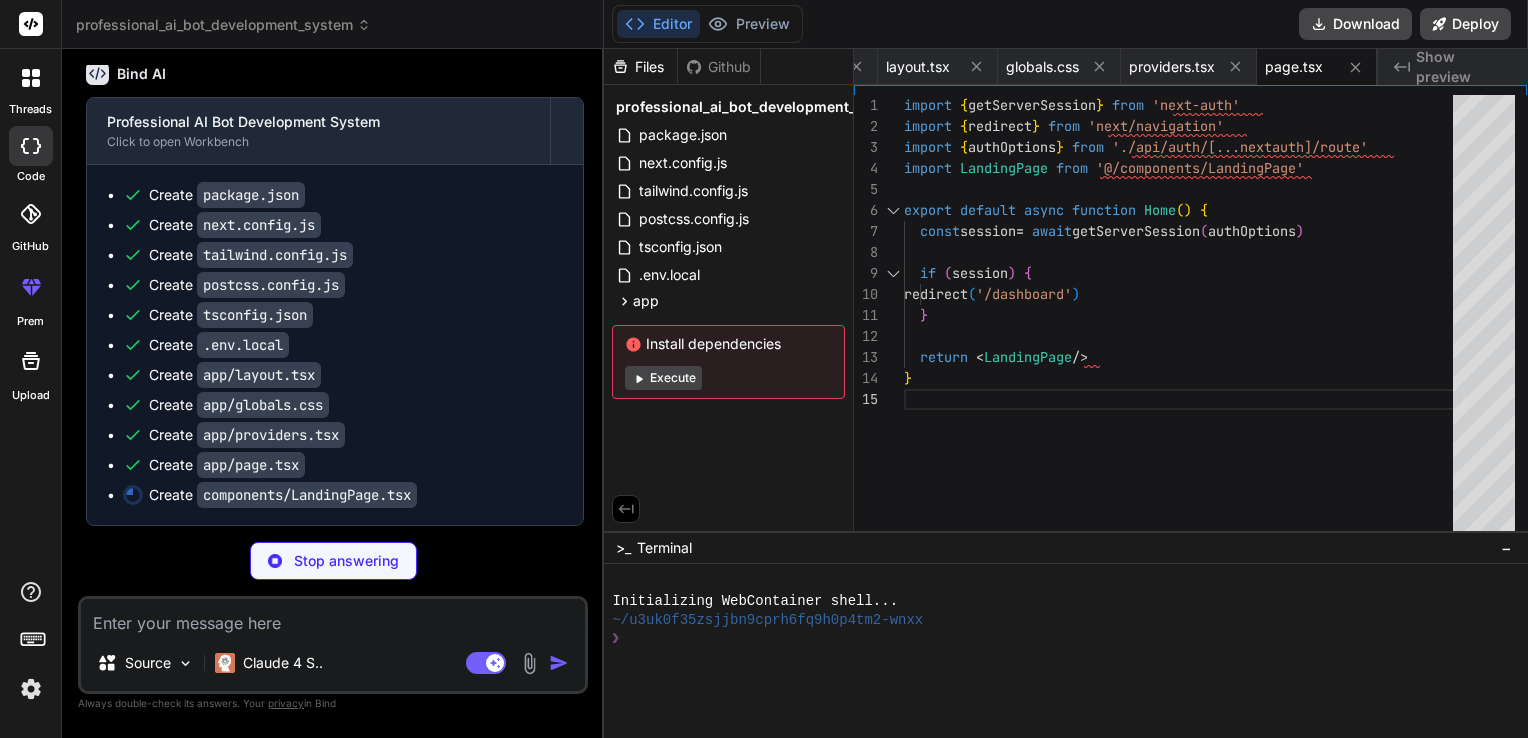 type on "x" 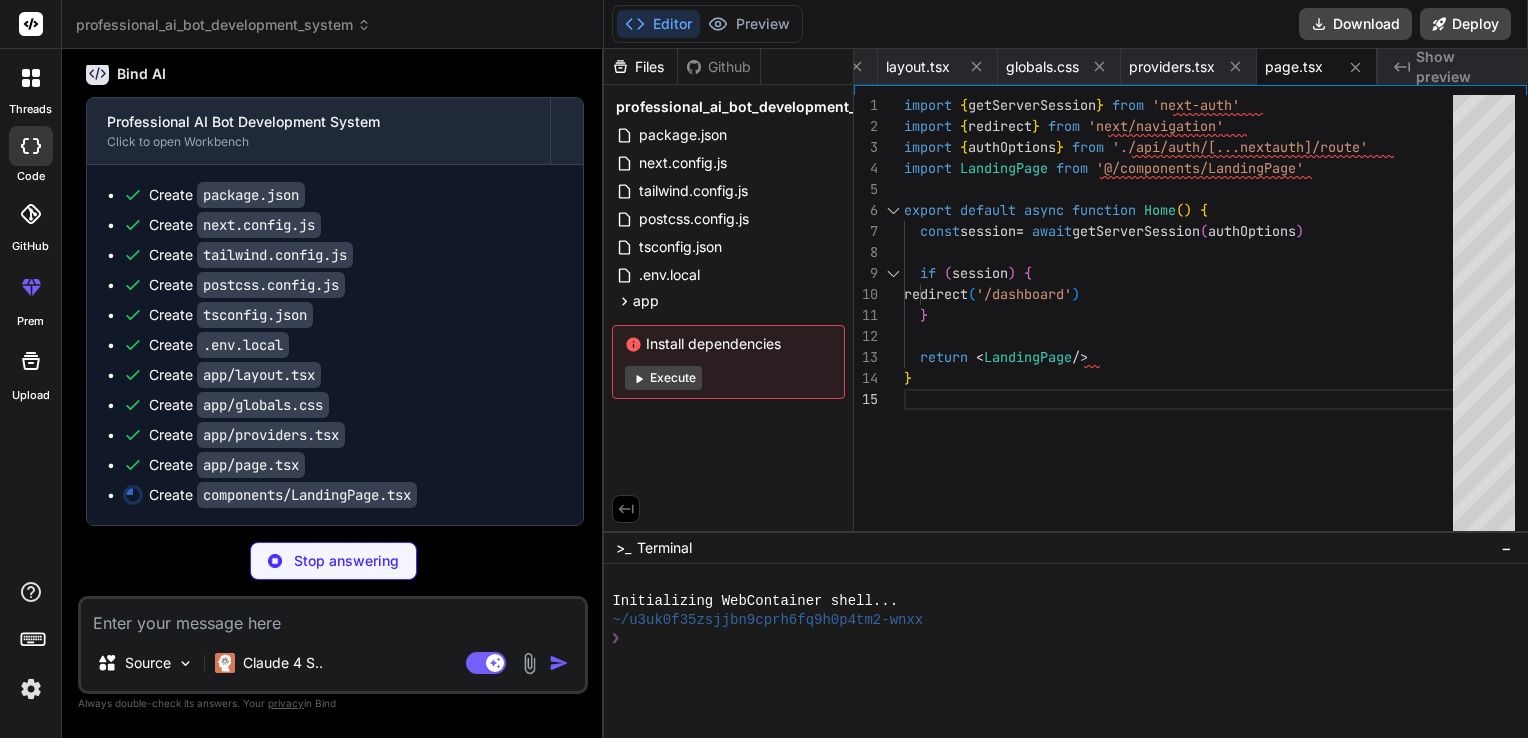 type on "}" 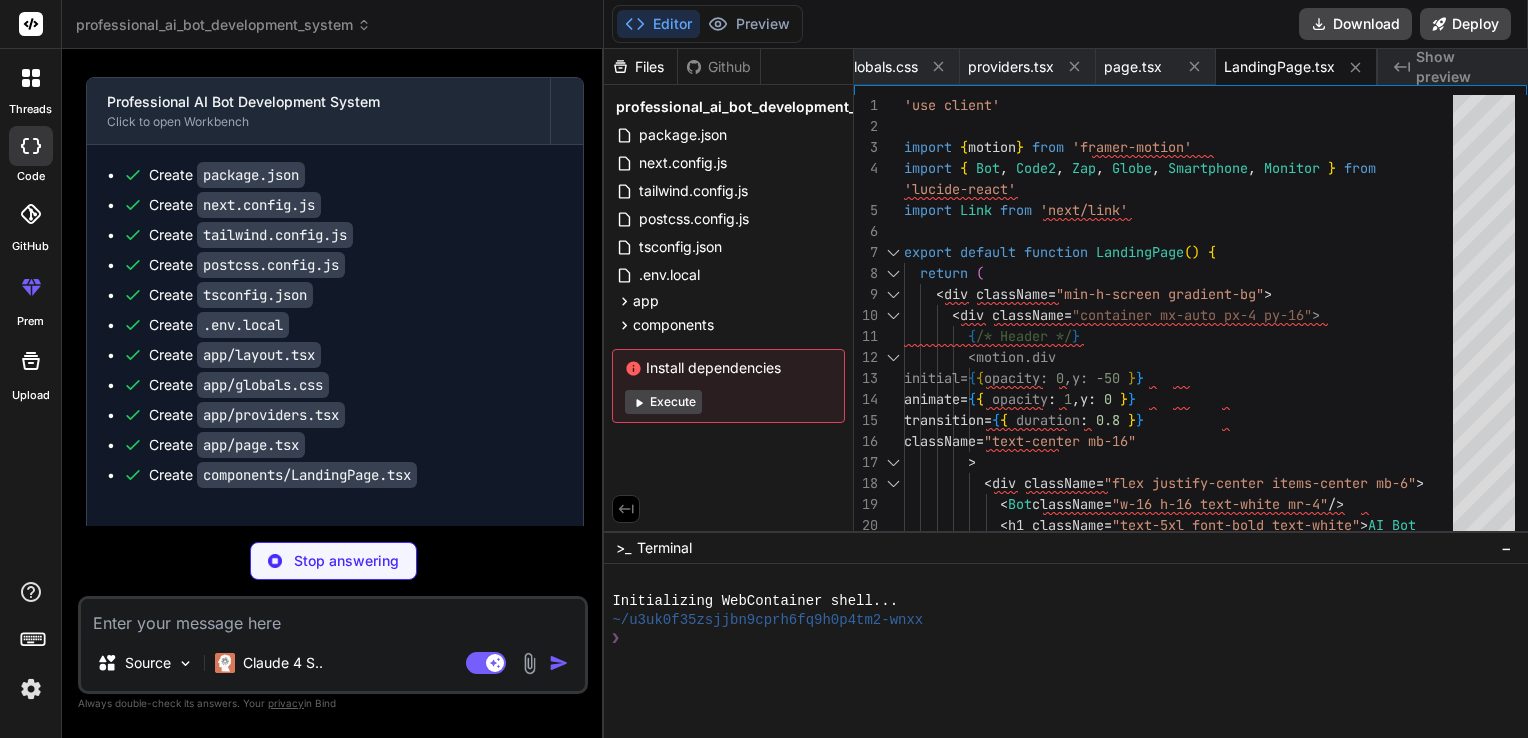 click on "Github" at bounding box center [719, 67] 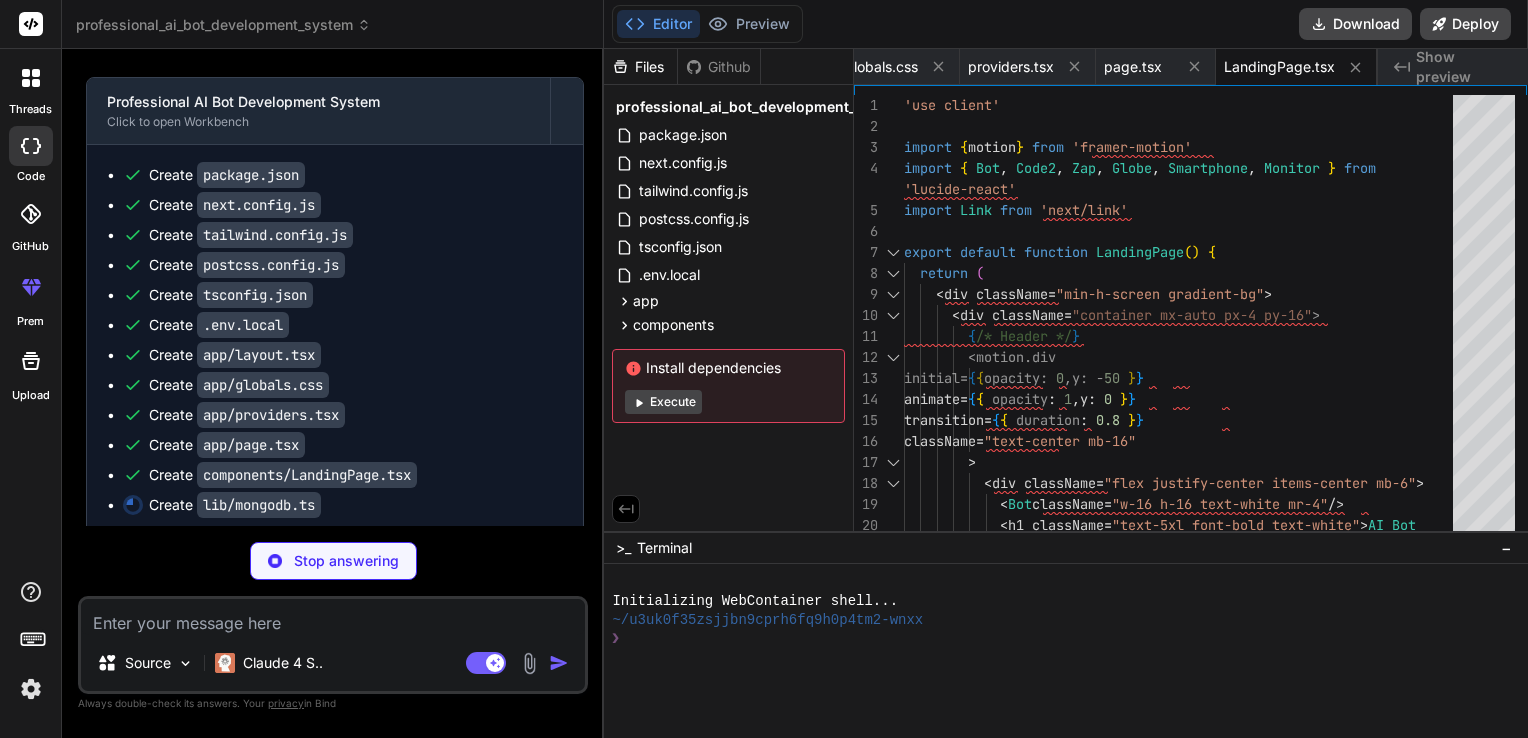 click on "Github" at bounding box center [719, 67] 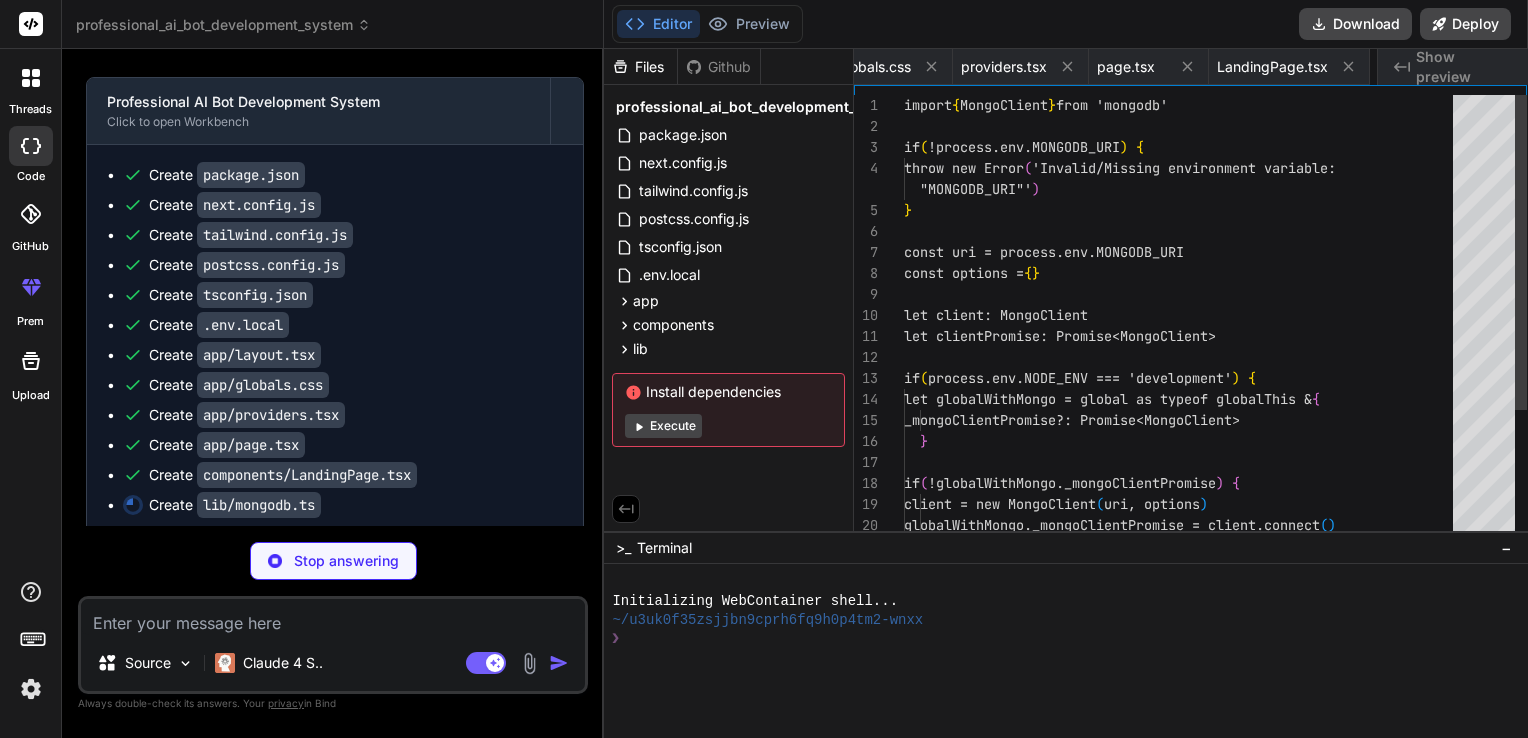 scroll, scrollTop: 0, scrollLeft: 1121, axis: horizontal 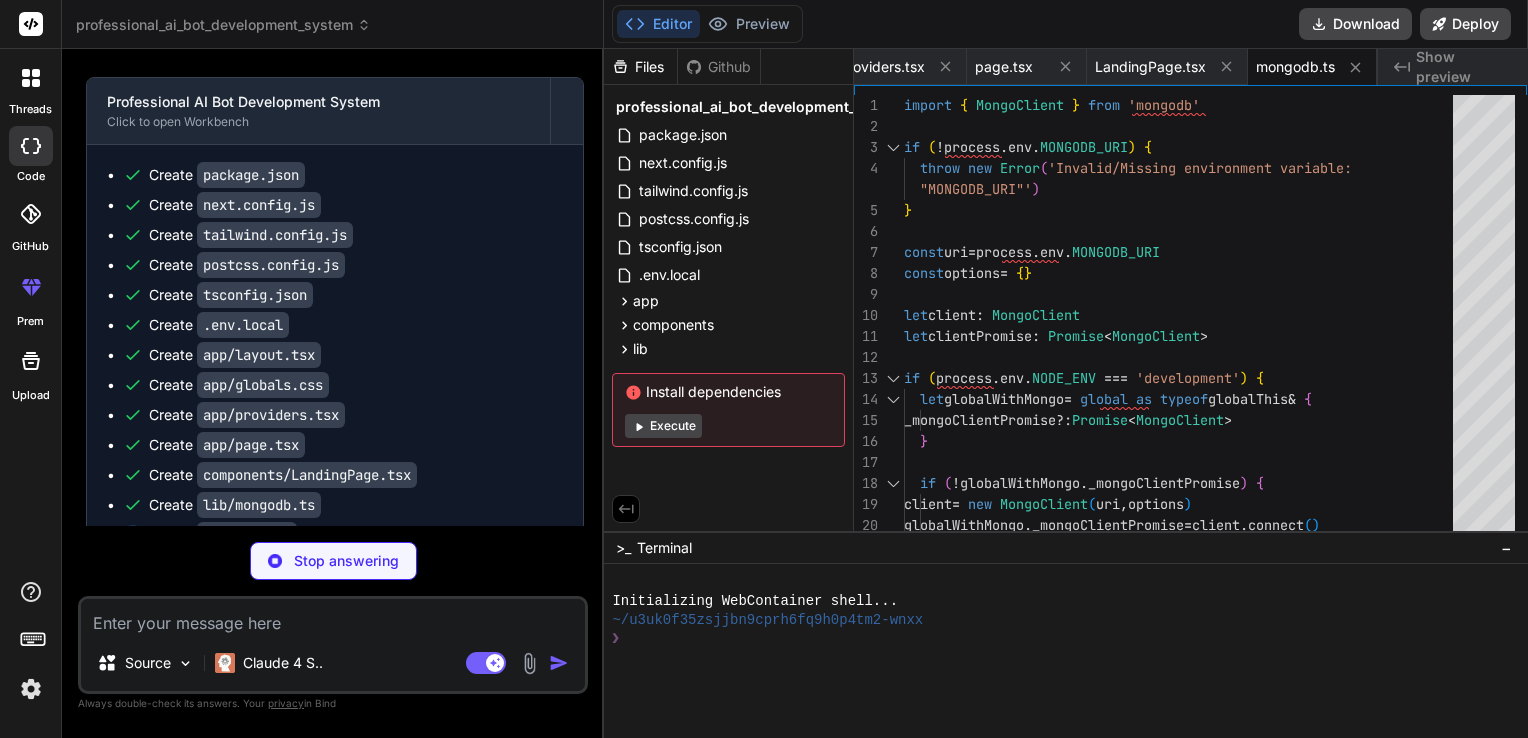 click on "Files" at bounding box center [640, 67] 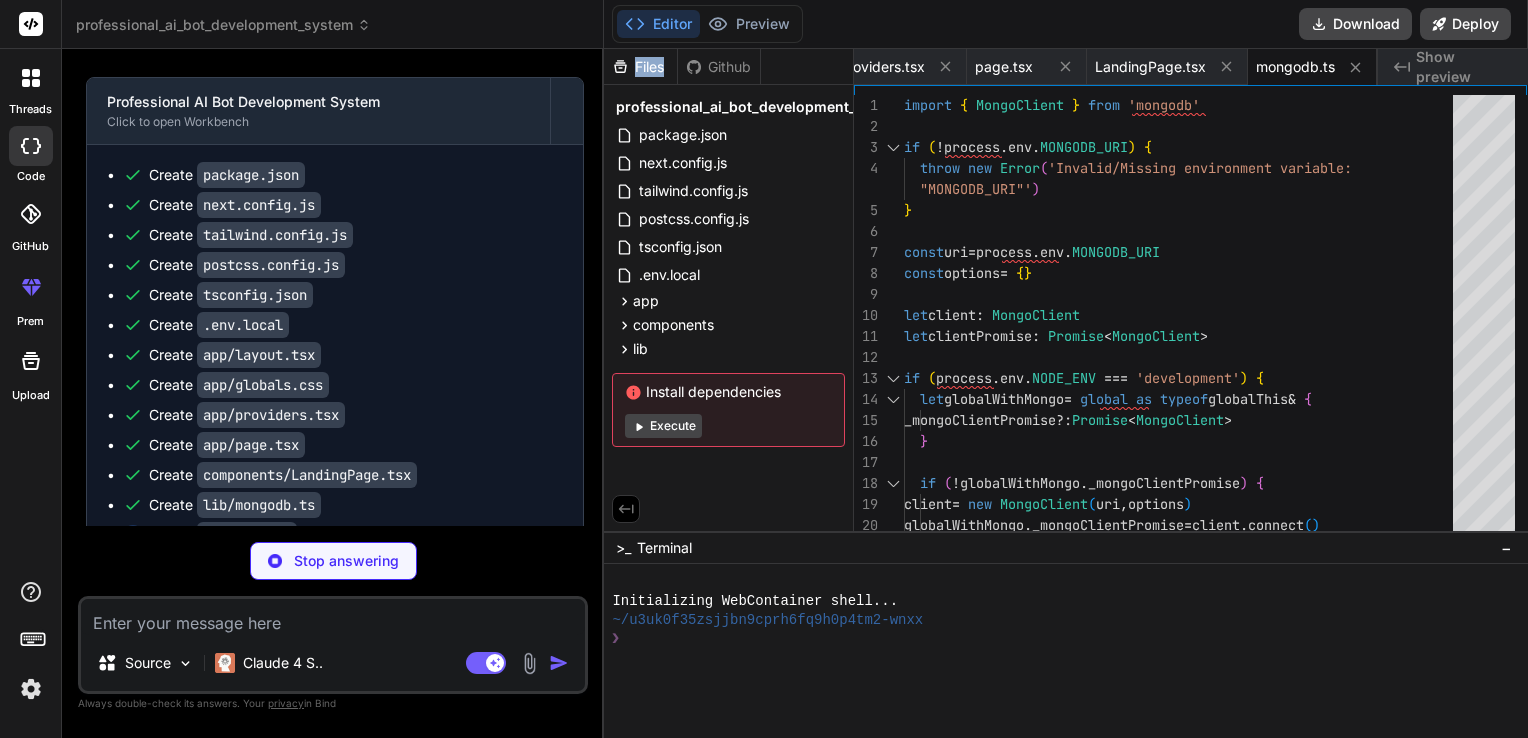click on "Files" at bounding box center (640, 67) 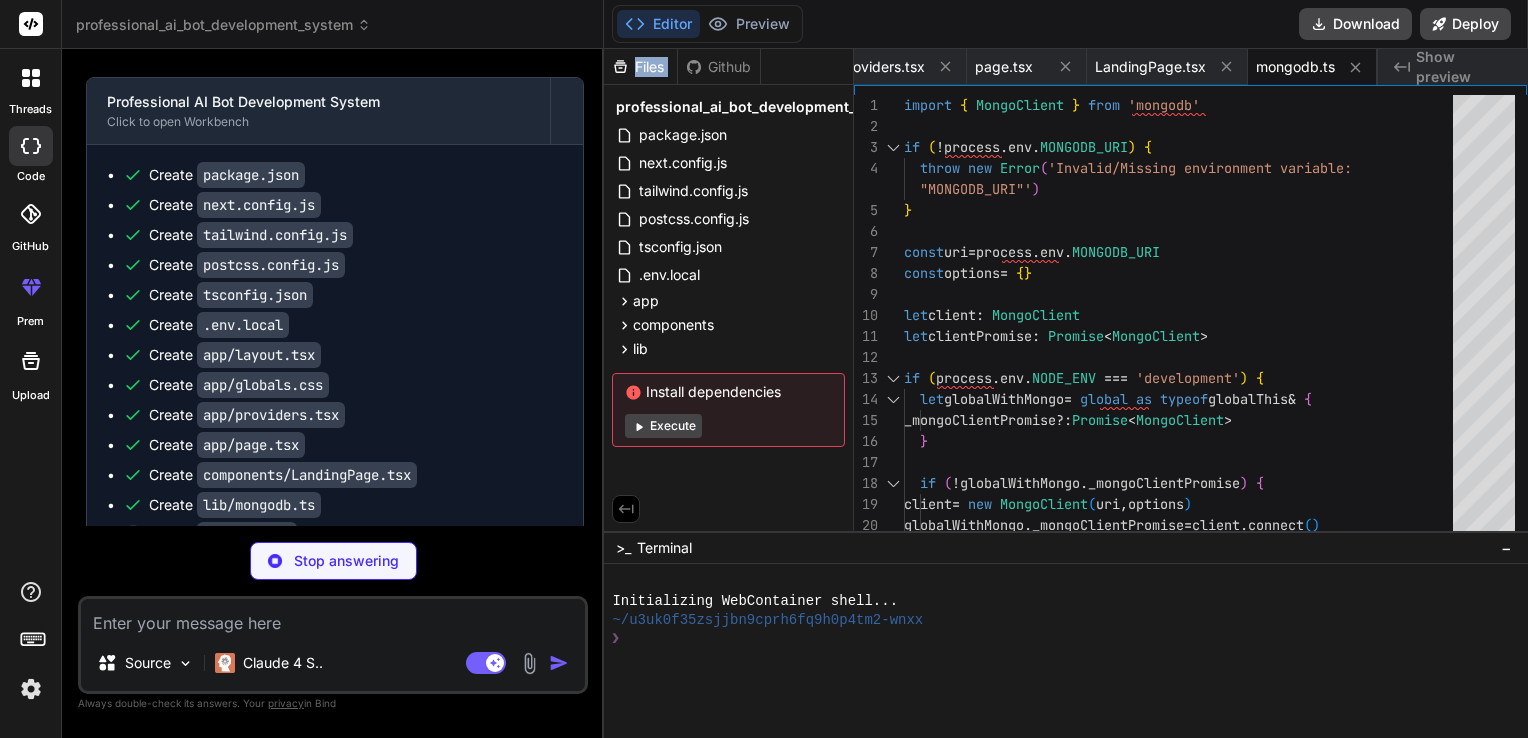 click on "Files" at bounding box center [640, 67] 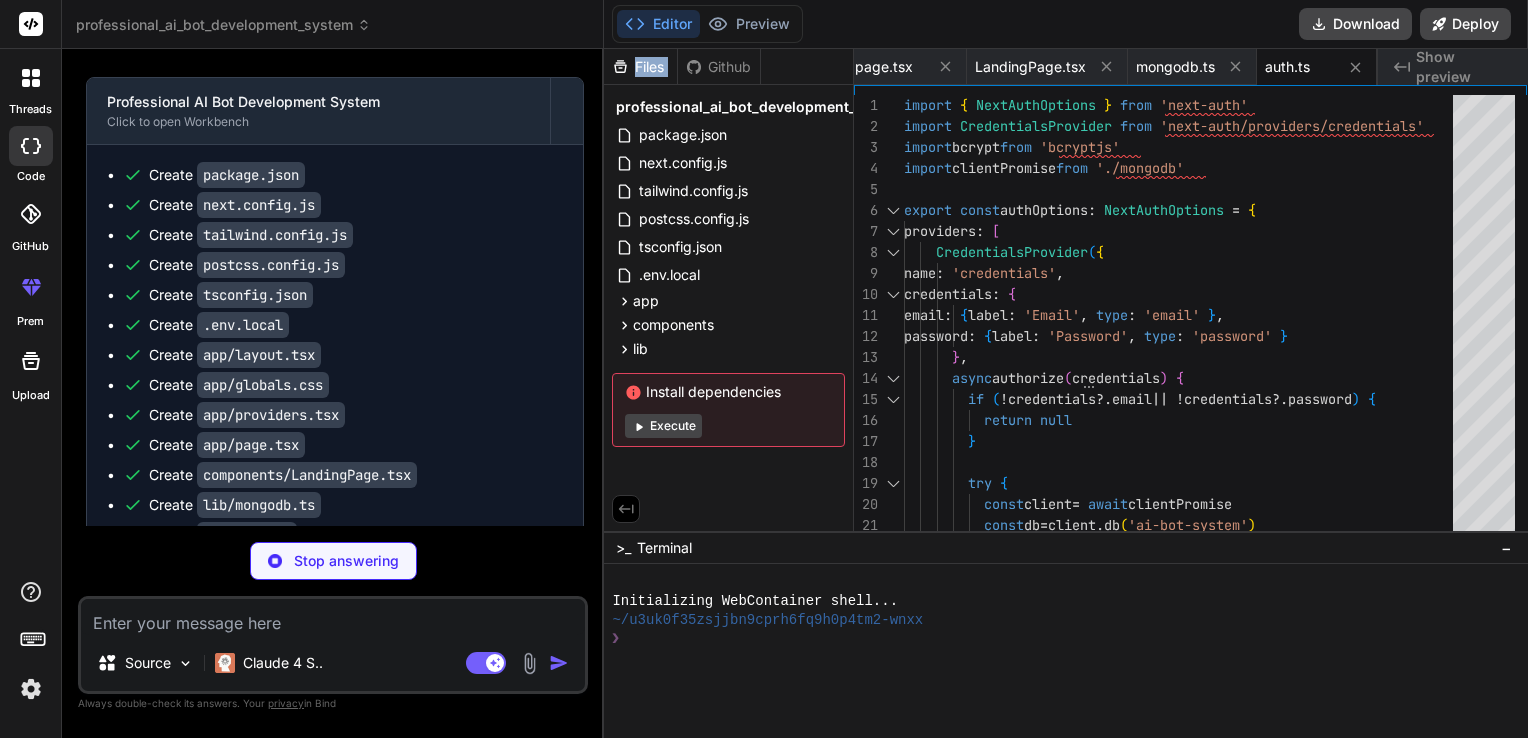type on "x" 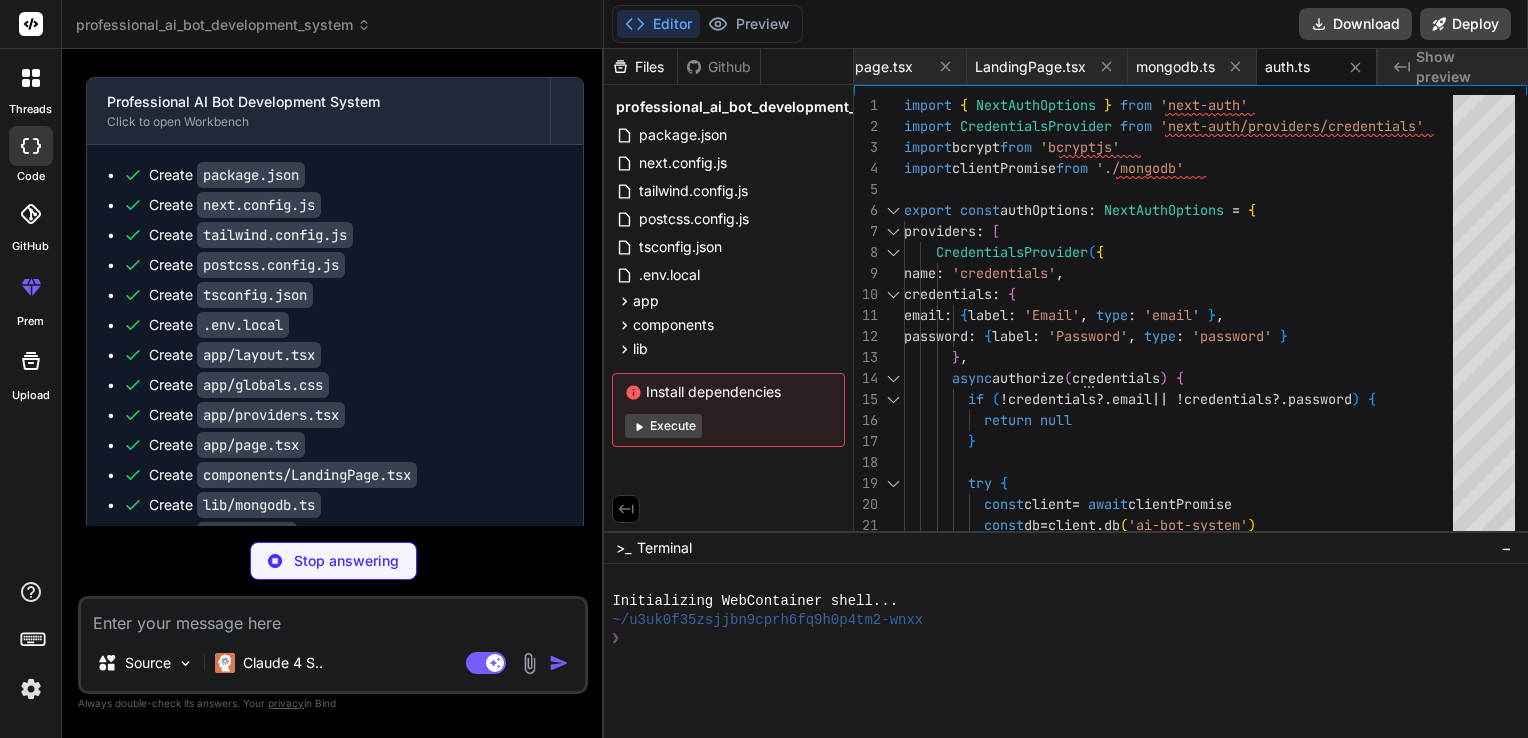 scroll, scrollTop: 0, scrollLeft: 1361, axis: horizontal 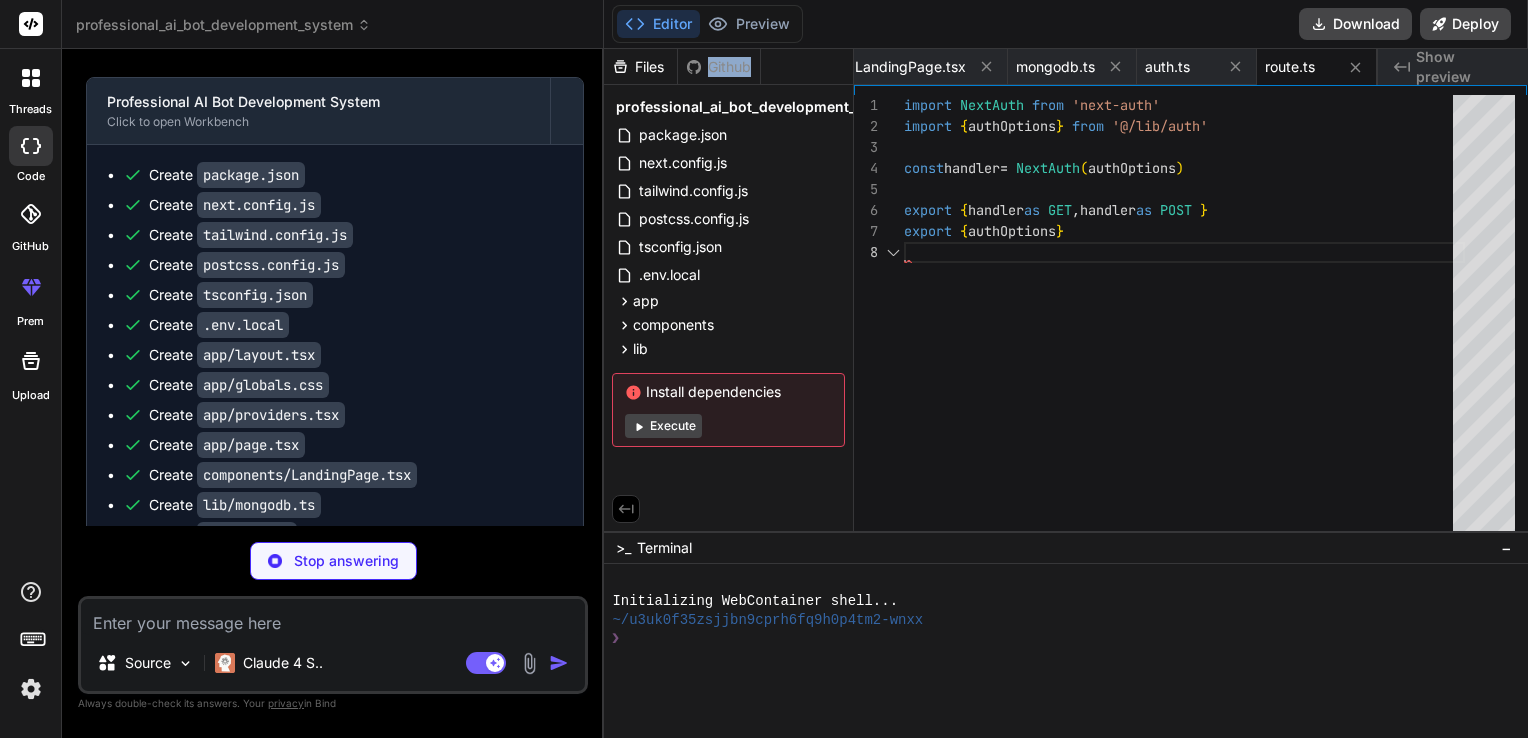 click on "Github" at bounding box center [719, 67] 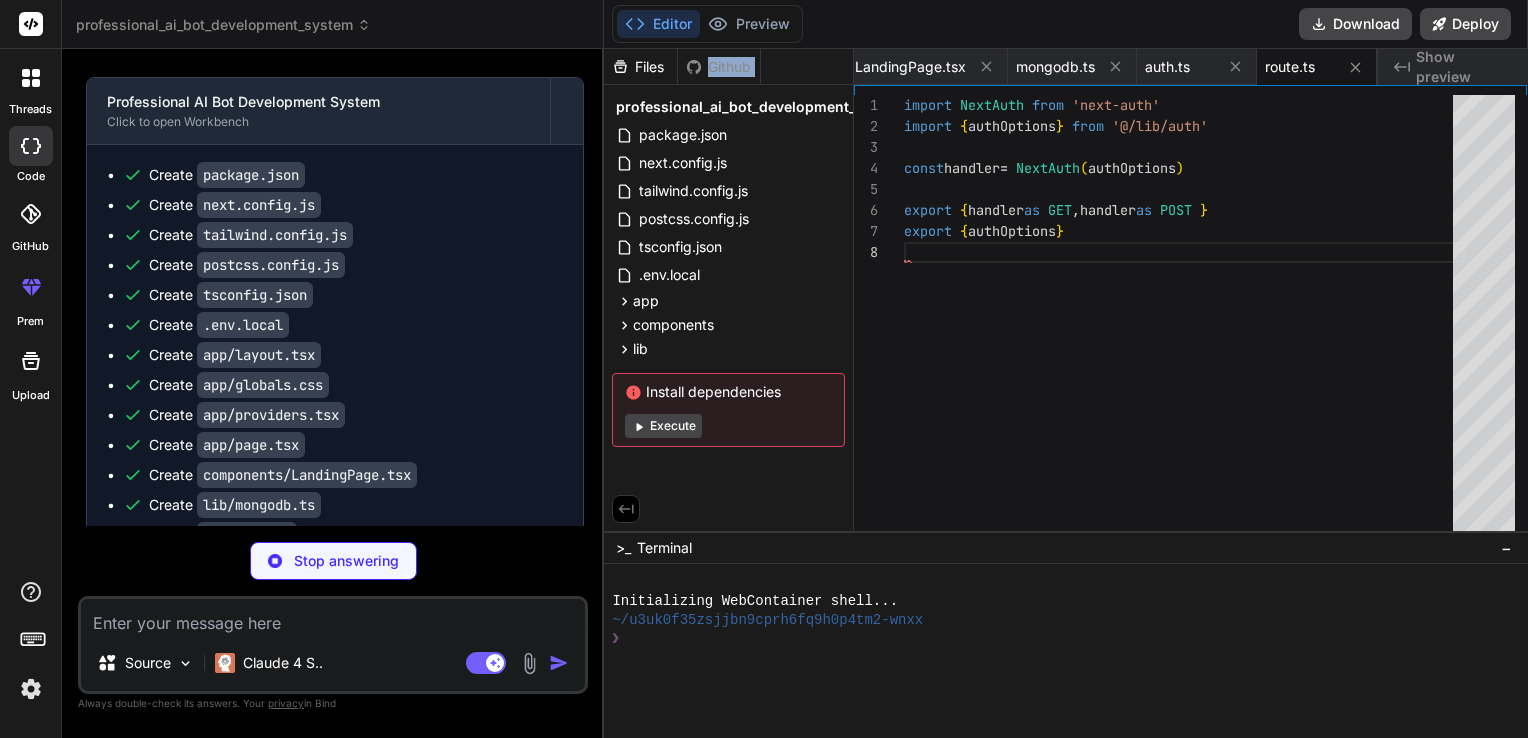 click on "Github" at bounding box center [719, 67] 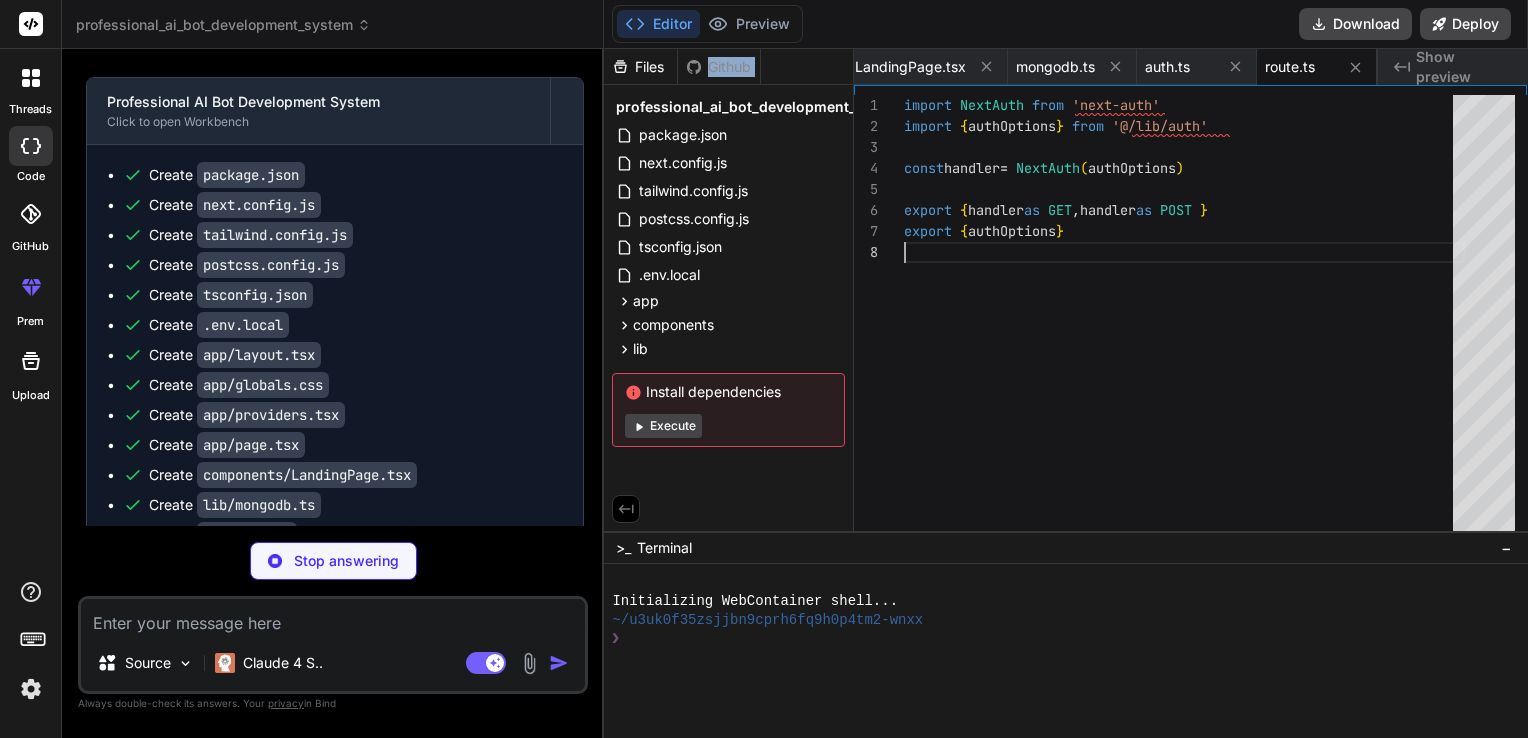 scroll, scrollTop: 0, scrollLeft: 0, axis: both 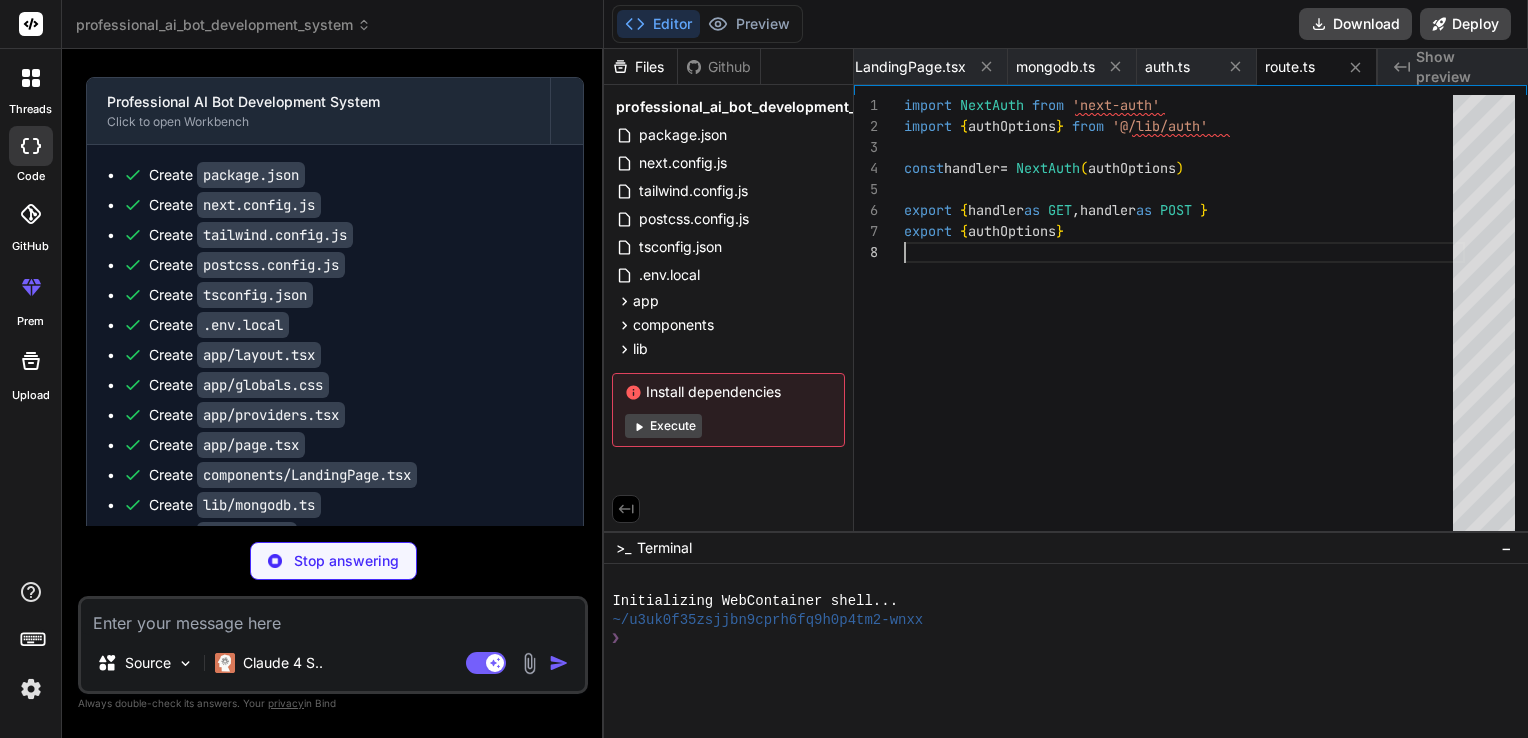 click on "import   NextAuth   from   'next-auth' import   {  authOptions  }   from   '@/lib/auth' const  handler  =   NextAuth ( authOptions ) export   {  handler  as   GET ,  handler  as   POST   } export   {  authOptions  }" at bounding box center [1184, 318] 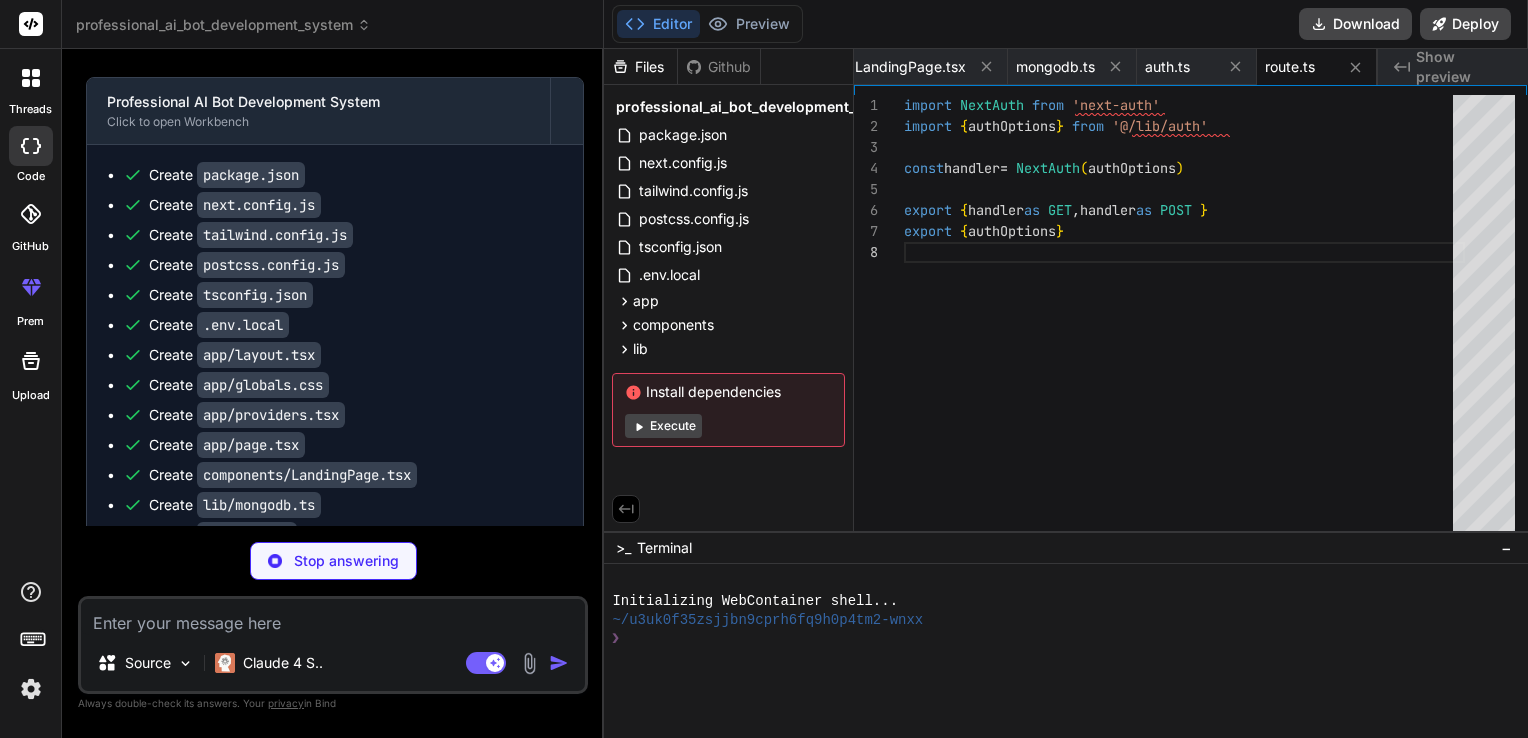 scroll, scrollTop: 2998, scrollLeft: 0, axis: vertical 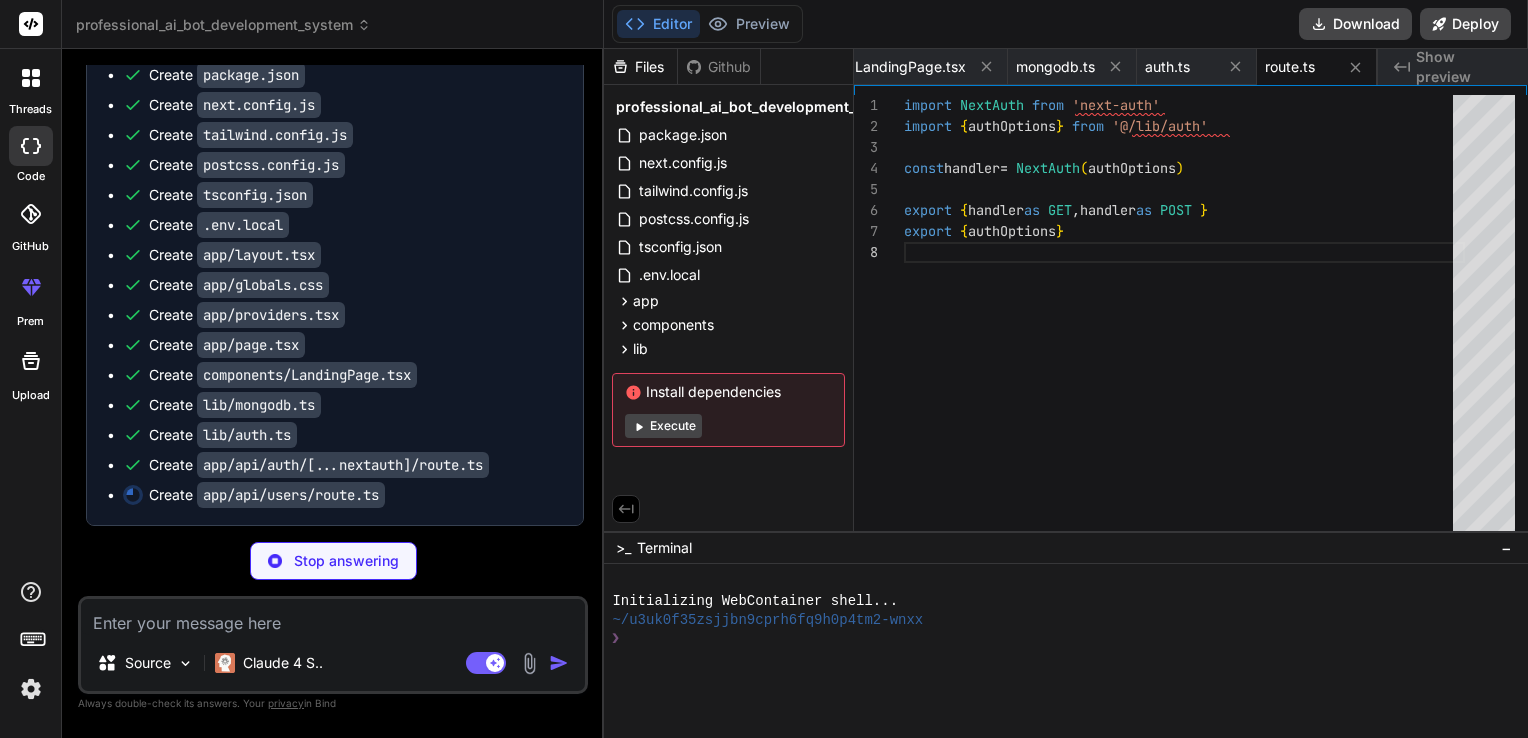 type on "x" 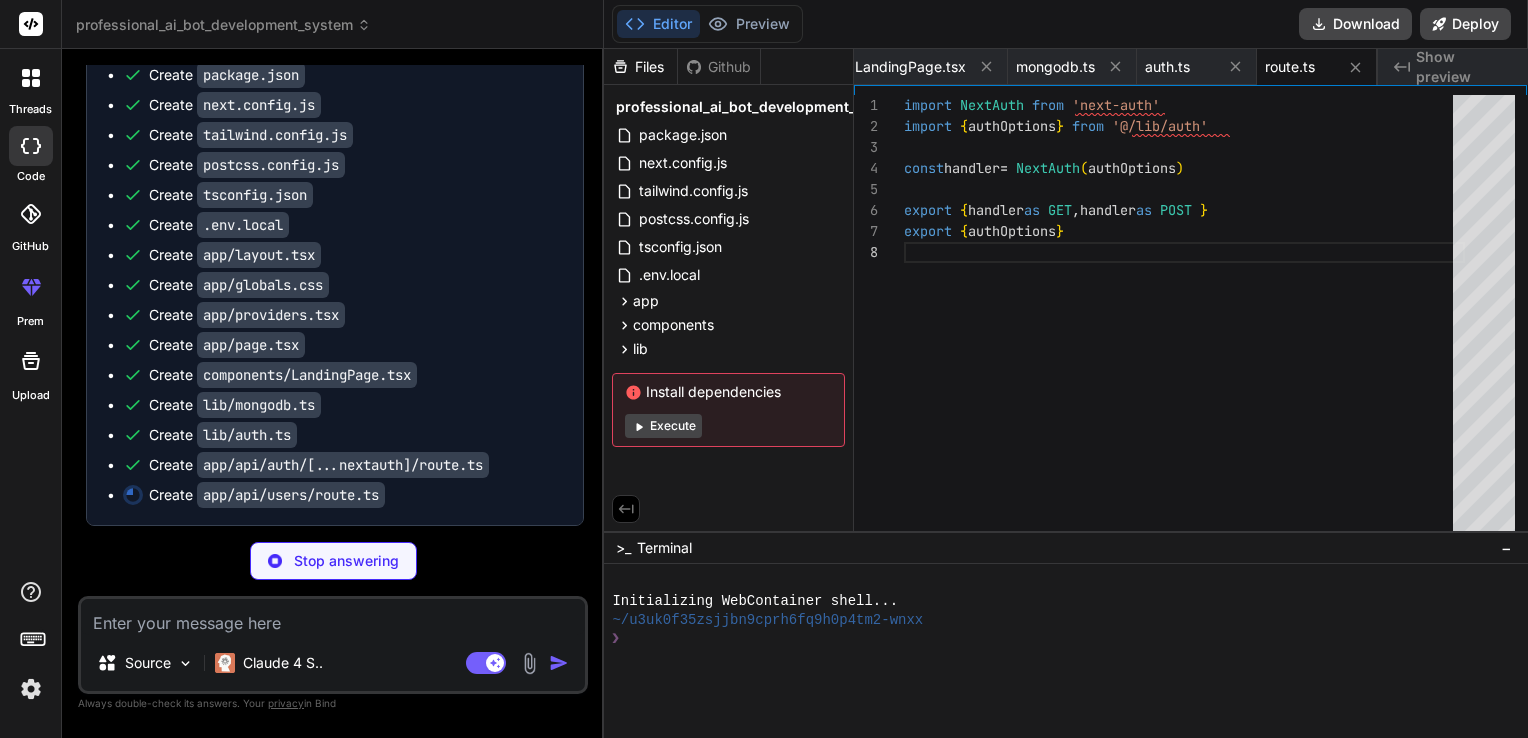 type on "{ status: 500 }
)
}
}" 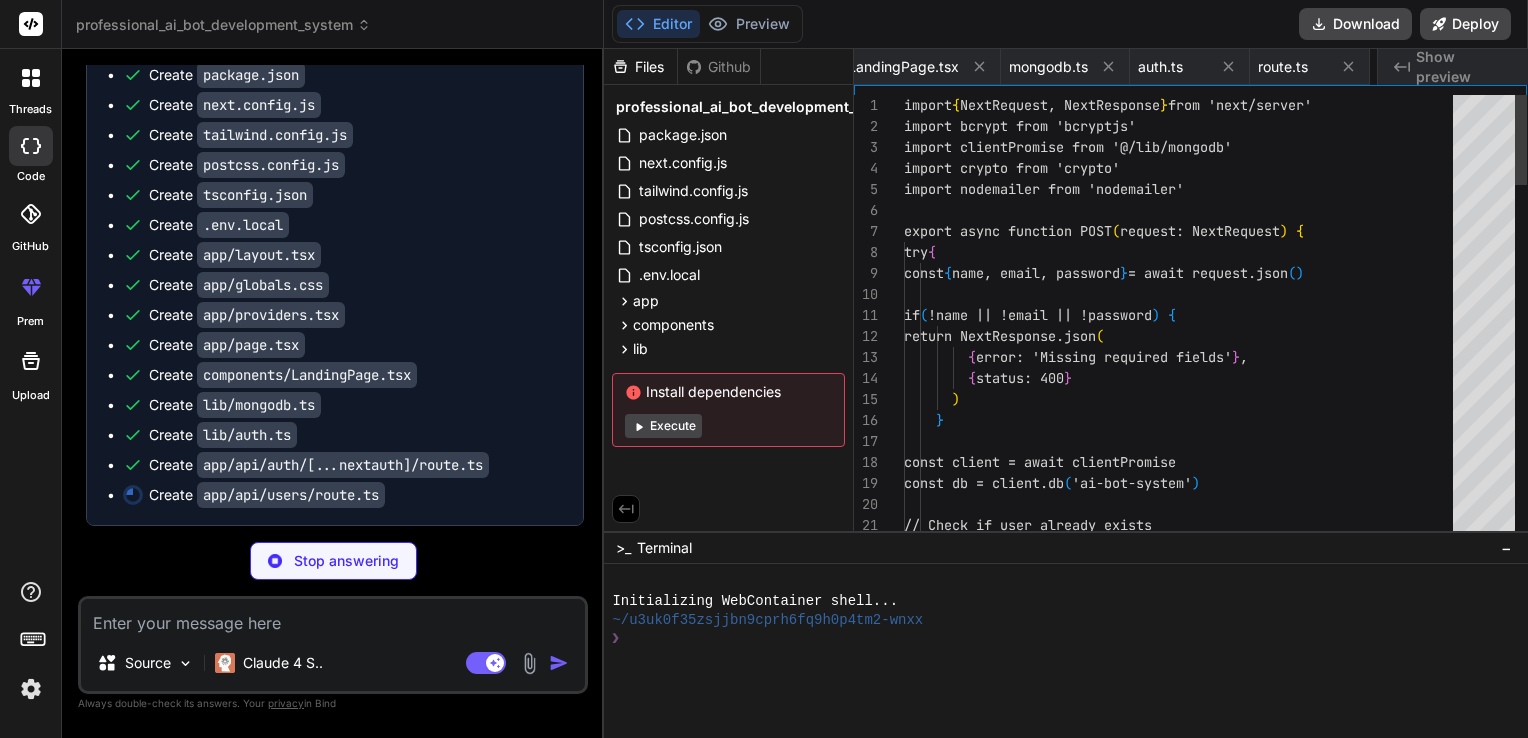 scroll, scrollTop: 0, scrollLeft: 1481, axis: horizontal 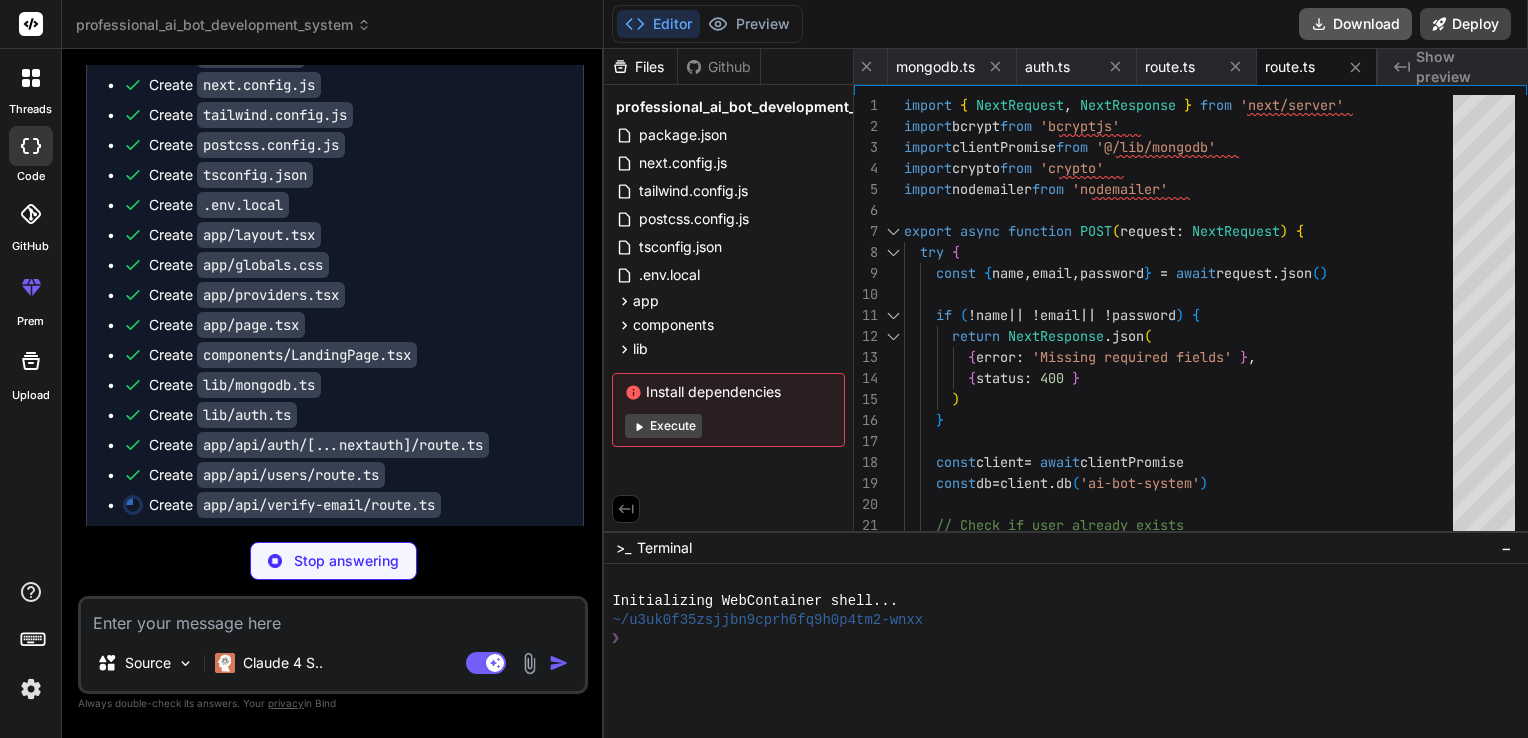 type on "x" 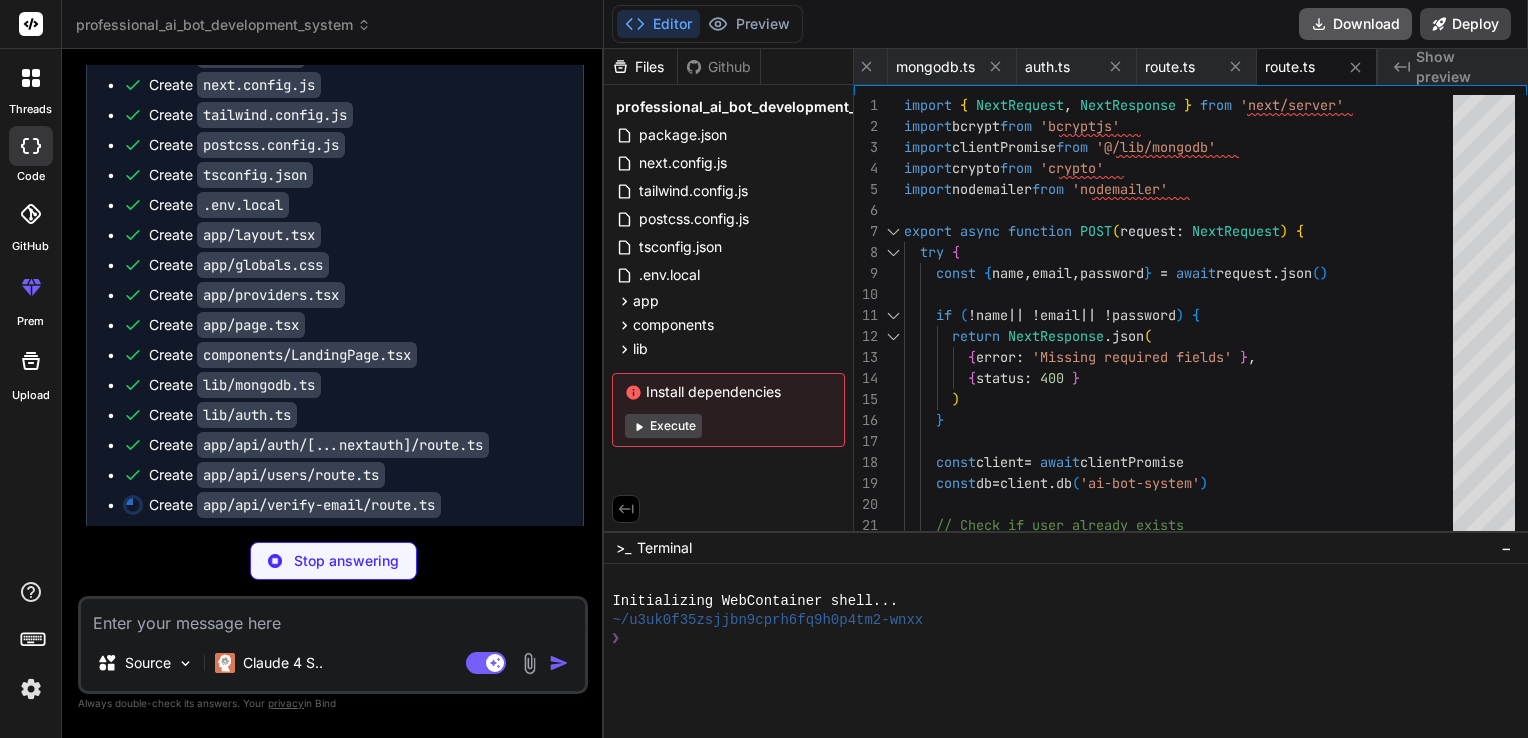type on "}" 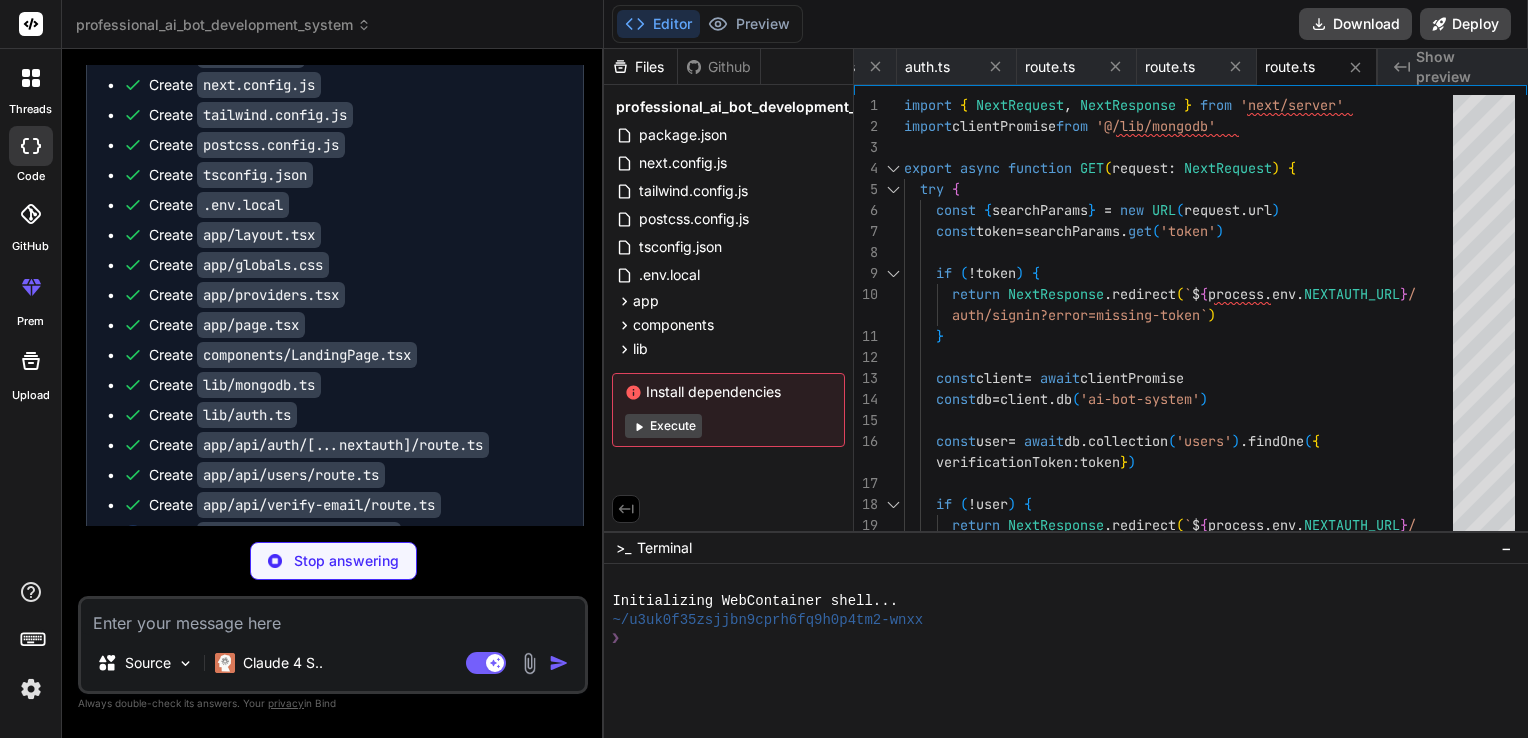 click on "Show preview" at bounding box center [1464, 67] 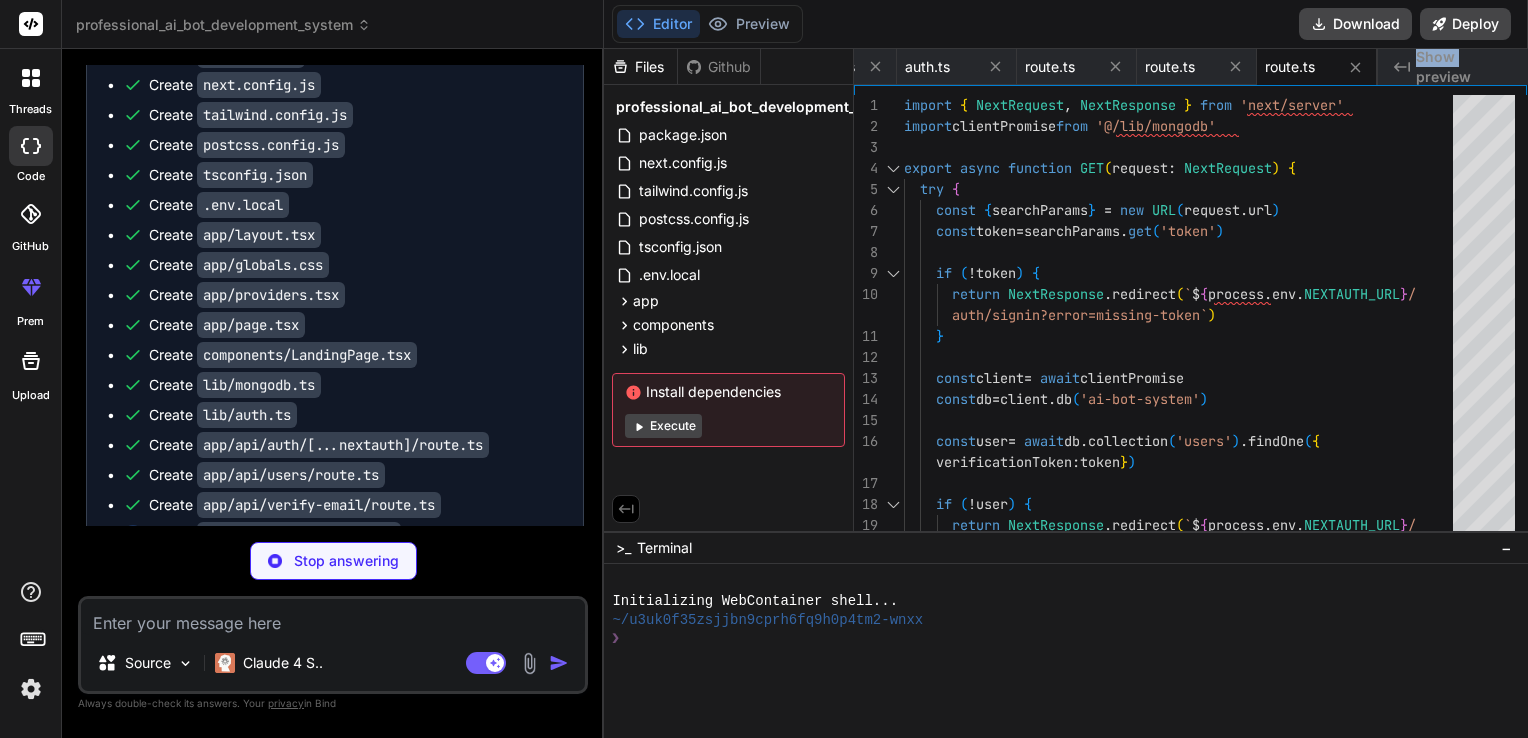 click on "Show preview" at bounding box center (1464, 67) 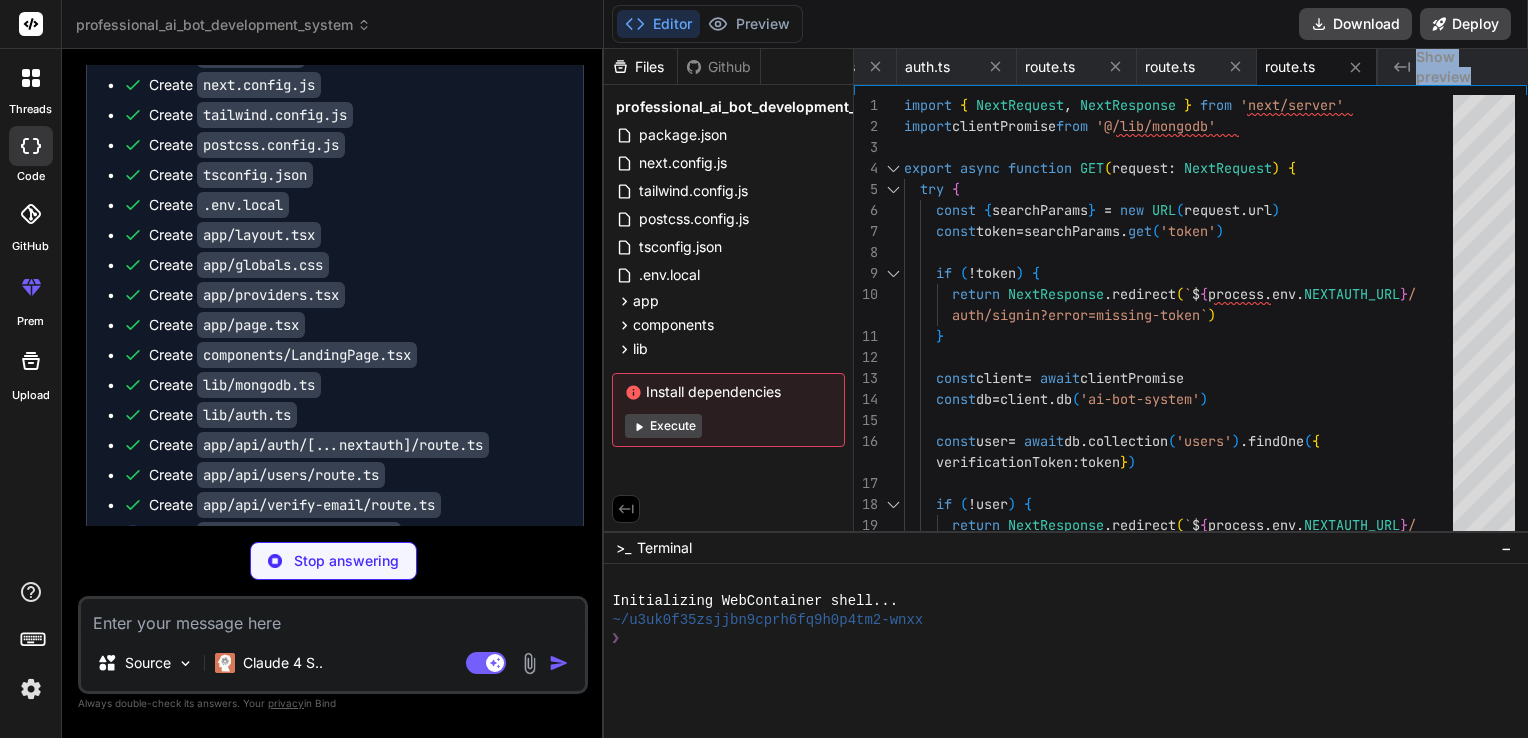 click on "Created with Pixso. Show preview" at bounding box center [1453, 67] 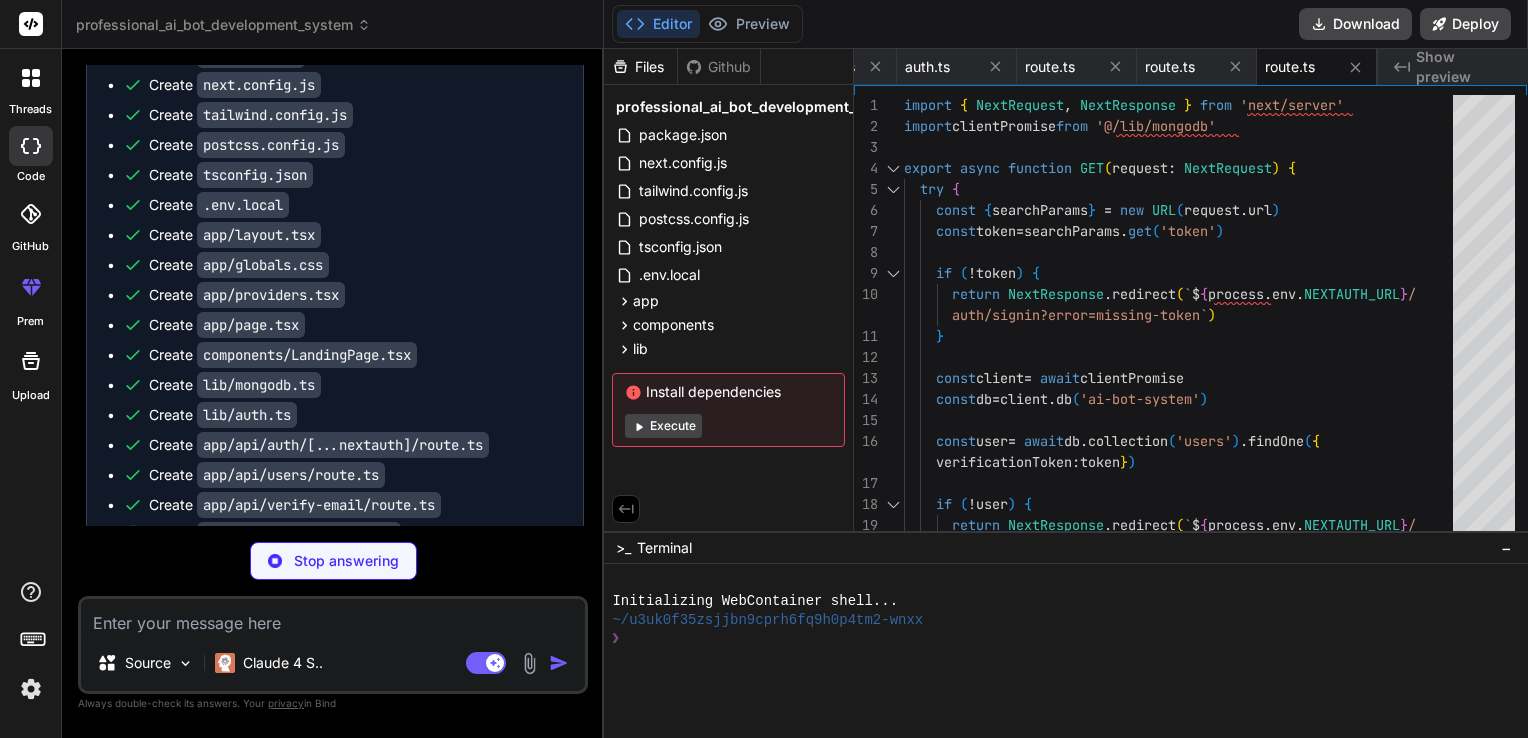 drag, startPoint x: 1416, startPoint y: 65, endPoint x: 1402, endPoint y: 66, distance: 14.035668 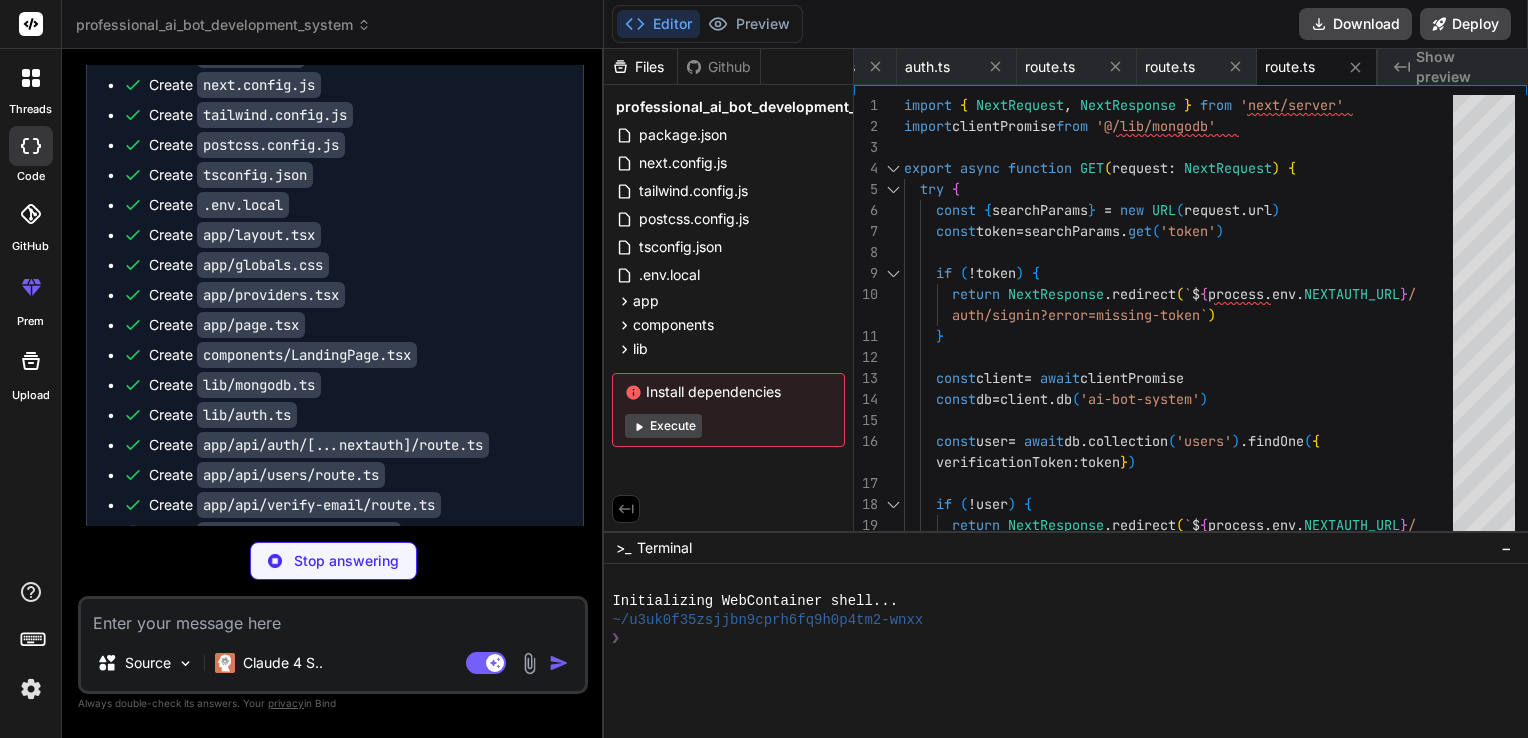 click on "Created with Pixso." 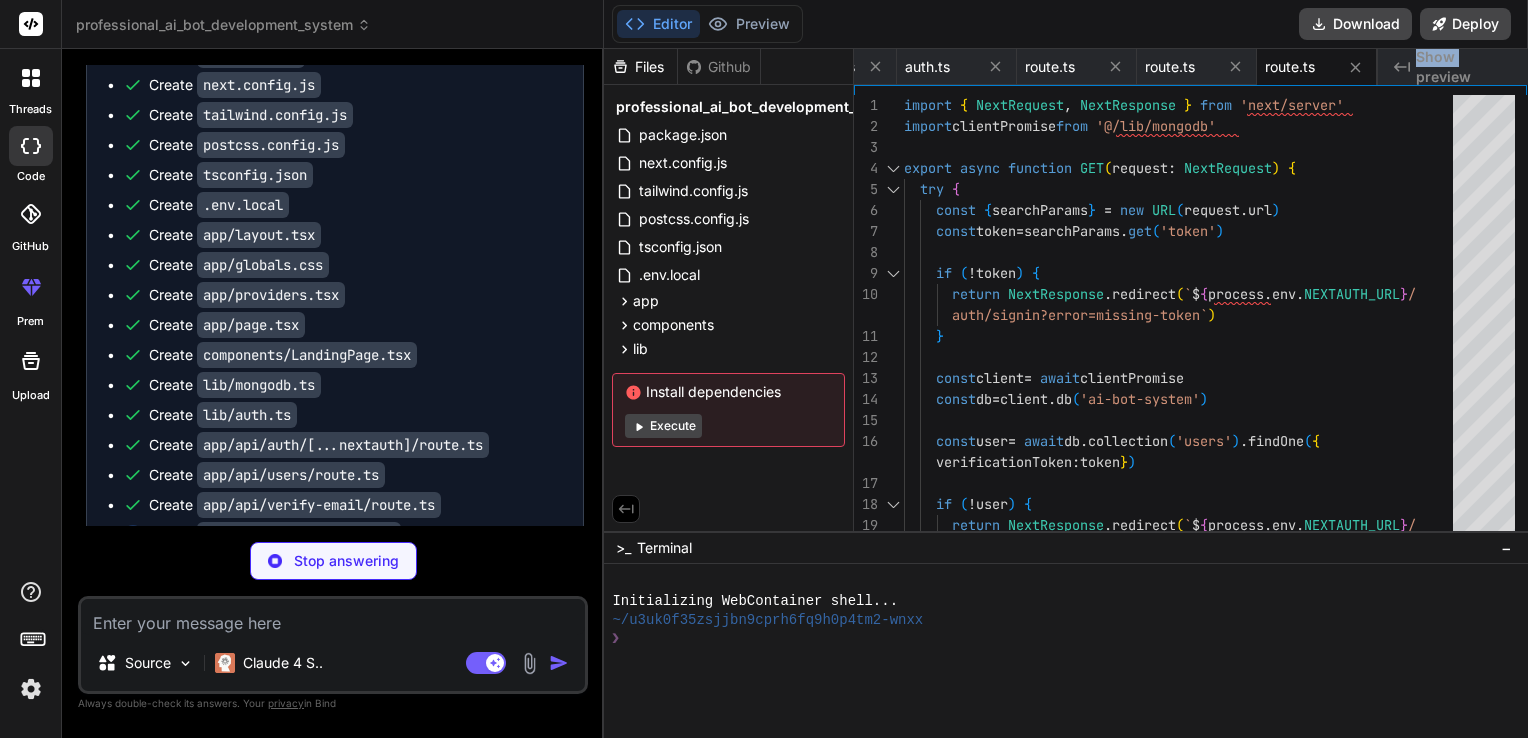 click 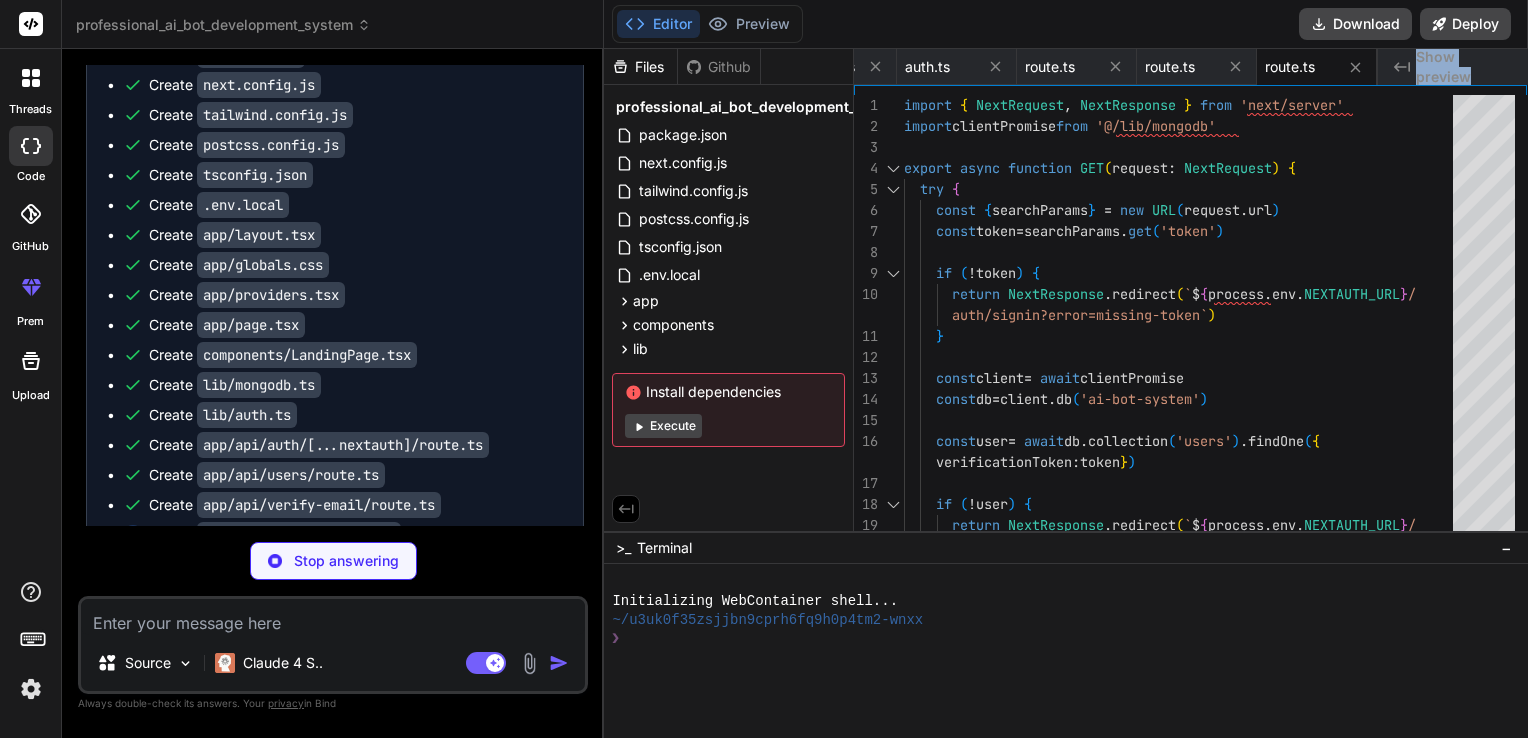 click on "Created with Pixso." 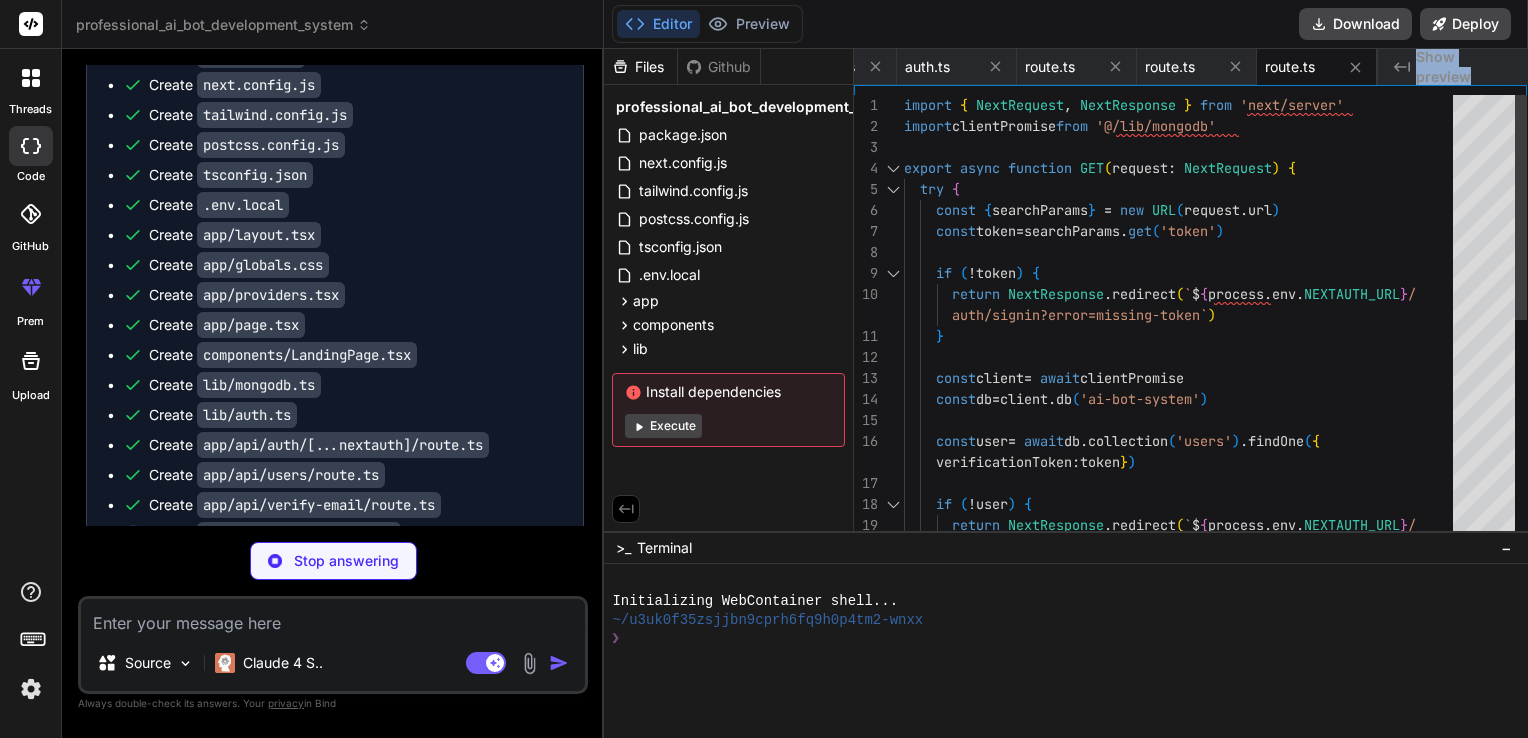 type on "x" 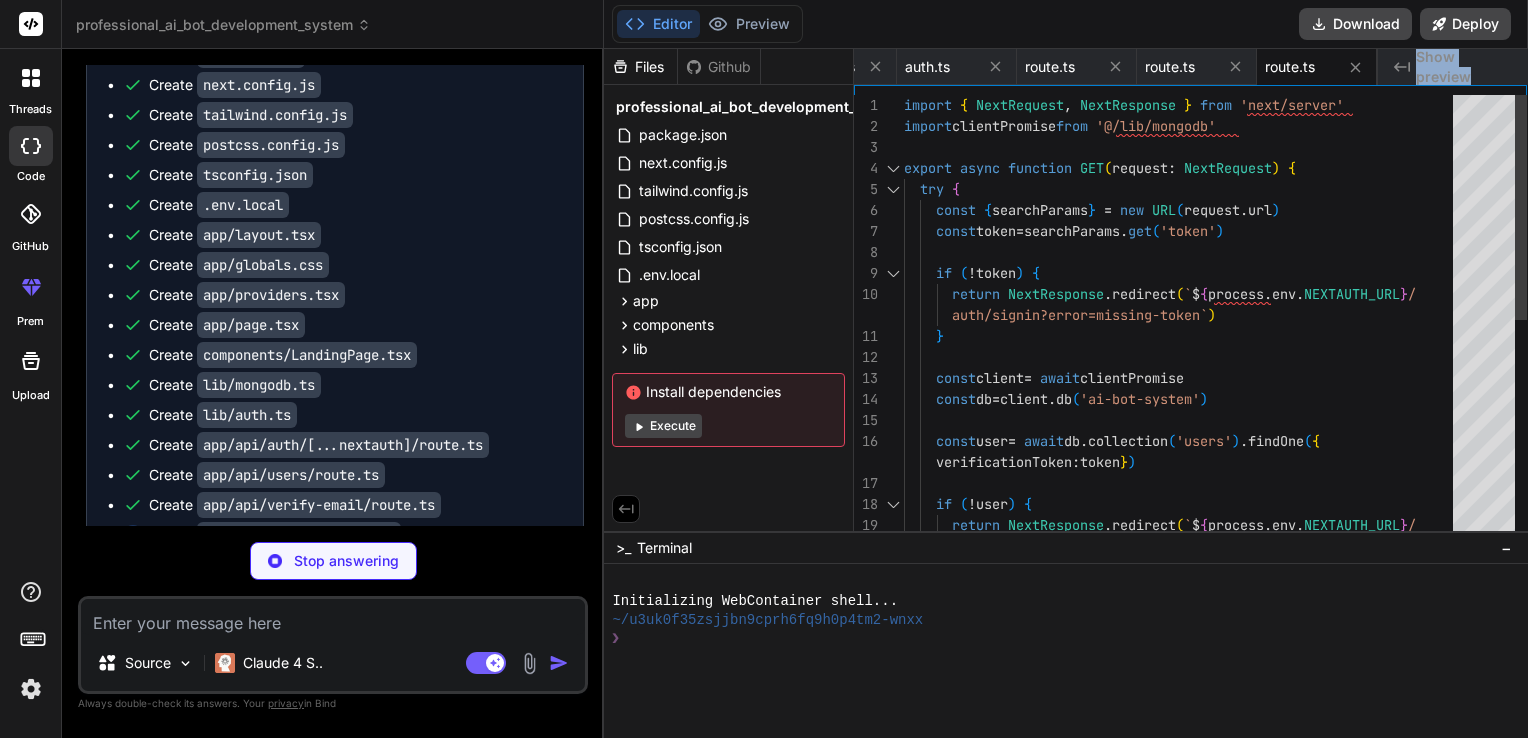 type on "auth/signin?error=missing-token`)
}
const client = await clientPromise
const db = client.db('ai-bot-system')
const user = await db.collection('users').findOne({ verificationToken: token })
if (!user) {" 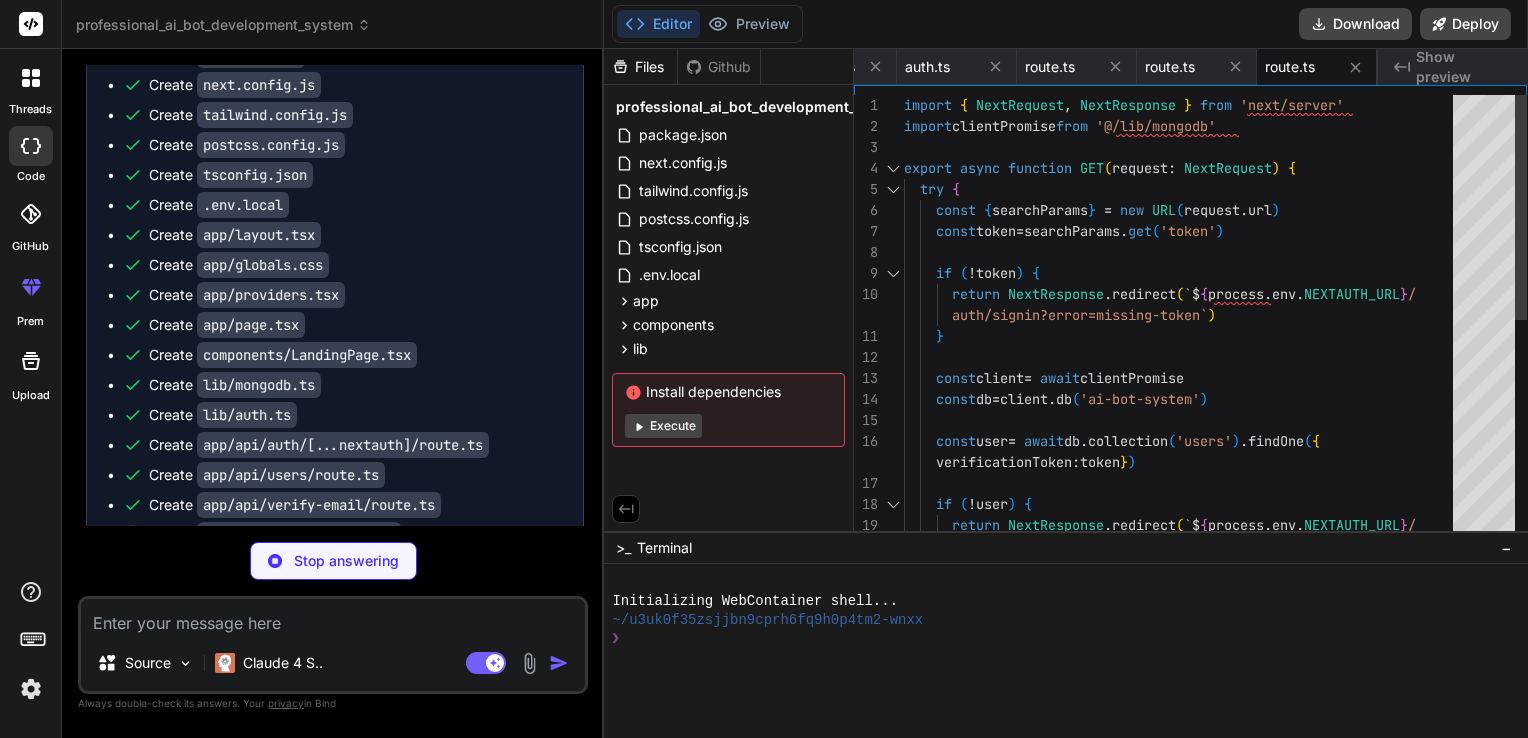 scroll, scrollTop: 0, scrollLeft: 0, axis: both 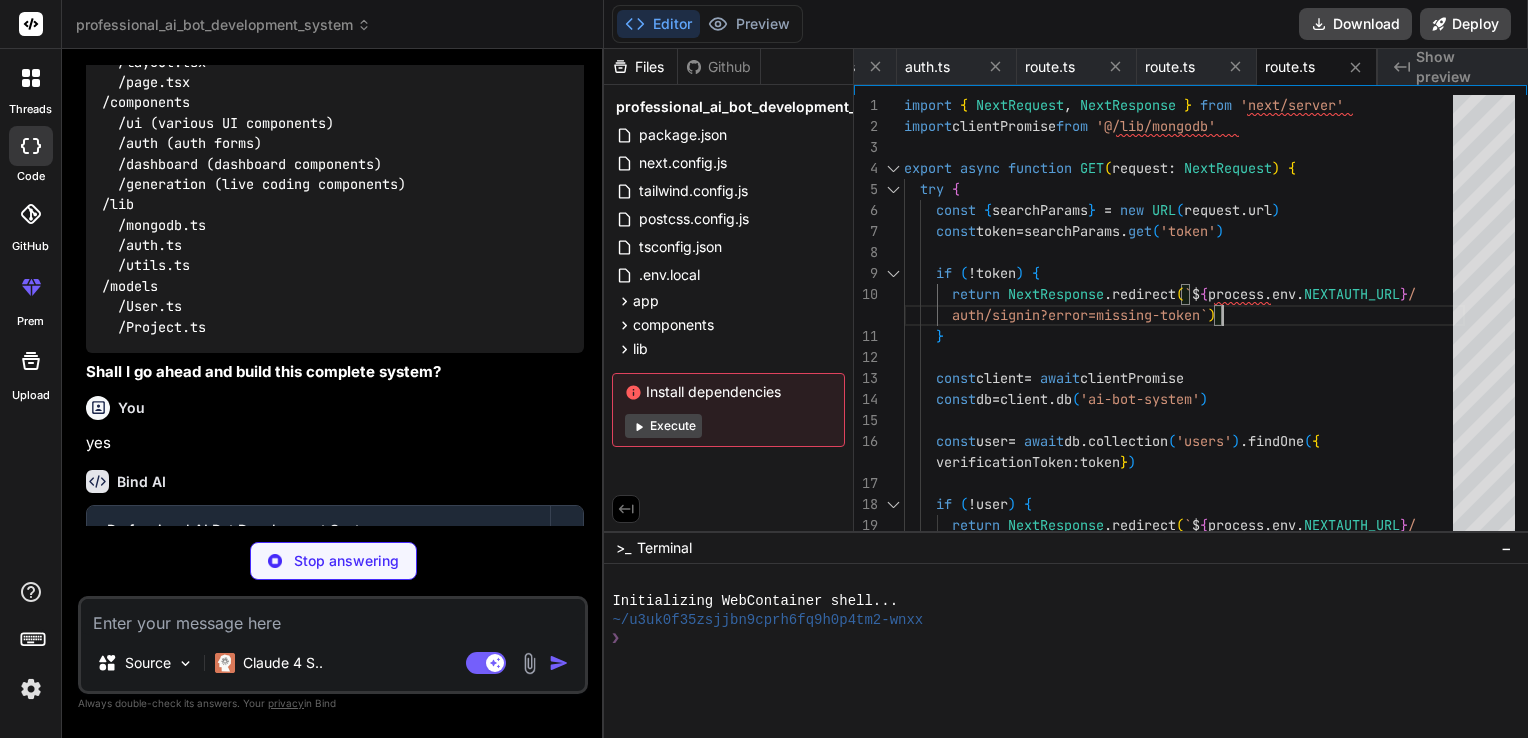 type on "x" 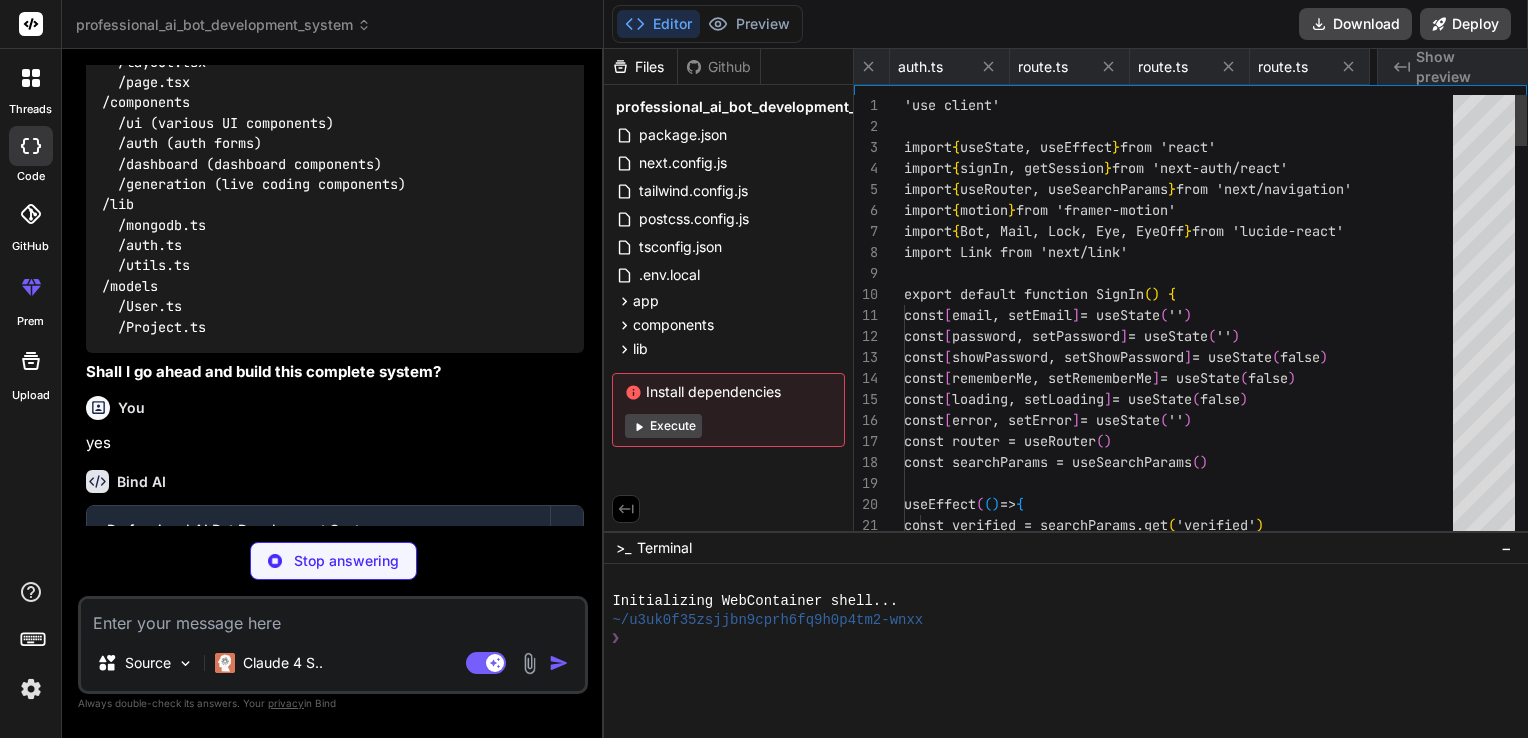 scroll, scrollTop: 0, scrollLeft: 1721, axis: horizontal 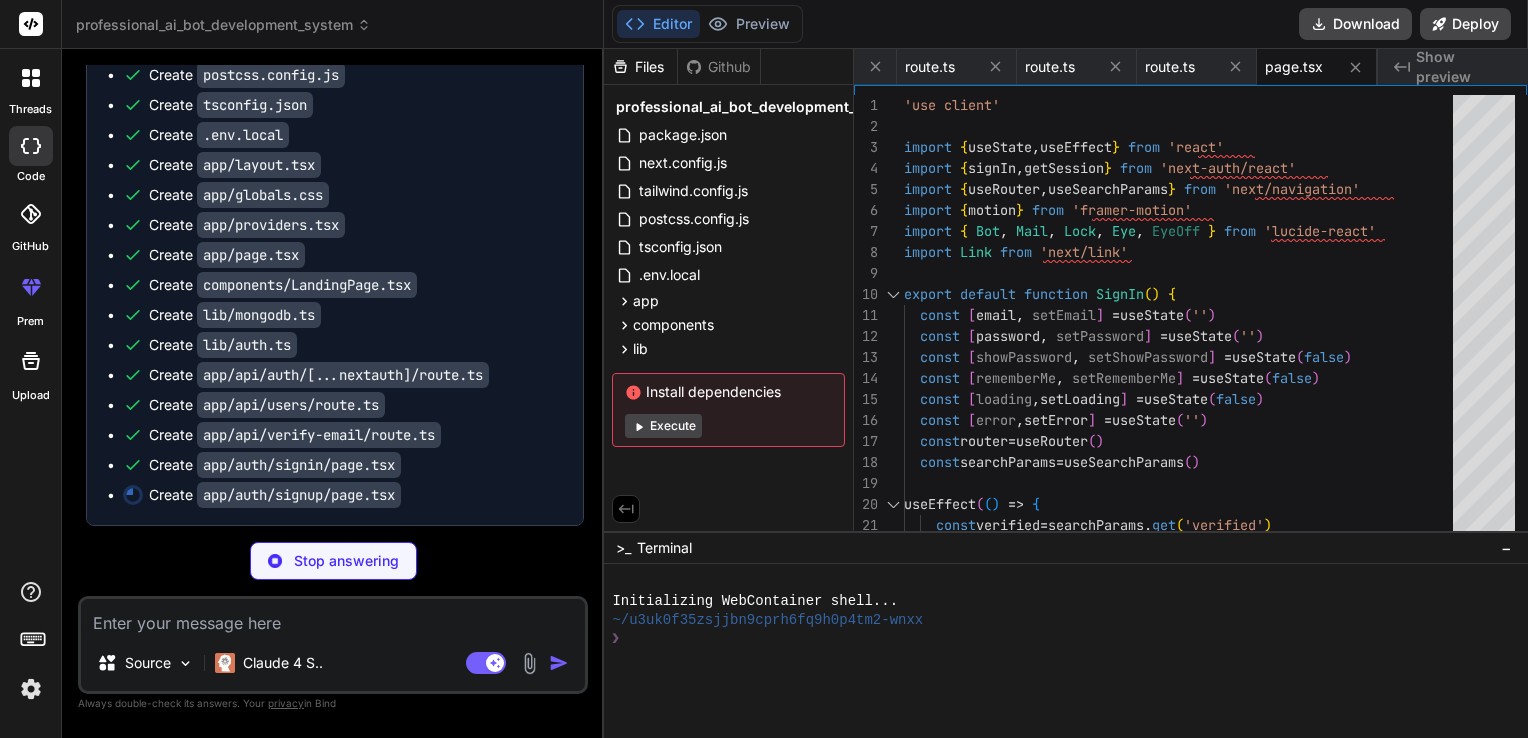 type on "x" 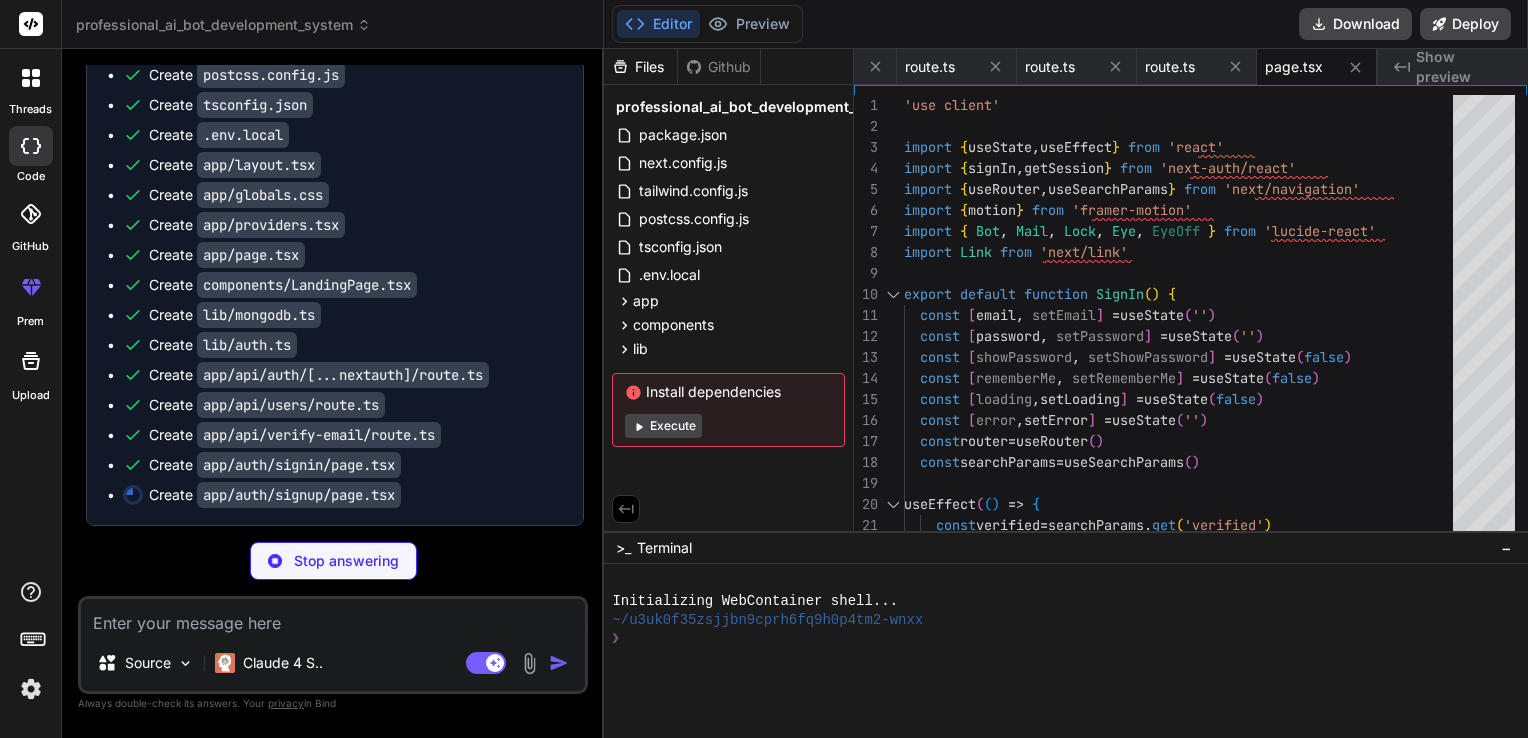 type on "Sign in here
</Link>
</p>
</div>
</motion.div>
</div>
)
}" 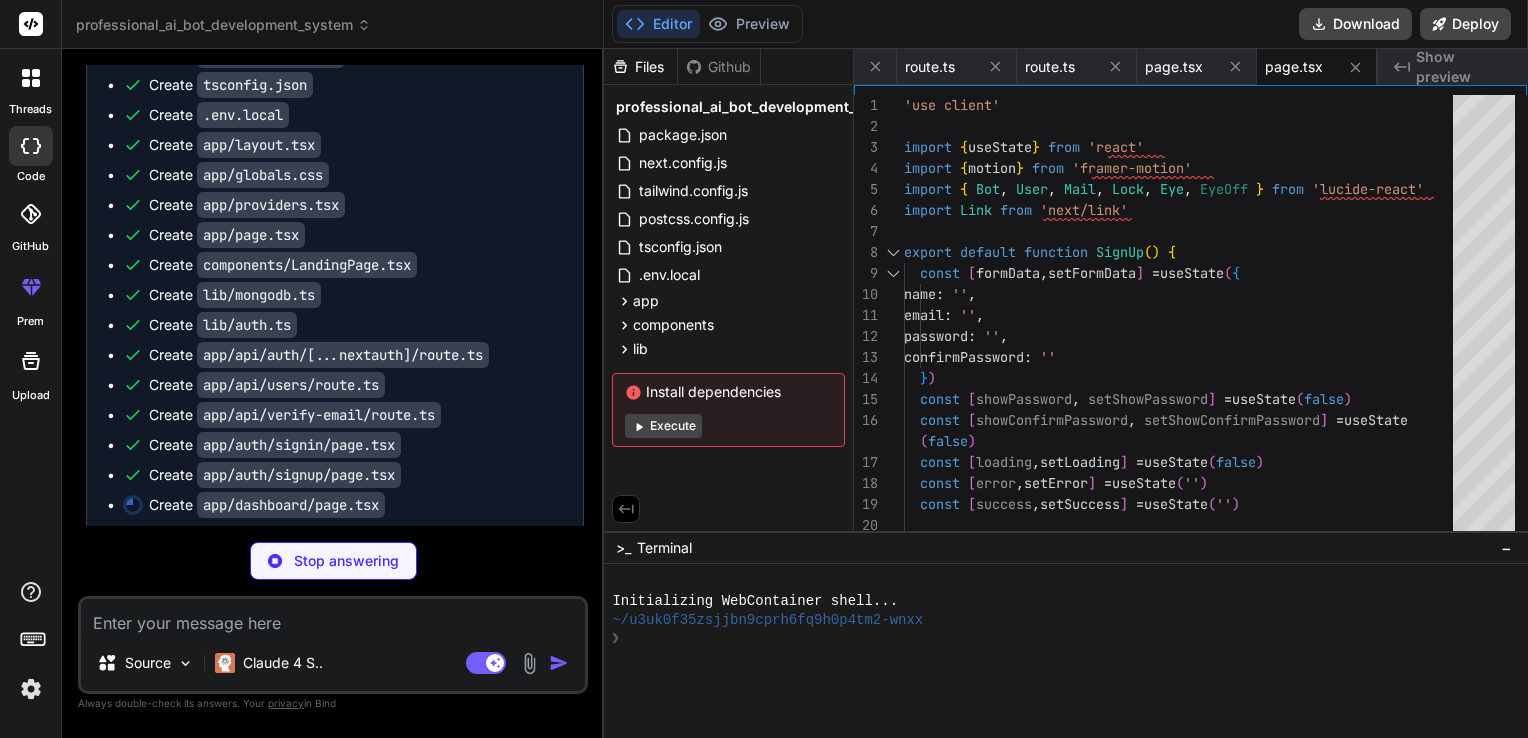 type on "x" 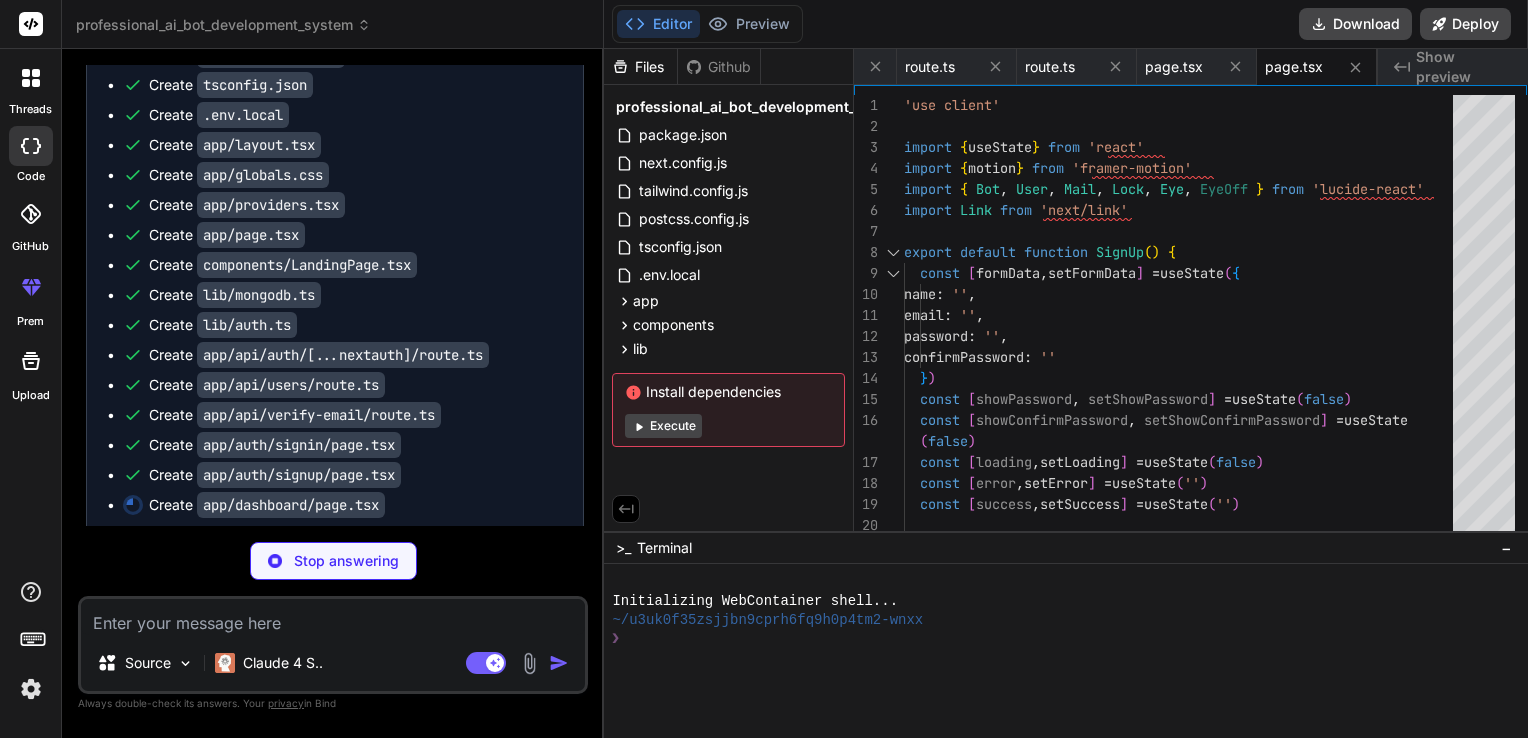type on "}
return <Dashboard user={session.user} />
}" 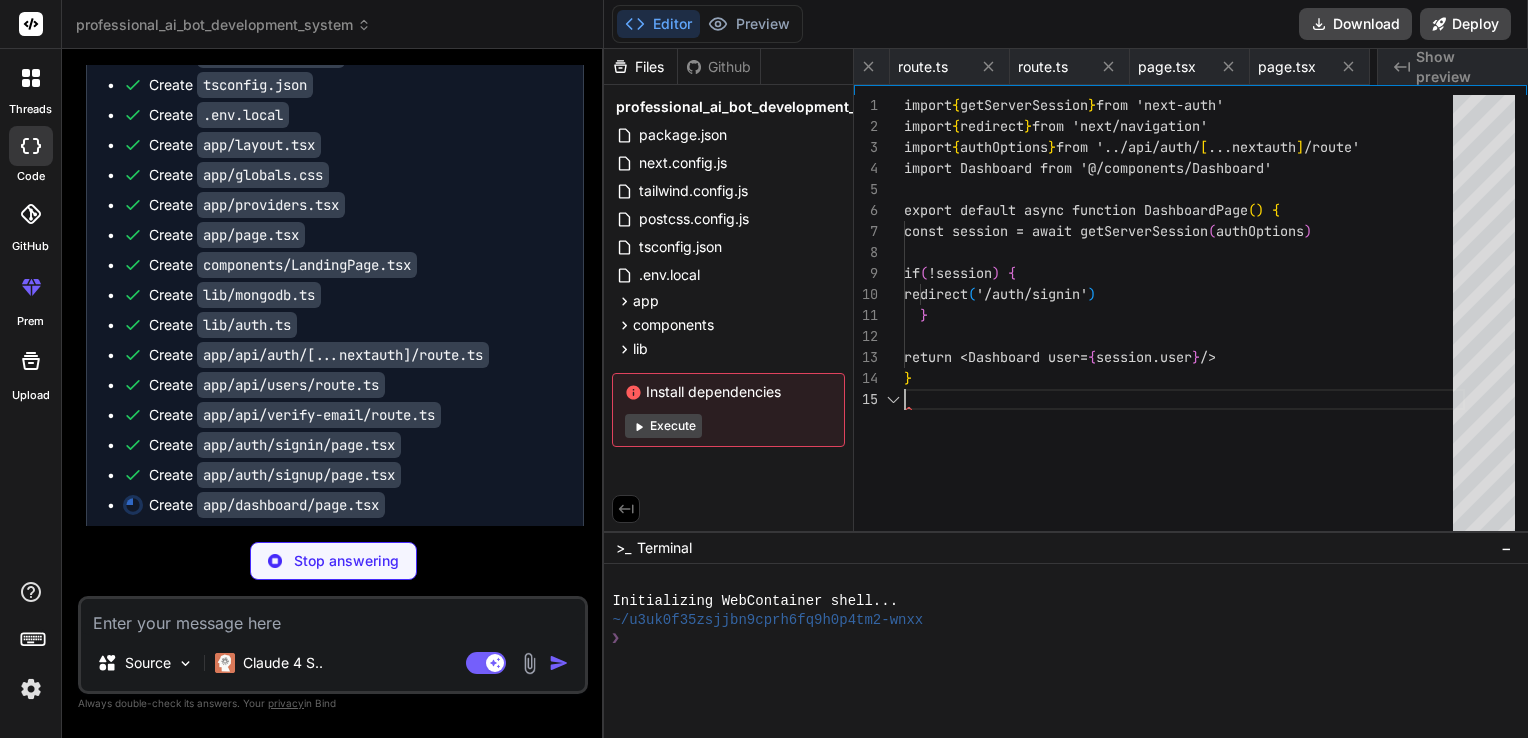 scroll, scrollTop: 0, scrollLeft: 1961, axis: horizontal 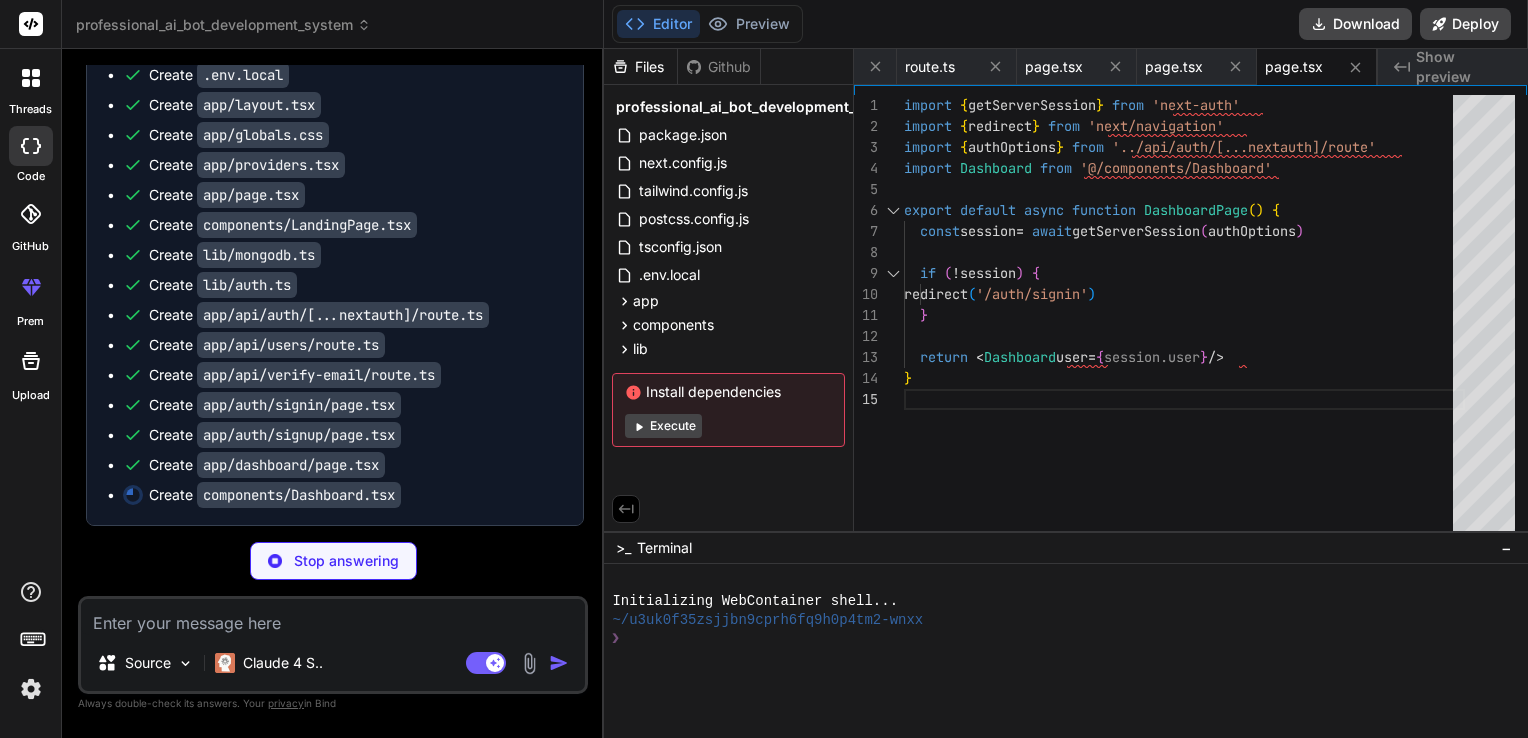 type on "x" 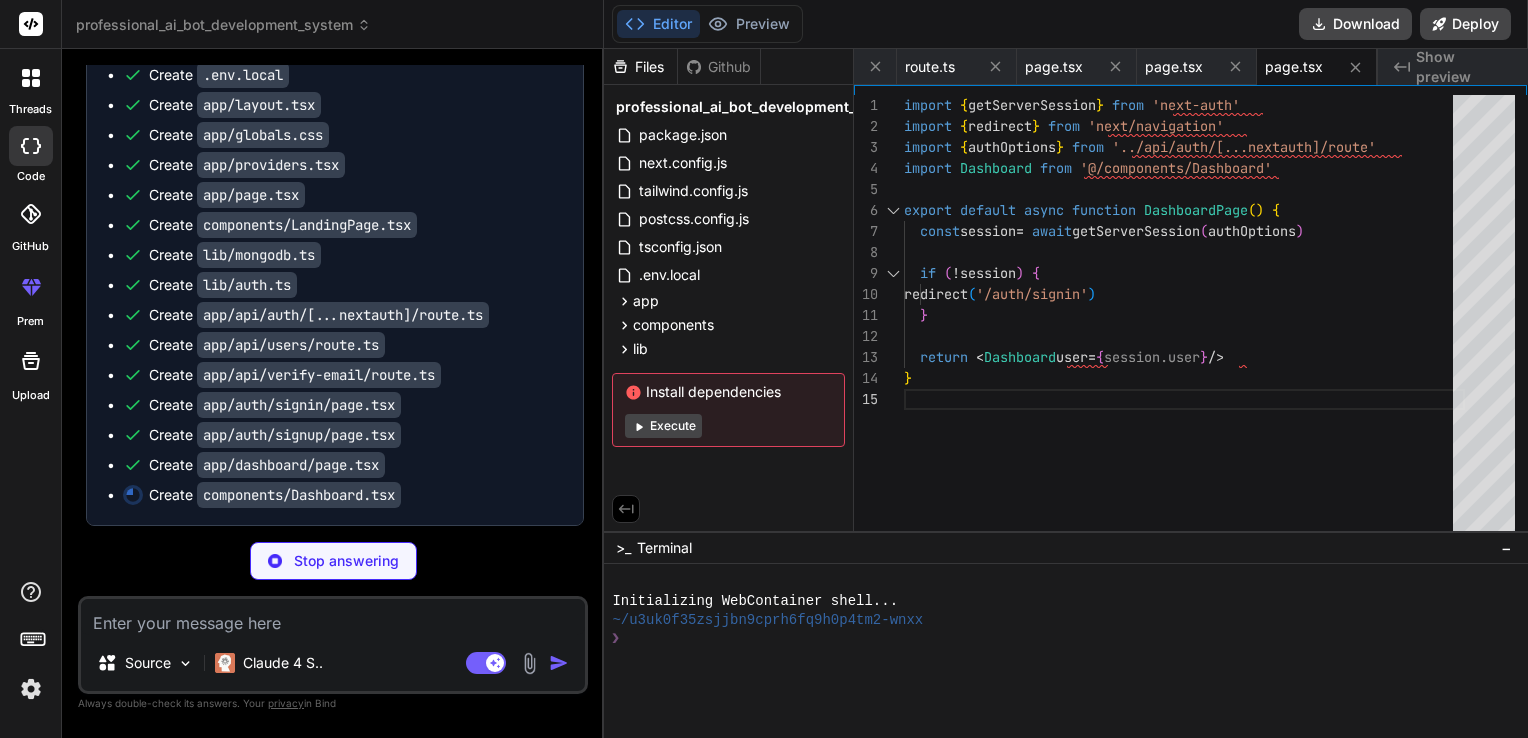 type on "</div>
</motion.div>
</main>
</div>
)
}" 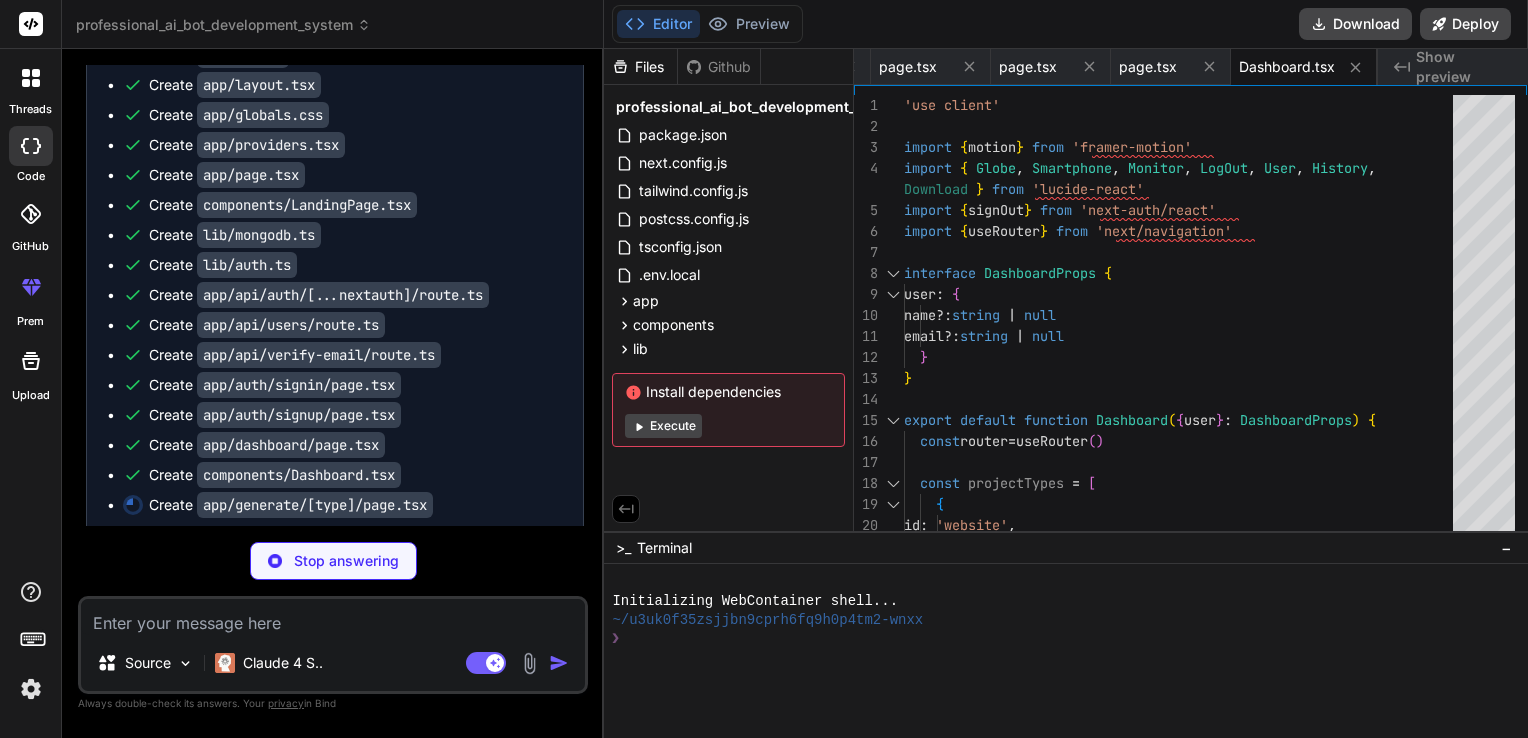 scroll, scrollTop: 3178, scrollLeft: 0, axis: vertical 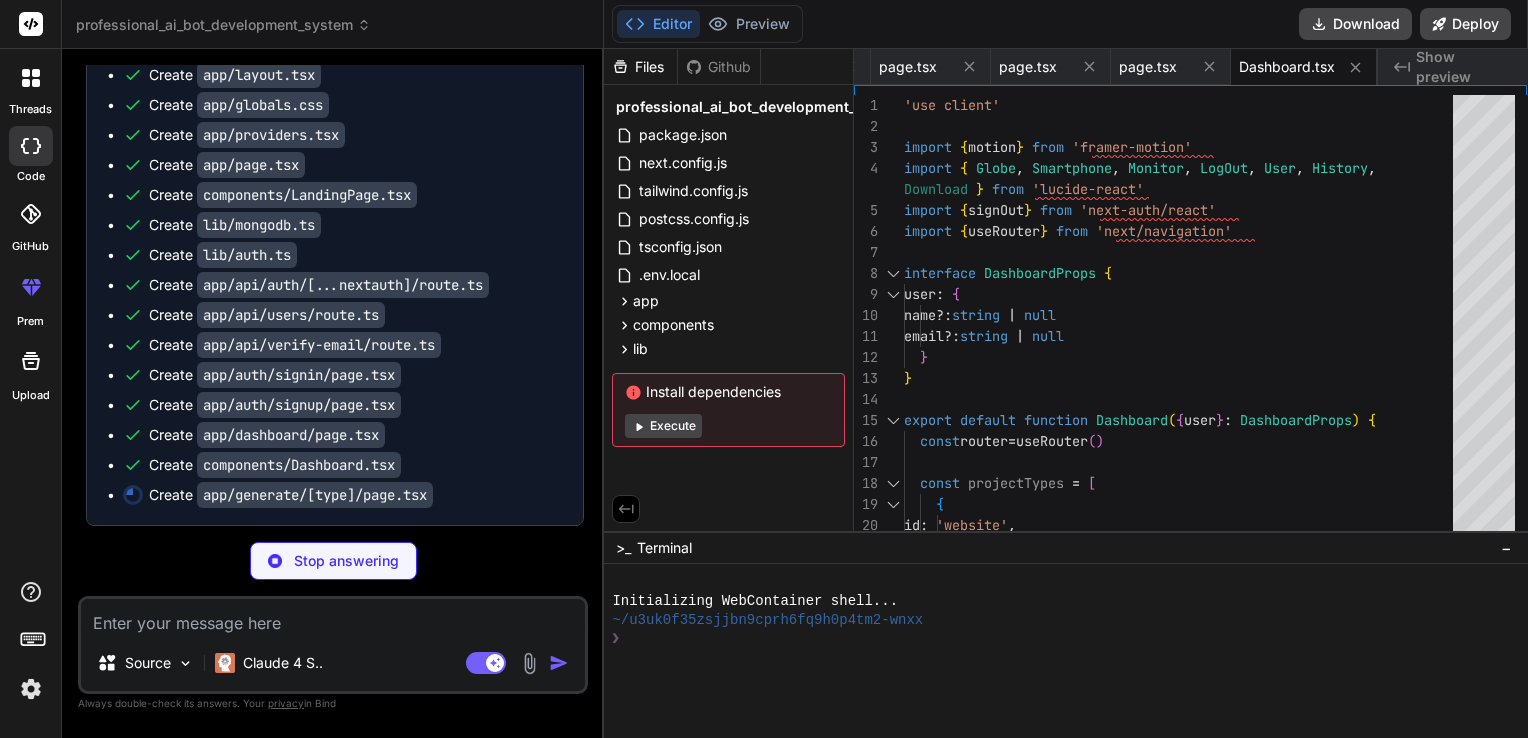 type on "x" 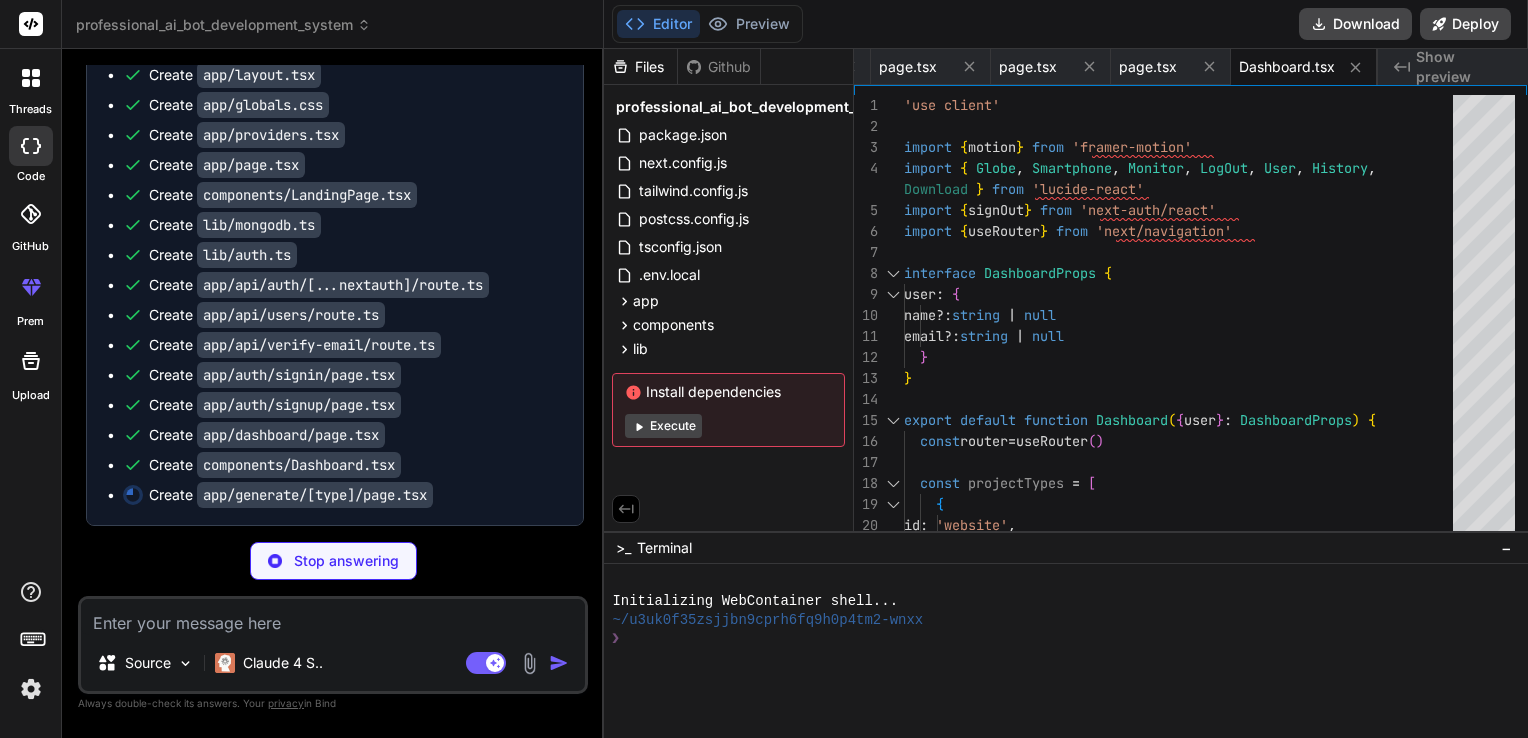 type on "if (!validTypes.includes(params.type)) {
redirect('/dashboard')
}
return <GenerationInterface projectType={params.type} user={session.user} />
}" 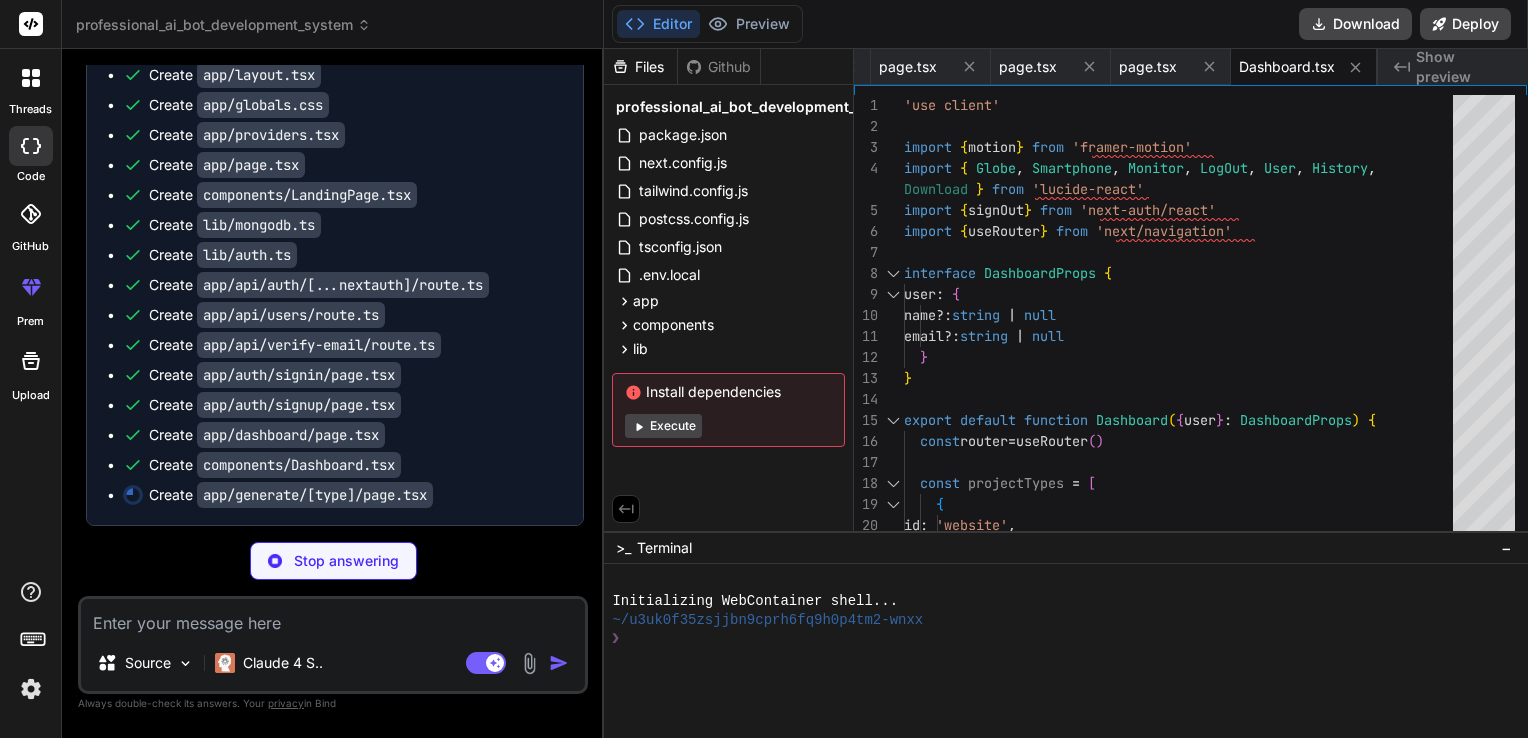 scroll, scrollTop: 0, scrollLeft: 2227, axis: horizontal 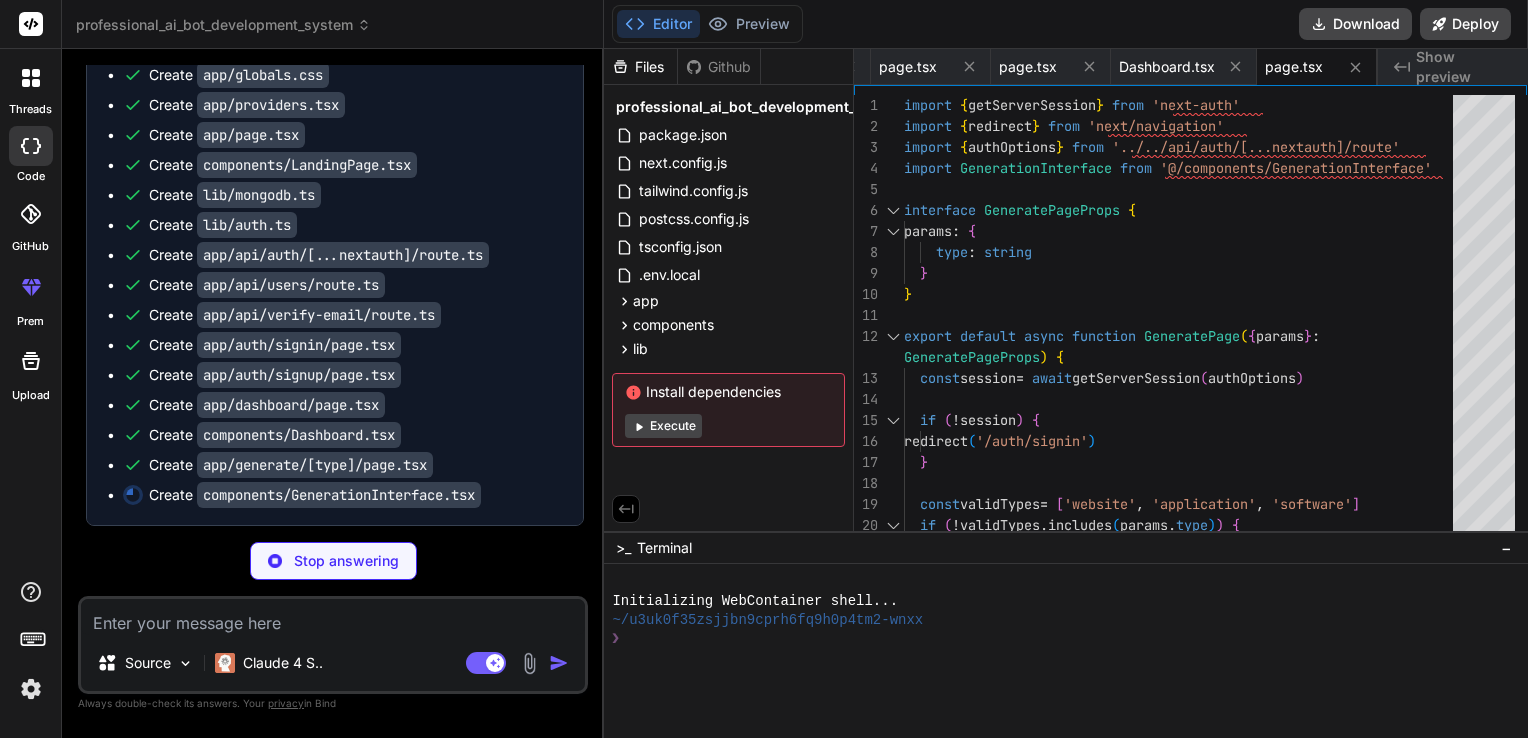 type on "x" 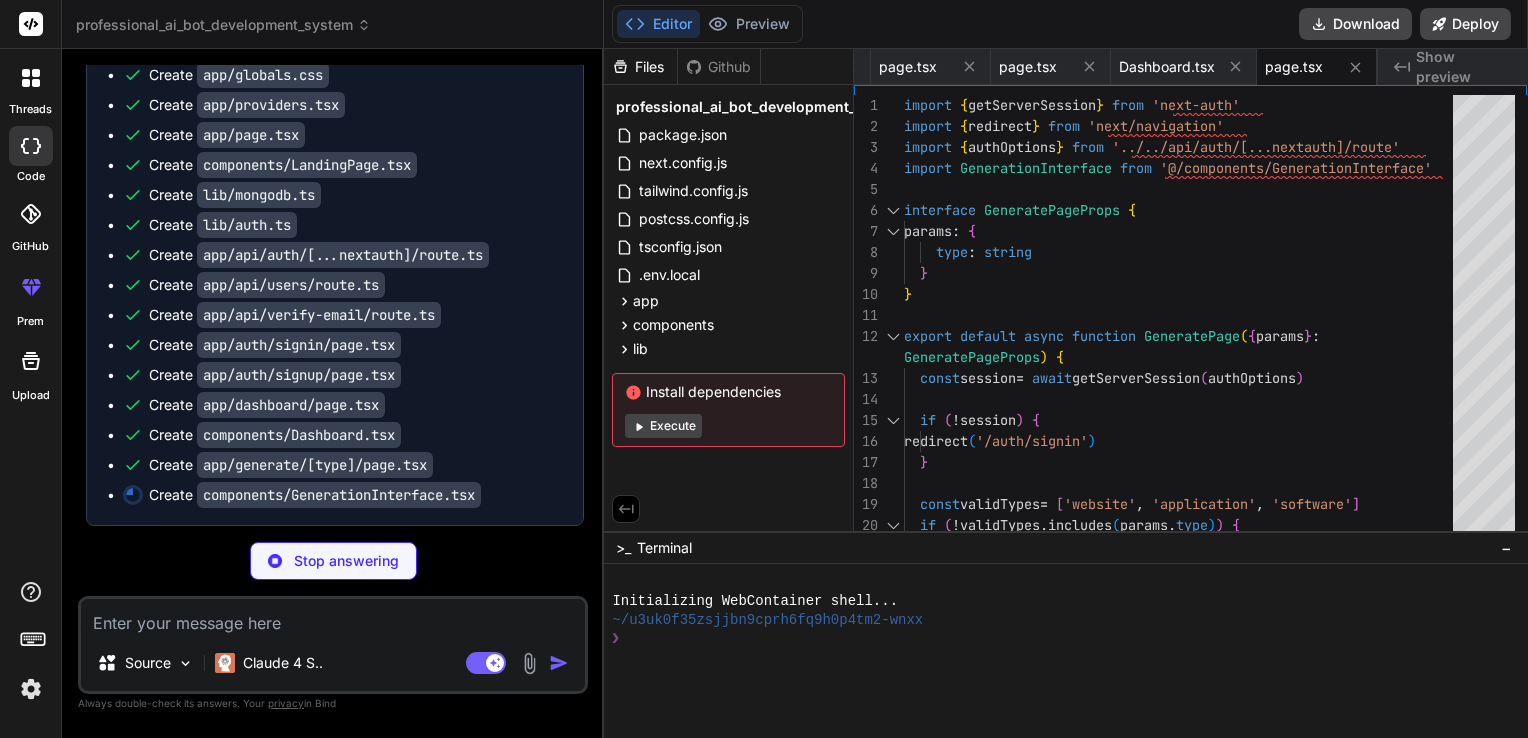 type on "</div>
)
}" 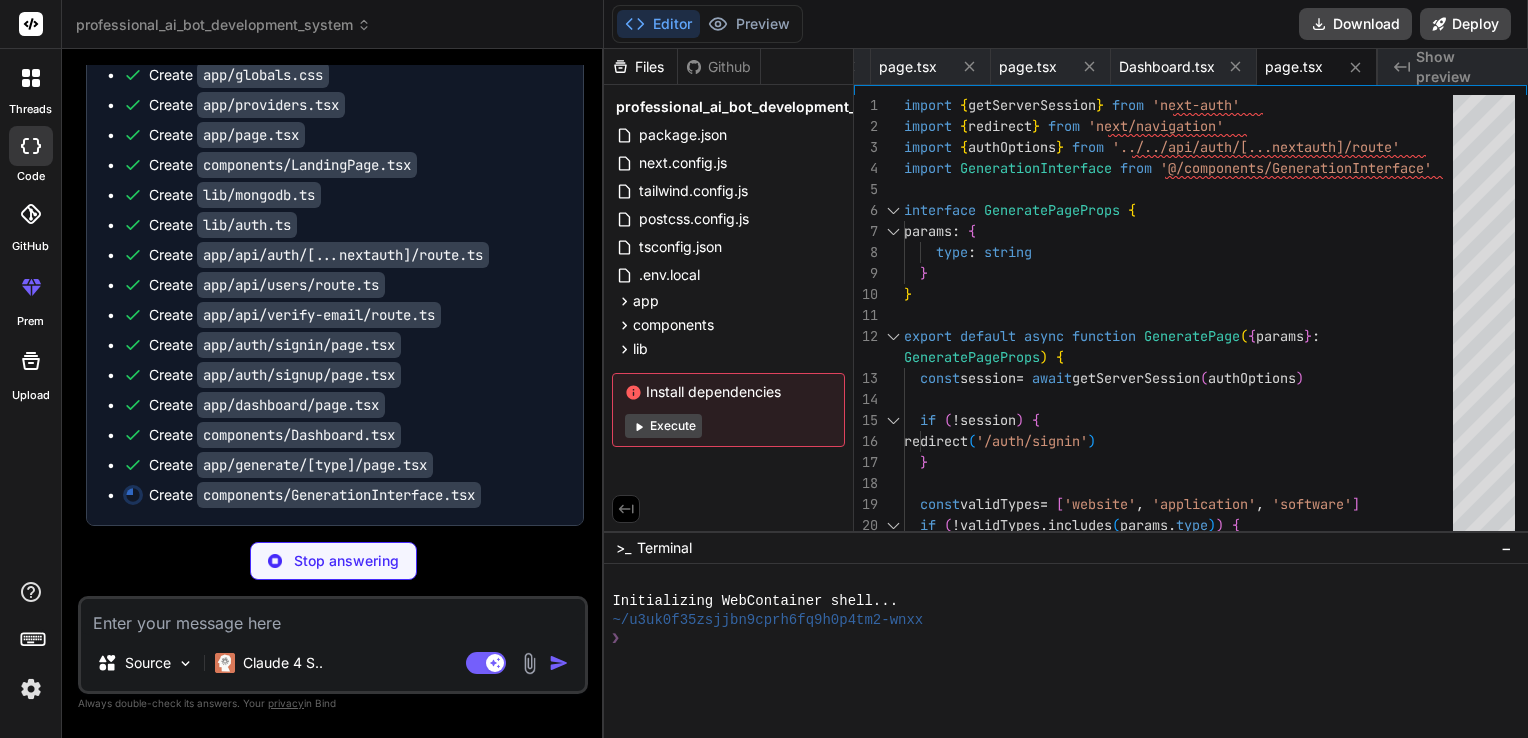 scroll, scrollTop: 0, scrollLeft: 2427, axis: horizontal 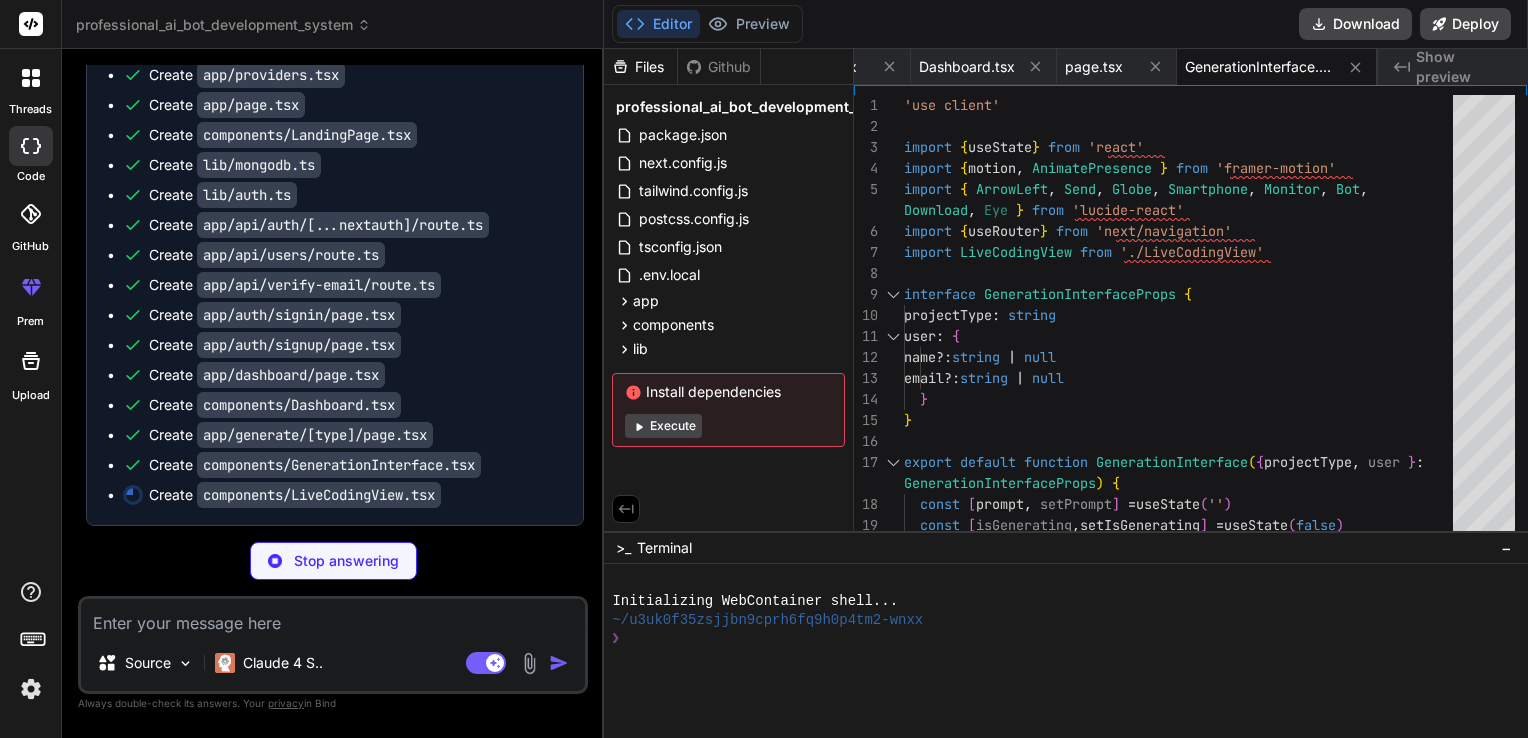 type on "x" 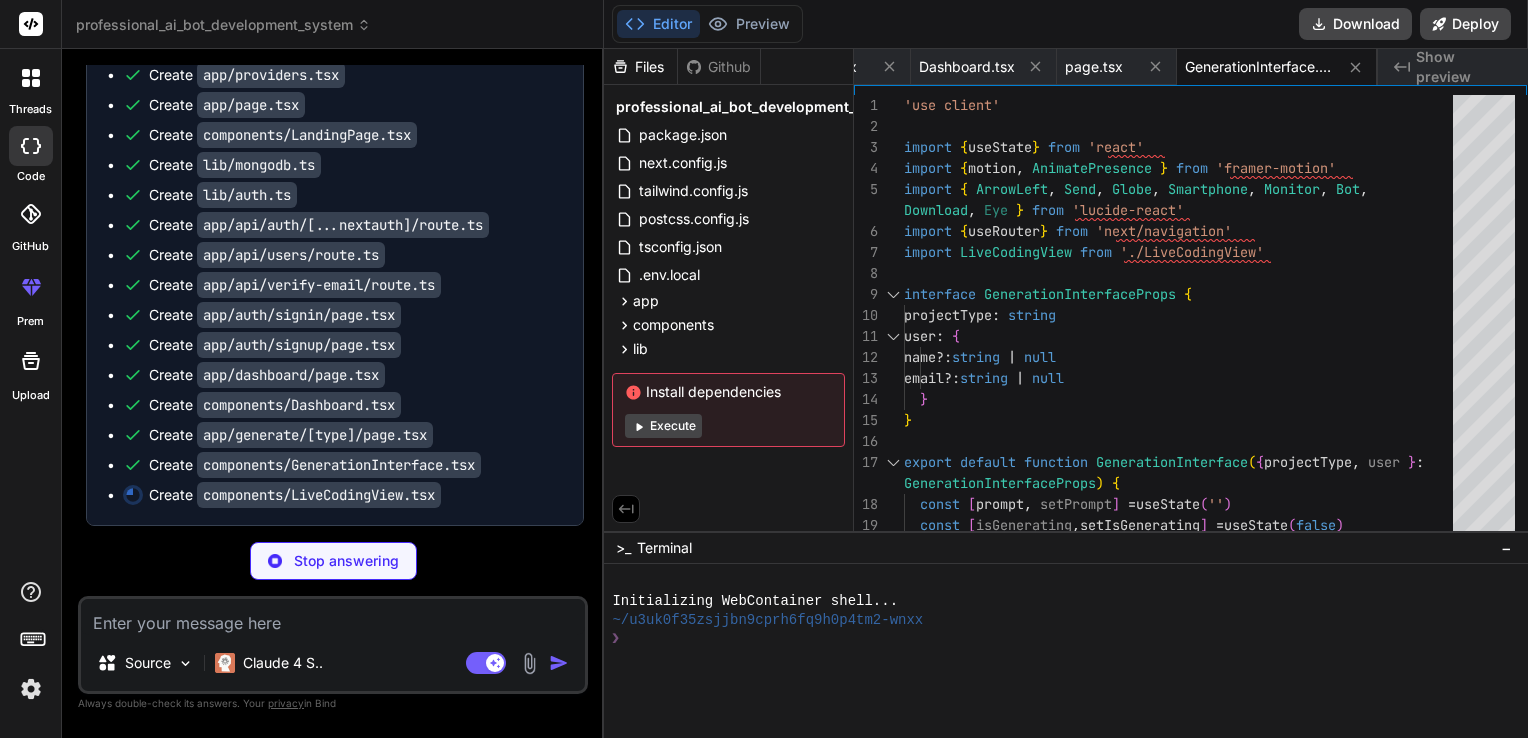 type on "</div>
</div>
</div>
</div>
</div>
</div>
)
}" 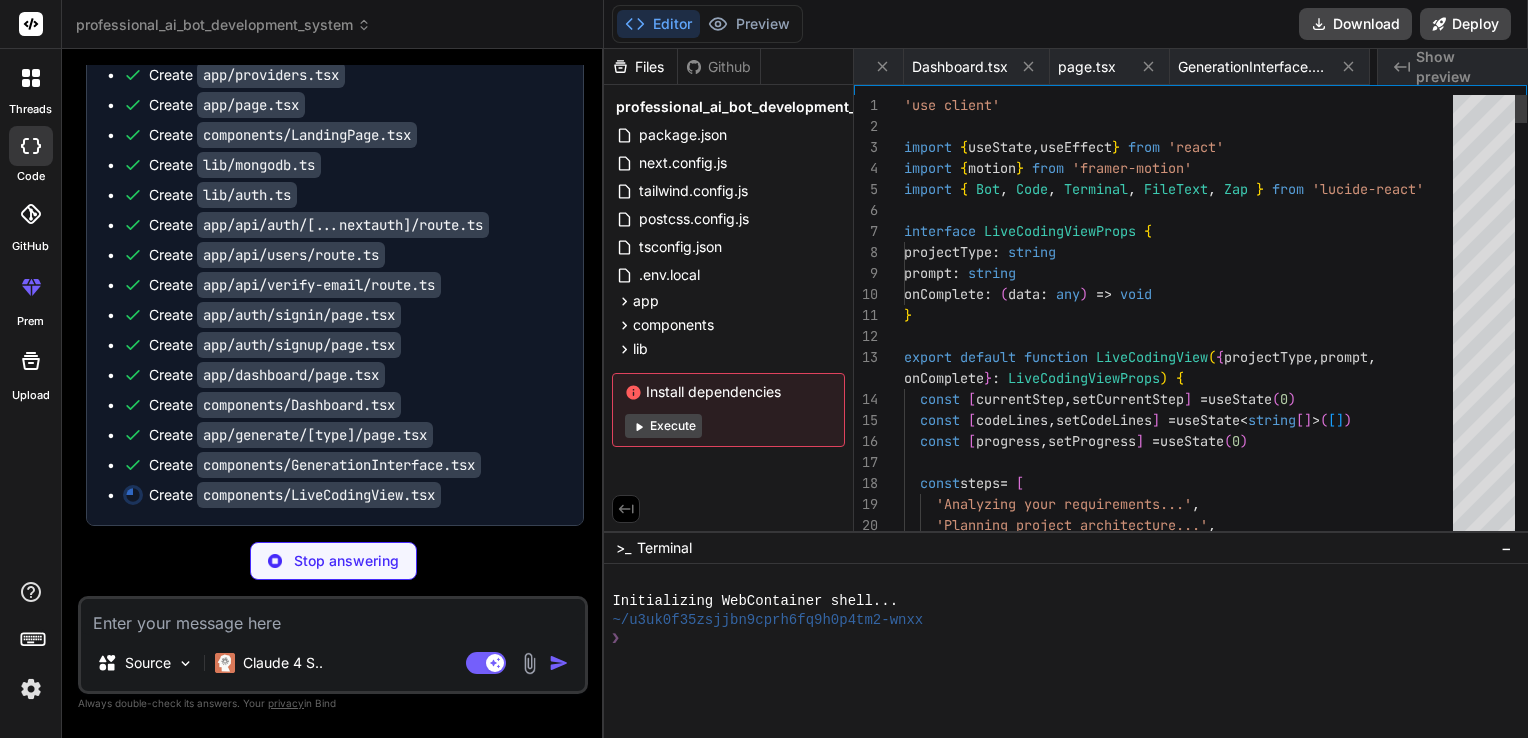 scroll, scrollTop: 0, scrollLeft: 2606, axis: horizontal 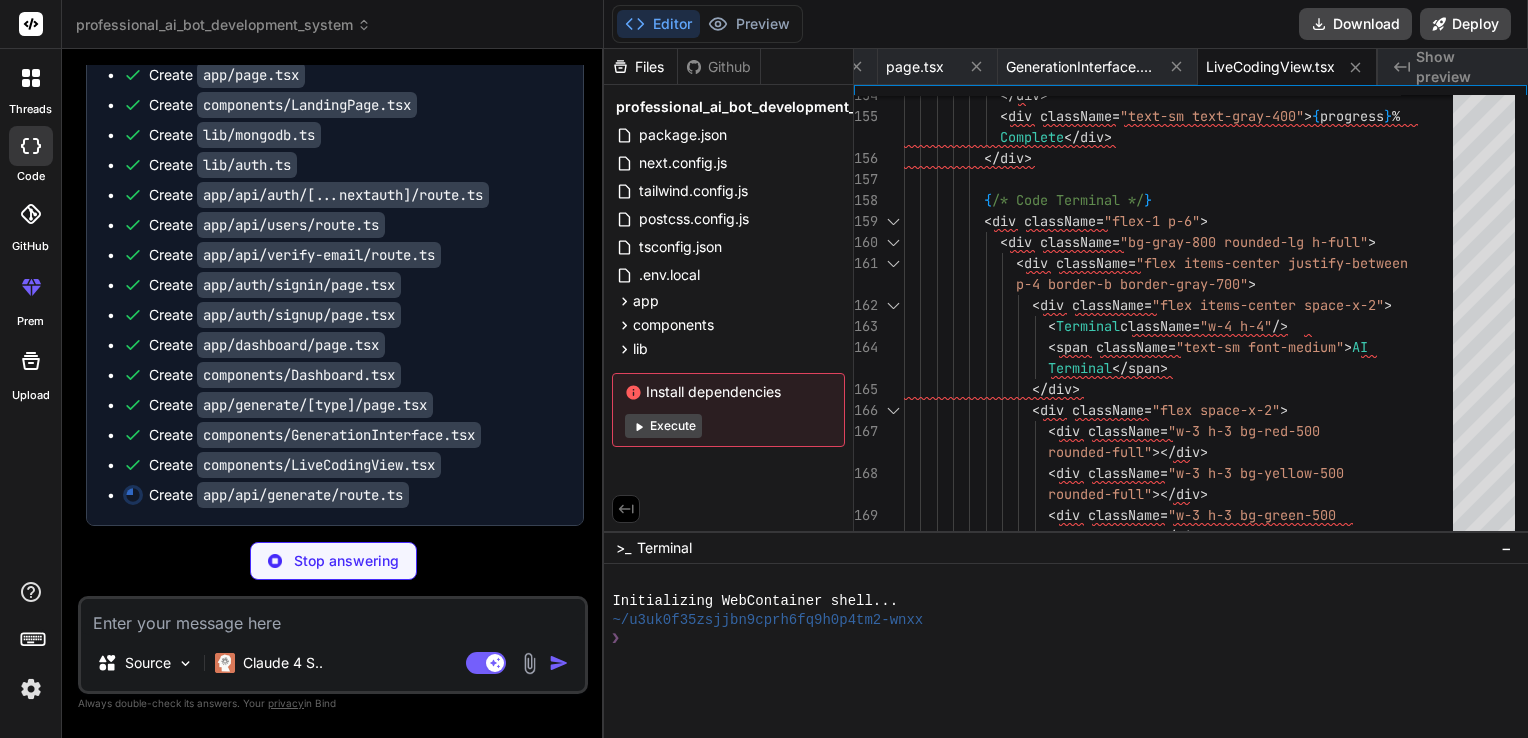 click on "Execute" at bounding box center (663, 426) 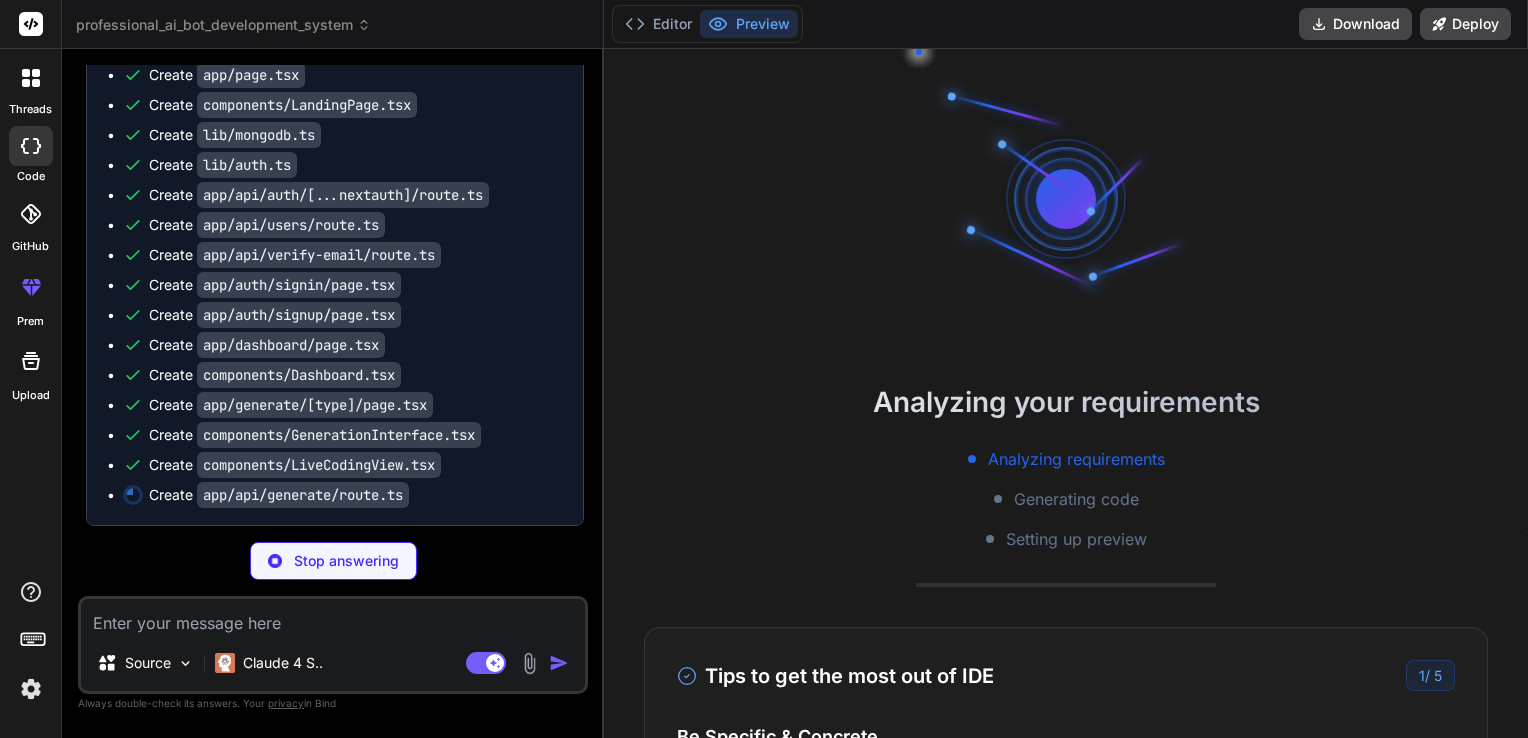 scroll, scrollTop: 19, scrollLeft: 0, axis: vertical 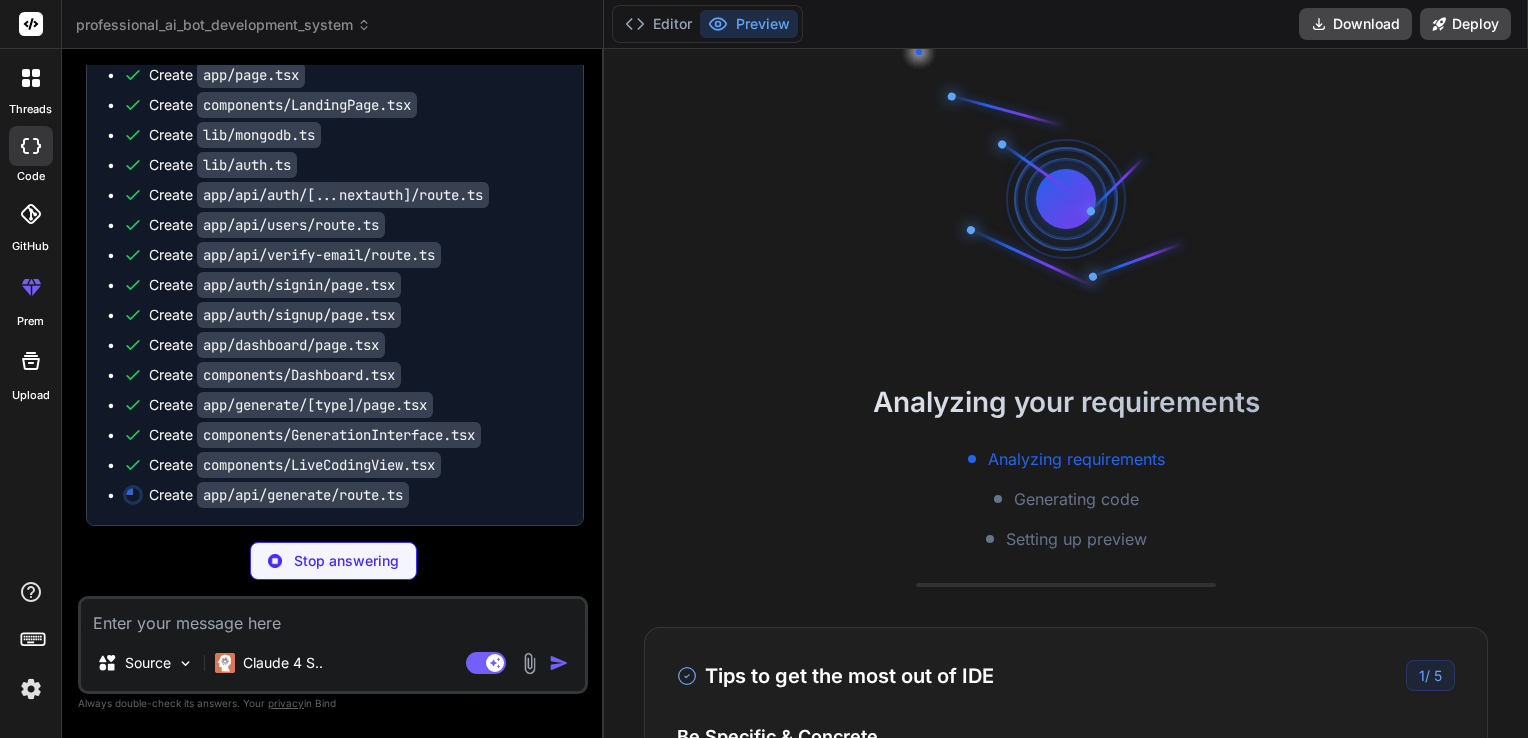click on "Analyzing your requirements Analyzing requirements Generating code Setting up preview Tips to get the most out of IDE 1  /   5 Be Specific & Concrete Define what you want to build clearly. Describe the function, user flow, and MVP. Don't expect AI to build an Amazon clone with all features in one prompt. Build Iteratively Break down asks into smaller features. Start with basic layout, then add features incrementally. Think like a developer or PM giving requirements. Choose the Right Stack Landing page? HTML/CSS/JS. Content heavy? Astro. Fullstack? Preact/Svelte. Complex? React/Next.js. Backend? Express.js. Database? Firebase/Supabase. Save Working Versions Download copies every time you have a working version. This helps you rollback if something breaks during iterations. Easy Deployment Deploy your Next.js and React projects to Vercel. For Node.js backend, deploy to a hosted container. For other languages, download and manually deploy to your server. What makes IDE powerful Create from Images For Everyone" at bounding box center [1066, 393] 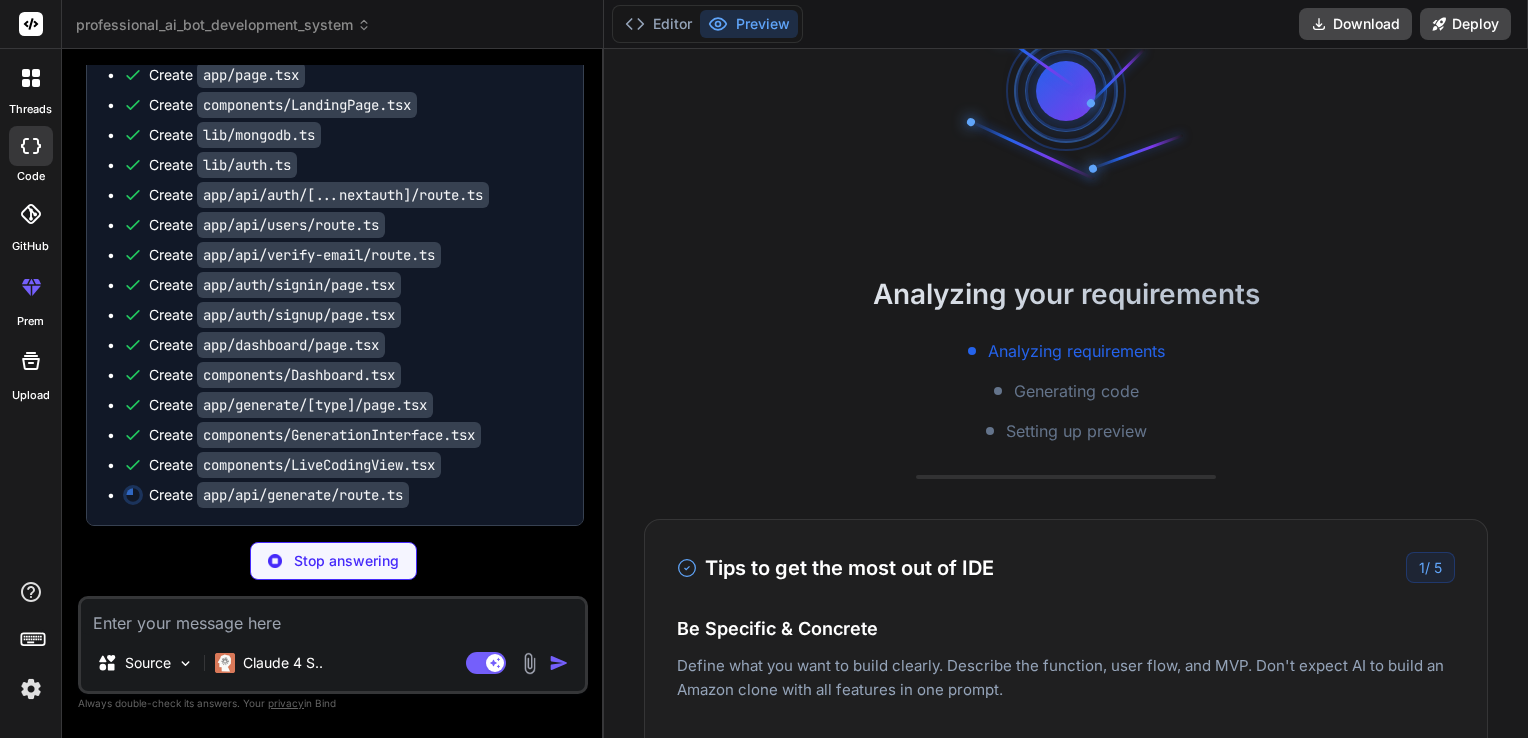 scroll, scrollTop: 0, scrollLeft: 0, axis: both 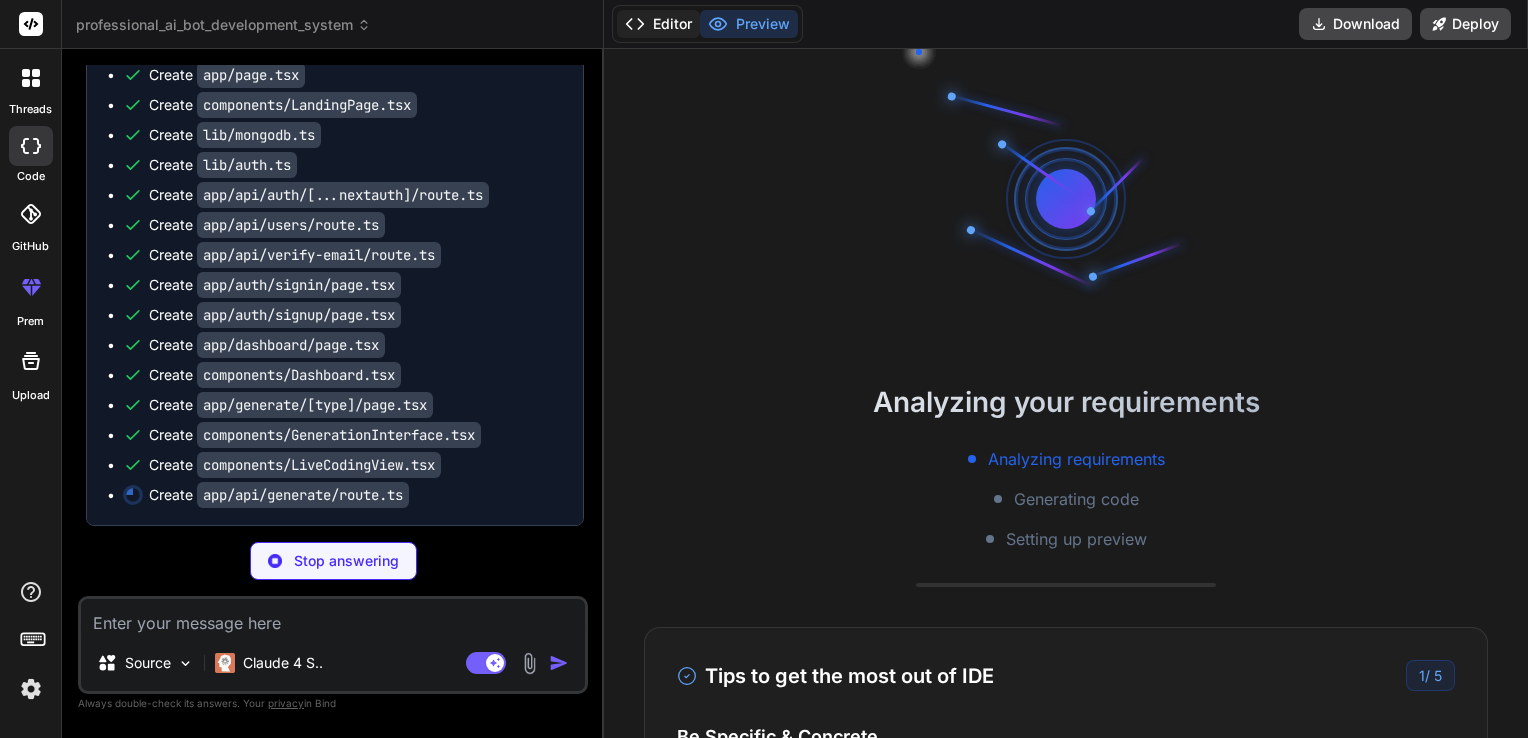 click on "Editor" at bounding box center [658, 24] 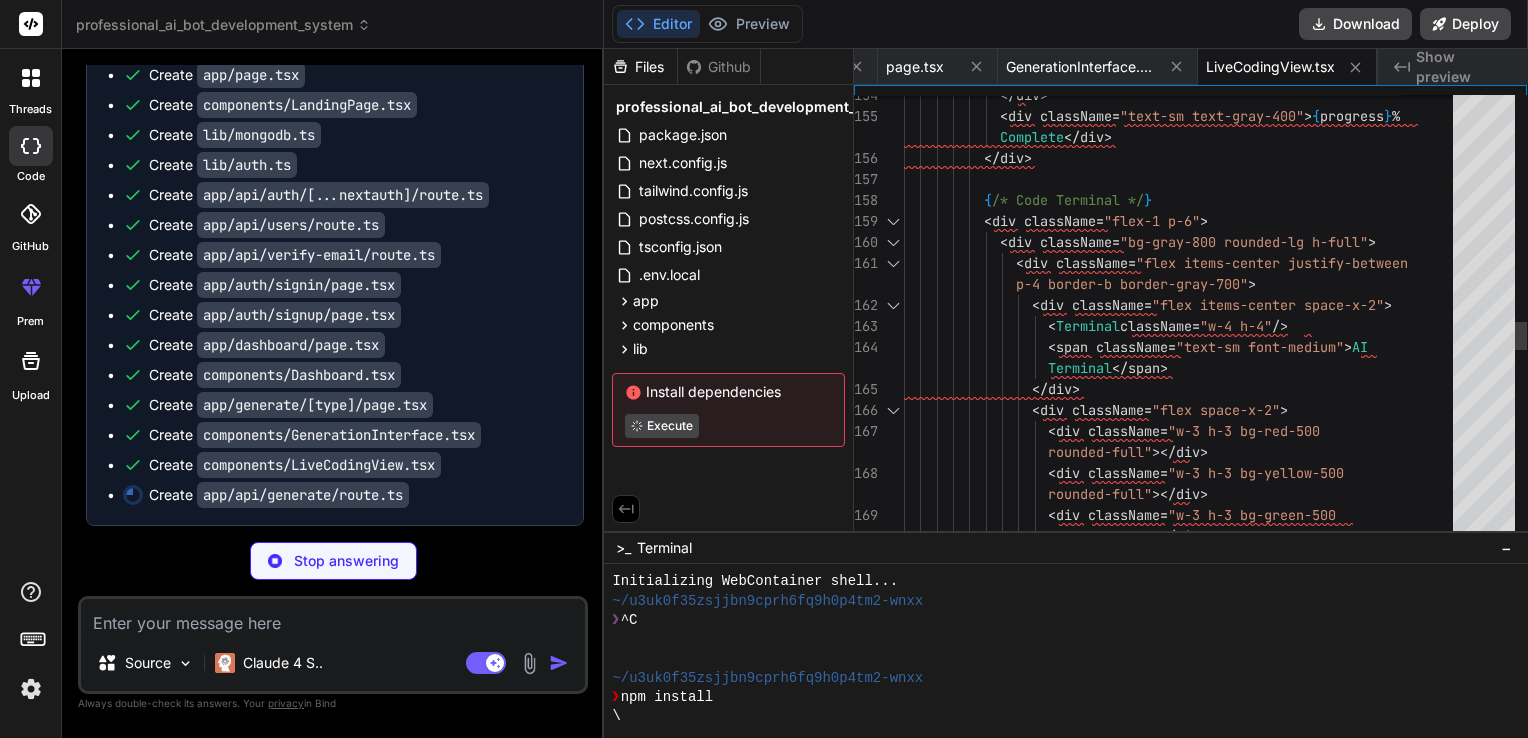 type on "x" 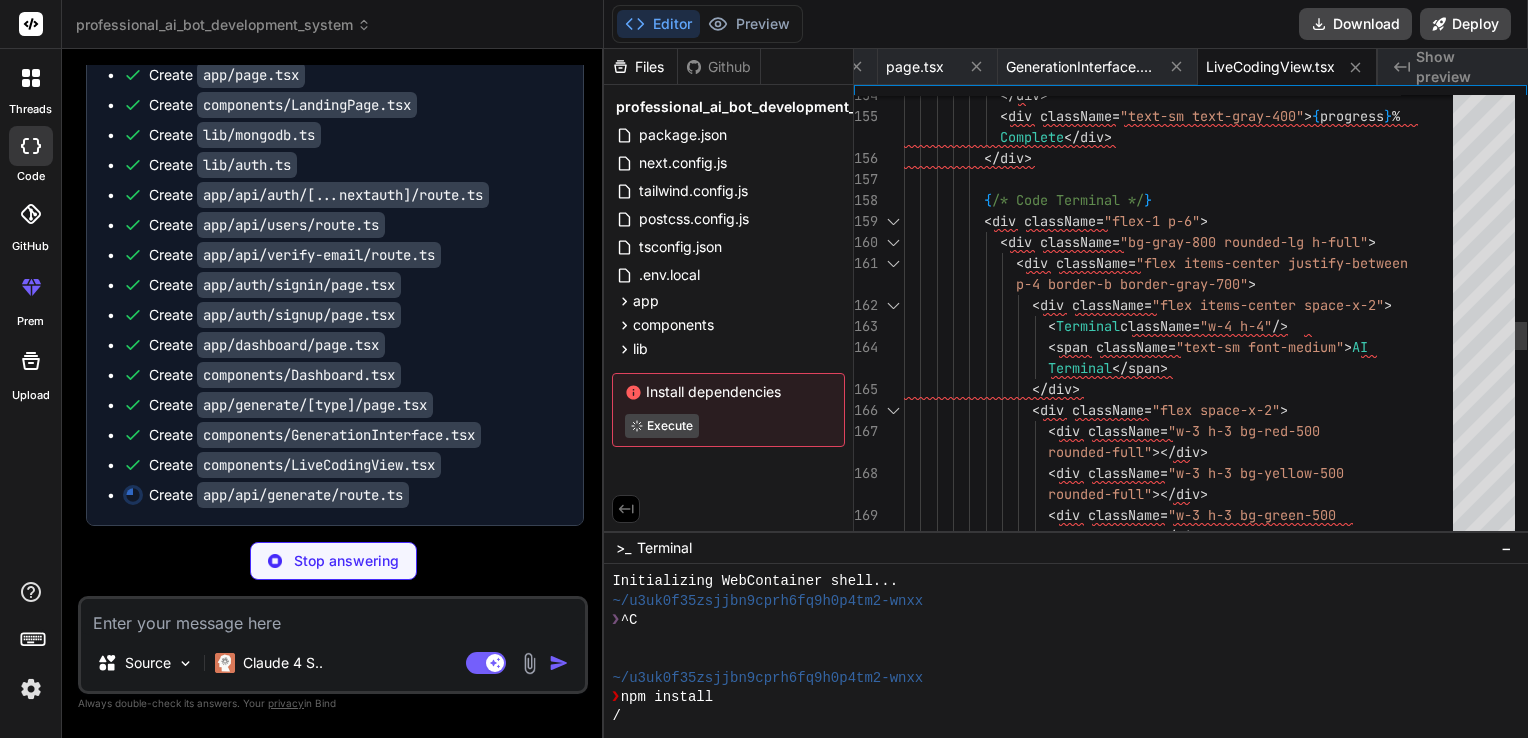 type on "</div>
{/* Code Terminal */}
<div className="flex-1 p-6">
<div className="bg-gray-800 rounded-lg h-full">
<div className="flex items-center justify-between p-4 border-b border-gray-700">
<div className="flex items-center space-x-2">
<Terminal className="w-4 h-4" />
<span className="text-sm font-medium">AI" 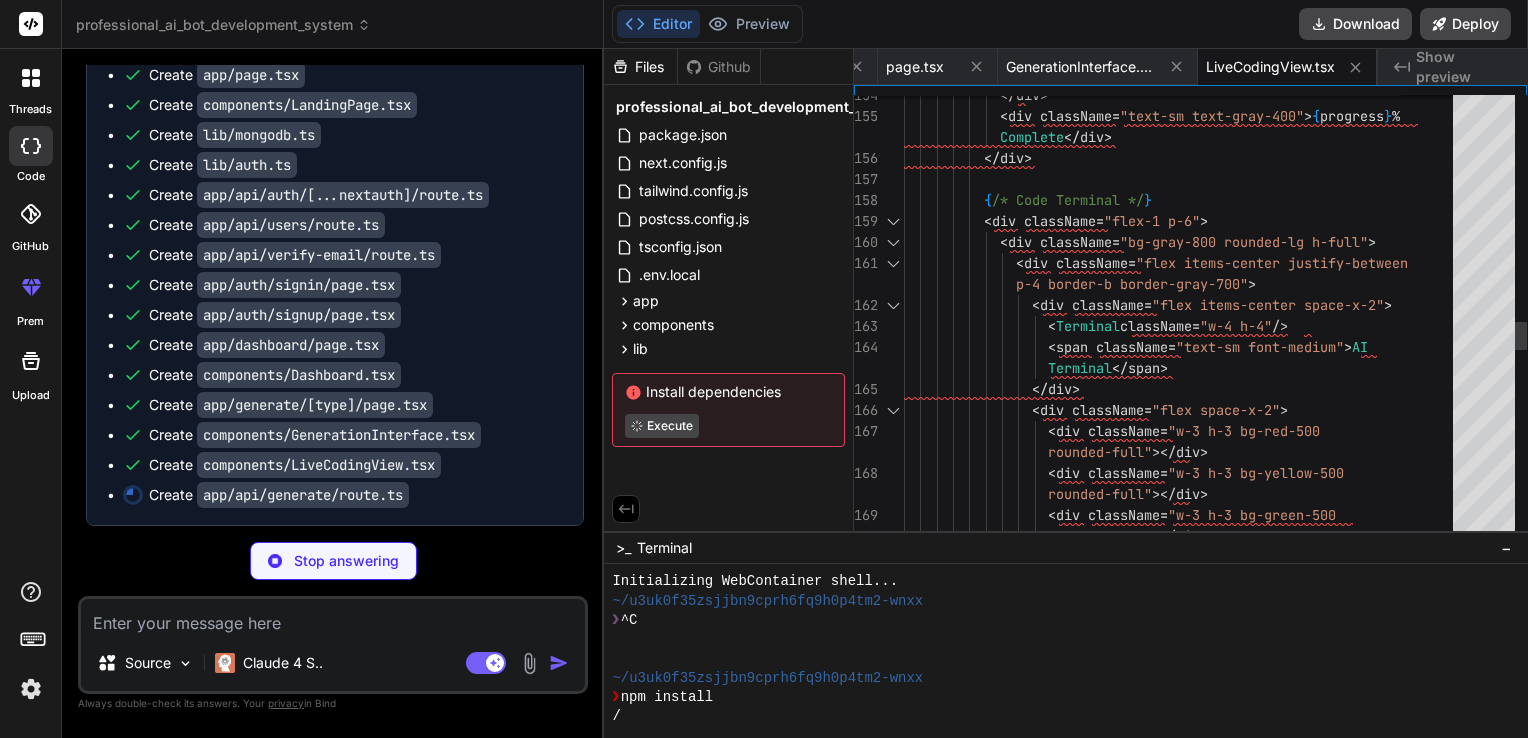 scroll, scrollTop: 0, scrollLeft: 0, axis: both 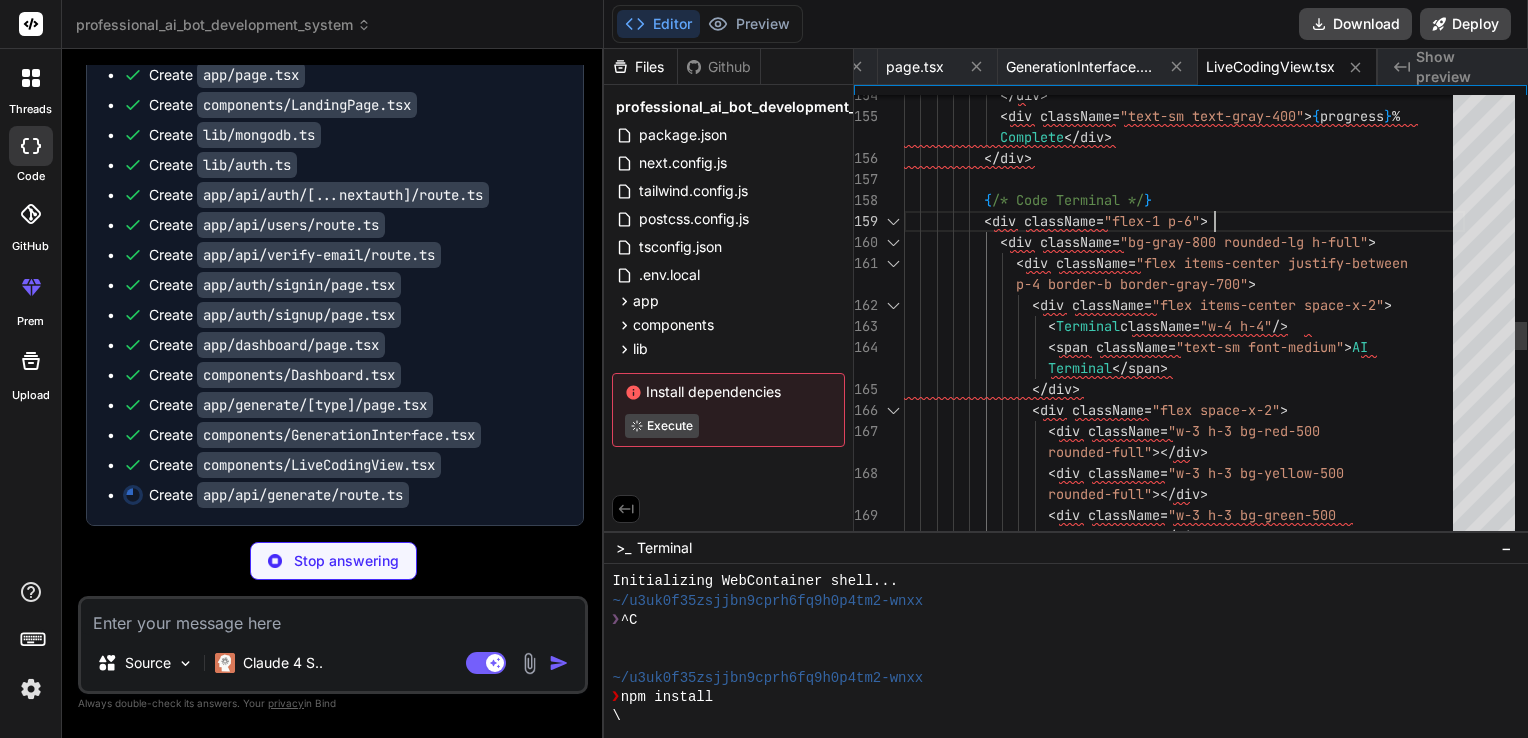 click on "</ div >              < div className = "text-sm text-gray-400" > { progress } %                Complete </ div >            </ div >            { /* Code Terminal */ }            < div className = "flex-1 p-6" >              < div className = "bg-gray-800 rounded-lg h-full" >                < div className = "flex items-center justify-between                 p-4 border-b border-gray-700" >                  < div className = "flex items-center space-x-2" >                    < Terminal  className = "w-4 h-4"  />                    < span className = "text-sm font-medium" > AI                      Terminal </ span >                  </ div >                  < div className = "flex space-x-2" >                    < div className = rounded-full" >" at bounding box center (1184, 32) 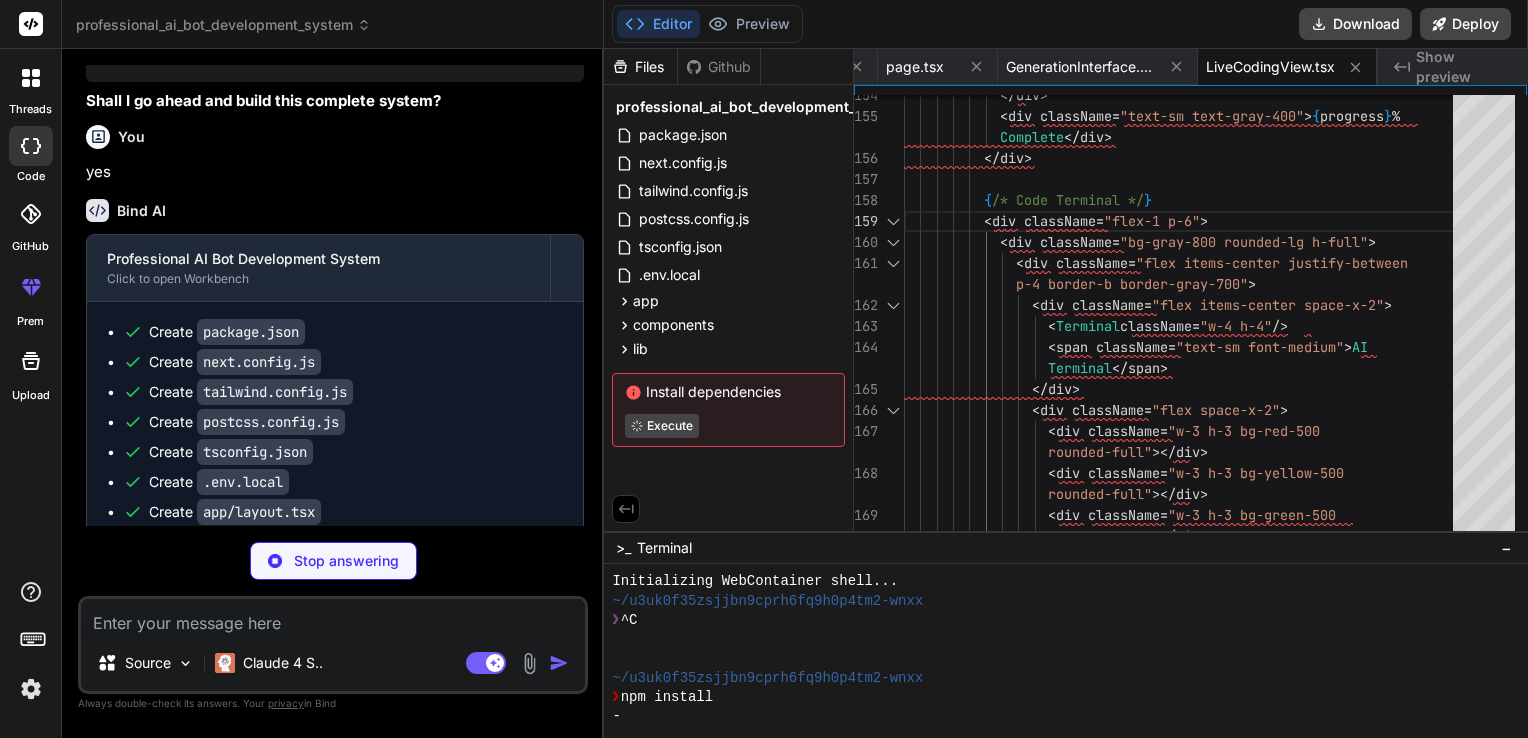 scroll, scrollTop: 3268, scrollLeft: 0, axis: vertical 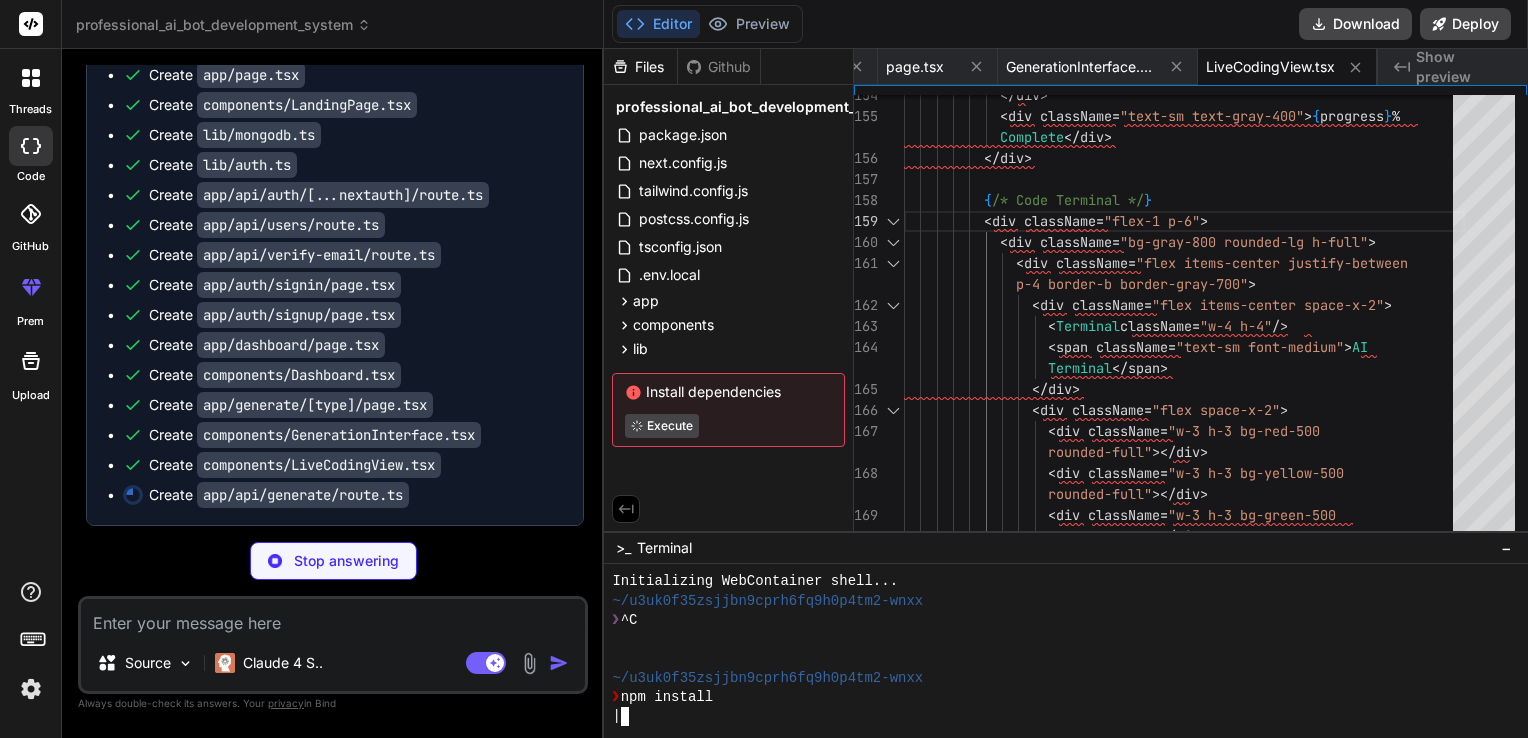 click on "❯  npm install" at bounding box center [1057, 697] 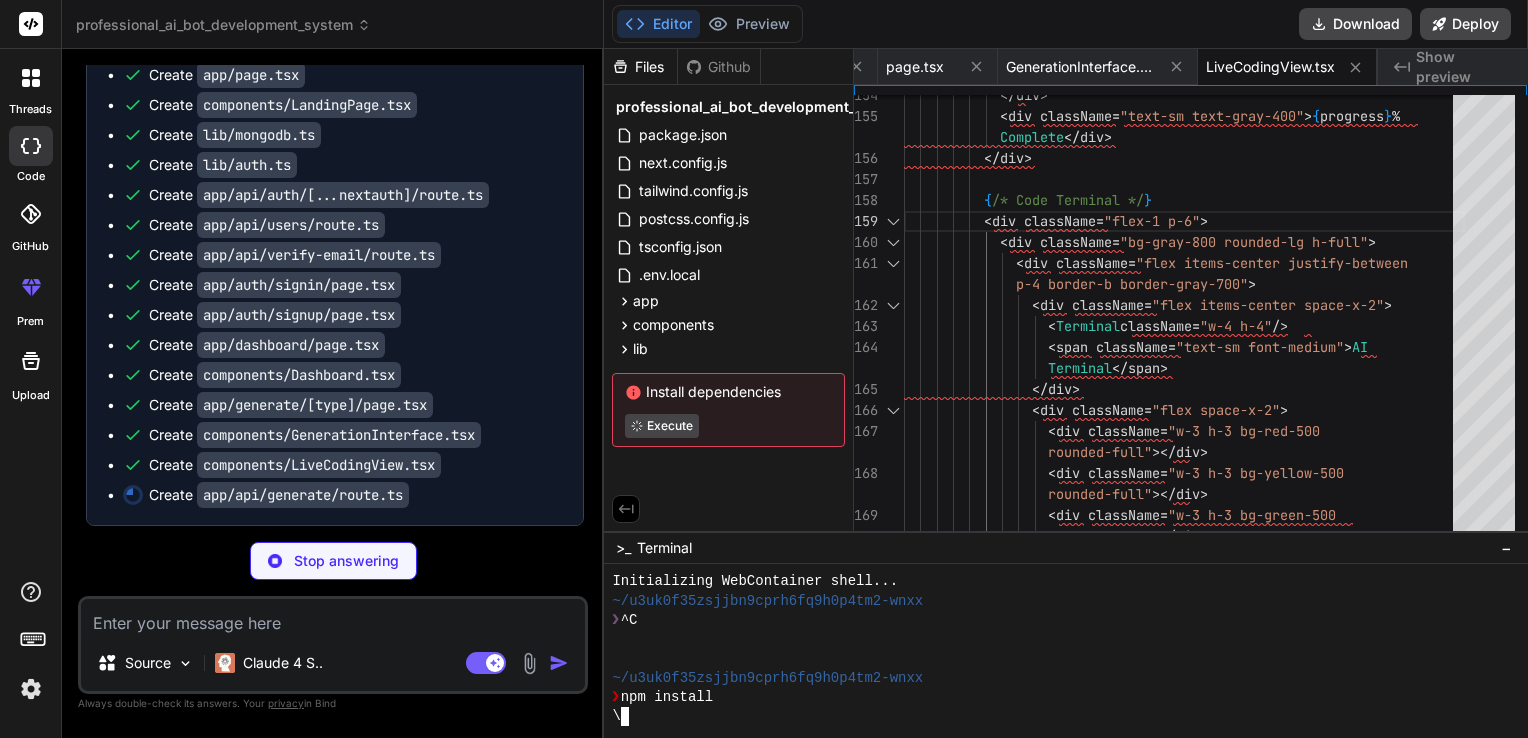 type on "x" 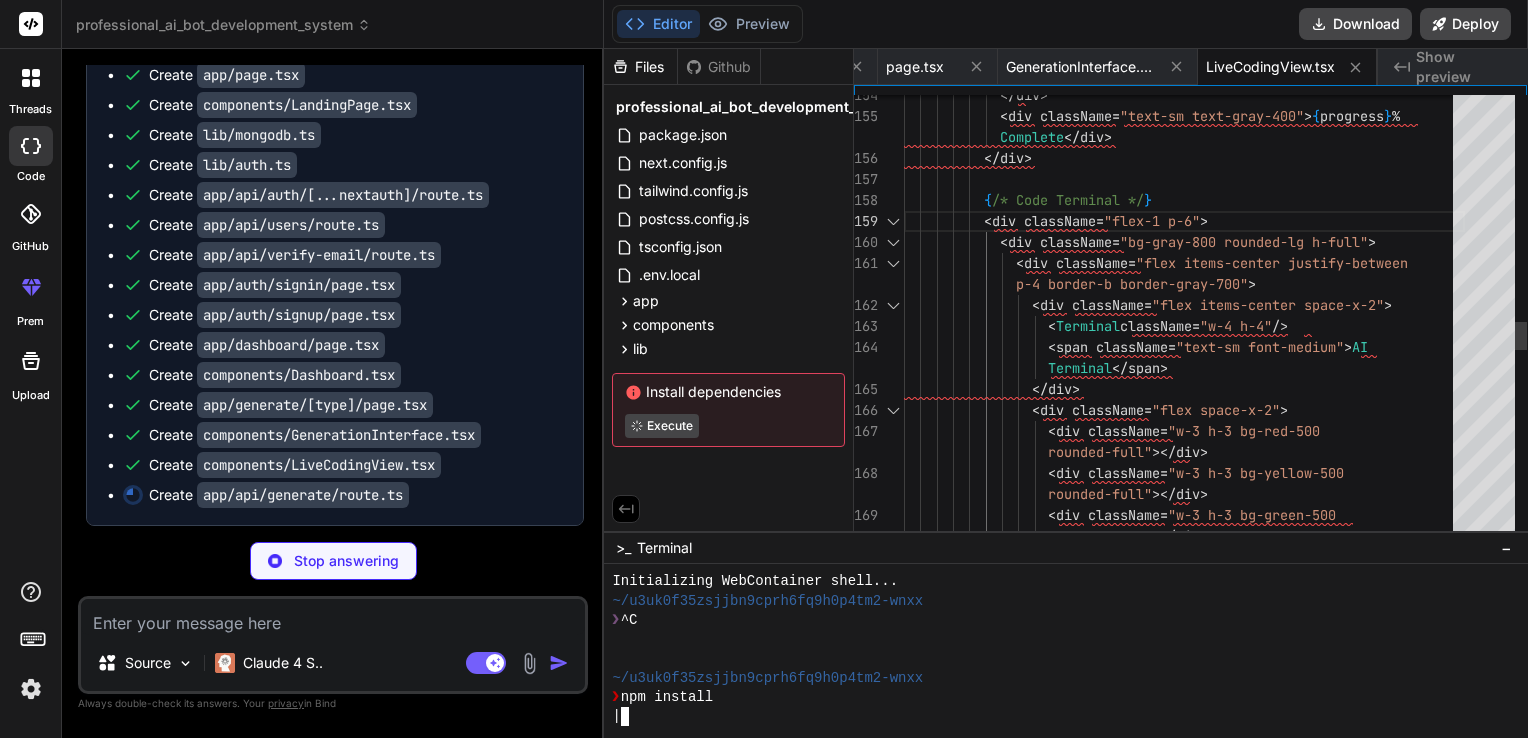 type on "Terminal</span>
</div>
<div className="flex space-x-2">
<div className="w-3 h-3 bg-red-500 rounded-full"></div>
<div className="w-3 h-3 bg-yellow-500 rounded-full"></div>
<div className="w-3 h-3 bg-green-500 rounded-full"></div>
</div>" 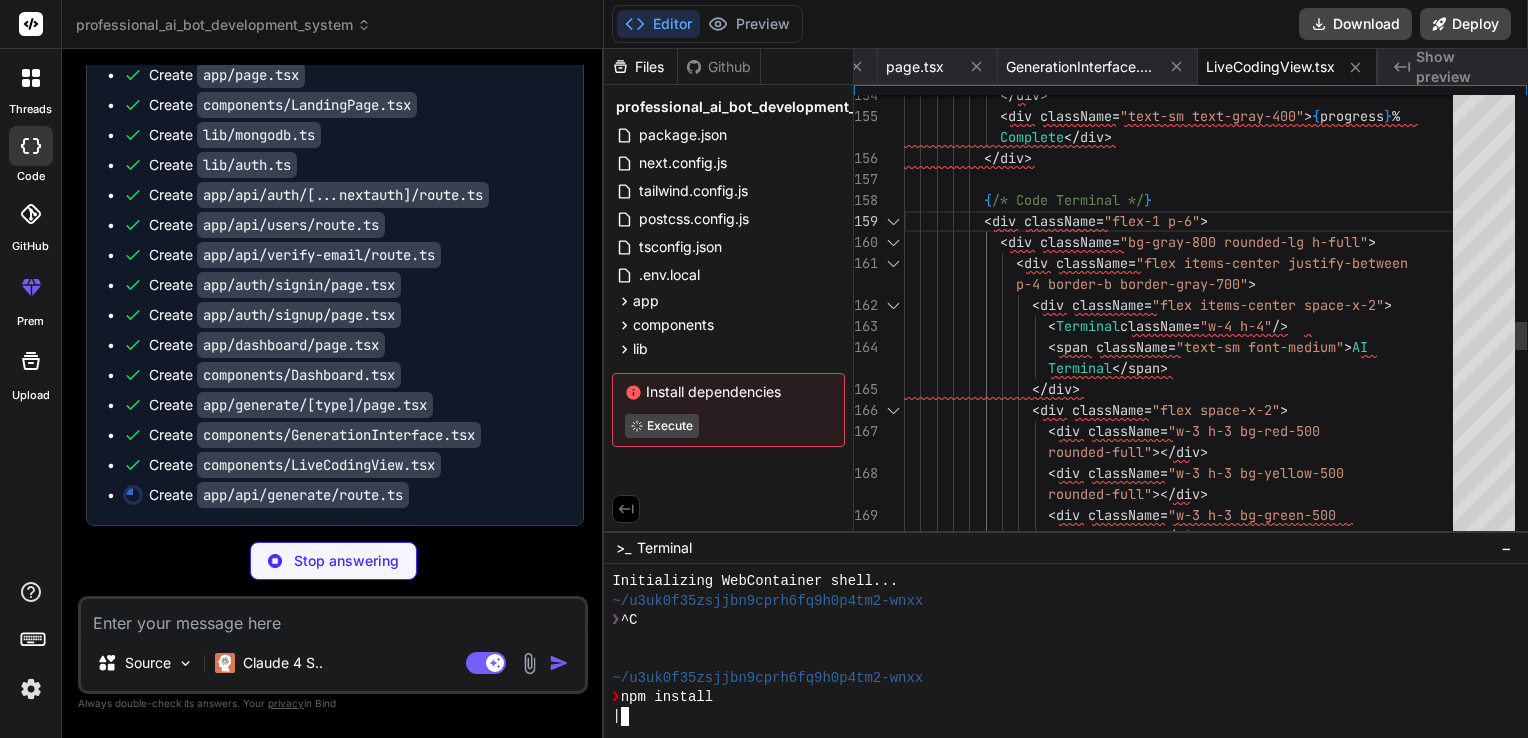 scroll, scrollTop: 0, scrollLeft: 0, axis: both 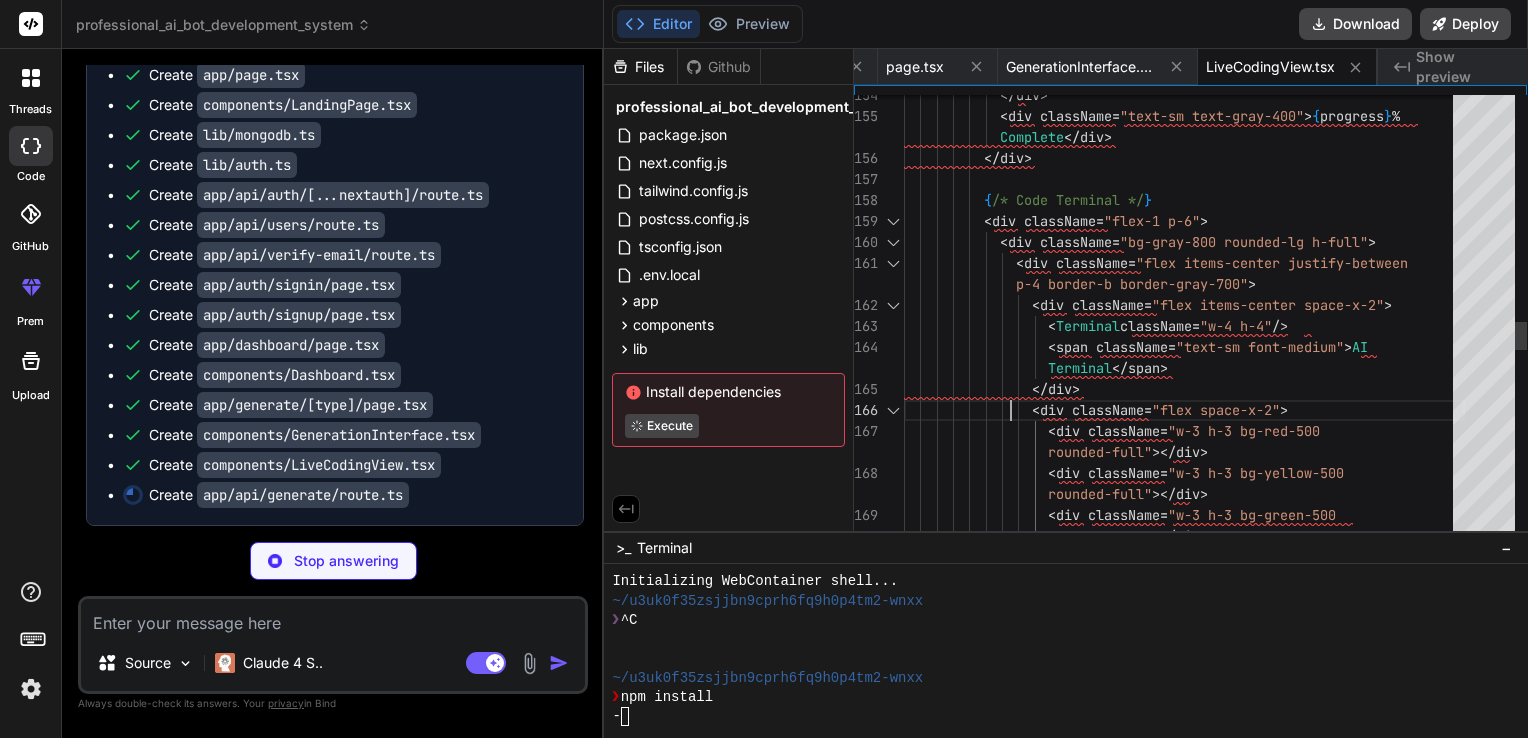 click on "</ div >              < div className = "text-sm text-gray-400" > { progress } %                Complete </ div >            </ div >            { /* Code Terminal */ }            < div className = "flex-1 p-6" >              < div className = "bg-gray-800 rounded-lg h-full" >                < div className = "flex items-center justify-between                 p-4 border-b border-gray-700" >                  < div className = "flex items-center space-x-2" >                    < Terminal  className = "w-4 h-4"  />                    < span className = "text-sm font-medium" > AI                      Terminal </ span >                  </ div >                  < div className = "flex space-x-2" >                    < div className = rounded-full" >" at bounding box center [1184, 32] 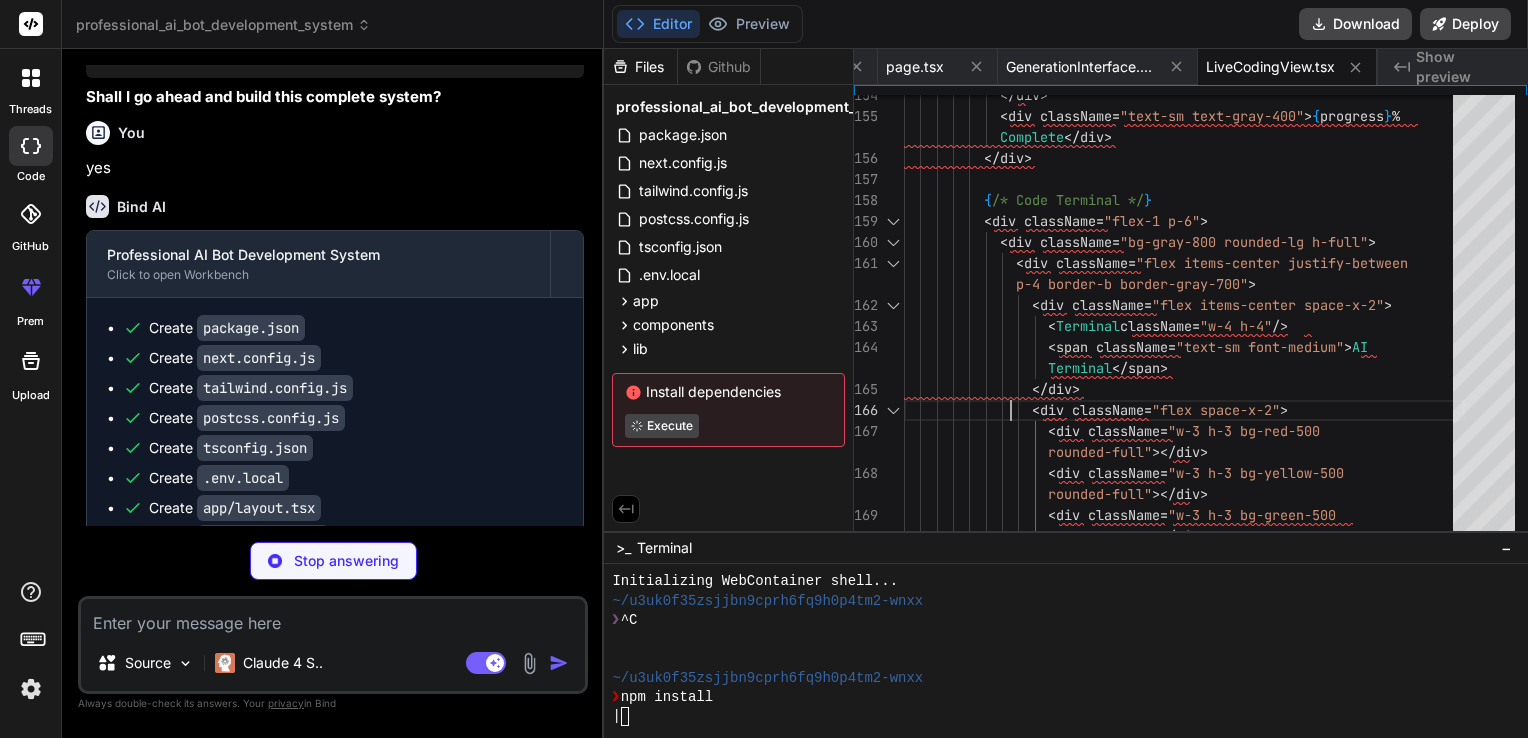 scroll, scrollTop: 3268, scrollLeft: 0, axis: vertical 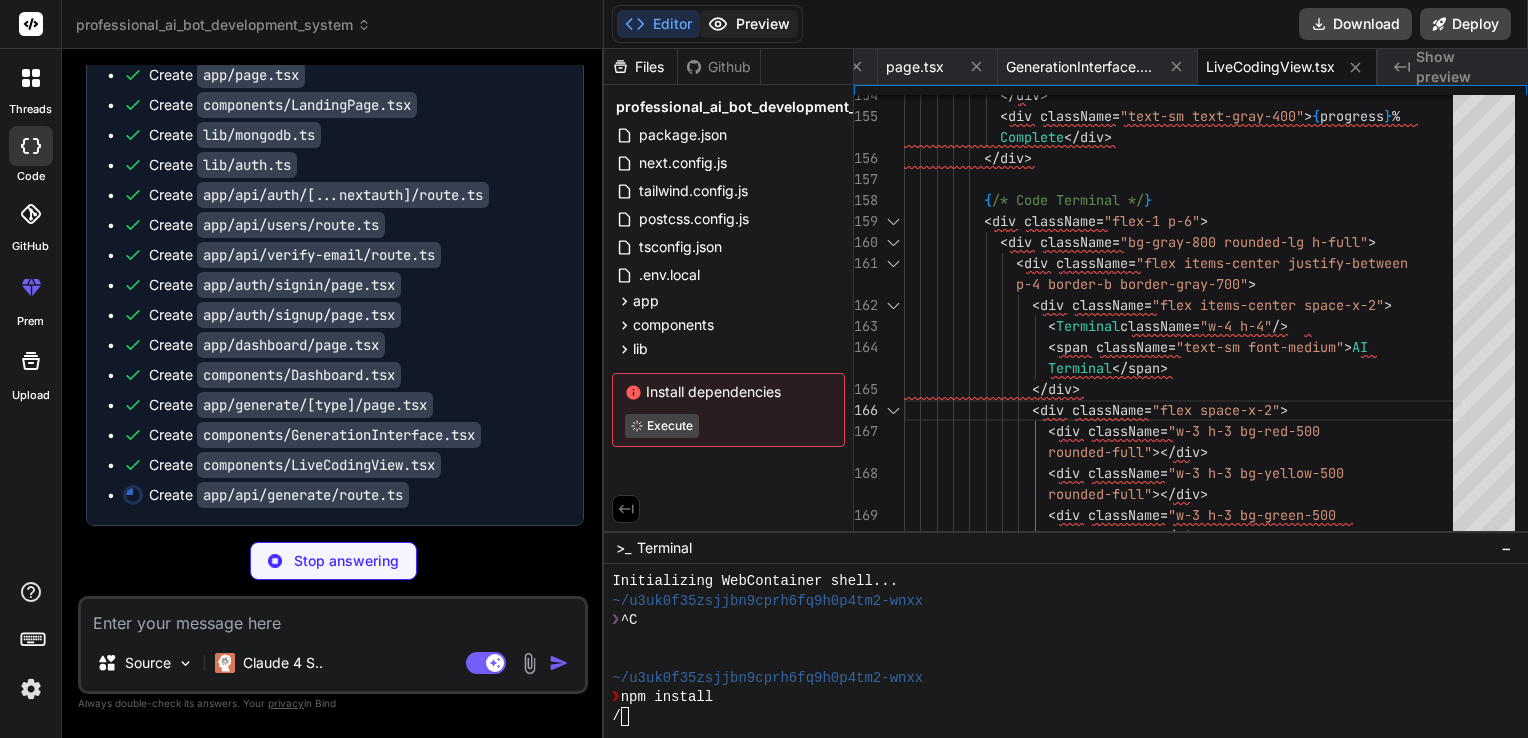 click on "Preview" at bounding box center (749, 24) 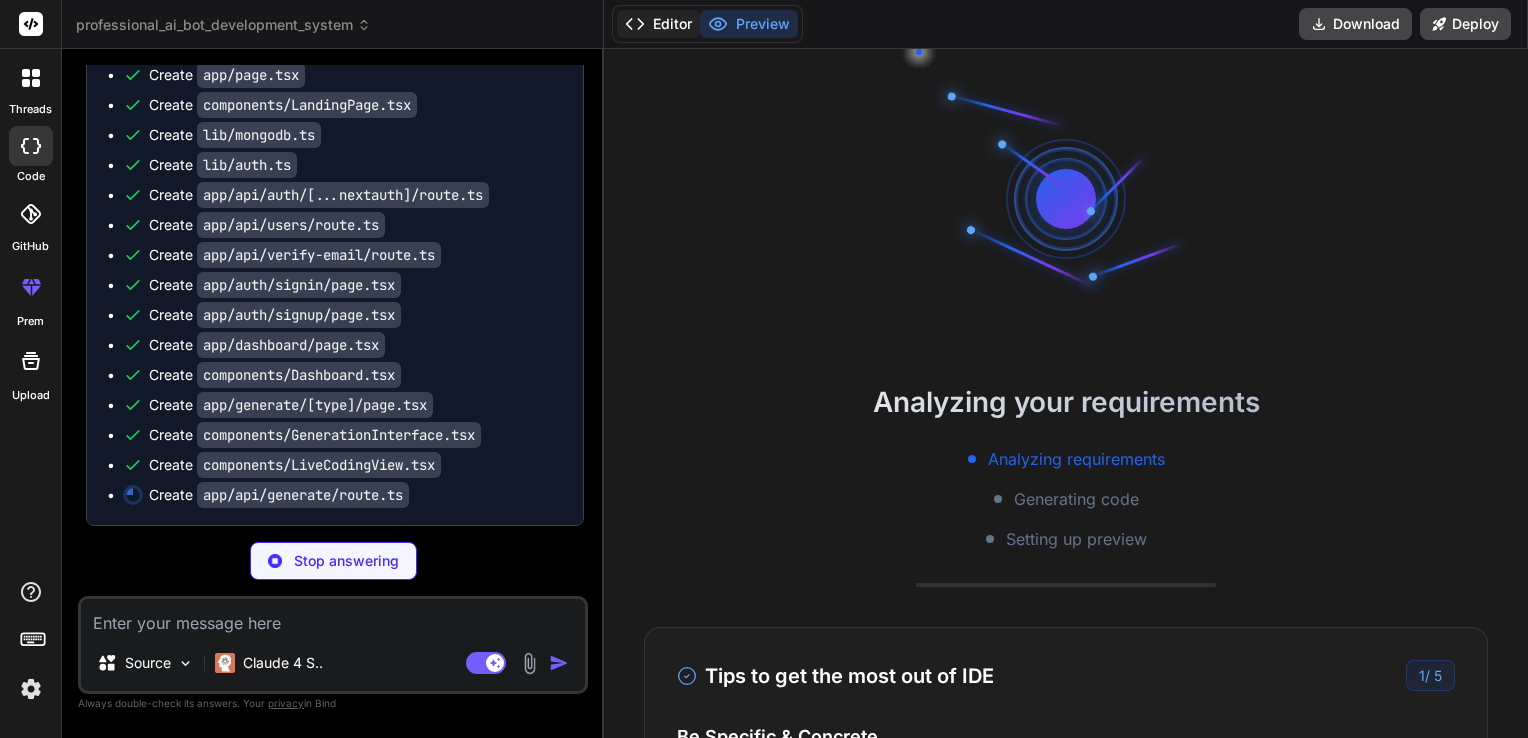 click on "Editor" at bounding box center [658, 24] 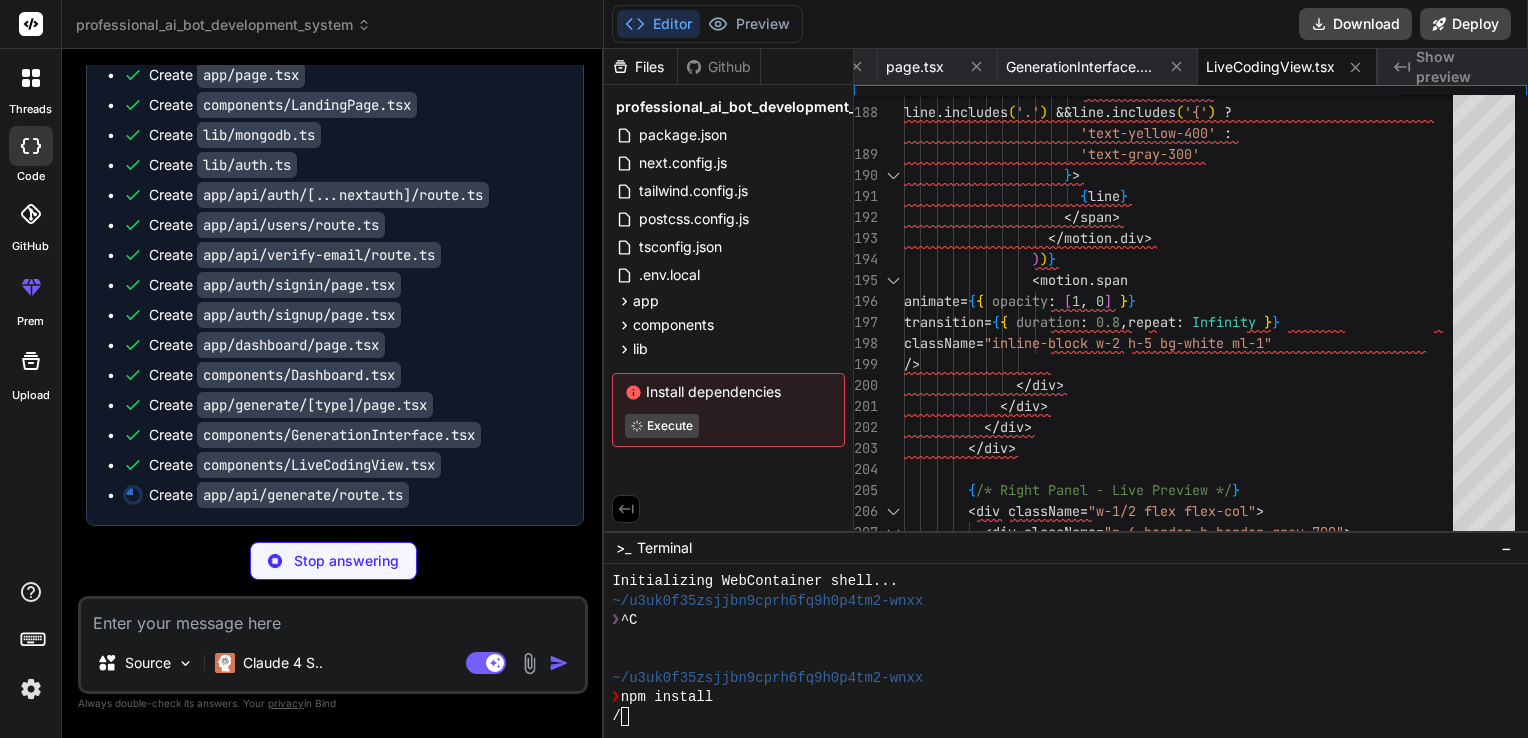 click on "Show preview" at bounding box center [1464, 67] 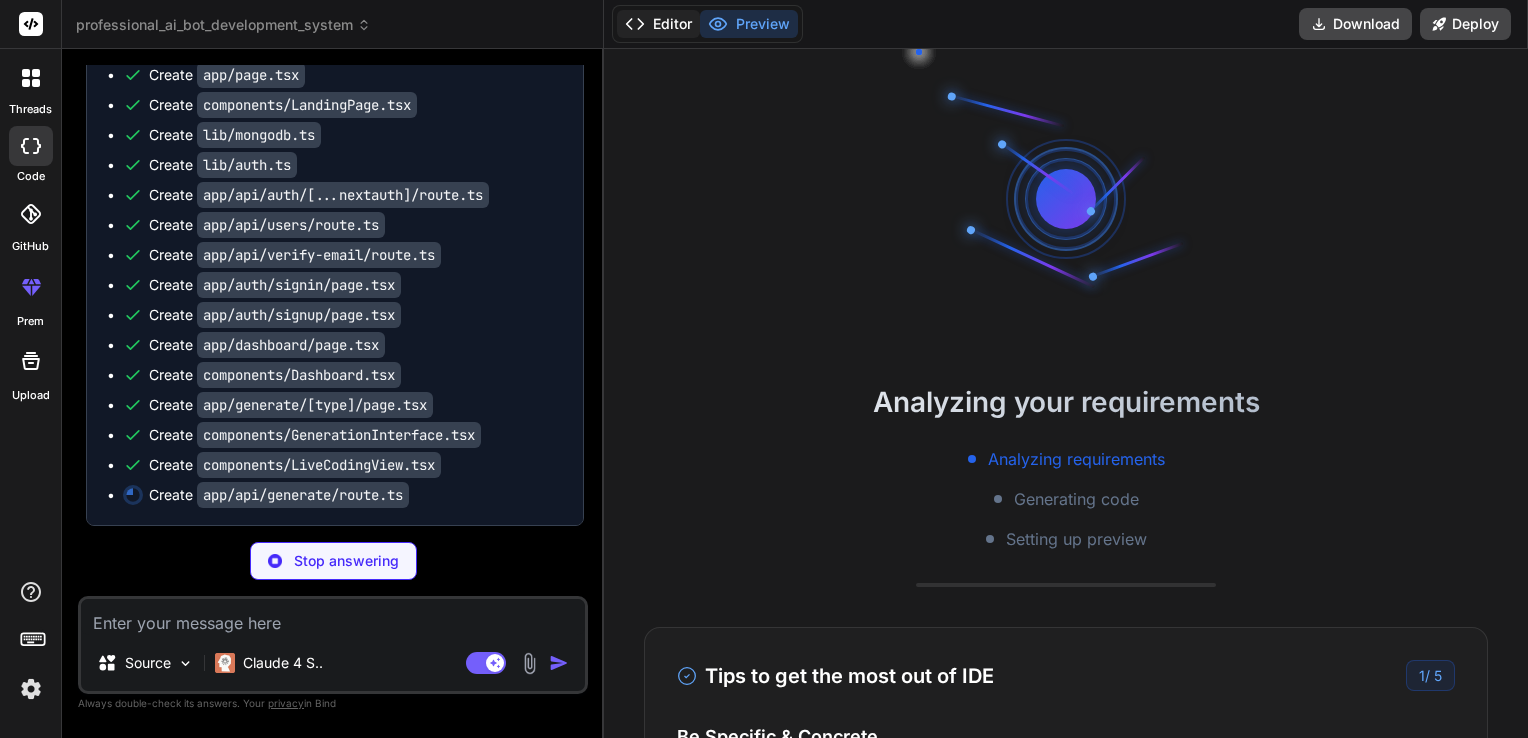 click on "Editor" at bounding box center (658, 24) 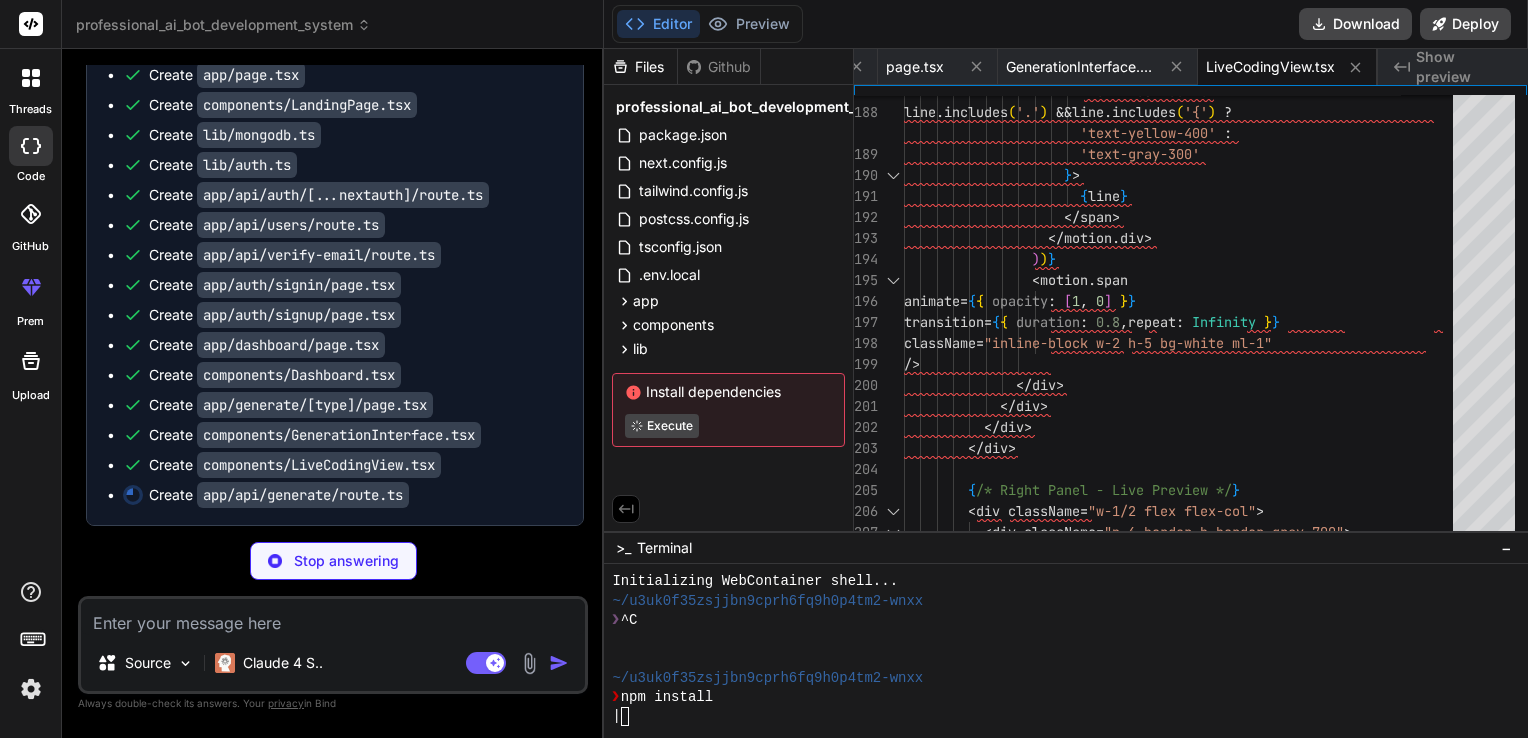 click on "Show preview" at bounding box center (1464, 67) 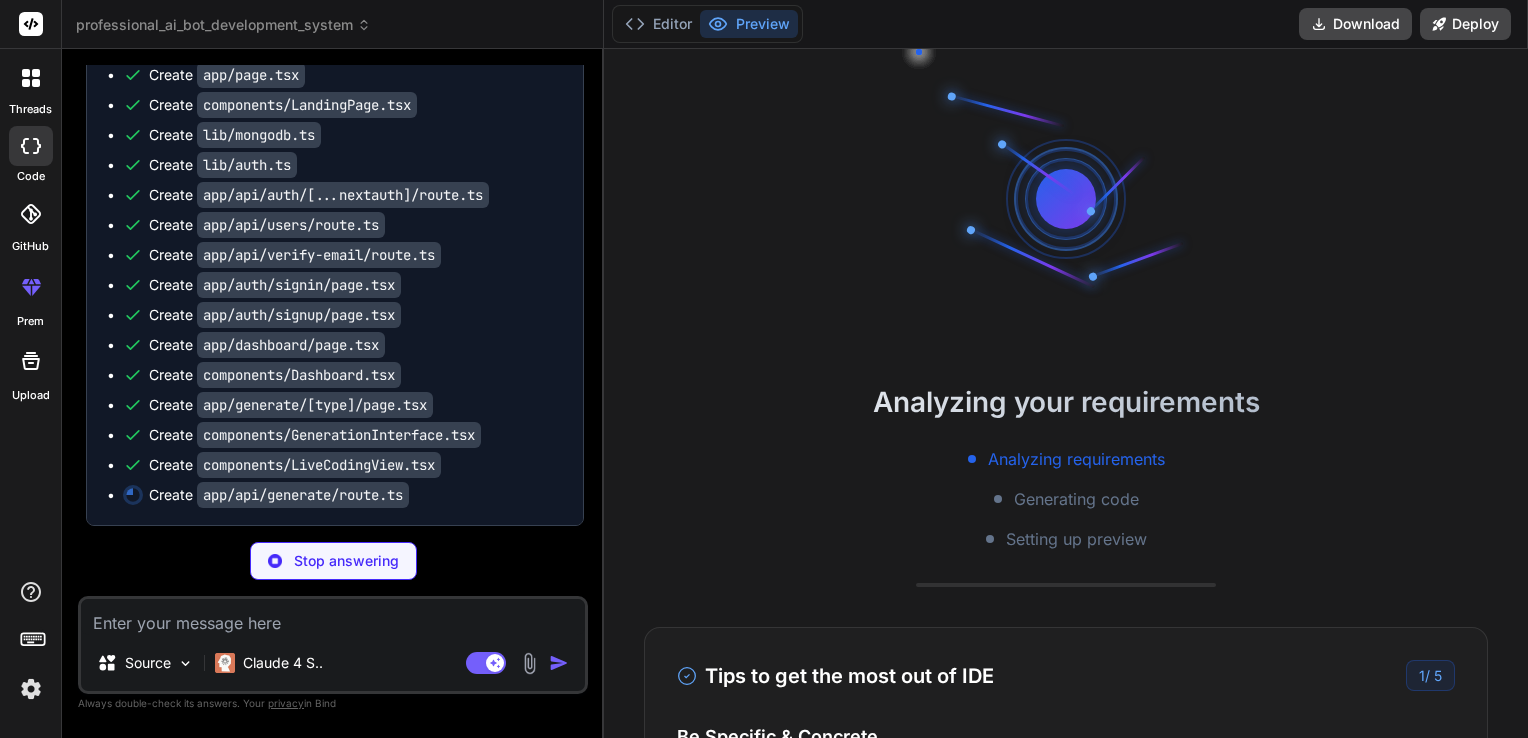 drag, startPoint x: 1080, startPoint y: 194, endPoint x: 1053, endPoint y: 274, distance: 84.4334 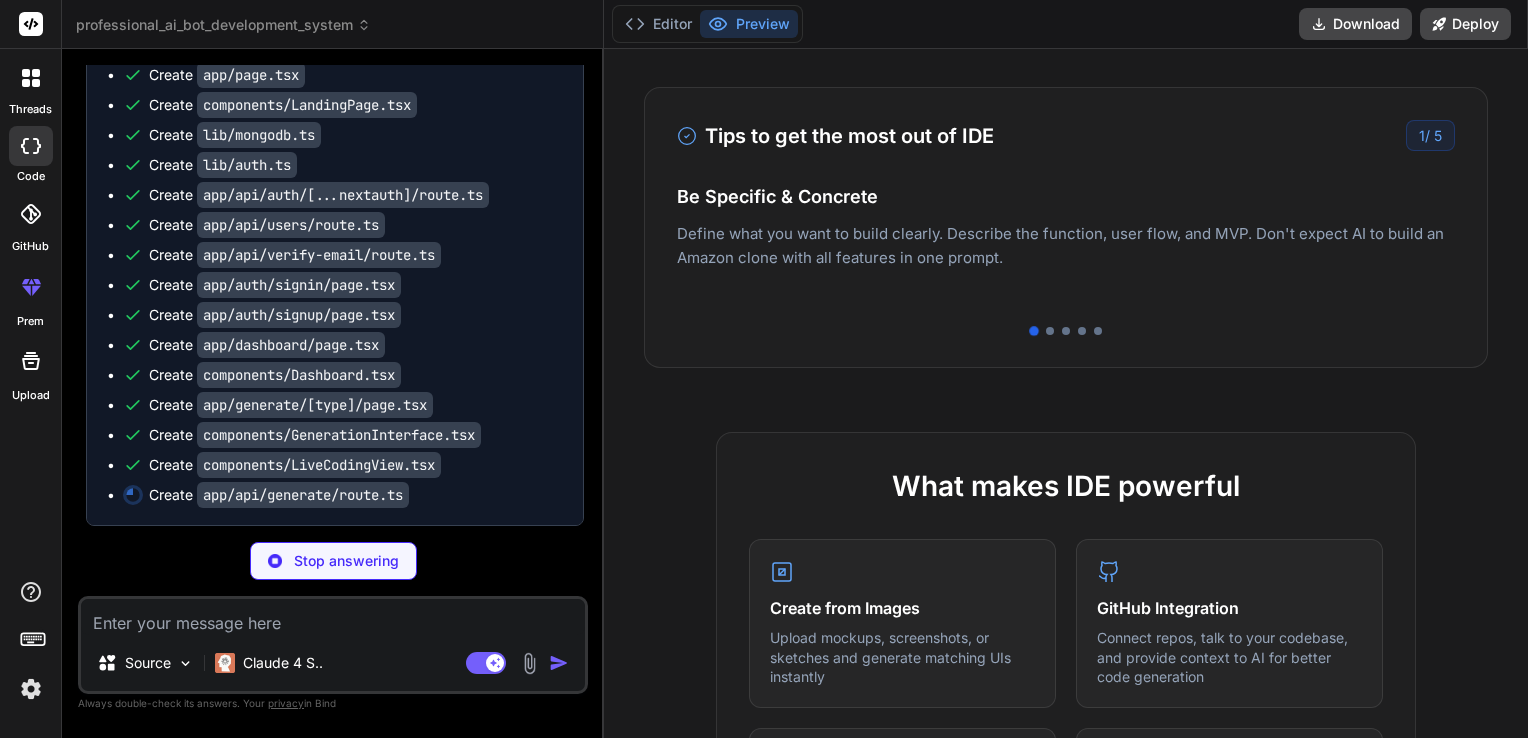 scroll, scrollTop: 542, scrollLeft: 0, axis: vertical 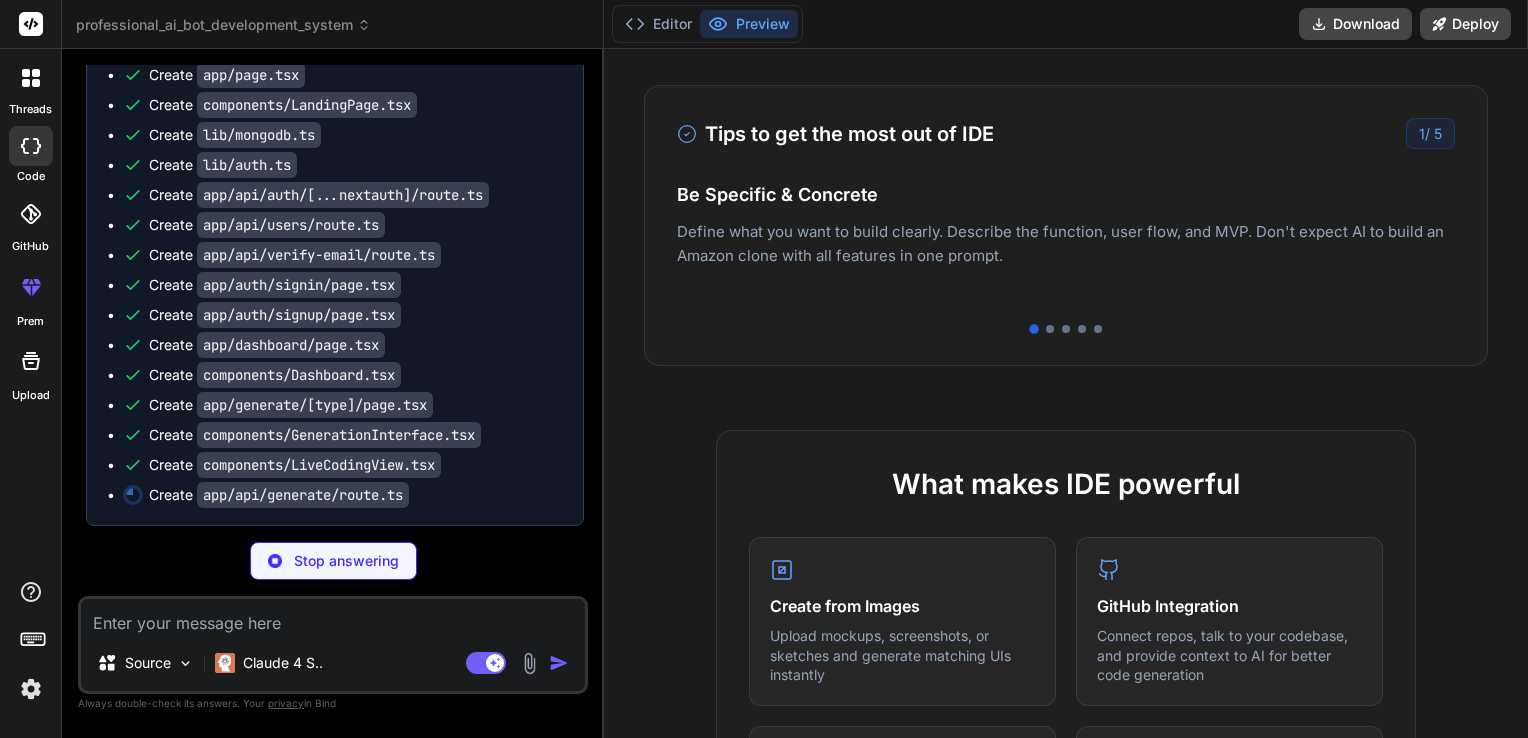 type on "x" 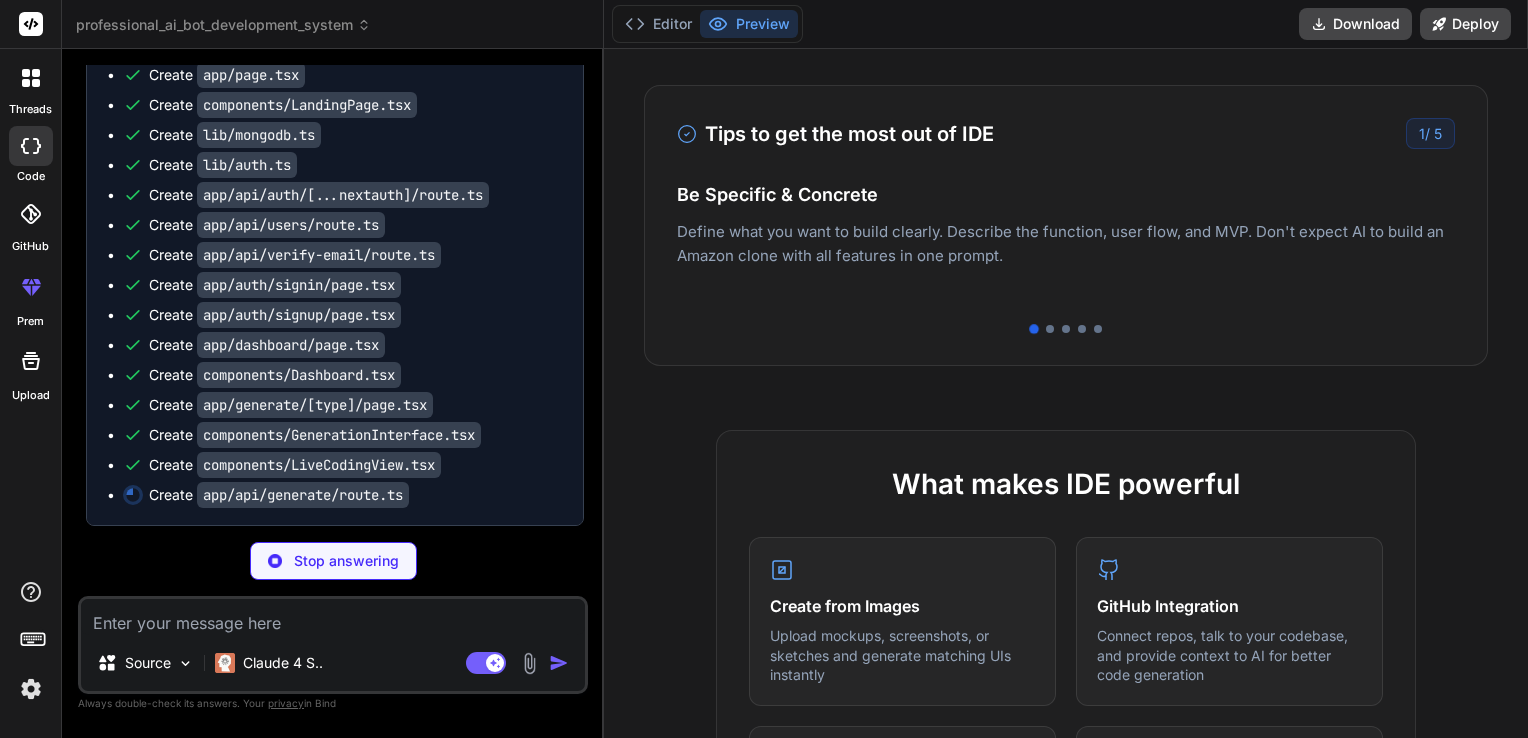 type on "}" 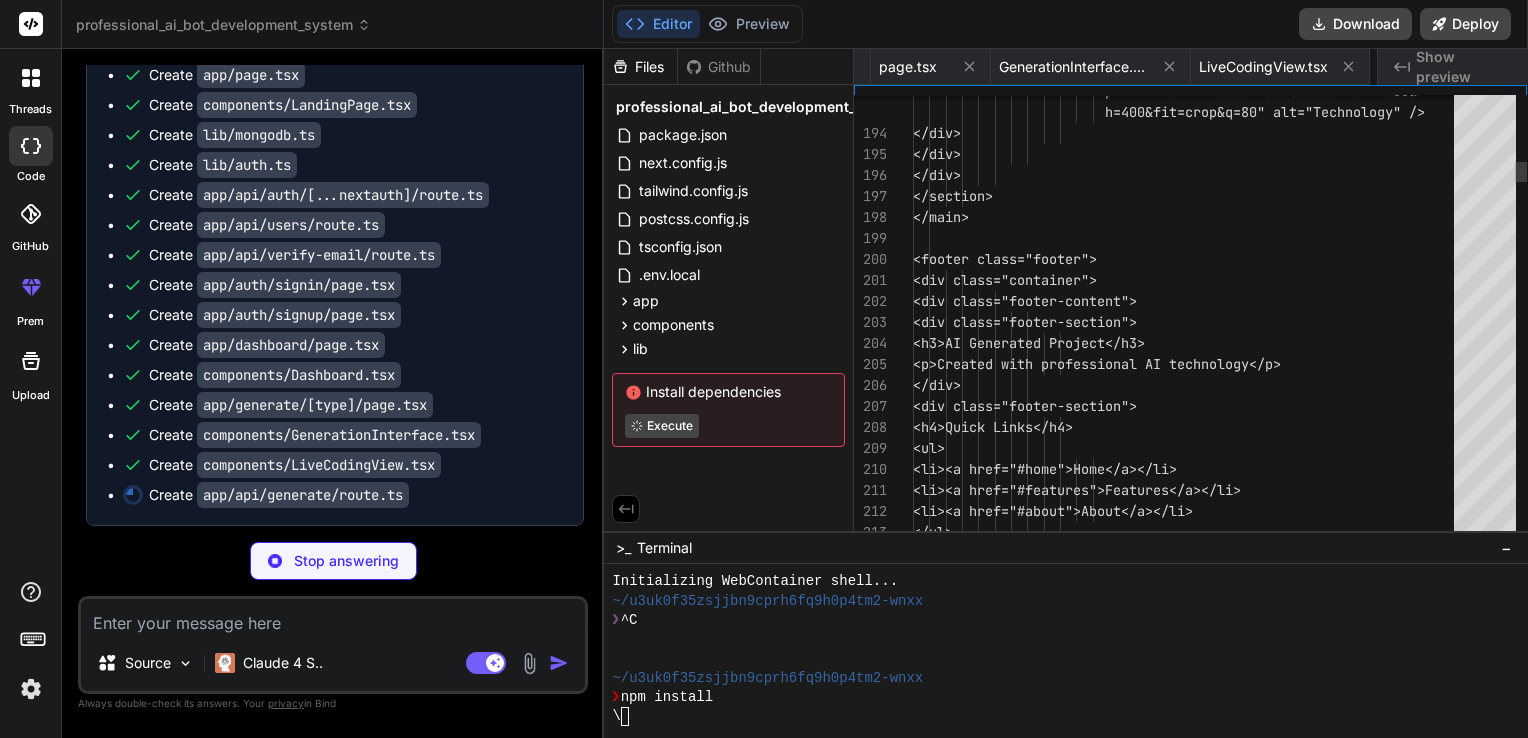 scroll, scrollTop: 0, scrollLeft: 2726, axis: horizontal 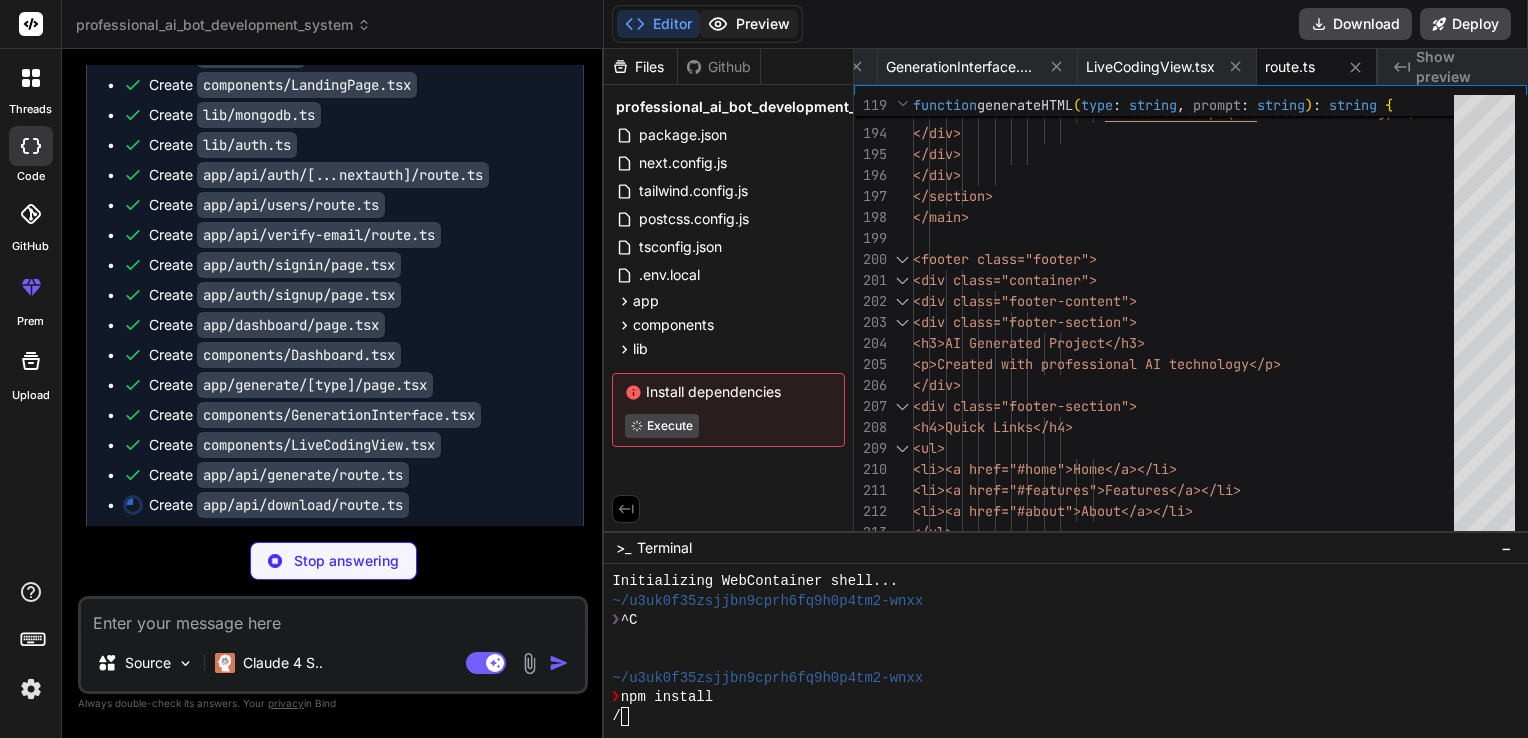 click on "Preview" at bounding box center (749, 24) 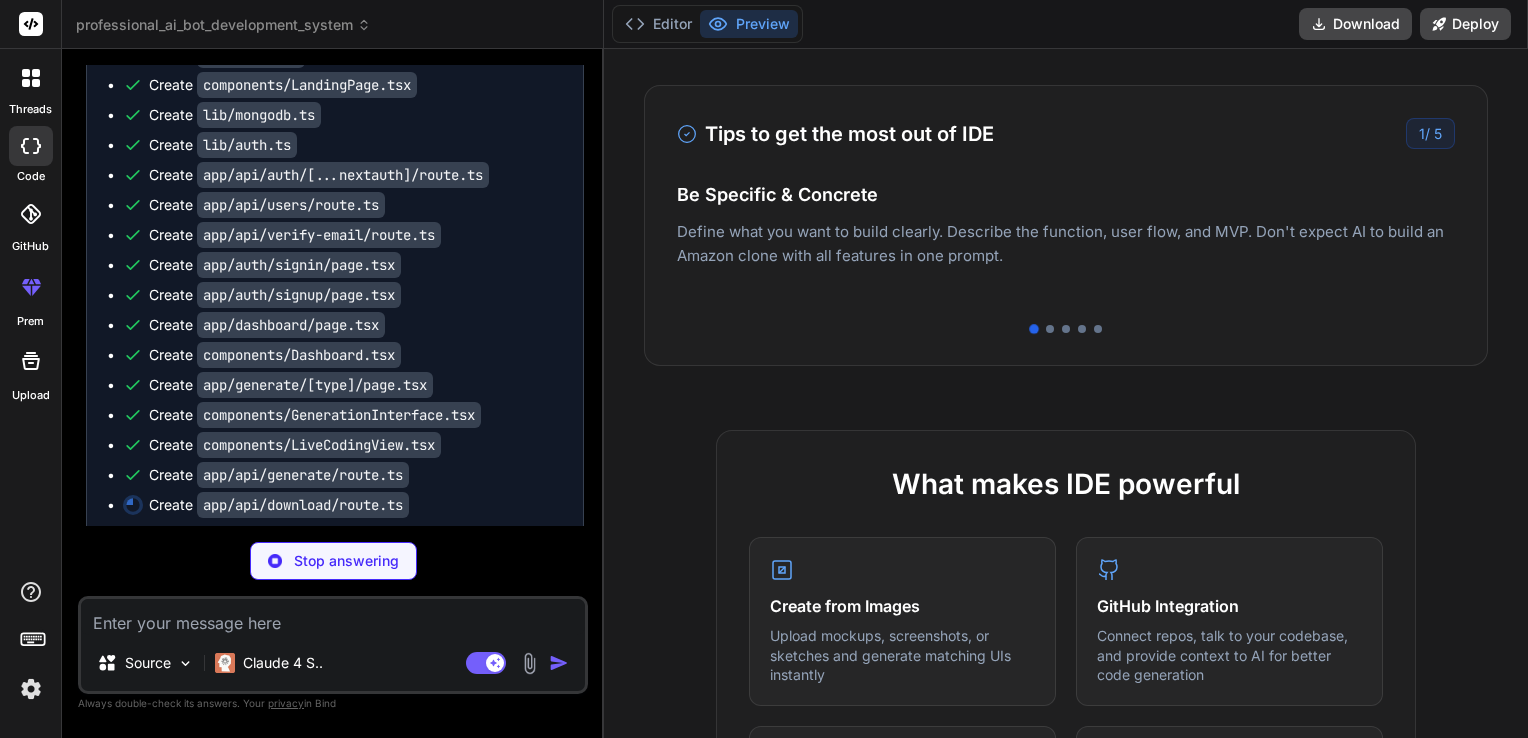 click on "Tips to get the most out of IDE 1  /   5 Be Specific & Concrete Define what you want to build clearly. Describe the function, user flow, and MVP. Don't expect AI to build an Amazon clone with all features in one prompt. Build Iteratively Break down asks into smaller features. Start with basic layout, then add features incrementally. Think like a developer or PM giving requirements. Choose the Right Stack Landing page? HTML/CSS/JS. Content heavy? Astro. Fullstack? Preact/Svelte. Complex? React/Next.js. Backend? Express.js. Database? Firebase/Supabase. Save Working Versions Download copies every time you have a working version. This helps you rollback if something breaks during iterations. Easy Deployment Deploy your Next.js and React projects to Vercel. For Node.js backend, deploy to a hosted container. For other languages, download and manually deploy to your server." at bounding box center (1066, 225) 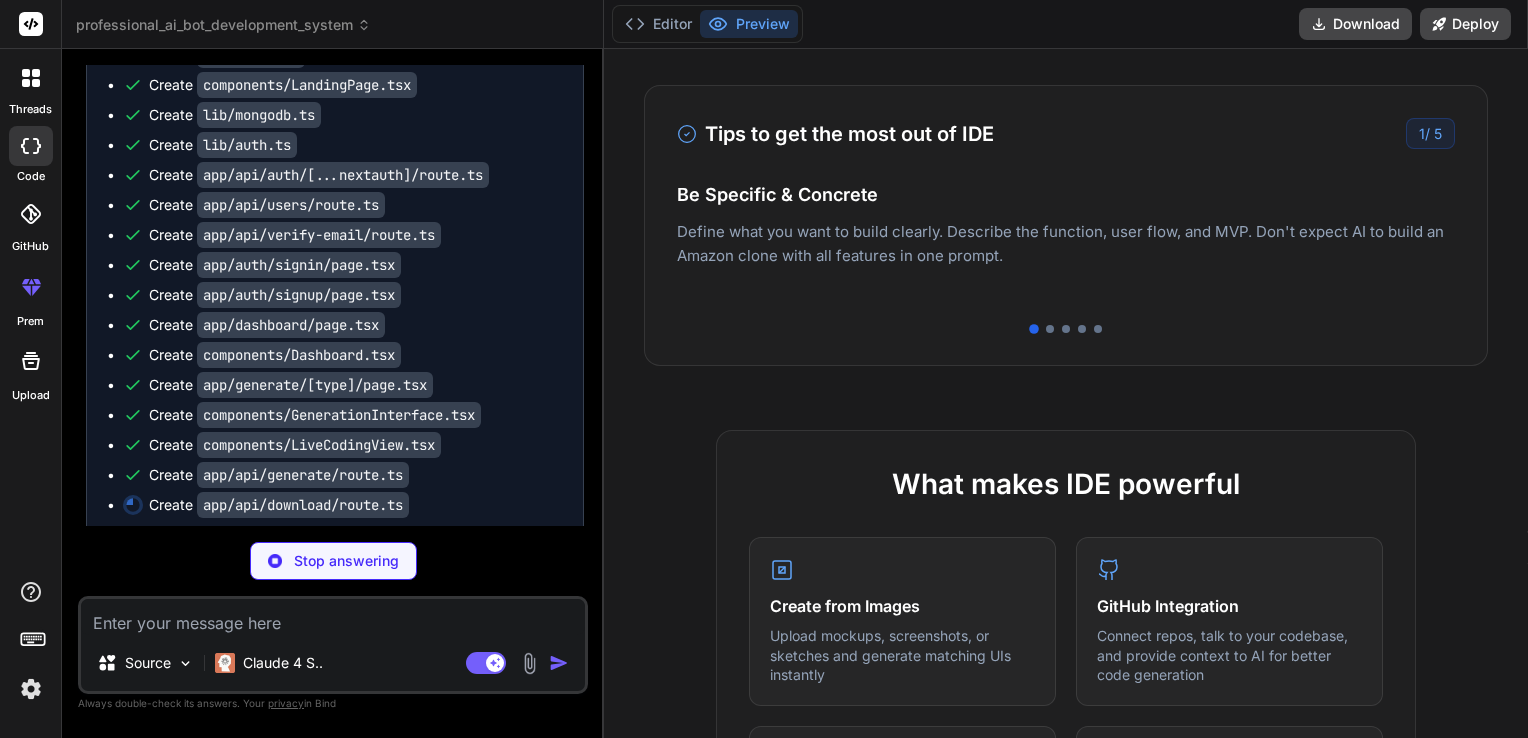 click on "Tips to get the most out of IDE 1  /   5 Be Specific & Concrete Define what you want to build clearly. Describe the function, user flow, and MVP. Don't expect AI to build an Amazon clone with all features in one prompt. Build Iteratively Break down asks into smaller features. Start with basic layout, then add features incrementally. Think like a developer or PM giving requirements. Choose the Right Stack Landing page? HTML/CSS/JS. Content heavy? Astro. Fullstack? Preact/Svelte. Complex? React/Next.js. Backend? Express.js. Database? Firebase/Supabase. Save Working Versions Download copies every time you have a working version. This helps you rollback if something breaks during iterations. Easy Deployment Deploy your Next.js and React projects to Vercel. For Node.js backend, deploy to a hosted container. For other languages, download and manually deploy to your server." at bounding box center (1066, 225) 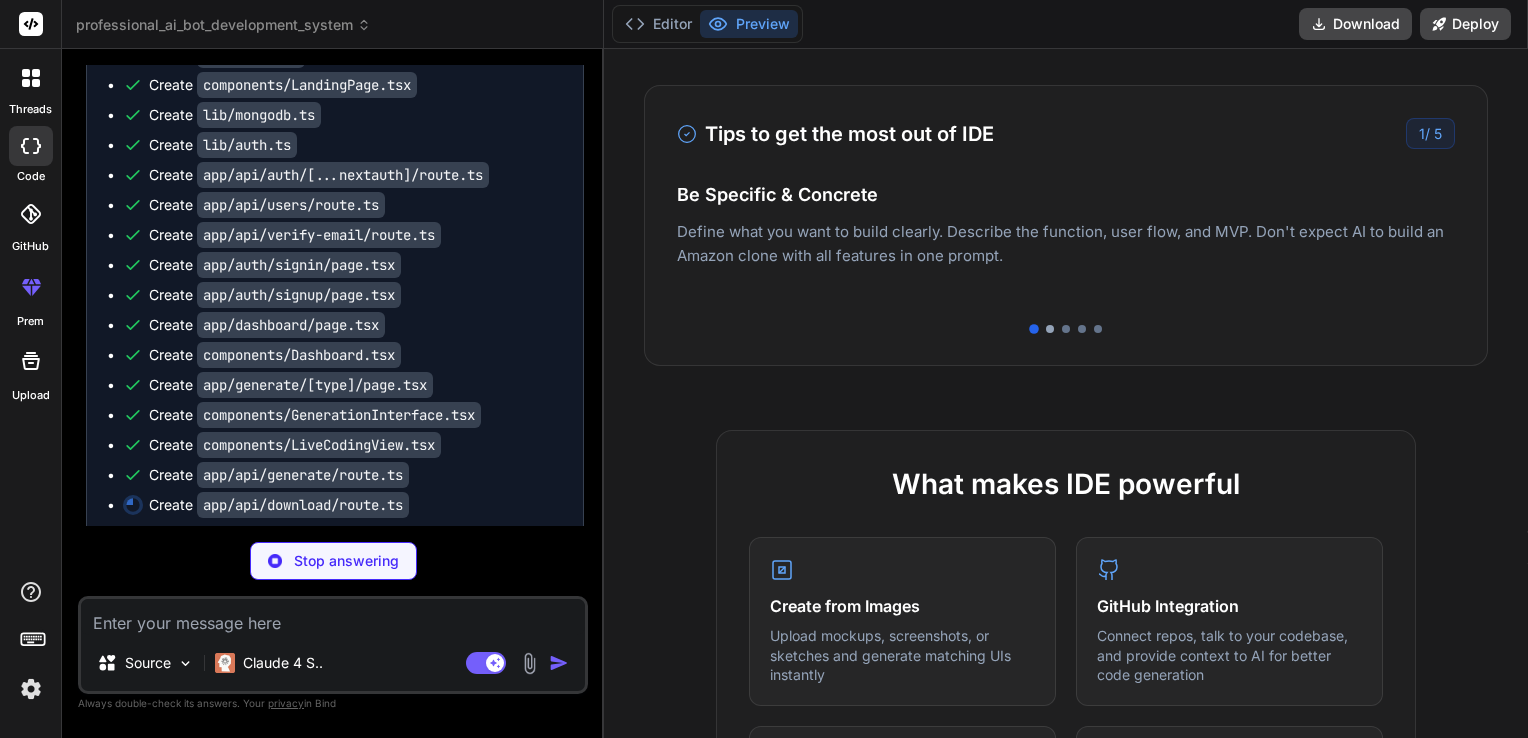 click at bounding box center (1050, 329) 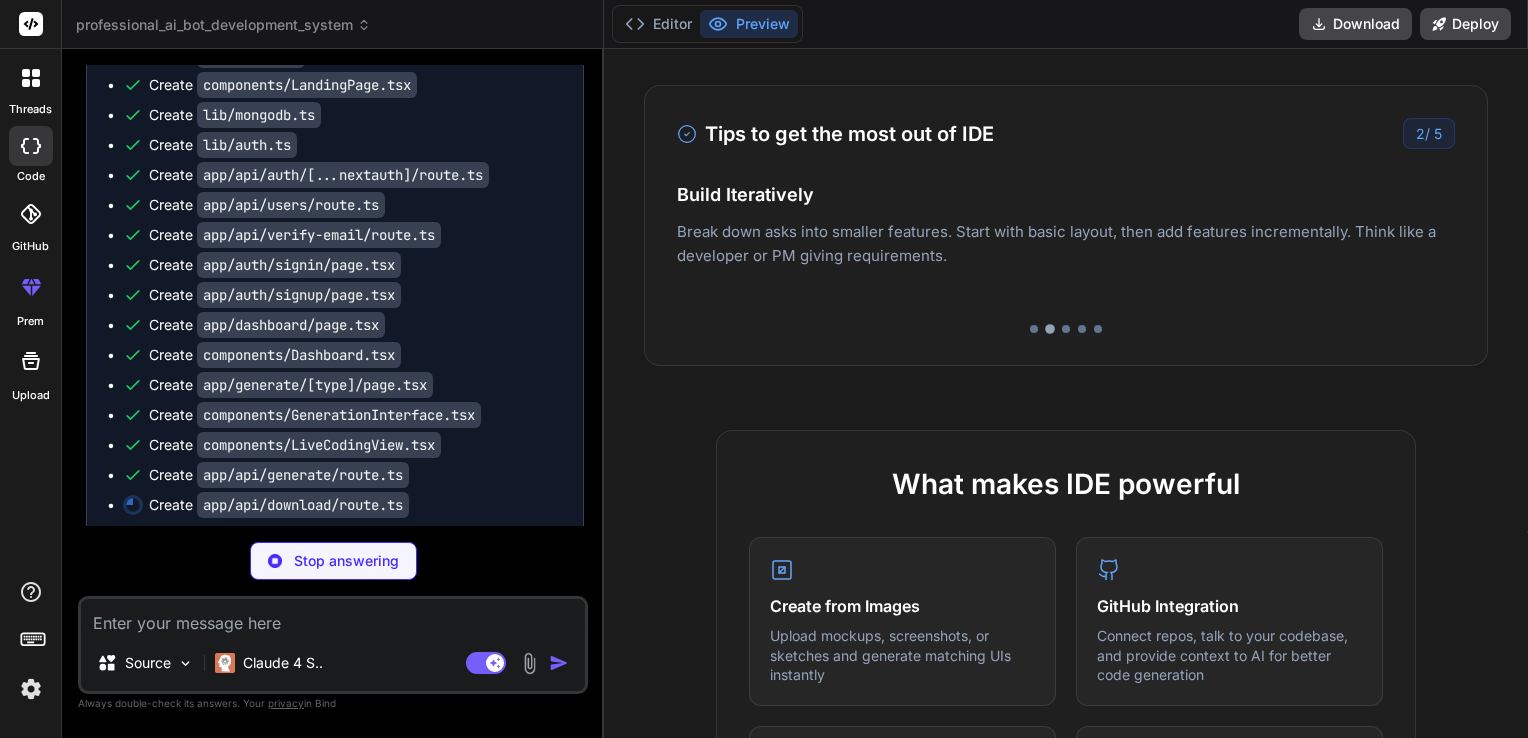 type on "x" 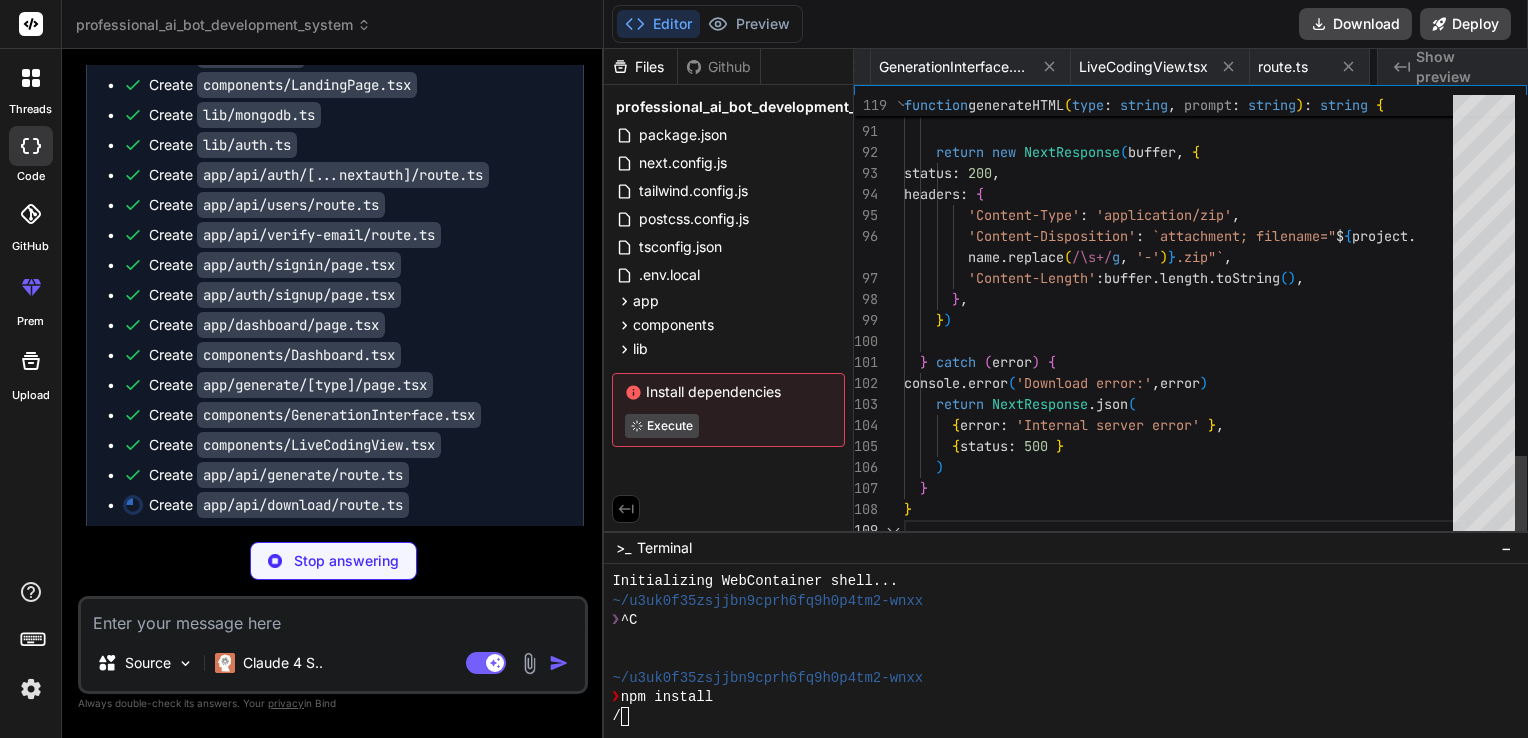 scroll, scrollTop: 0, scrollLeft: 2846, axis: horizontal 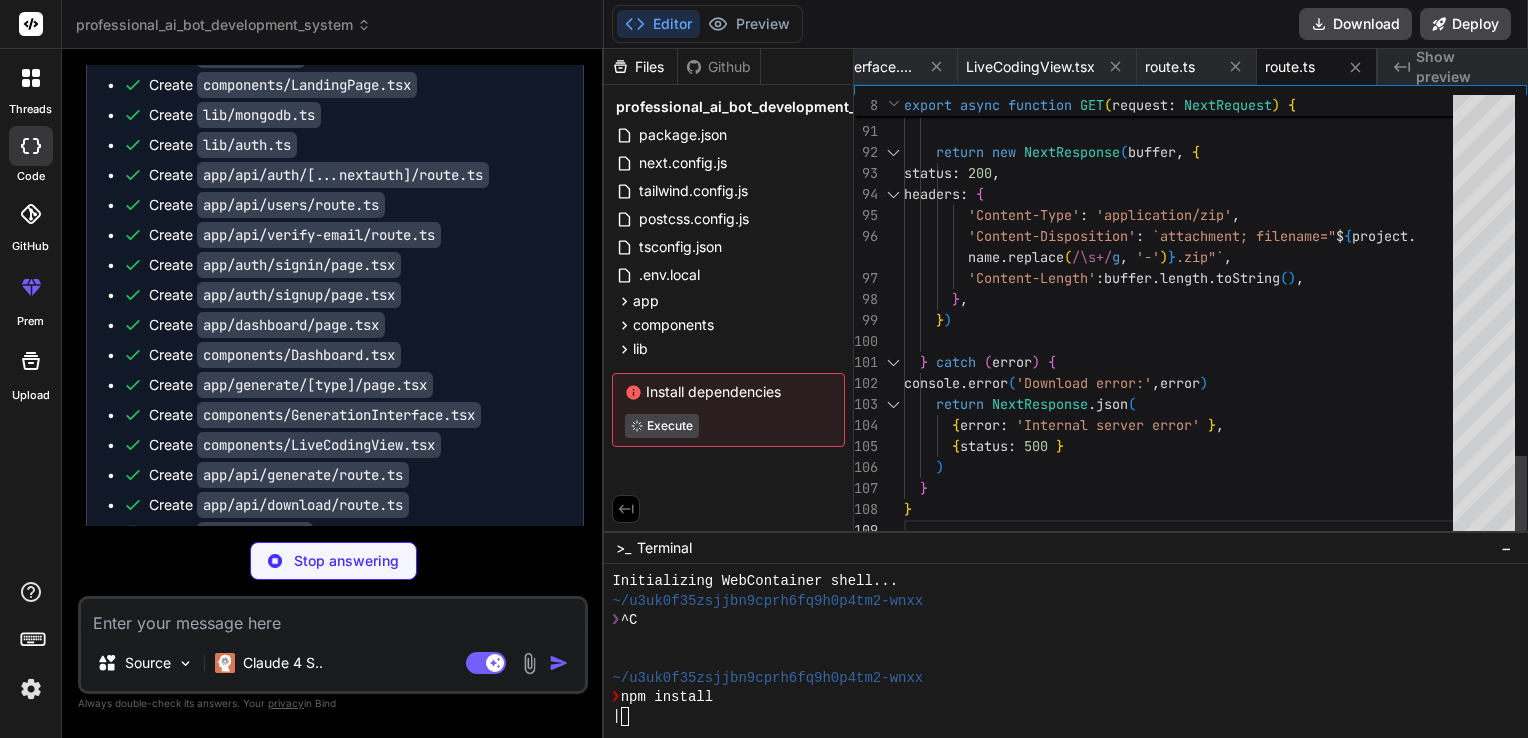 type on "x" 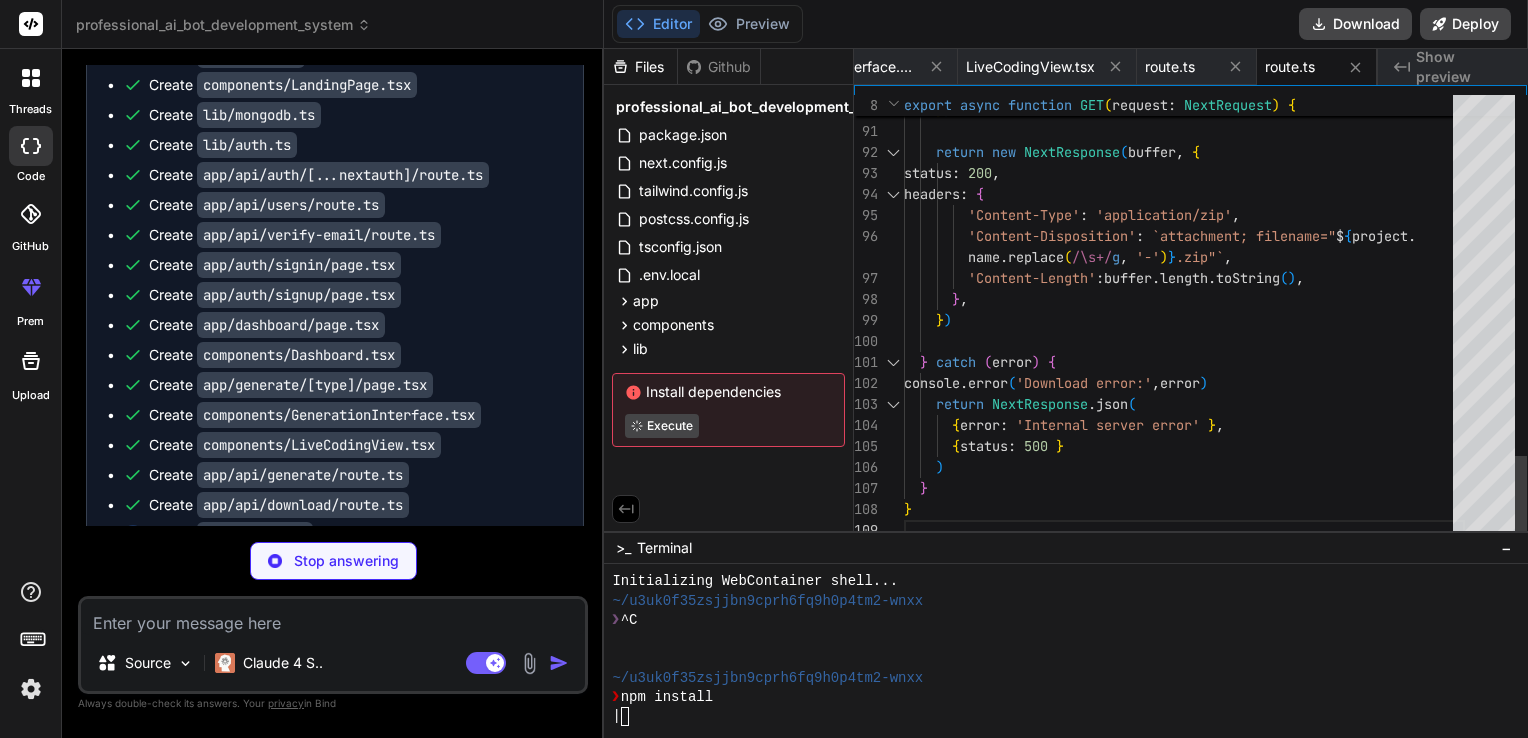 type on "export const config = {
matcher: ['/dashboard/:path*', '/generate/:path*']
}" 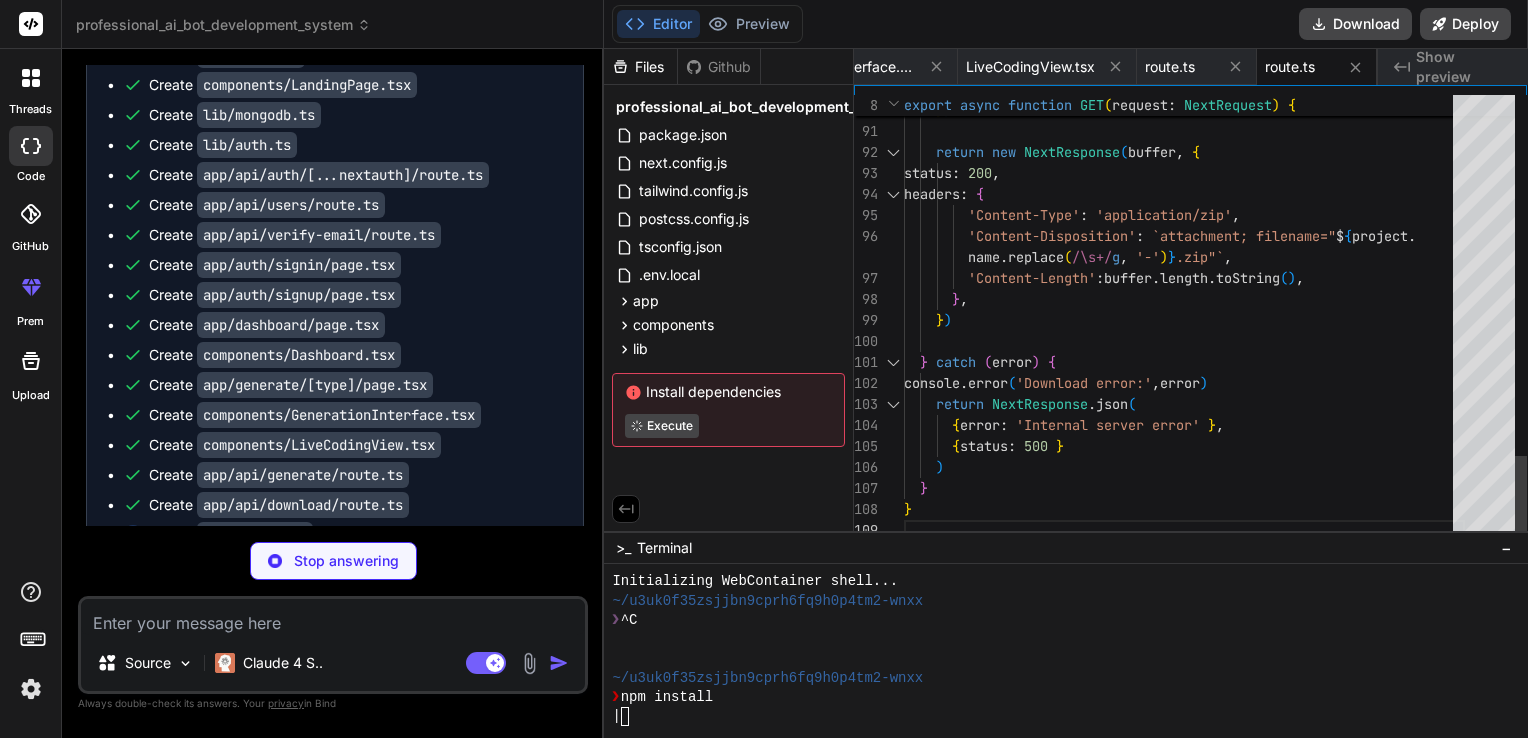 scroll, scrollTop: 0, scrollLeft: 2988, axis: horizontal 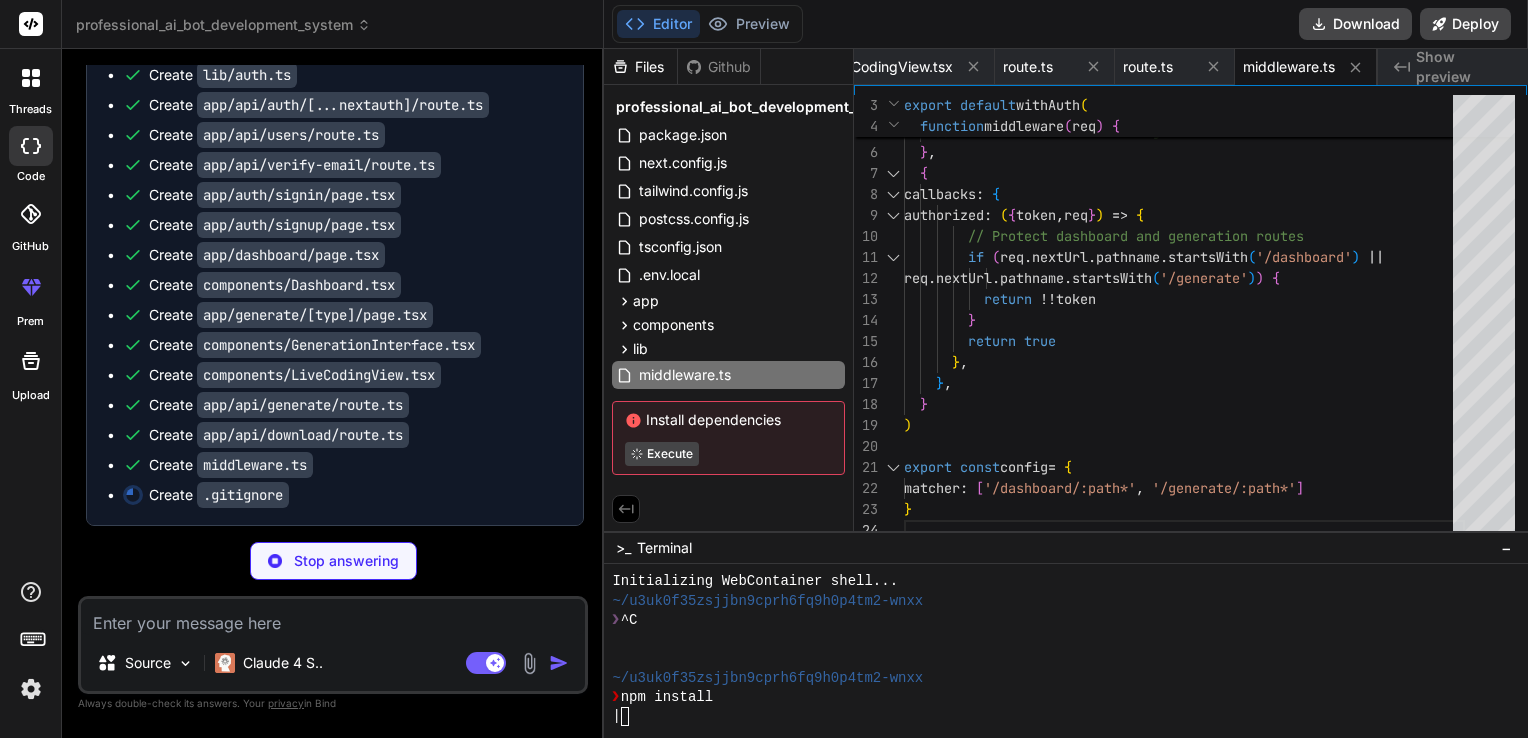 type on "x" 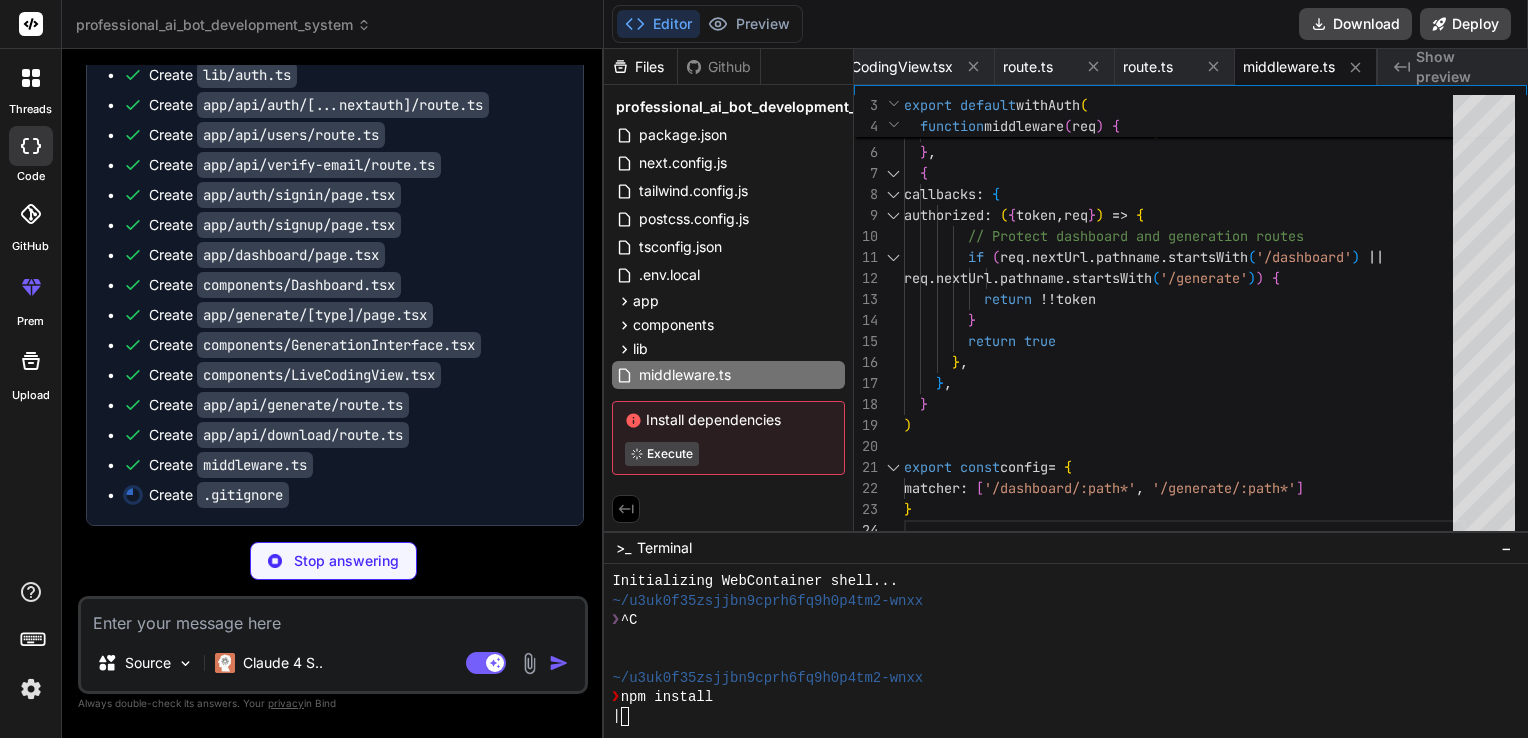 type on "# Temporary folders
tmp/
temp/" 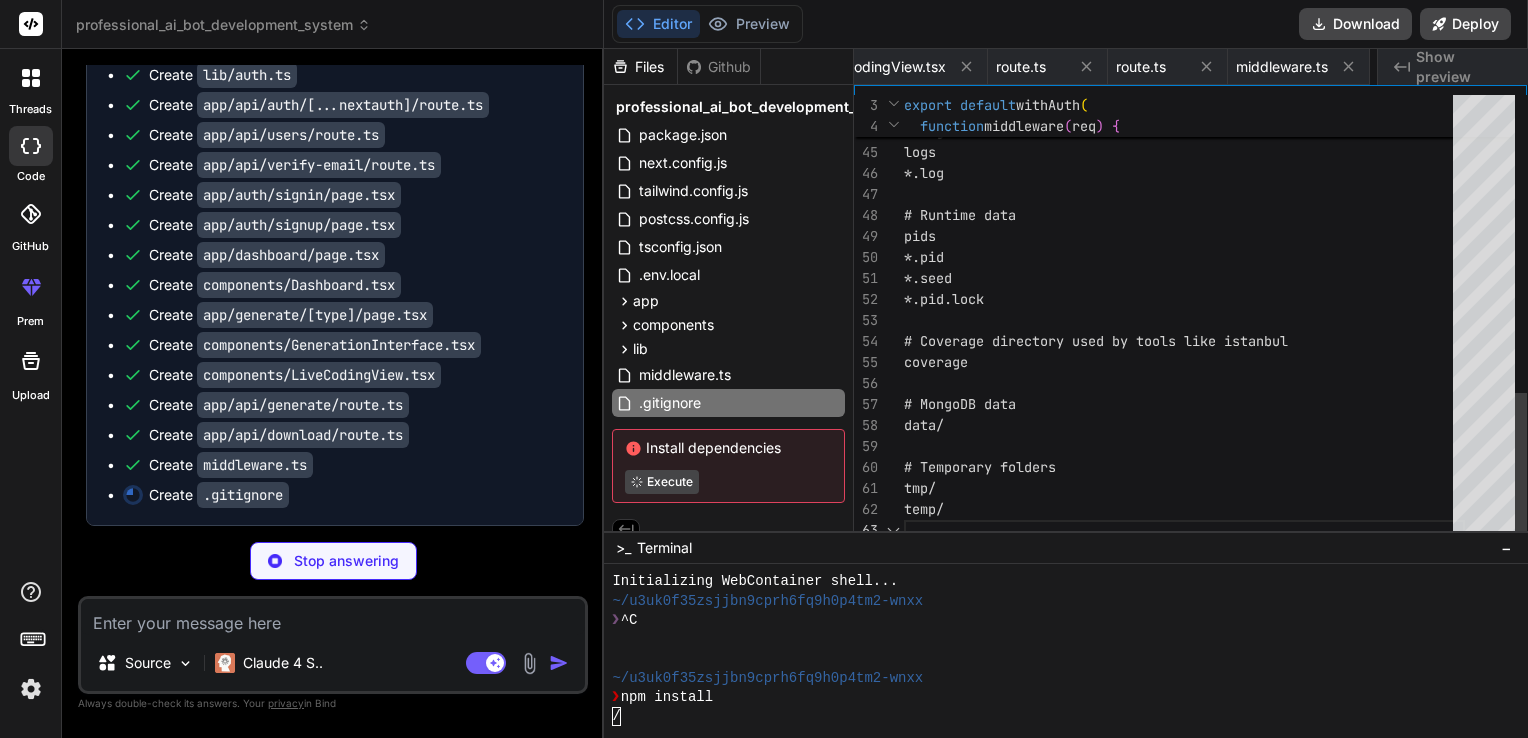 scroll, scrollTop: 0, scrollLeft: 3108, axis: horizontal 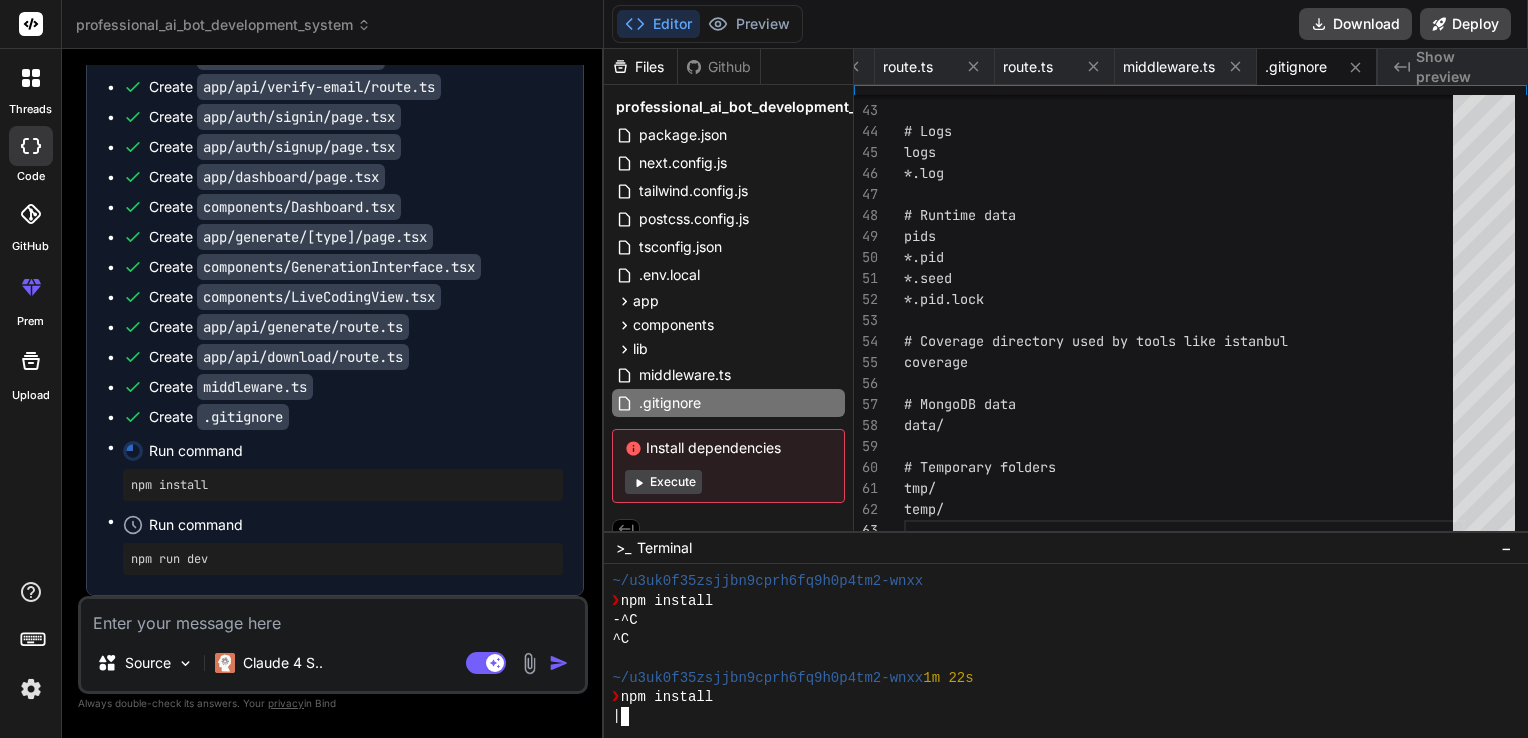 click on "❯  npm install" at bounding box center (1057, 697) 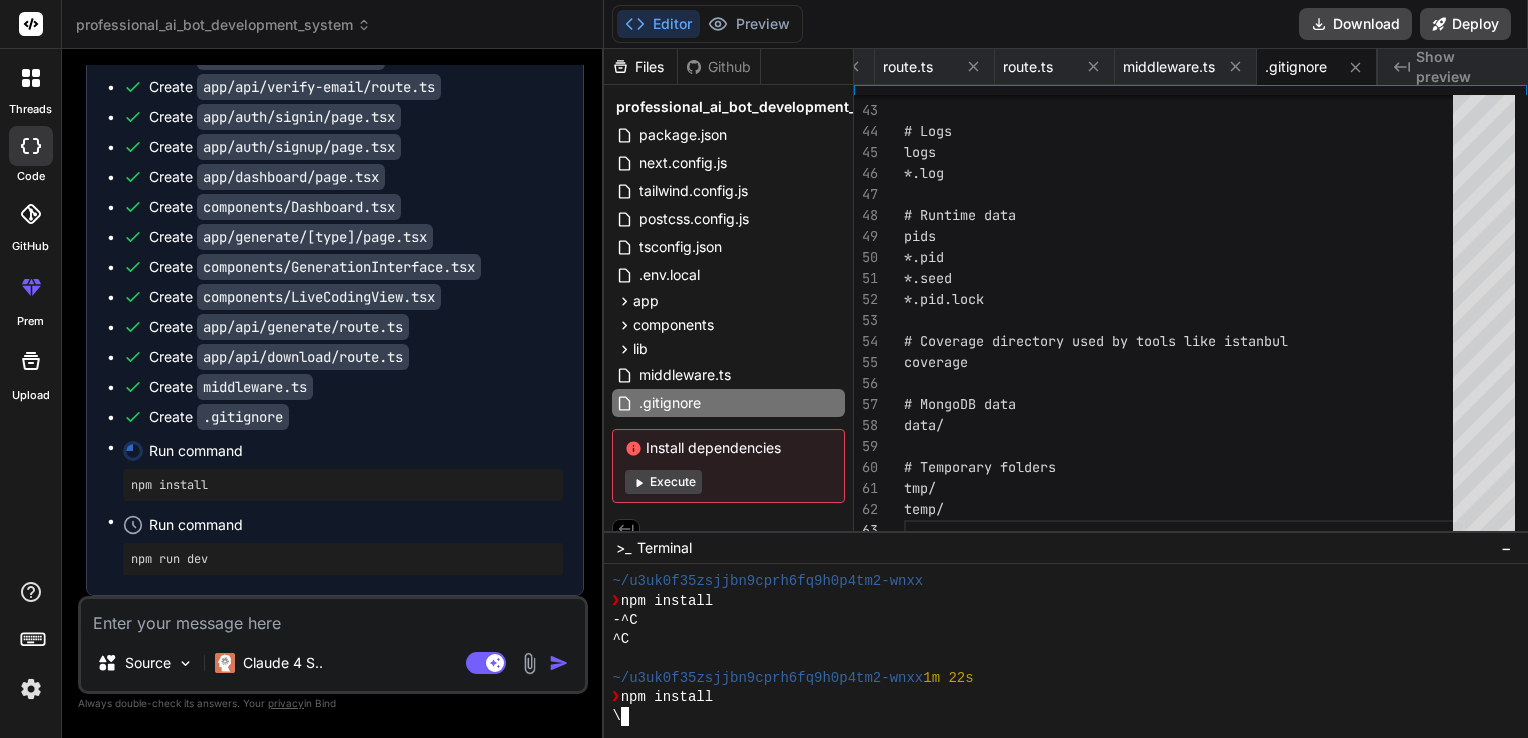 type on "x" 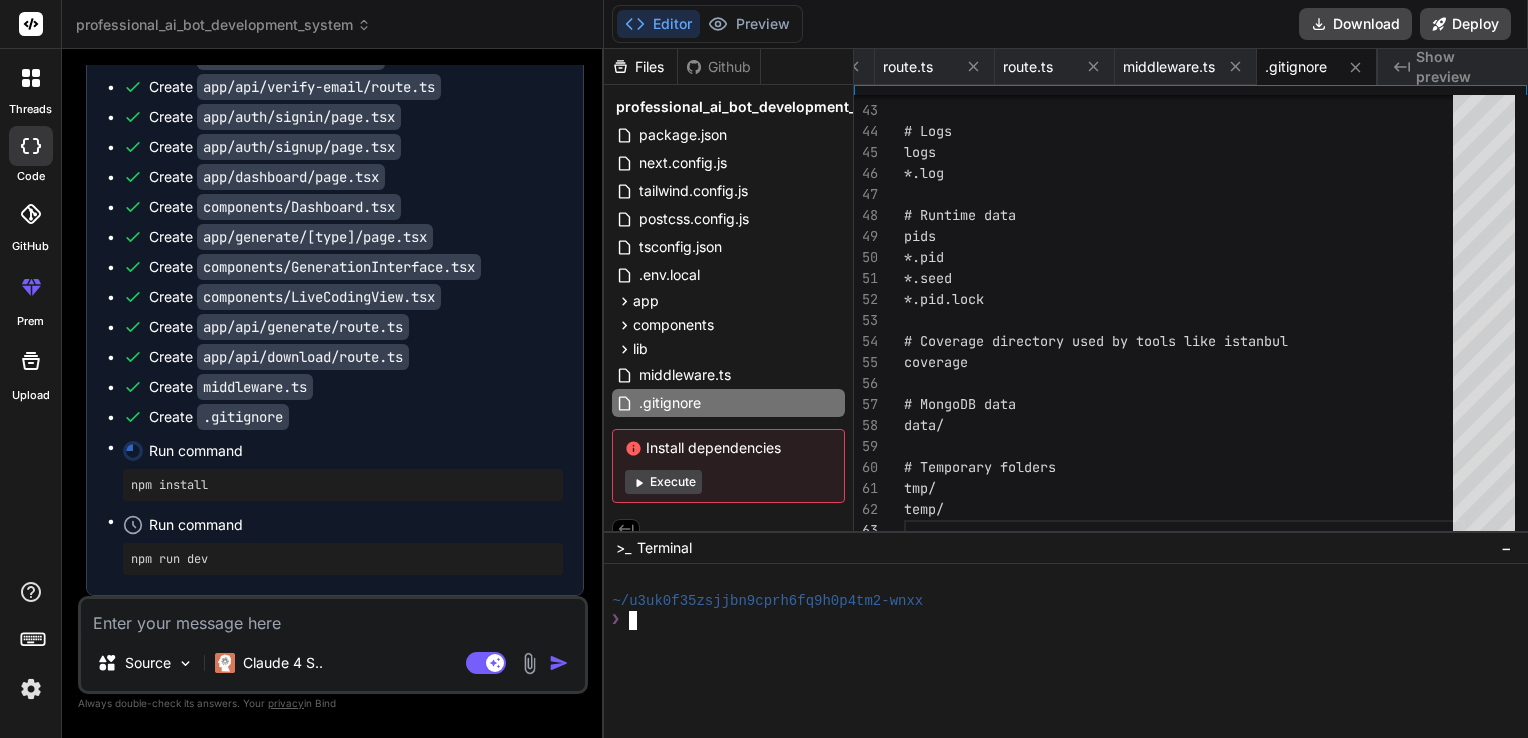 scroll, scrollTop: 0, scrollLeft: 0, axis: both 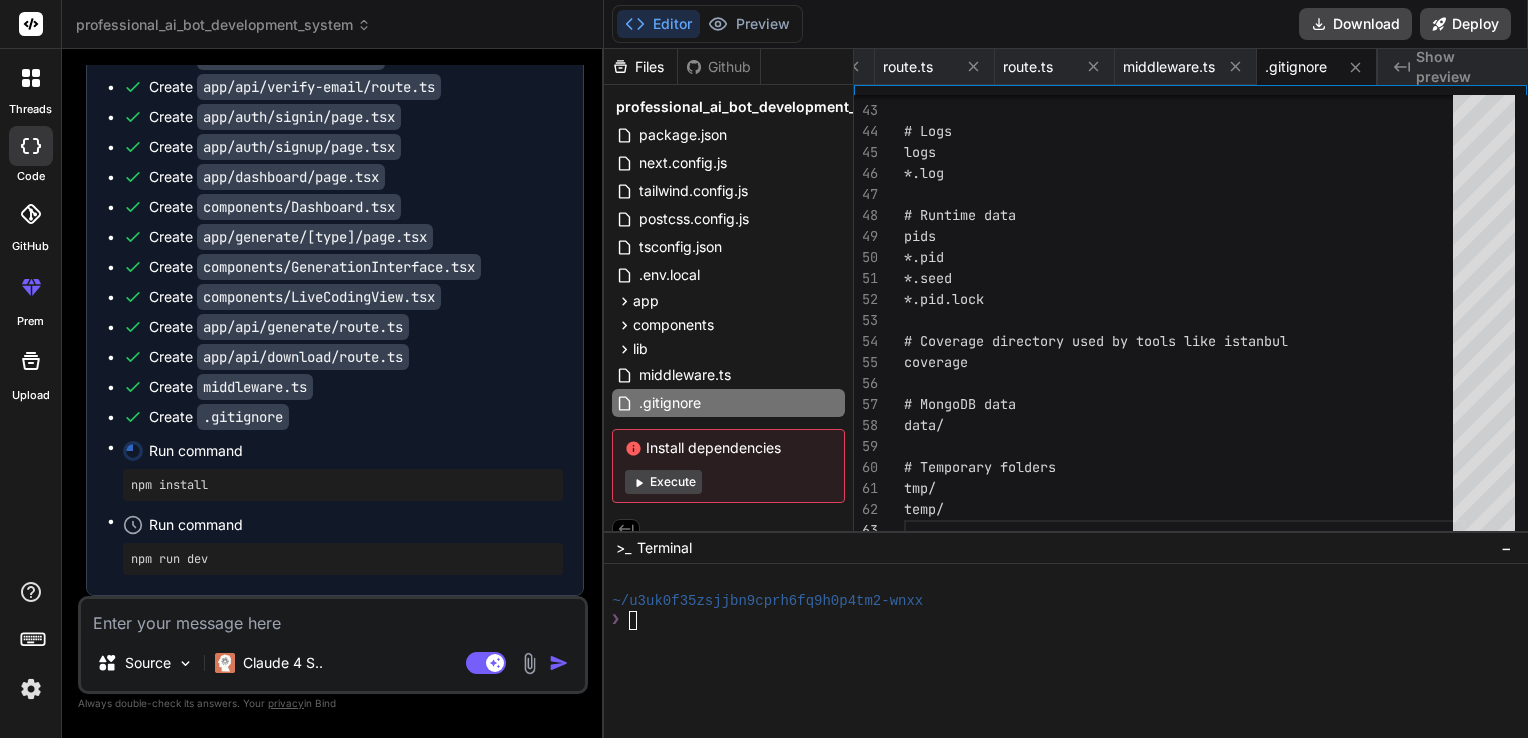 click on "npm install" at bounding box center (343, 485) 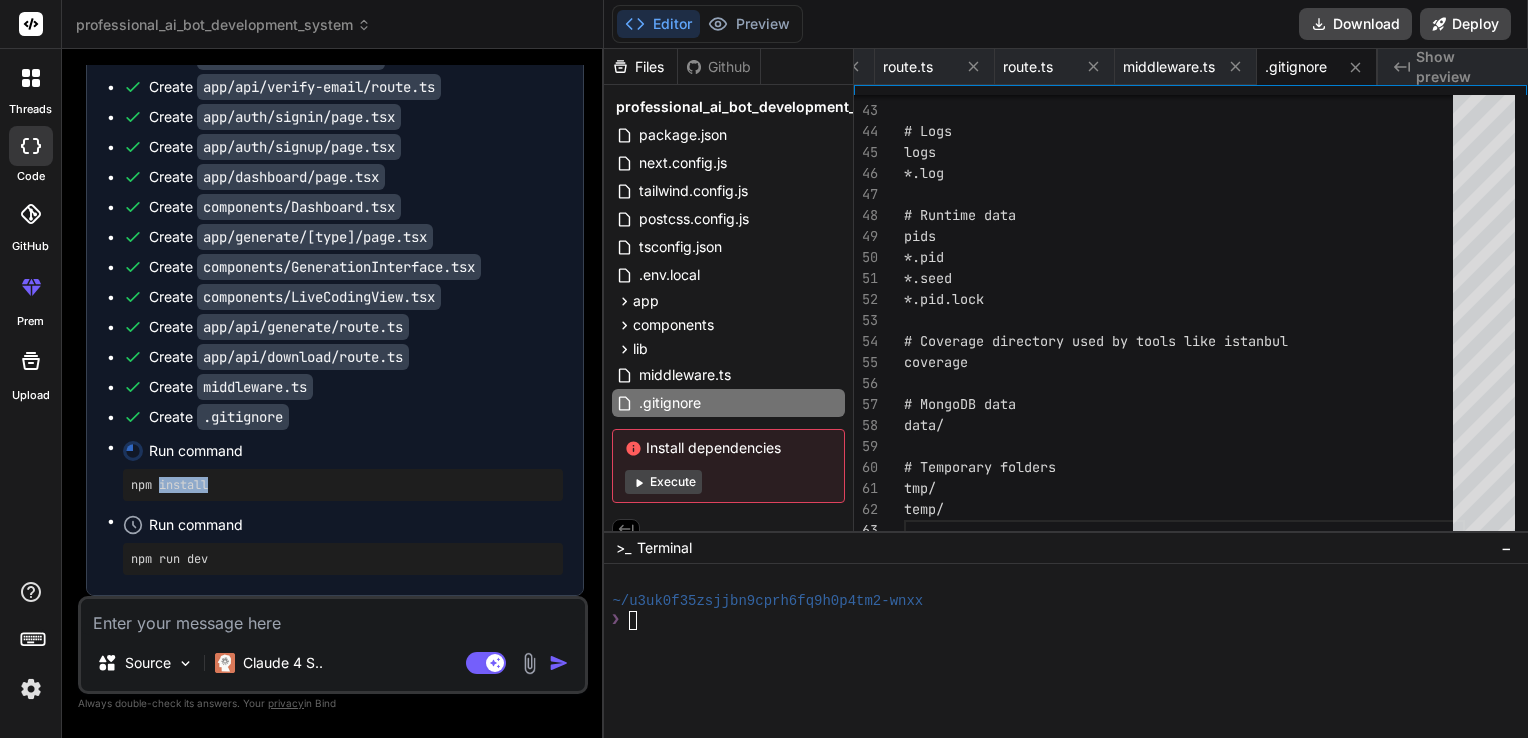 click on "npm install" at bounding box center [343, 485] 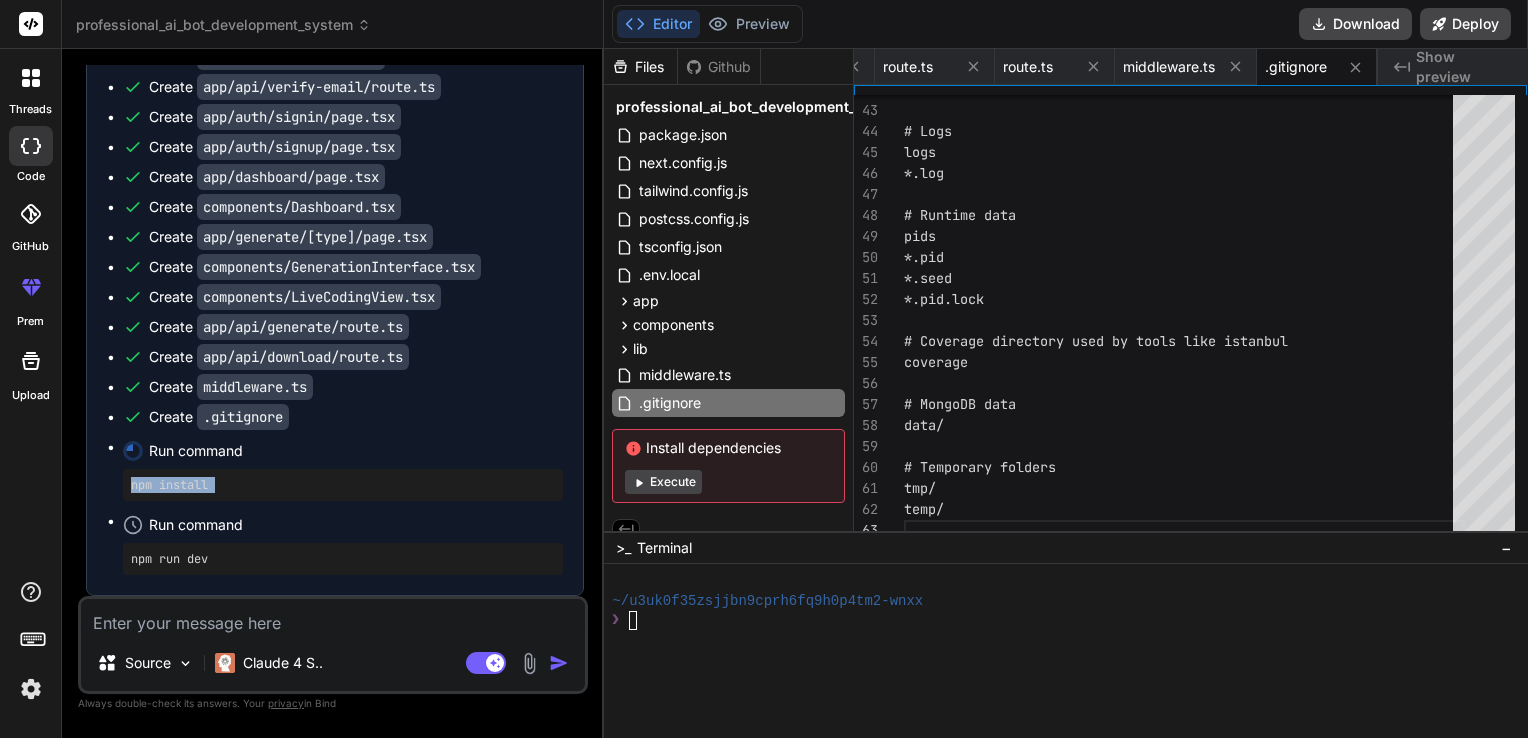 click on "npm install" at bounding box center (343, 485) 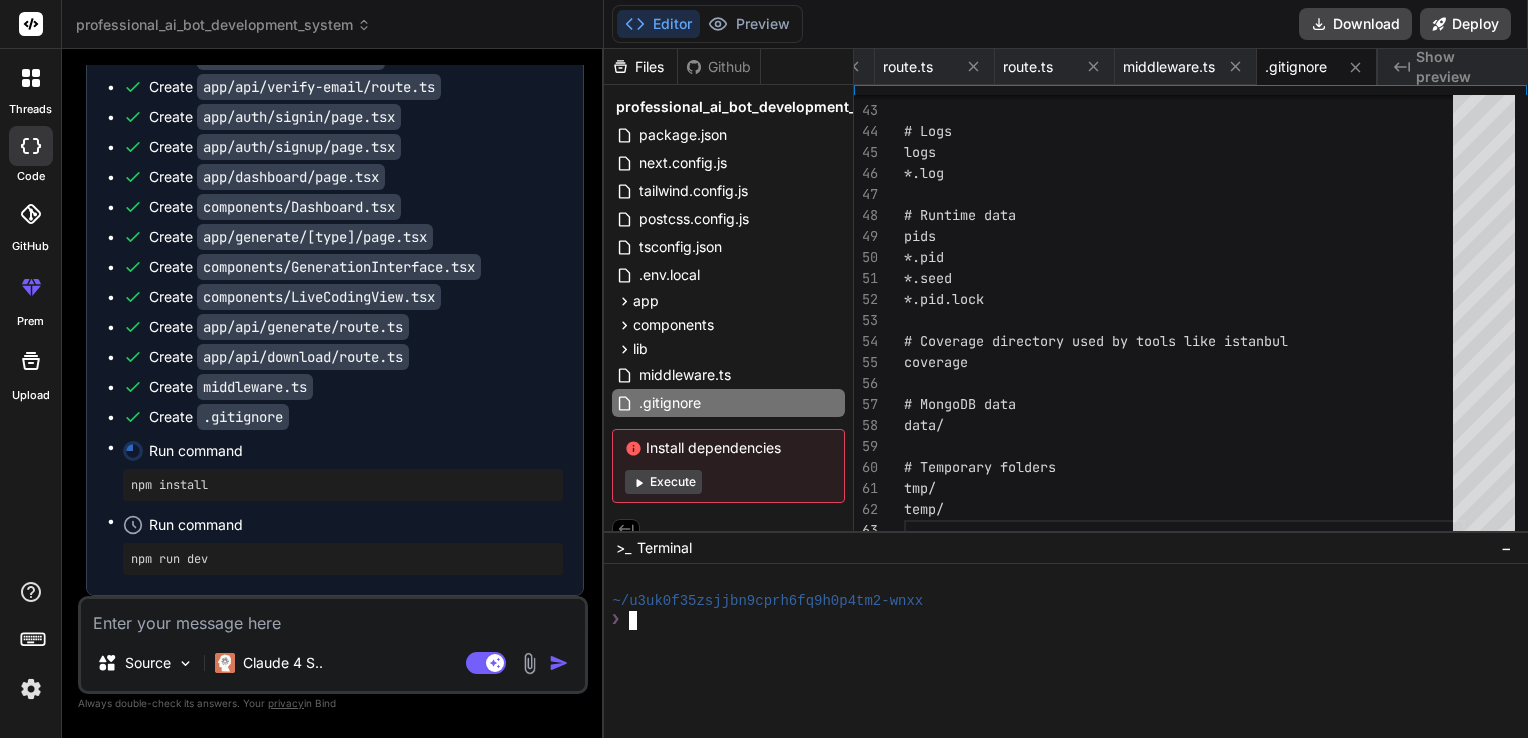 click at bounding box center (1057, 658) 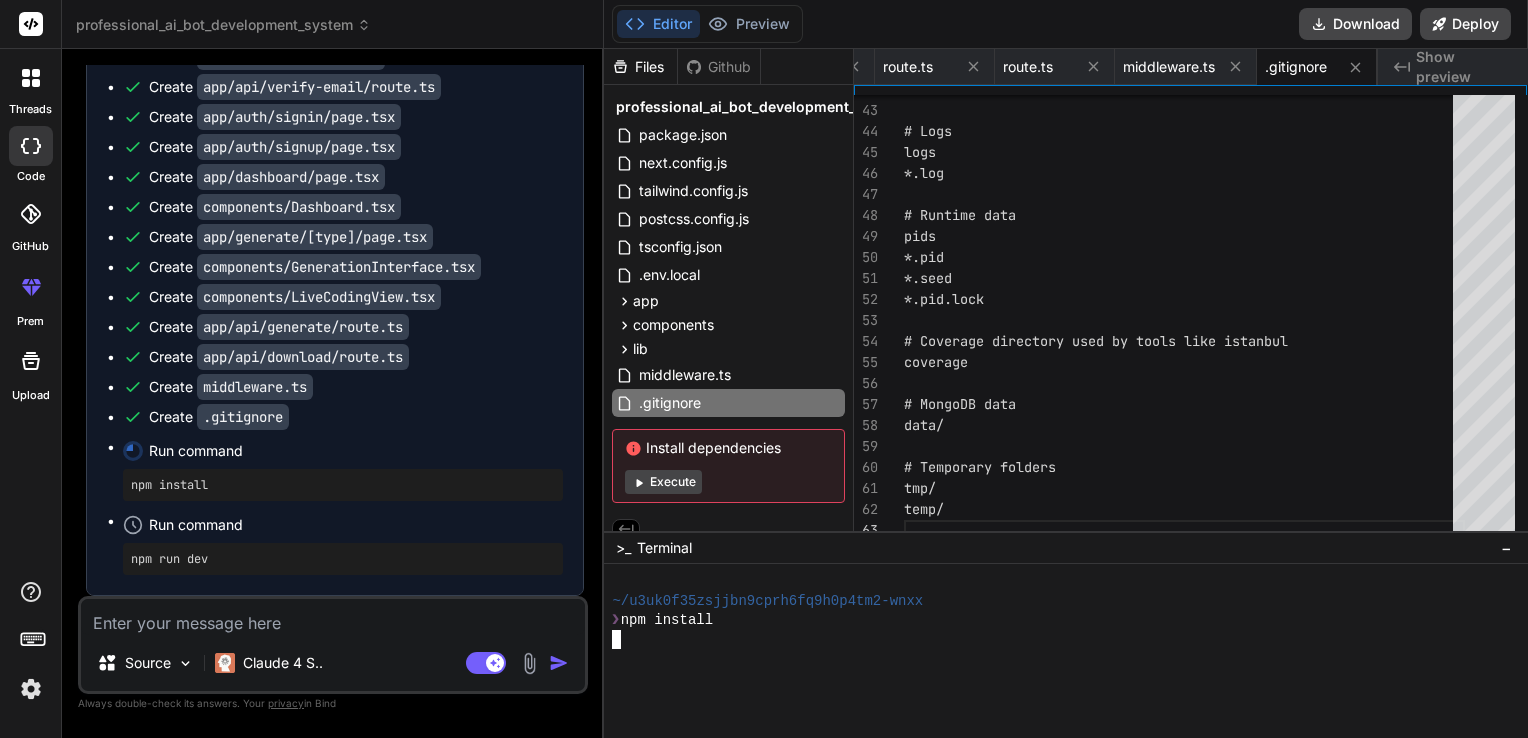 type 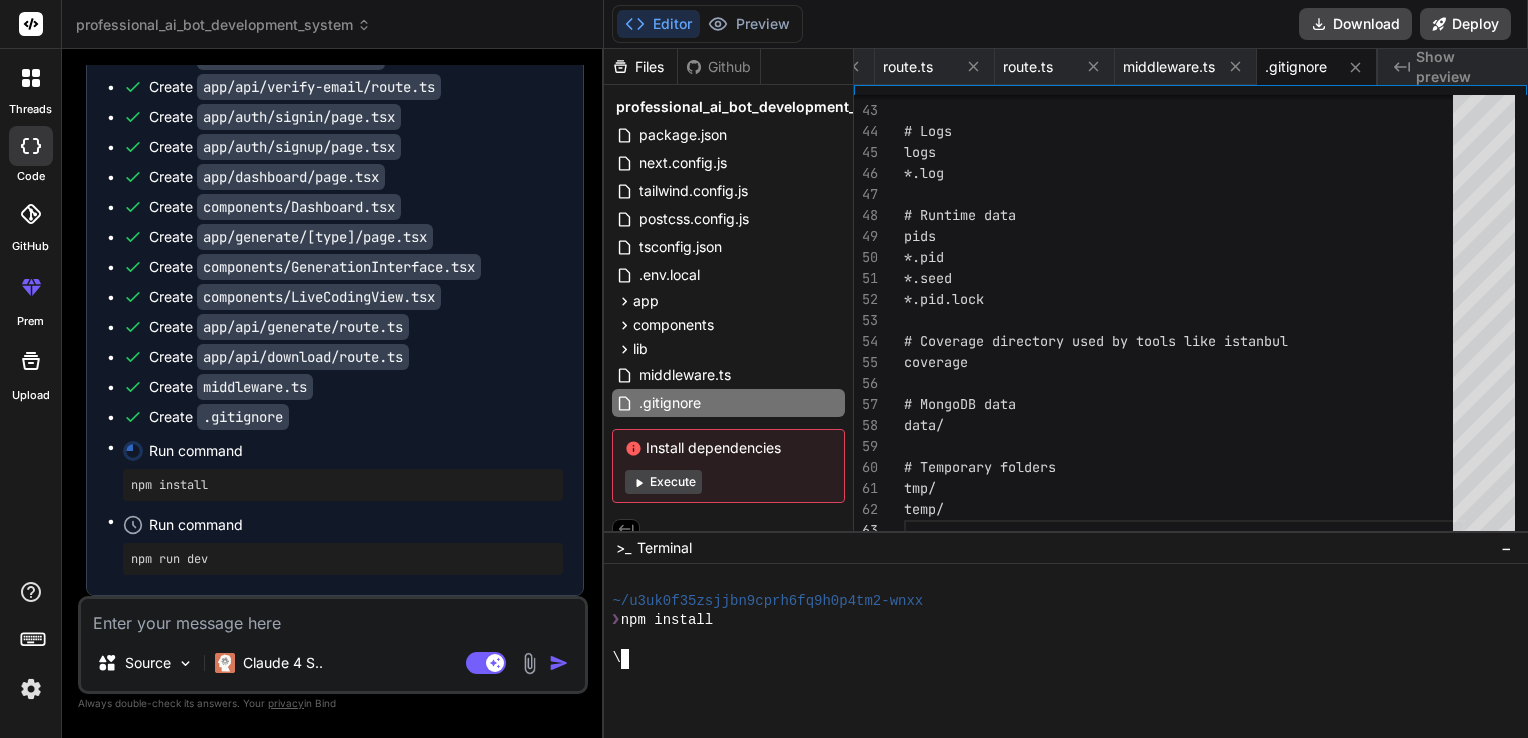 scroll, scrollTop: 19, scrollLeft: 0, axis: vertical 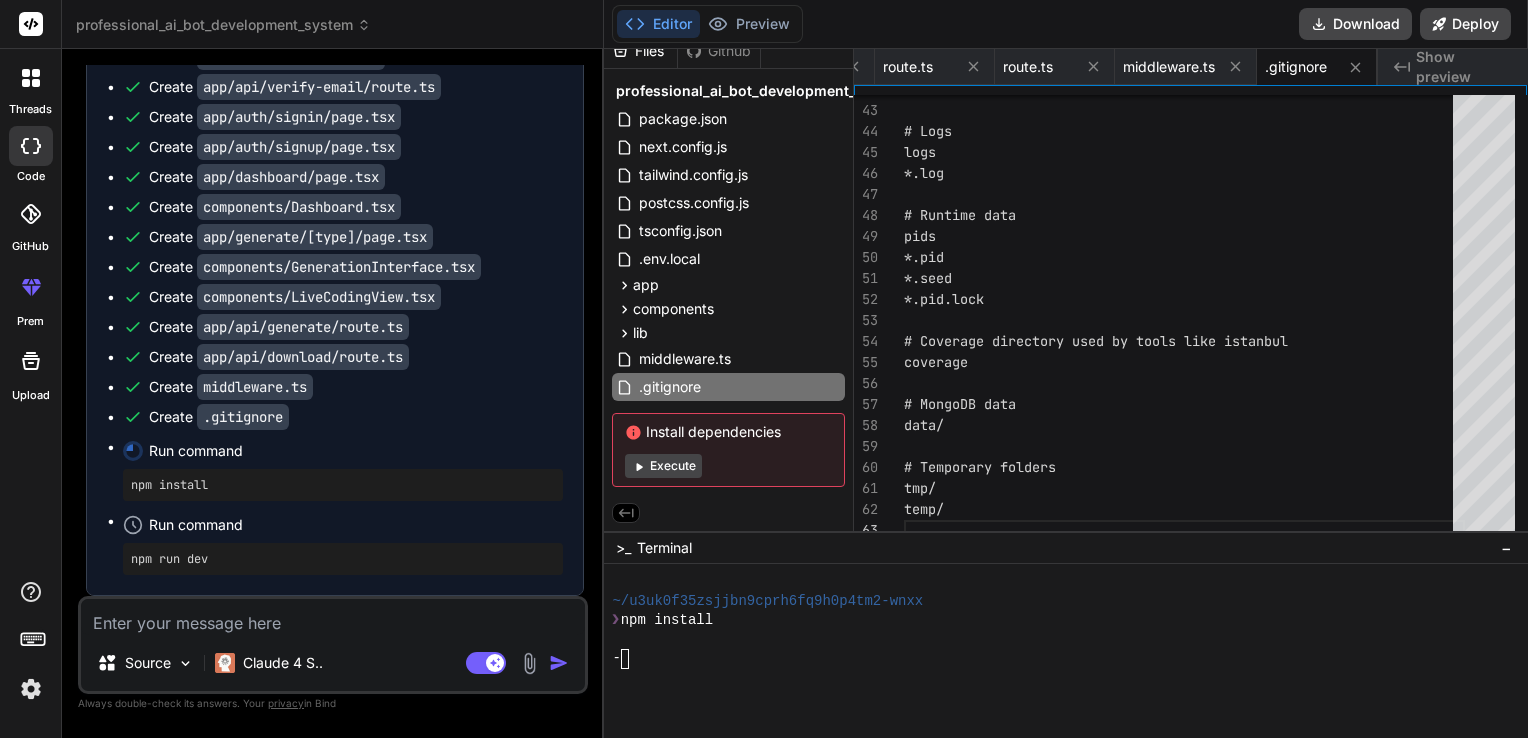click on "Execute" at bounding box center [663, 466] 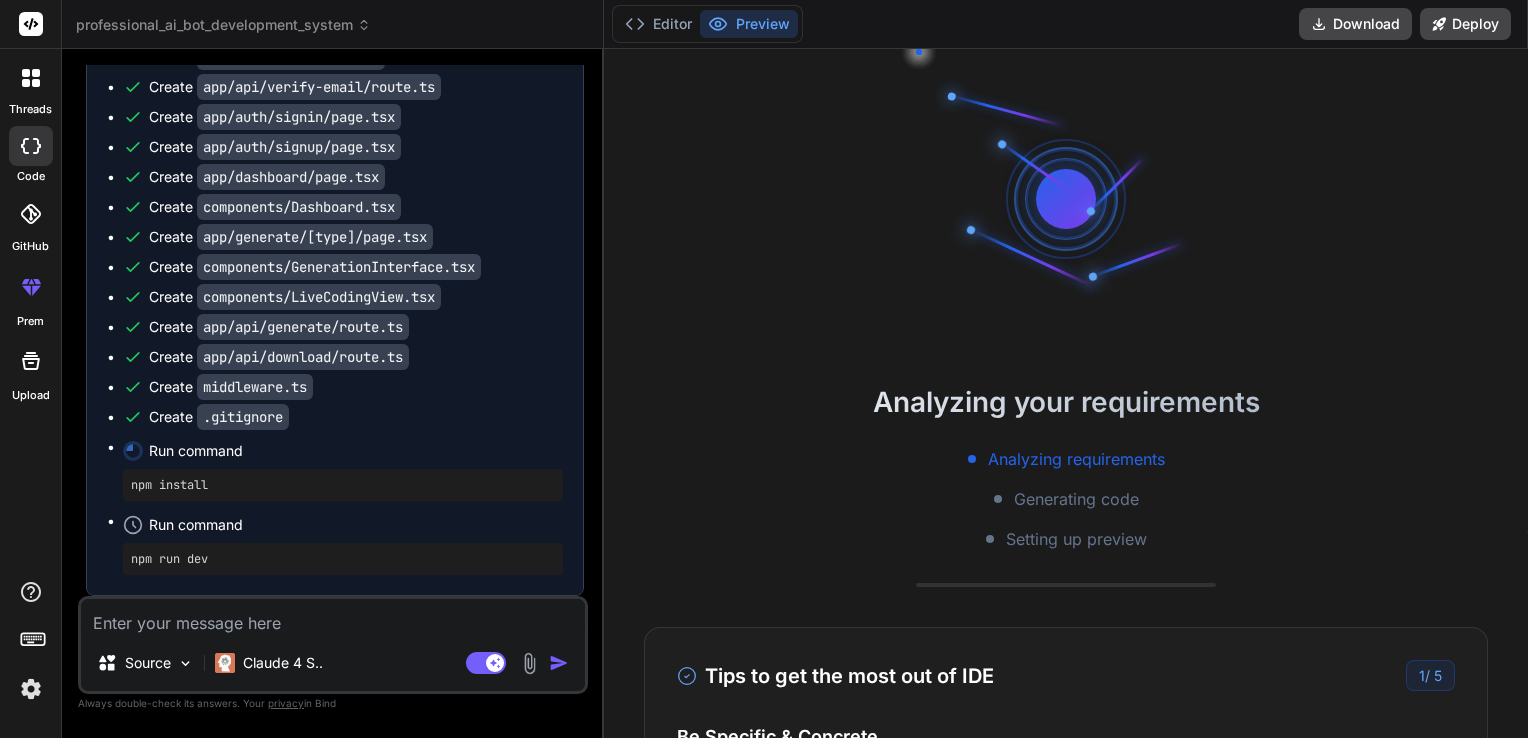 type on "x" 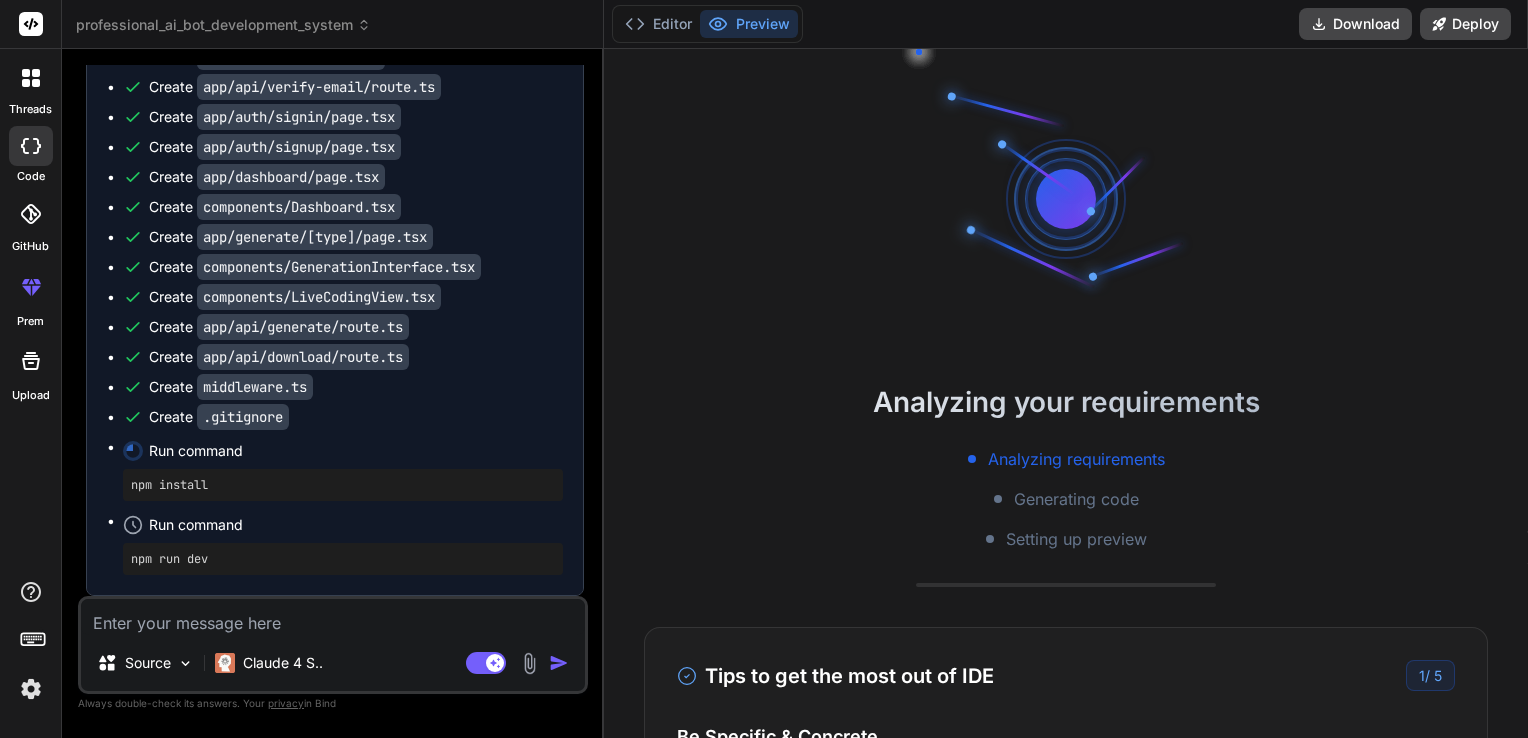 scroll, scrollTop: 38, scrollLeft: 0, axis: vertical 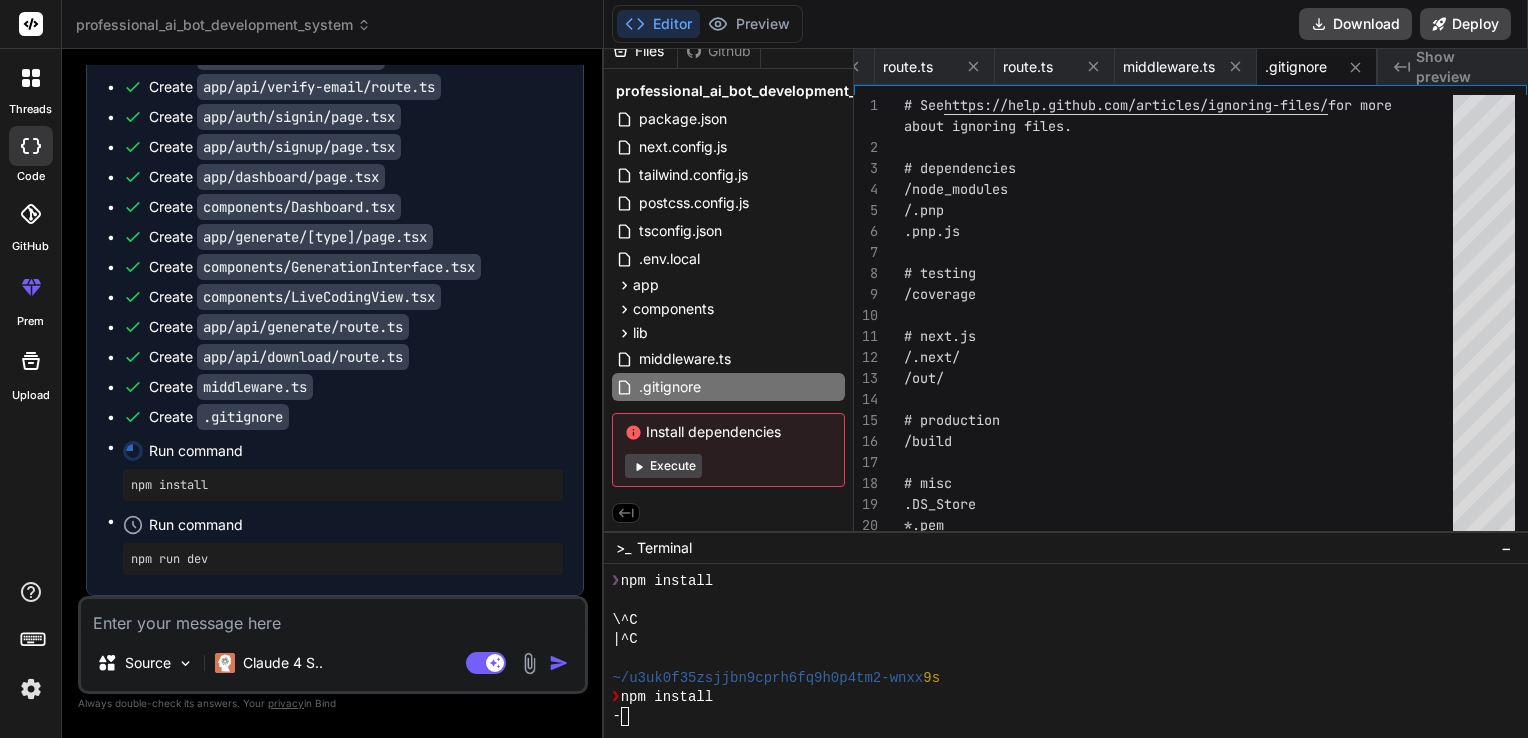 click on "Show preview" at bounding box center (1464, 67) 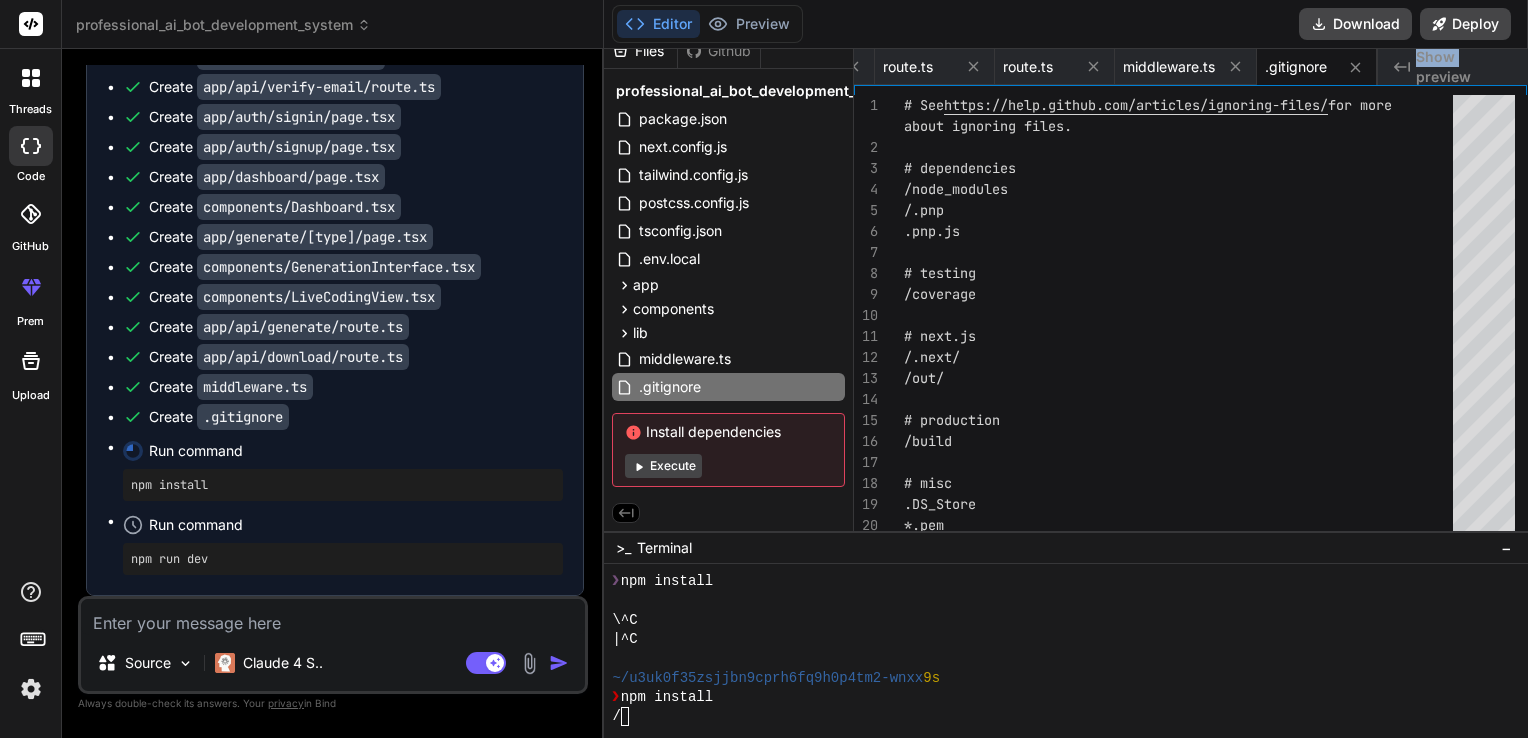 click on "Show preview" at bounding box center [1464, 67] 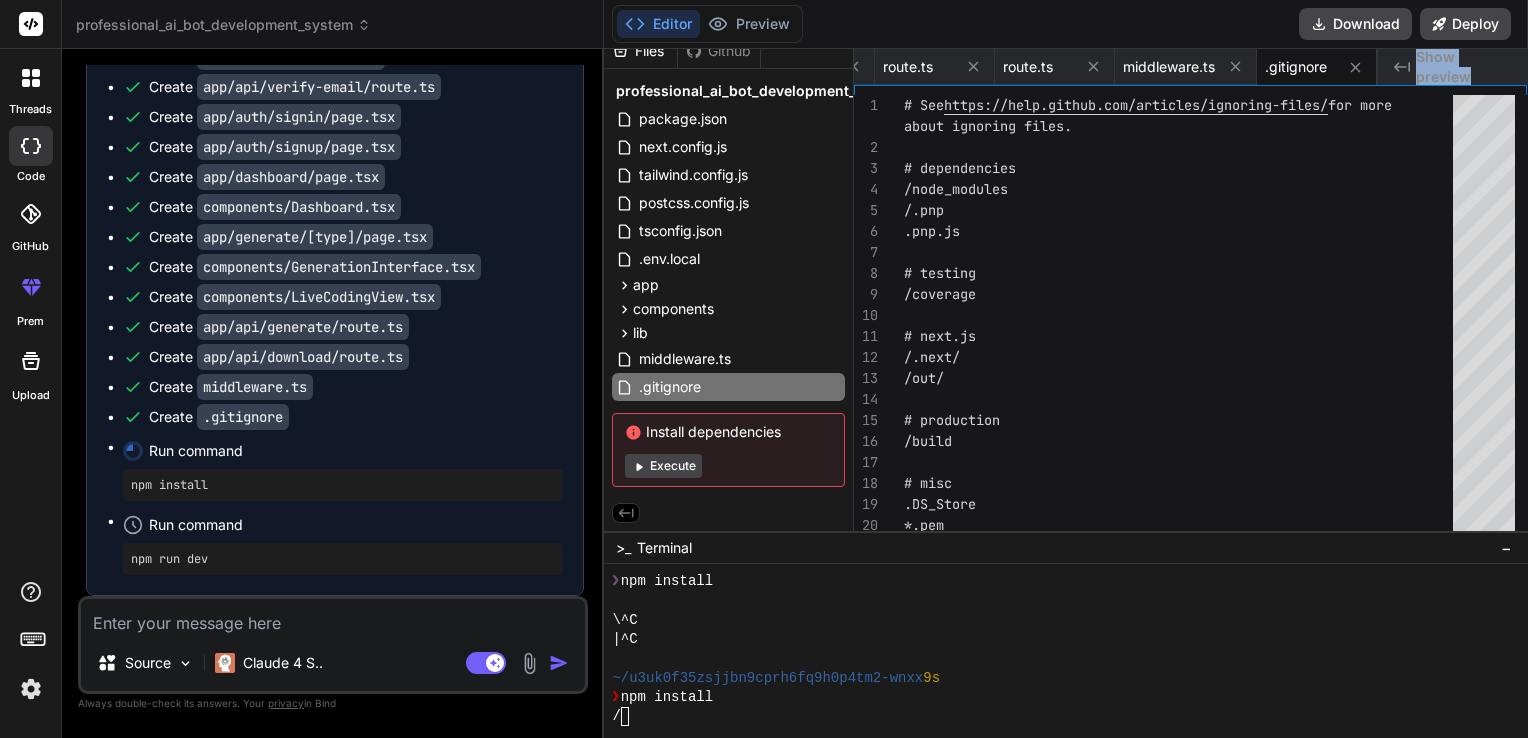 click on "Show preview" at bounding box center (1464, 67) 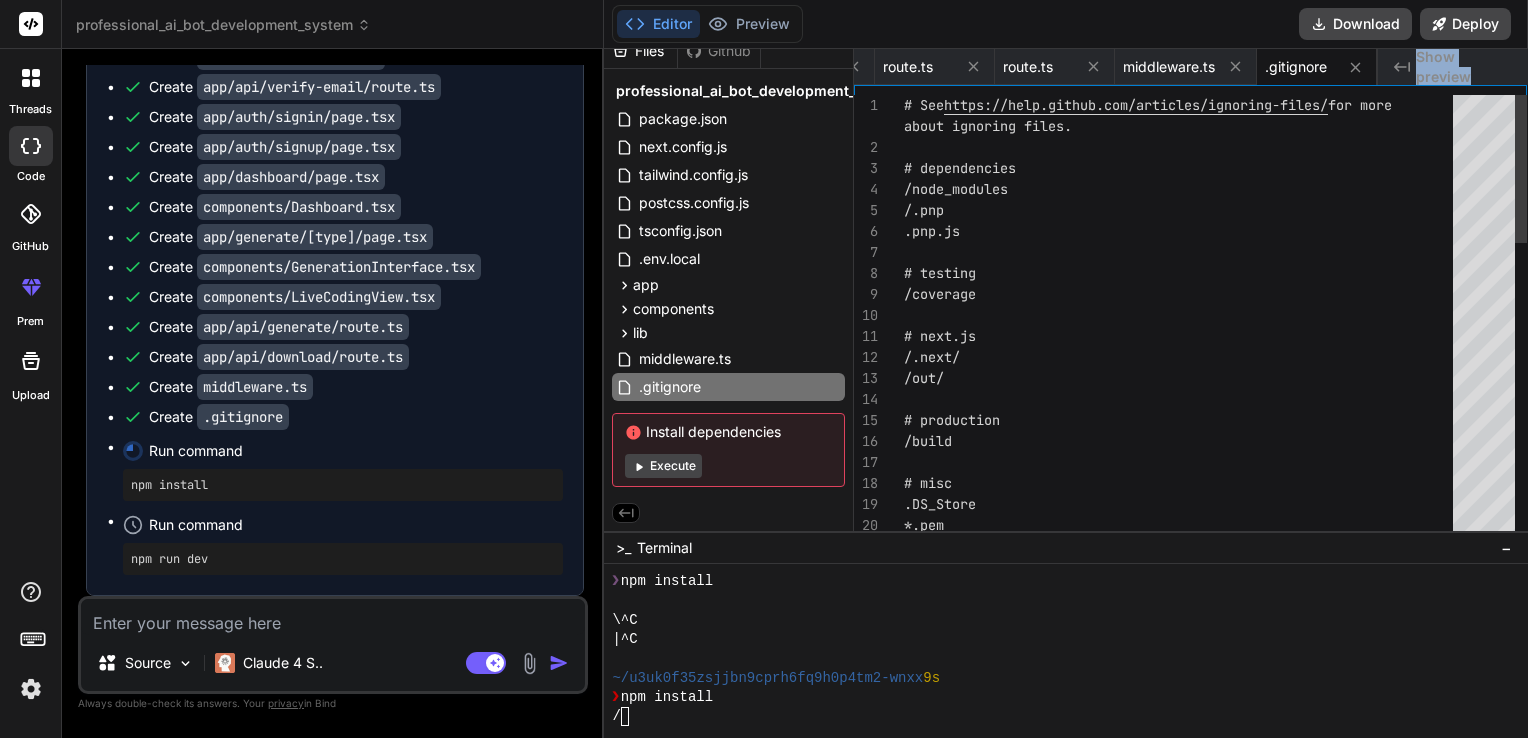type on "# next.js
/.next/
/out/
# production
/build
# misc
.DS_Store" 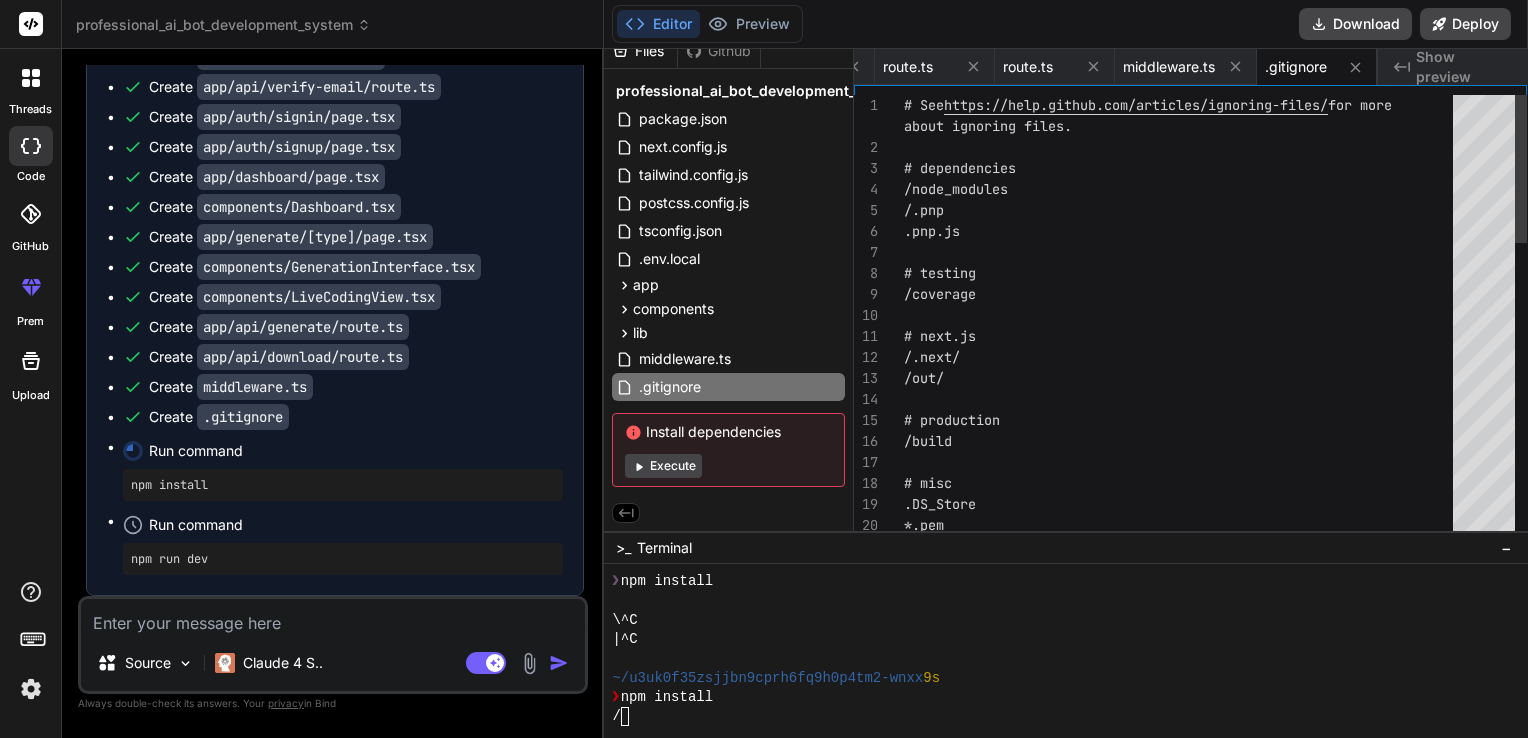 scroll, scrollTop: 0, scrollLeft: 0, axis: both 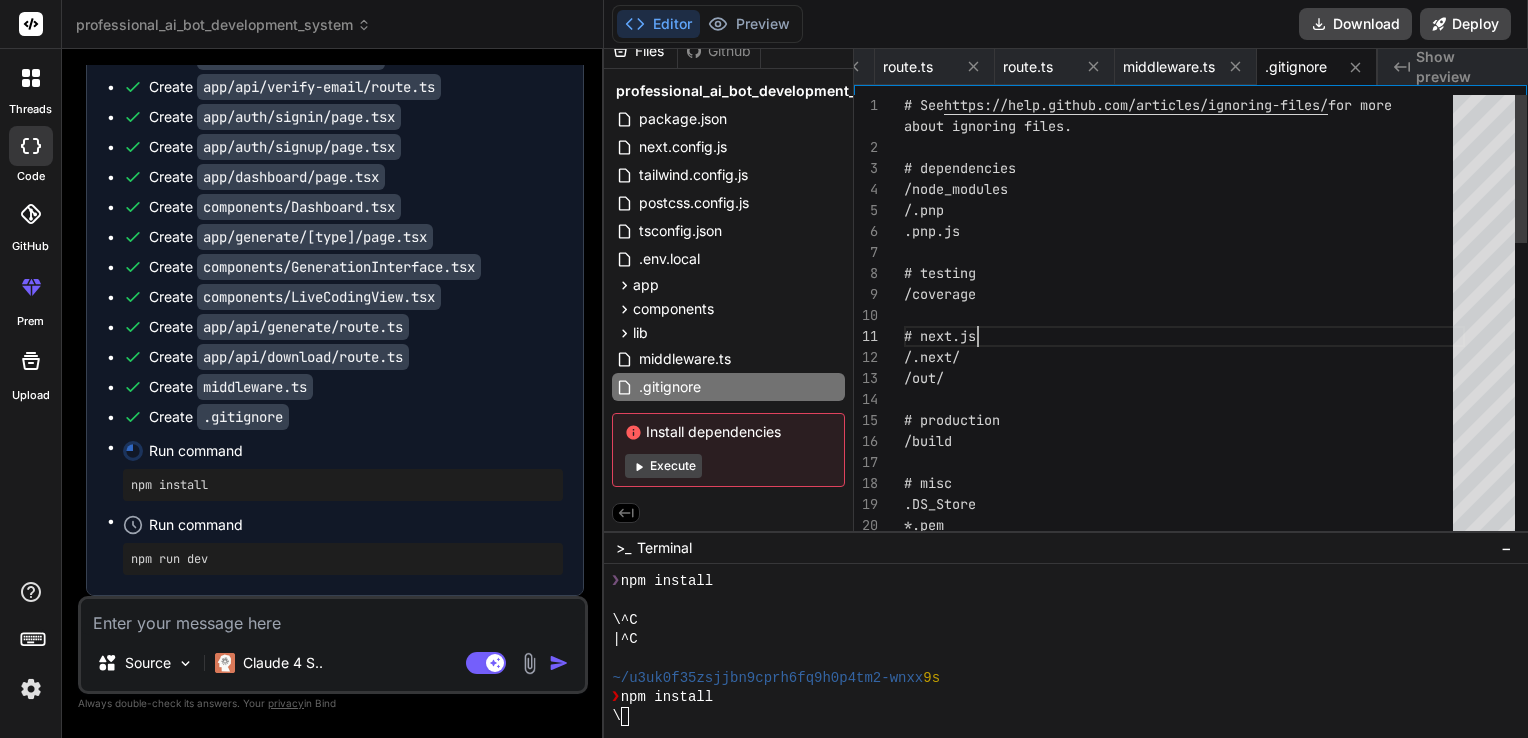 click on "*.pem # misc .DS_Store /build # production /out/ /.next/ # next.js /coverage # testing .pnp.js /.pnp /node_modules # dependencies about ignoring files. # See  https://help.github.com/articles/ignoring-files/  for more" at bounding box center (1184, 767) 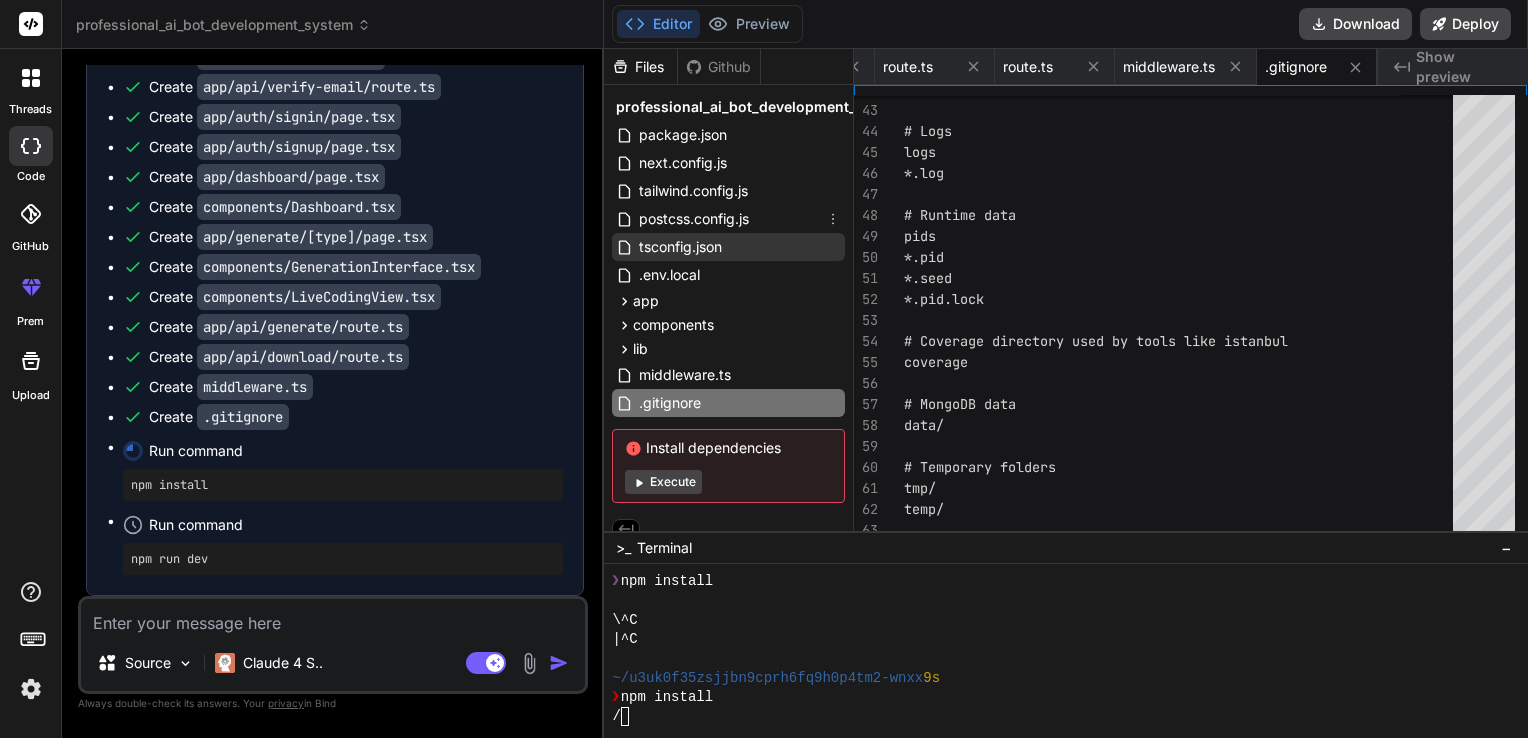 scroll, scrollTop: 19, scrollLeft: 0, axis: vertical 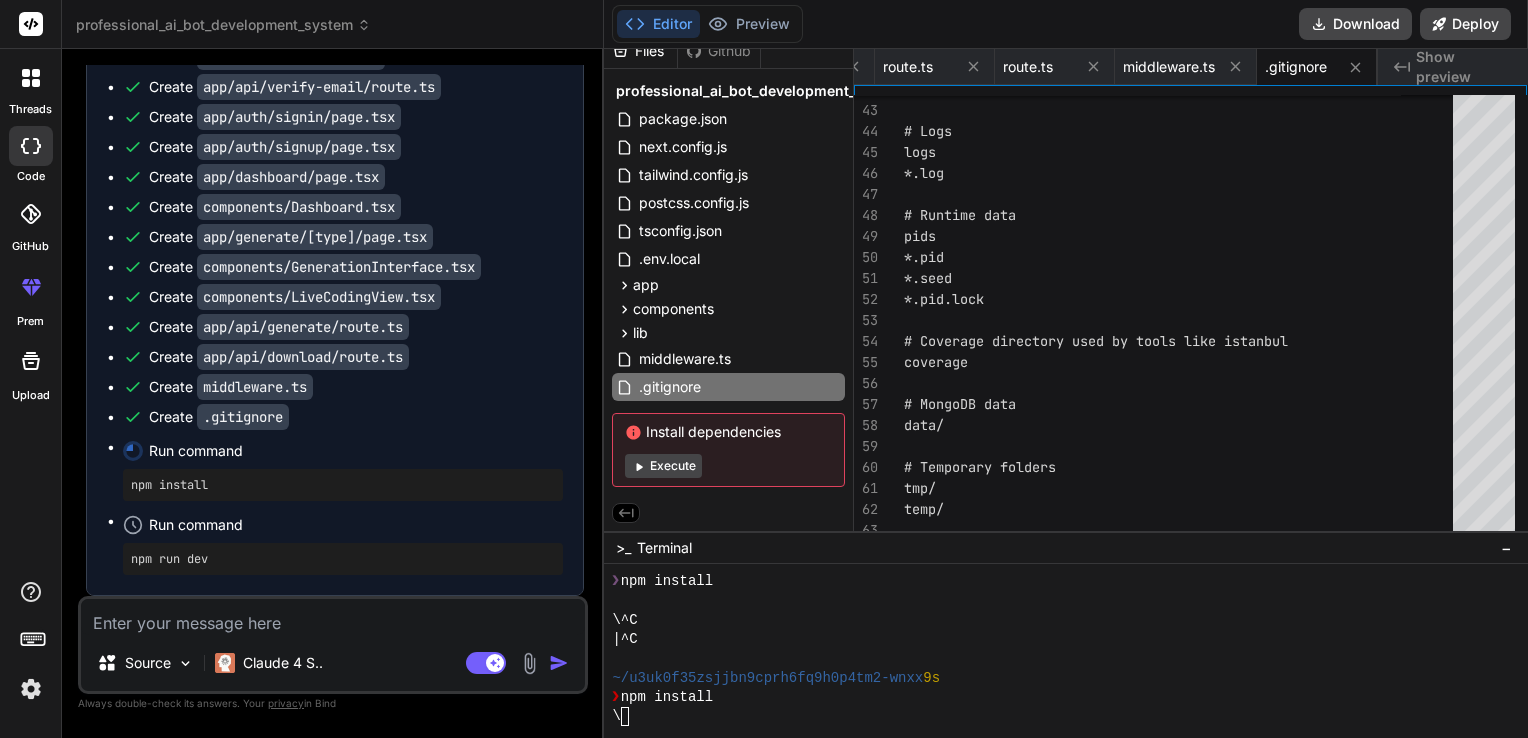 click on "npm install" at bounding box center [343, 485] 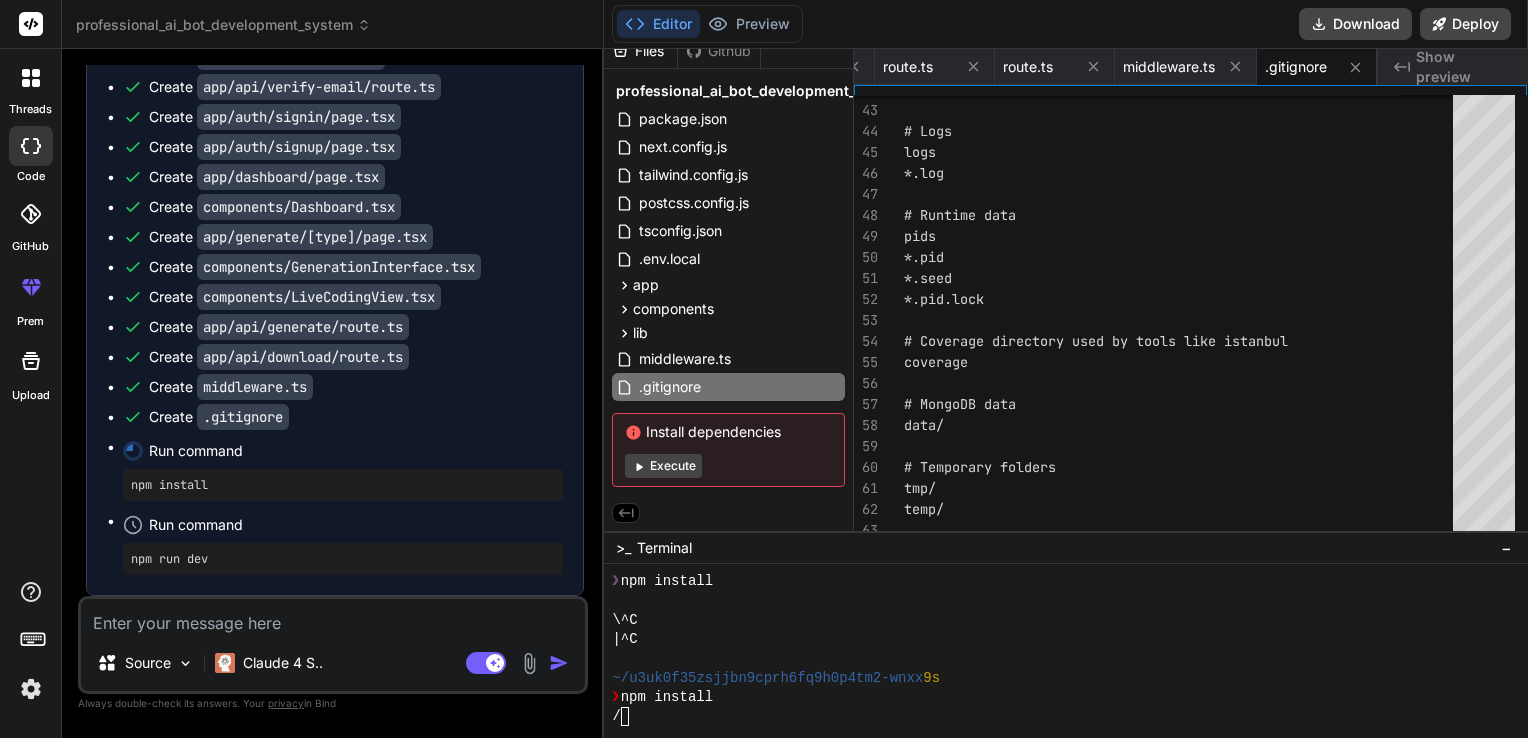 scroll, scrollTop: 38, scrollLeft: 0, axis: vertical 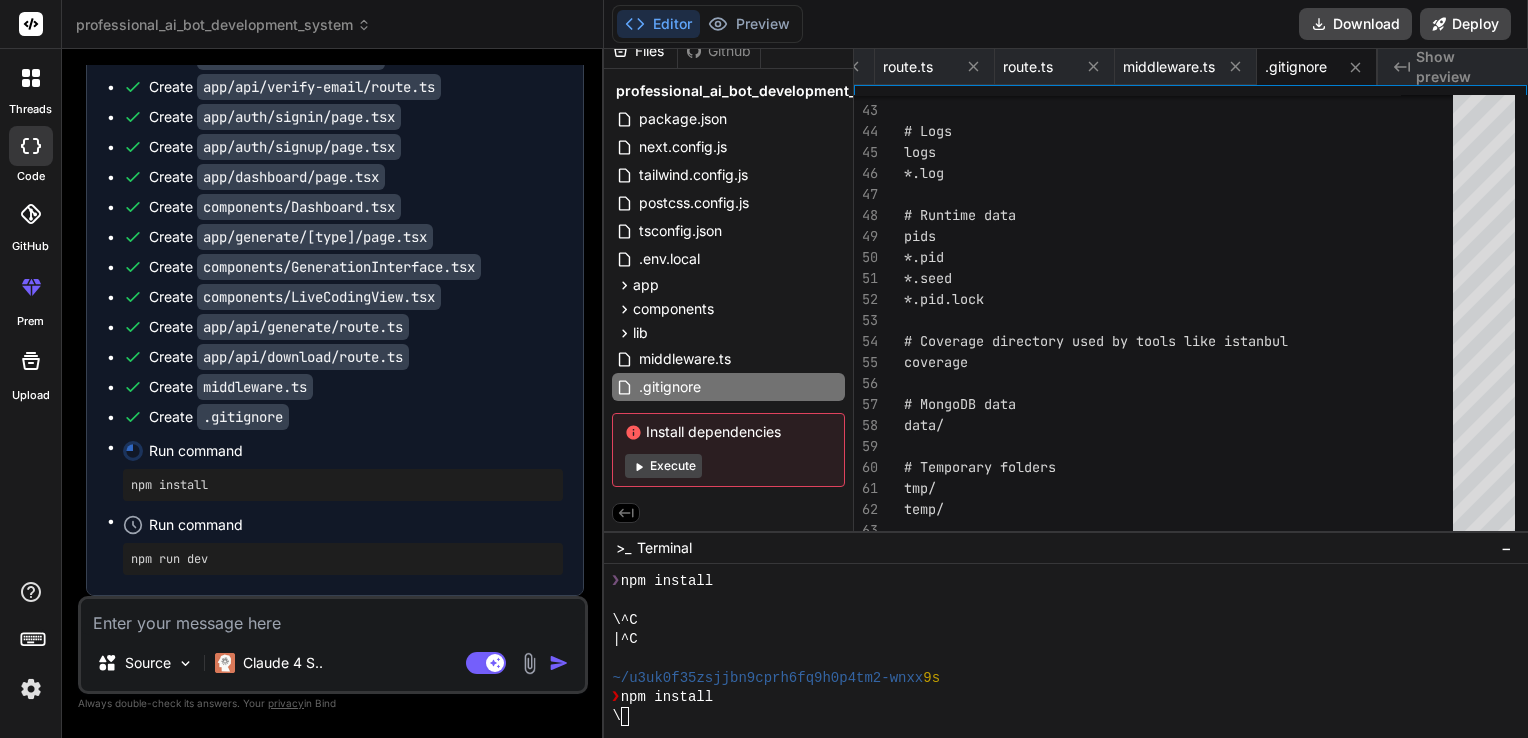 click on "Execute" at bounding box center (663, 466) 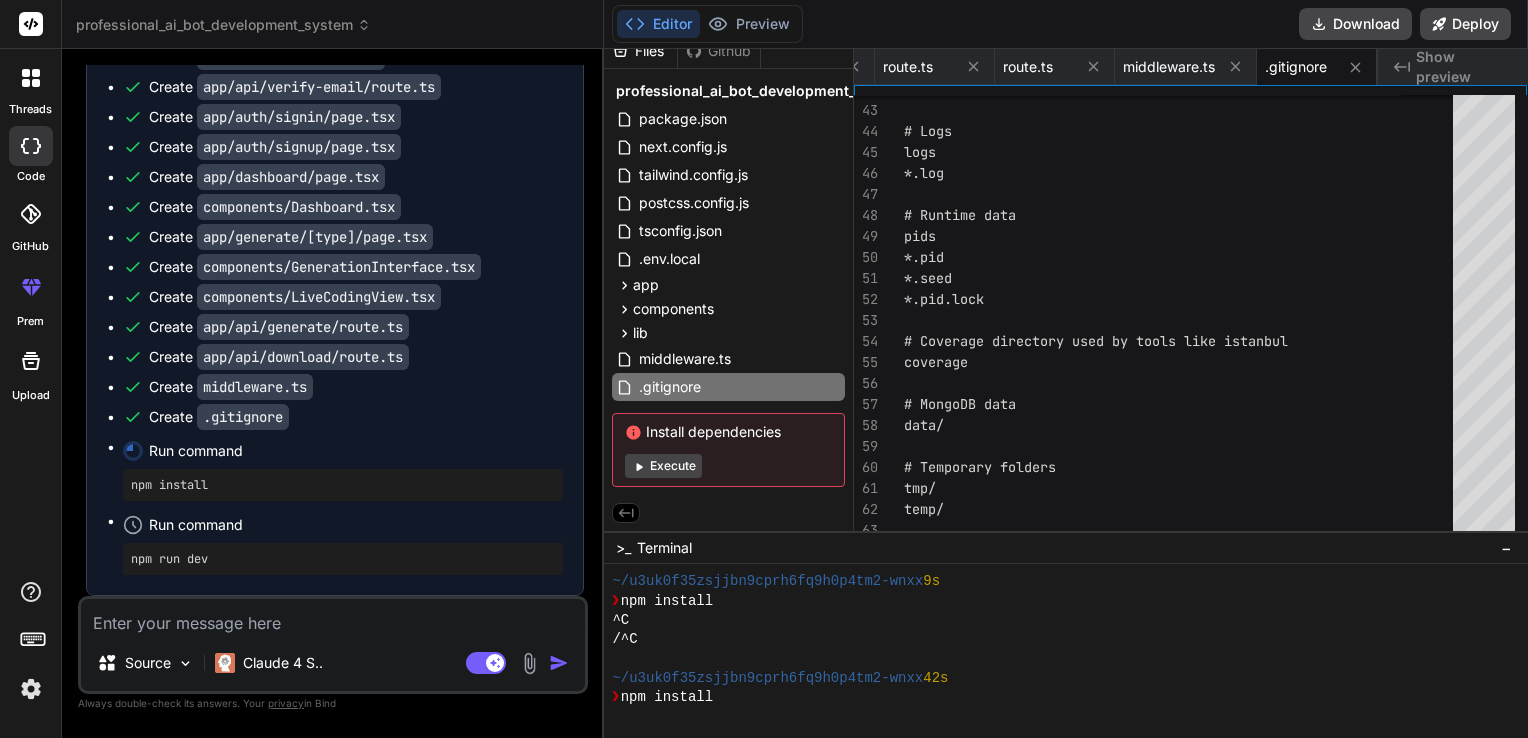 scroll, scrollTop: 134, scrollLeft: 0, axis: vertical 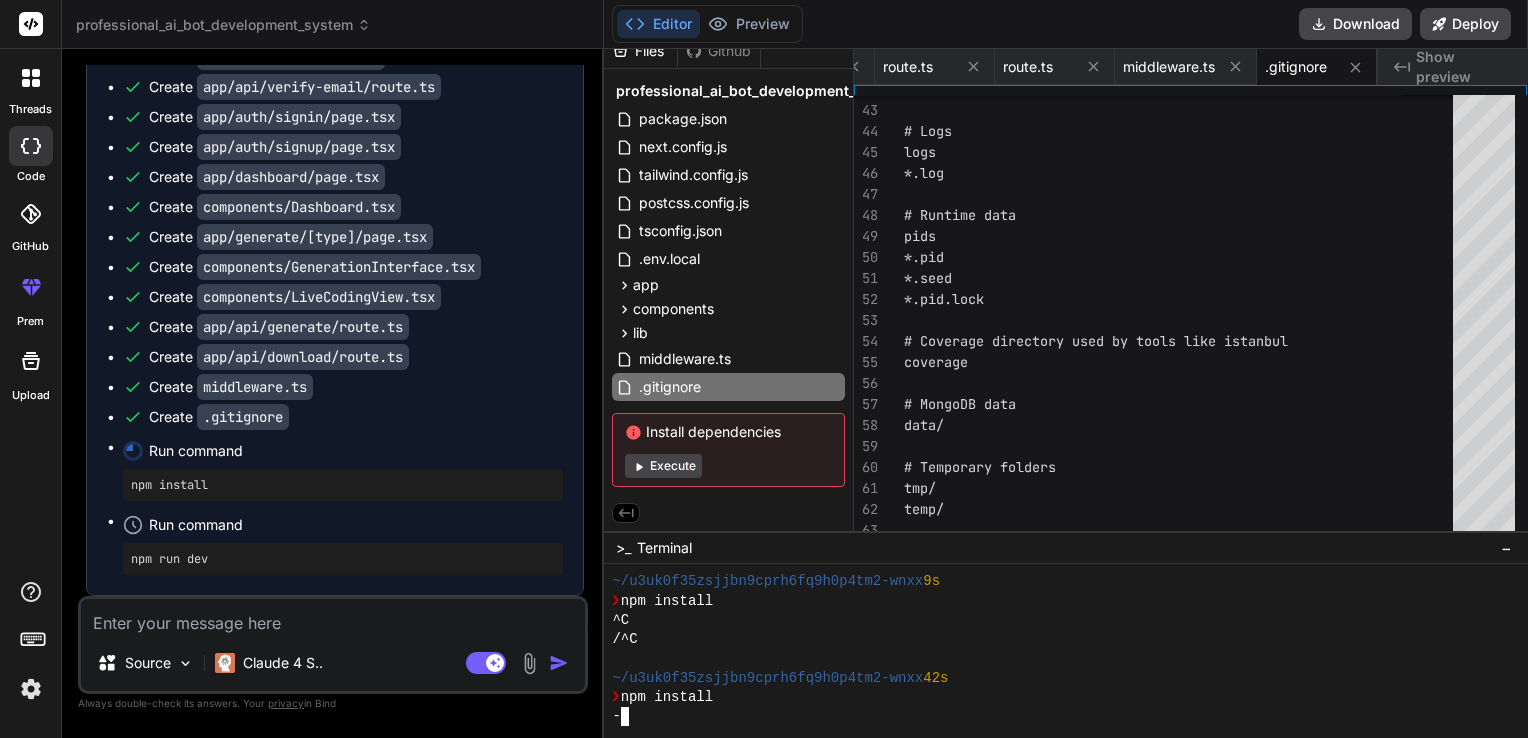 click on "^C" at bounding box center [1057, 620] 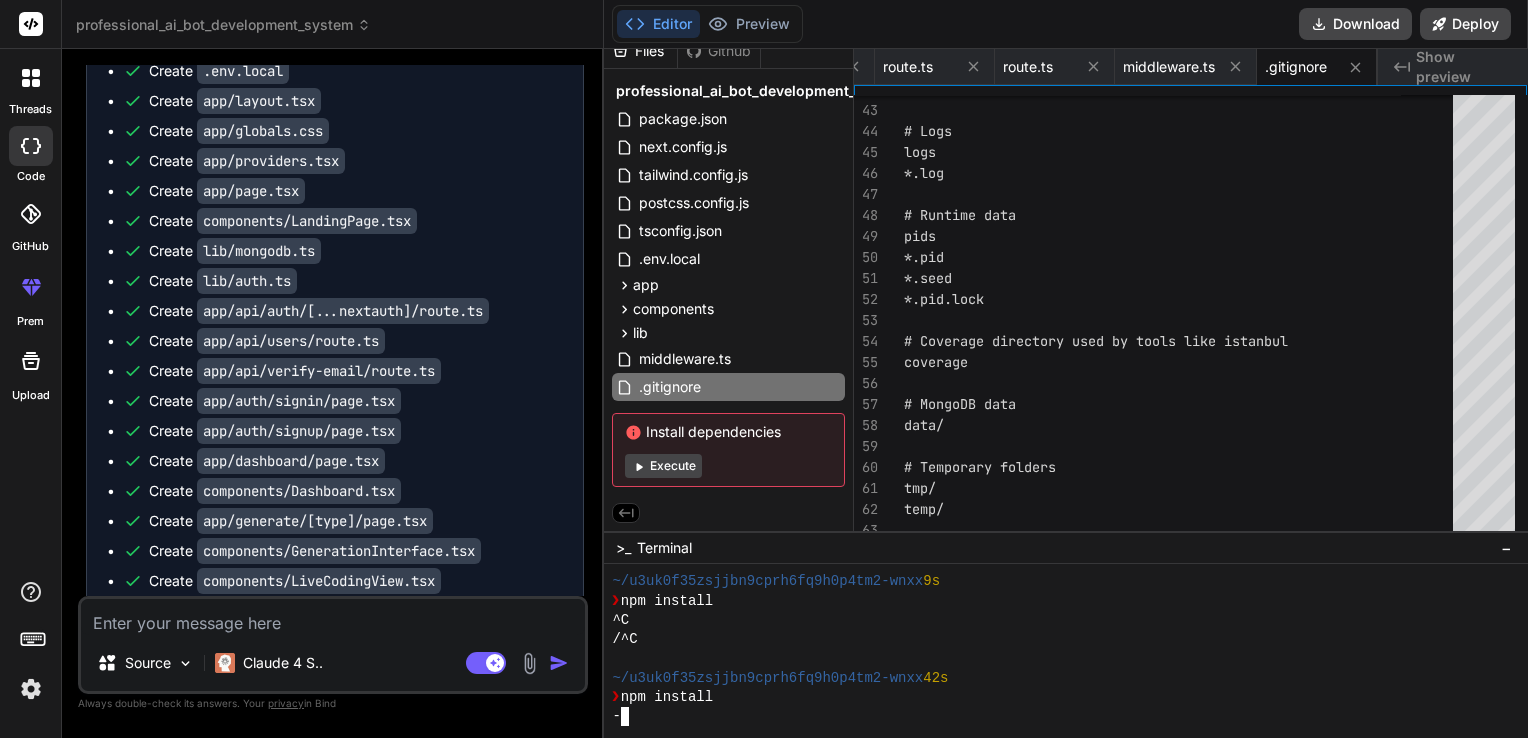 scroll, scrollTop: 3436, scrollLeft: 0, axis: vertical 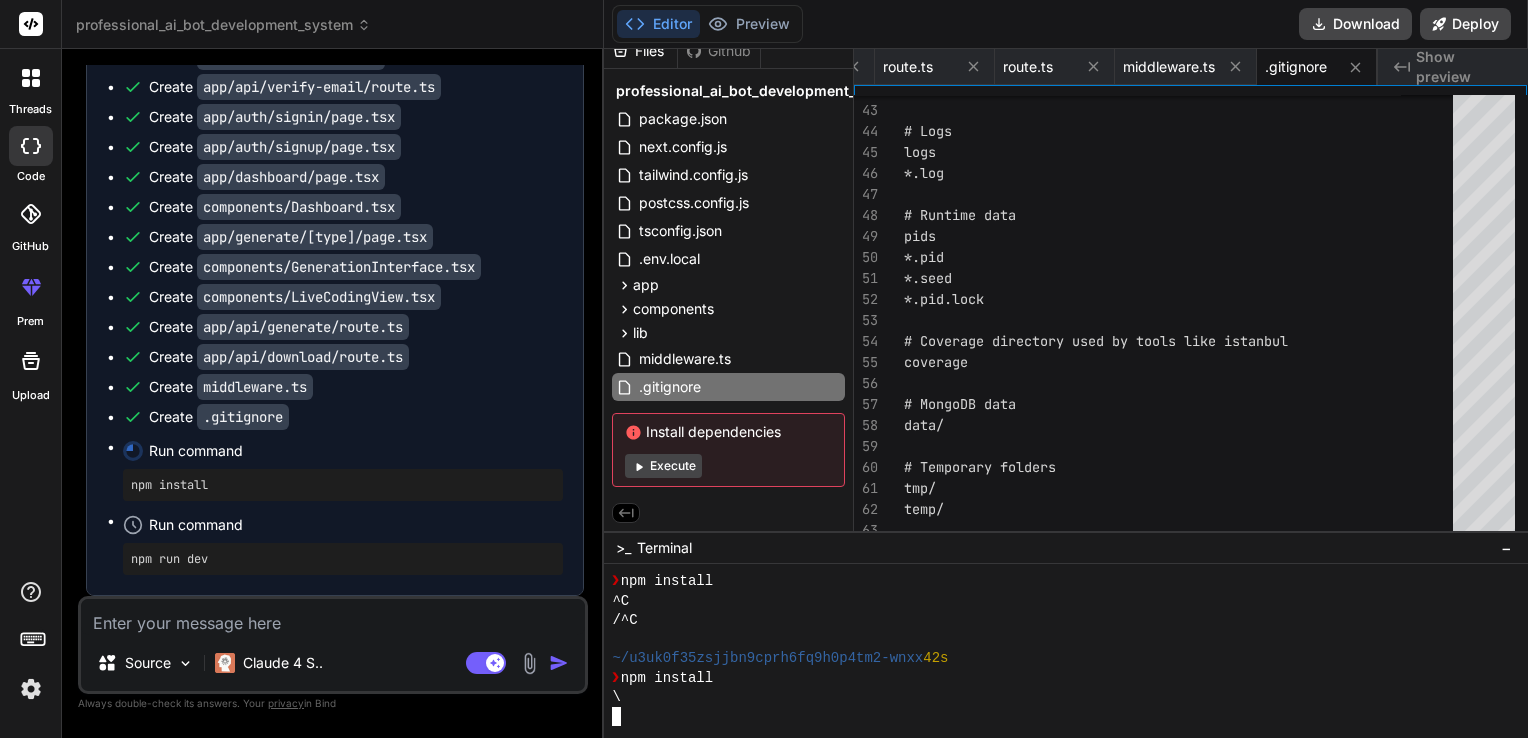 click on "\" at bounding box center (1057, 697) 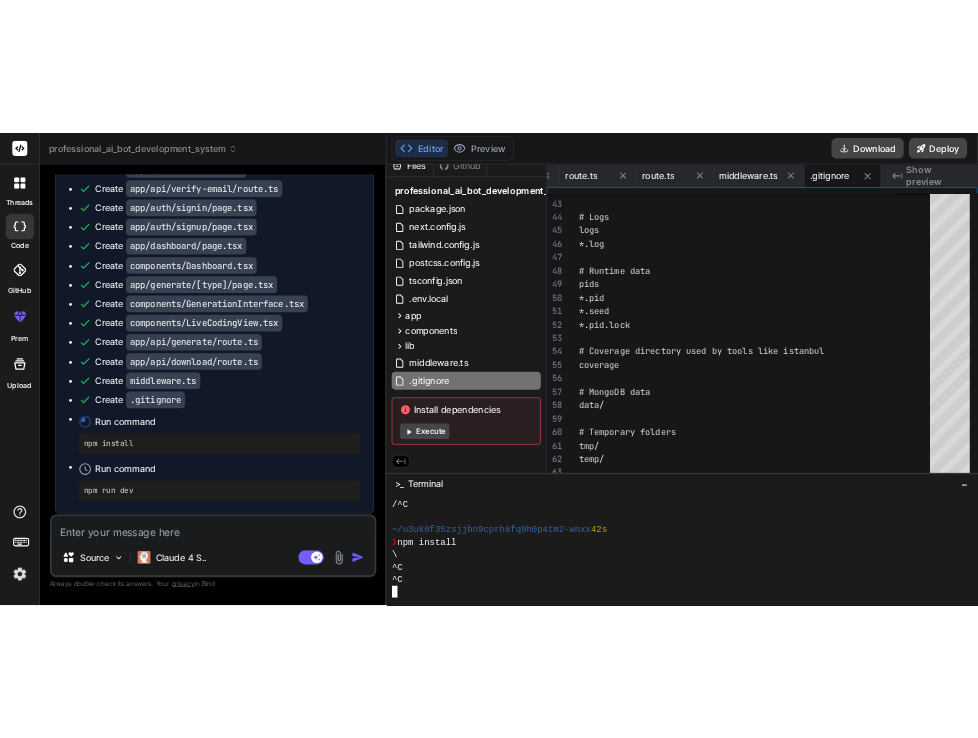 scroll, scrollTop: 211, scrollLeft: 0, axis: vertical 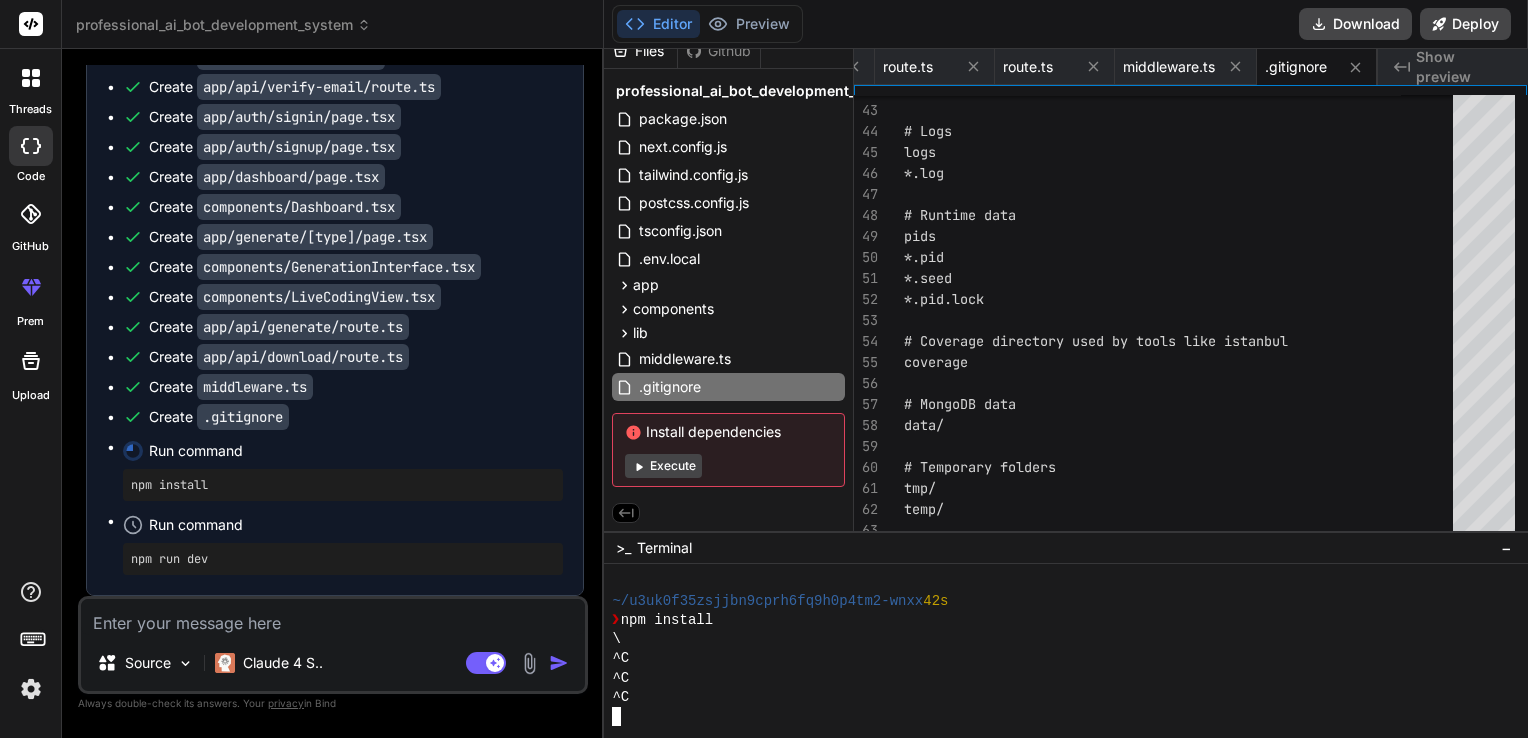drag, startPoint x: 673, startPoint y: 698, endPoint x: 648, endPoint y: 705, distance: 25.96151 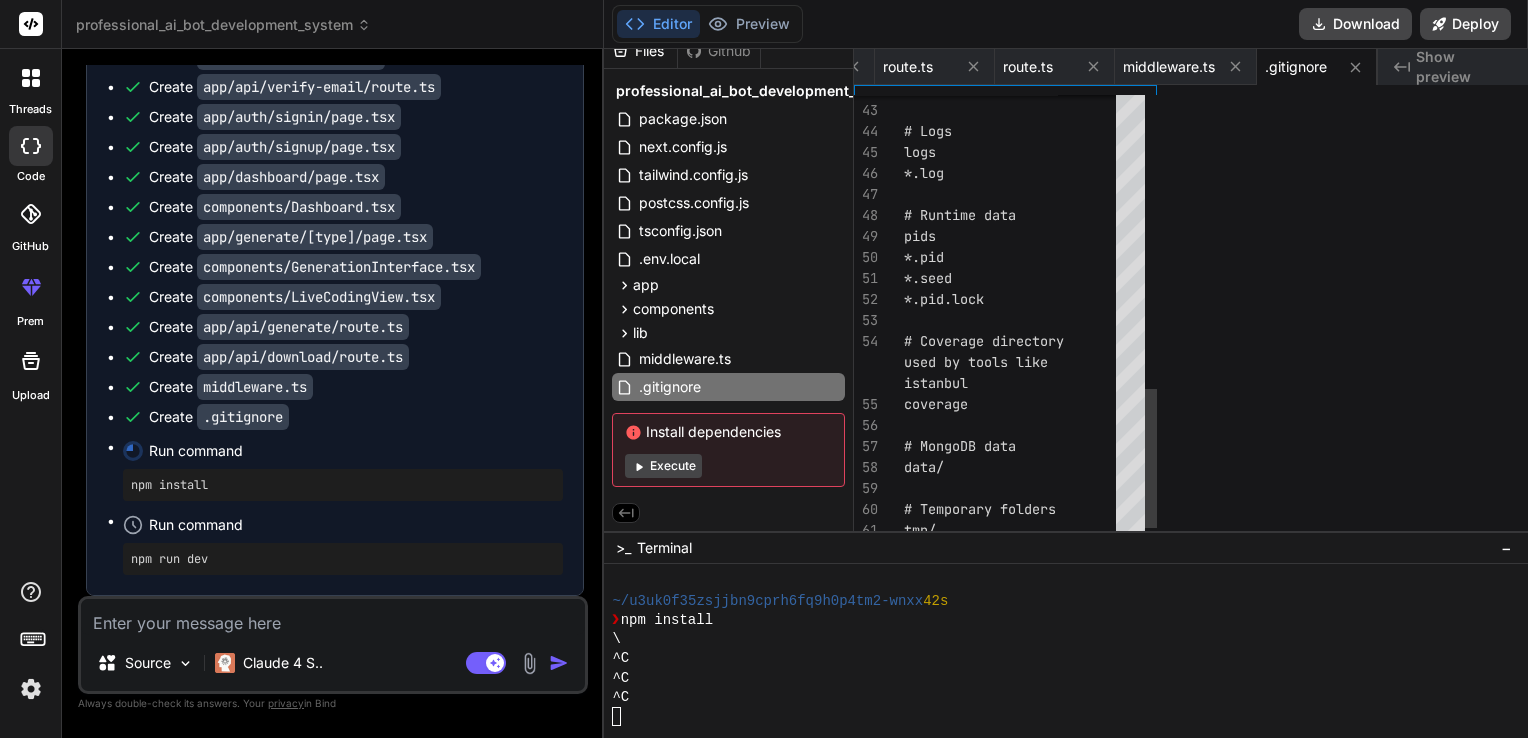 scroll, scrollTop: 4536, scrollLeft: 0, axis: vertical 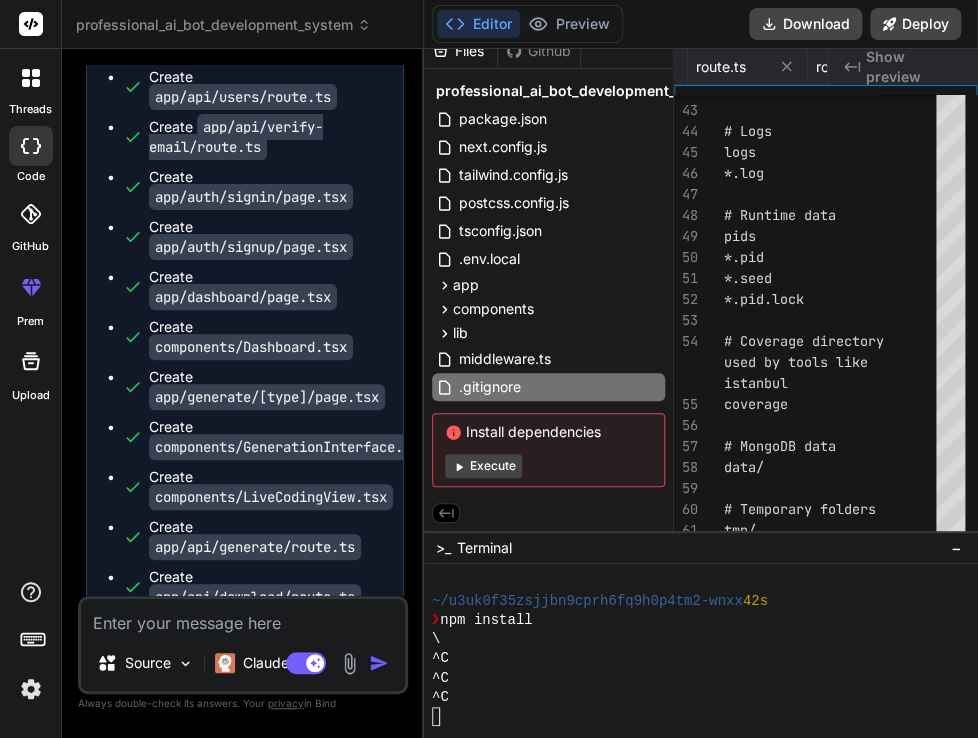 type on "x" 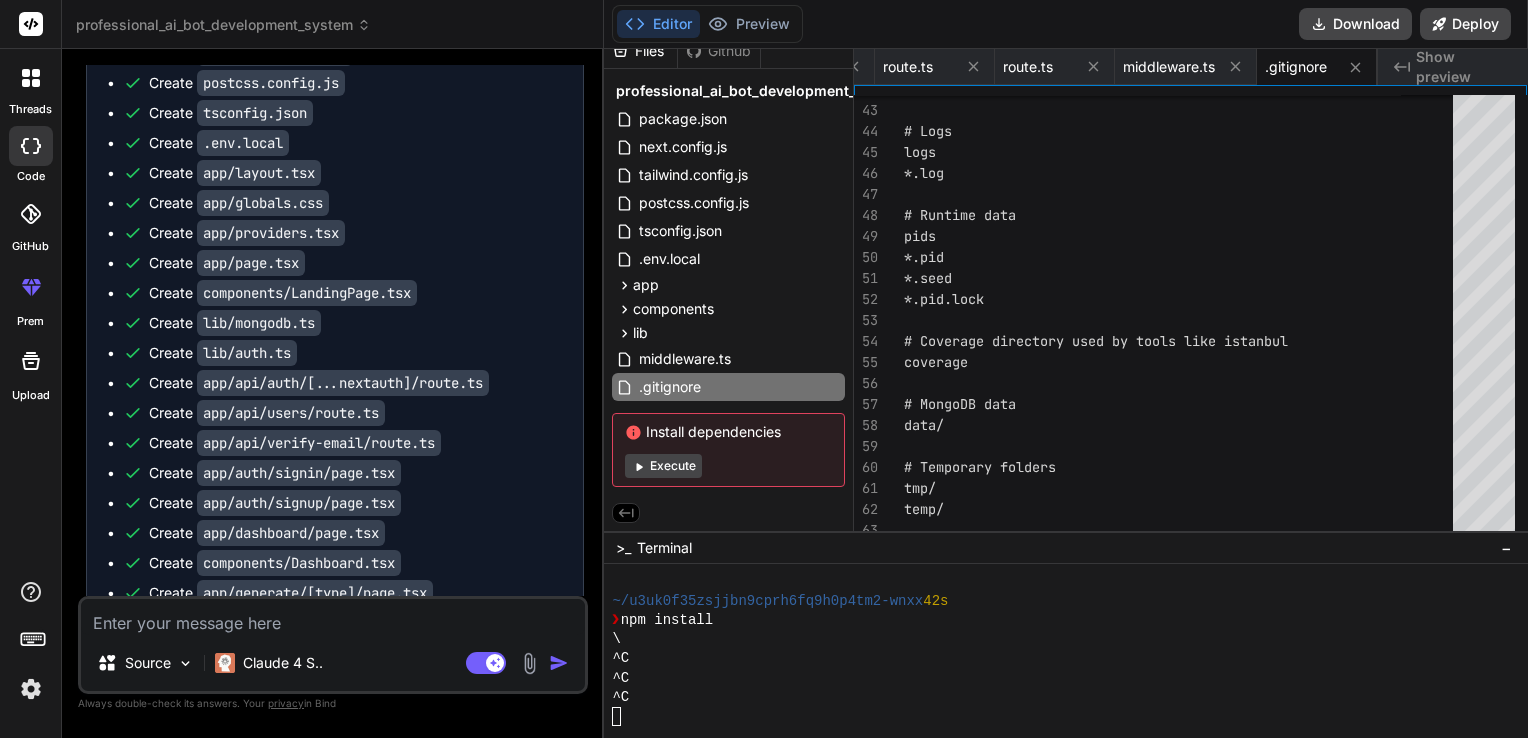 scroll, scrollTop: 3436, scrollLeft: 0, axis: vertical 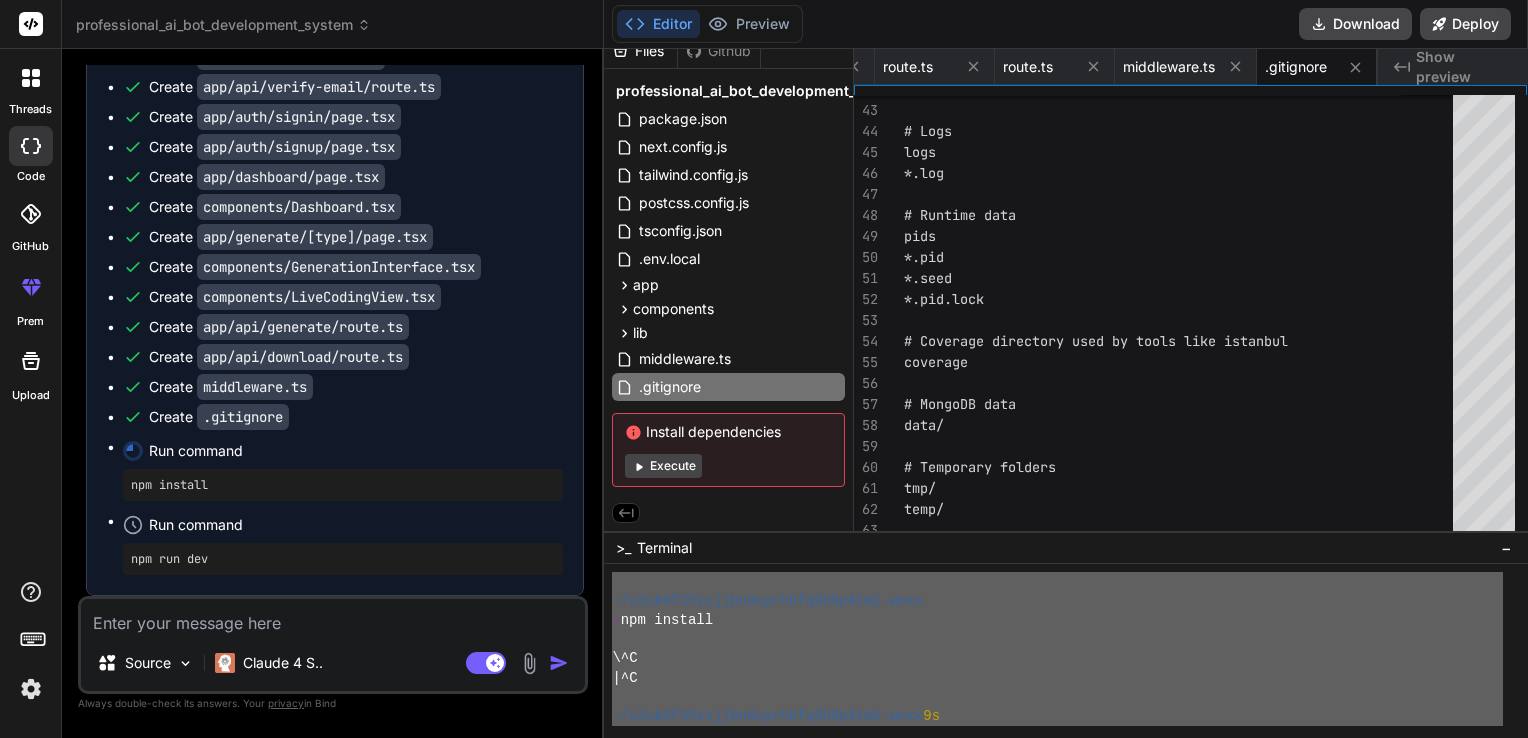 drag, startPoint x: 912, startPoint y: 639, endPoint x: 608, endPoint y: 547, distance: 317.61612 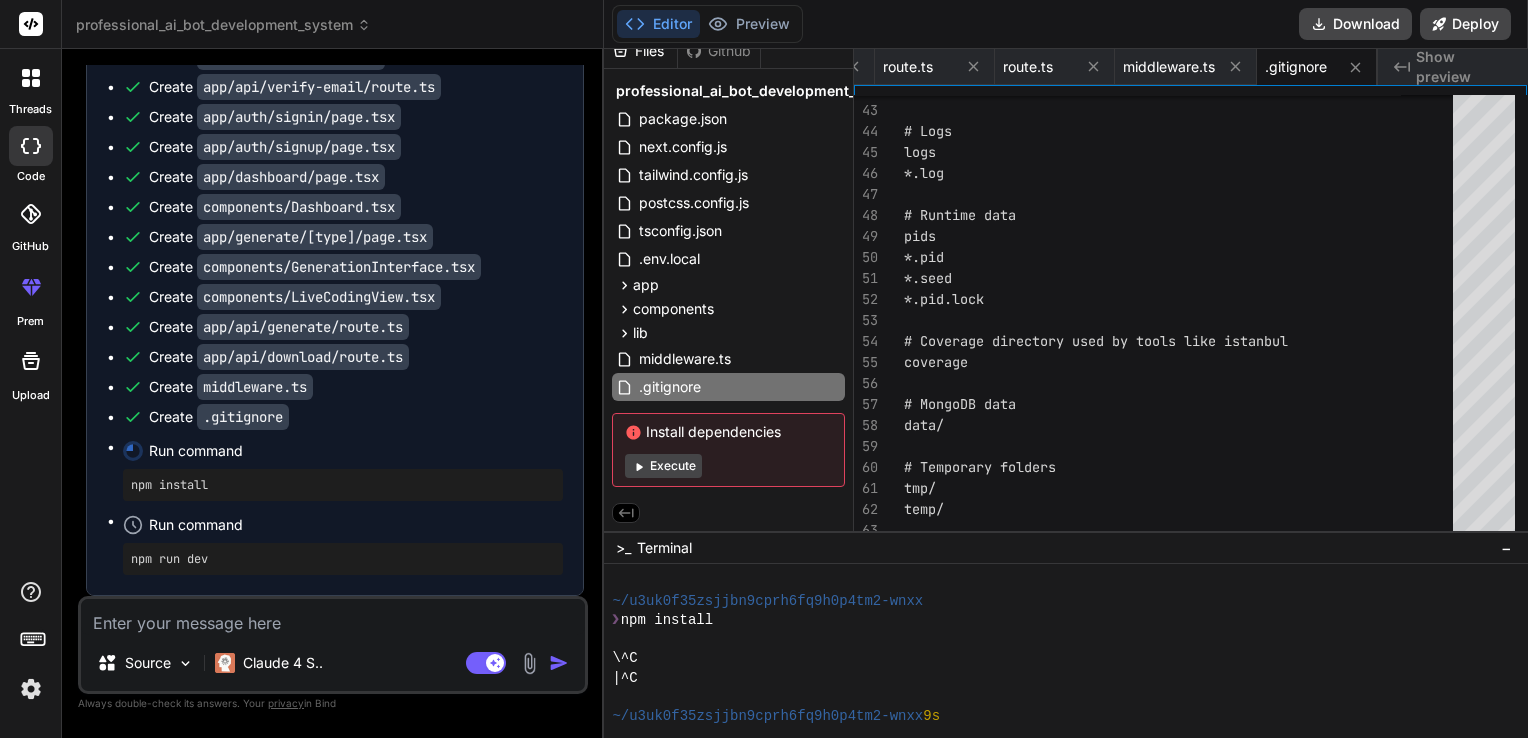click on "|^C" at bounding box center [1057, 678] 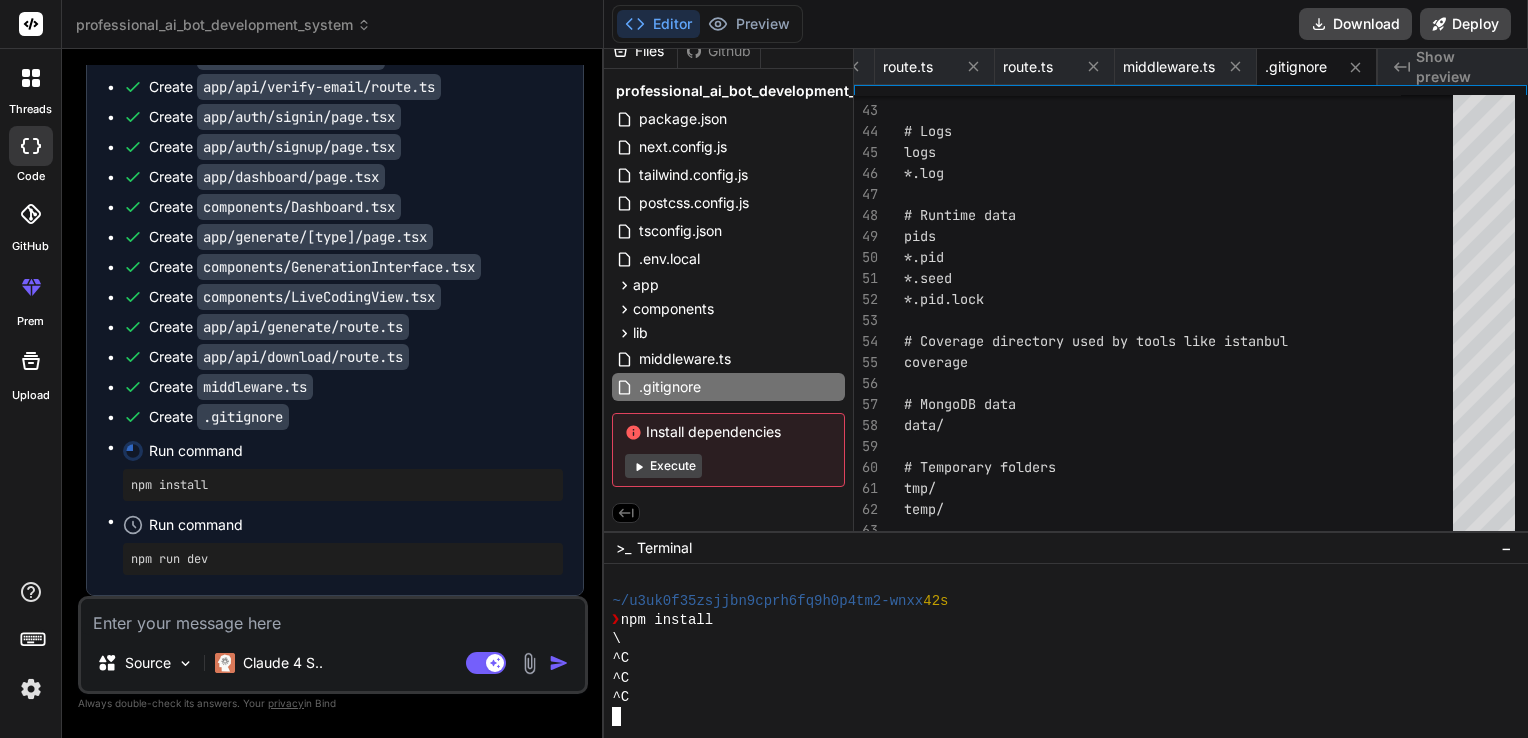 scroll, scrollTop: 211, scrollLeft: 0, axis: vertical 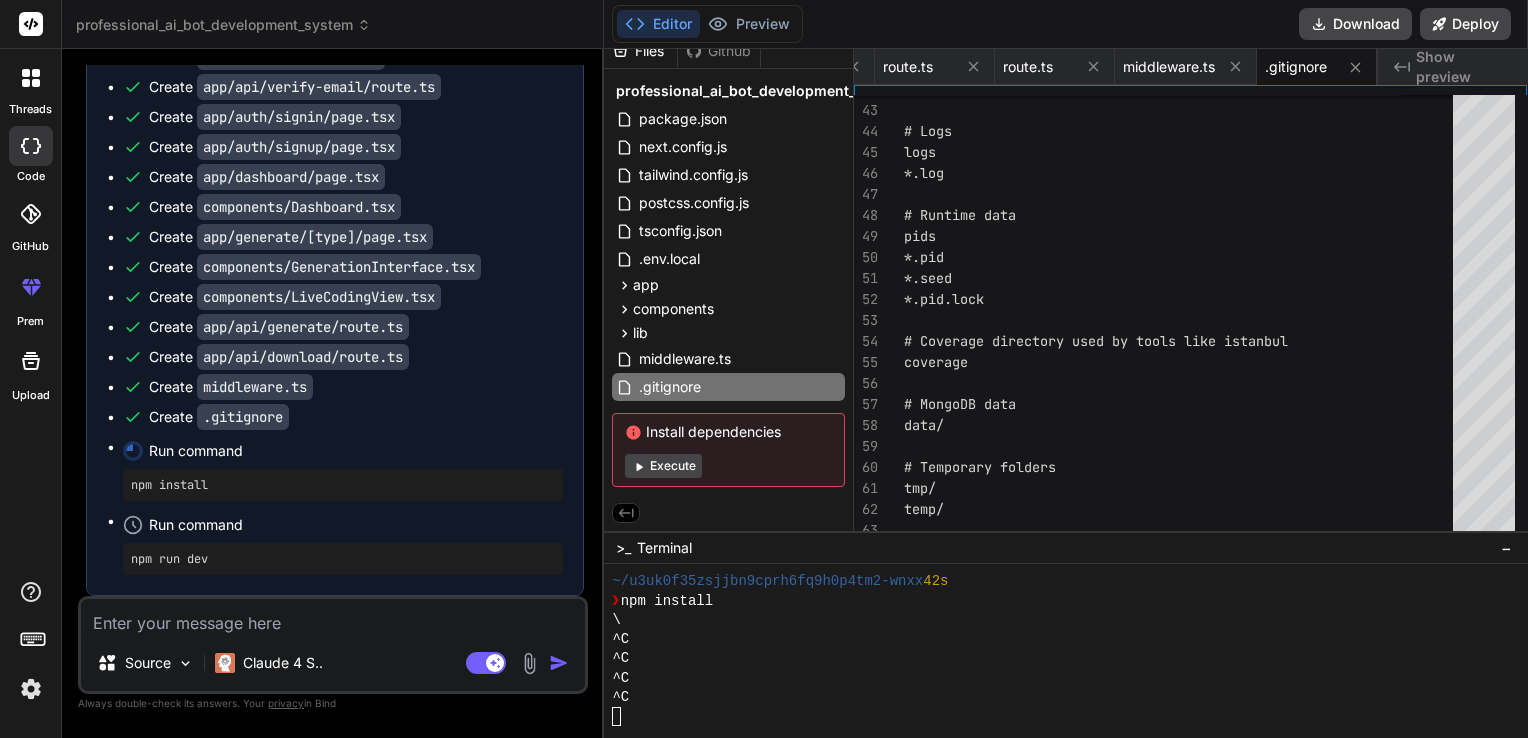 click on "Execute" at bounding box center [663, 466] 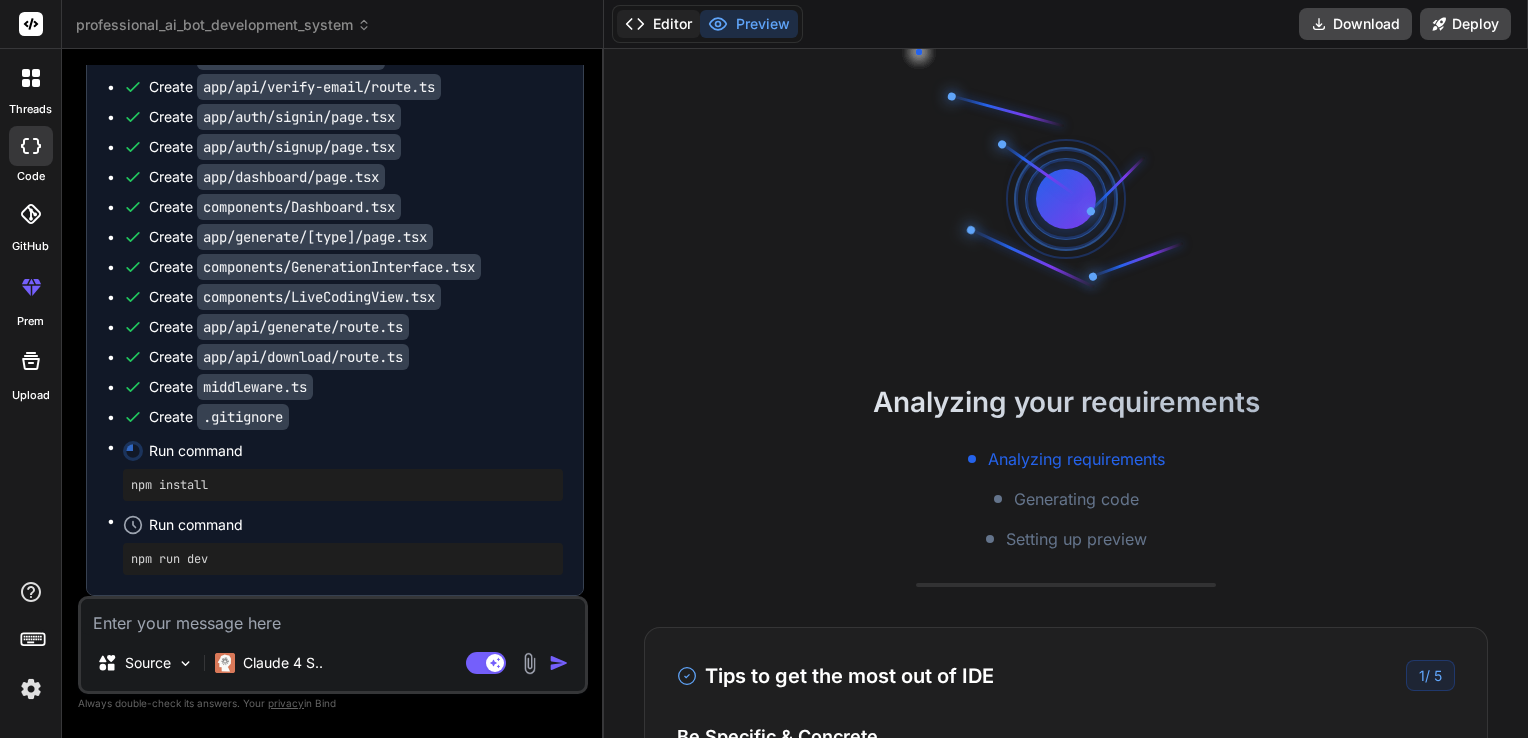 click on "Editor" at bounding box center (658, 24) 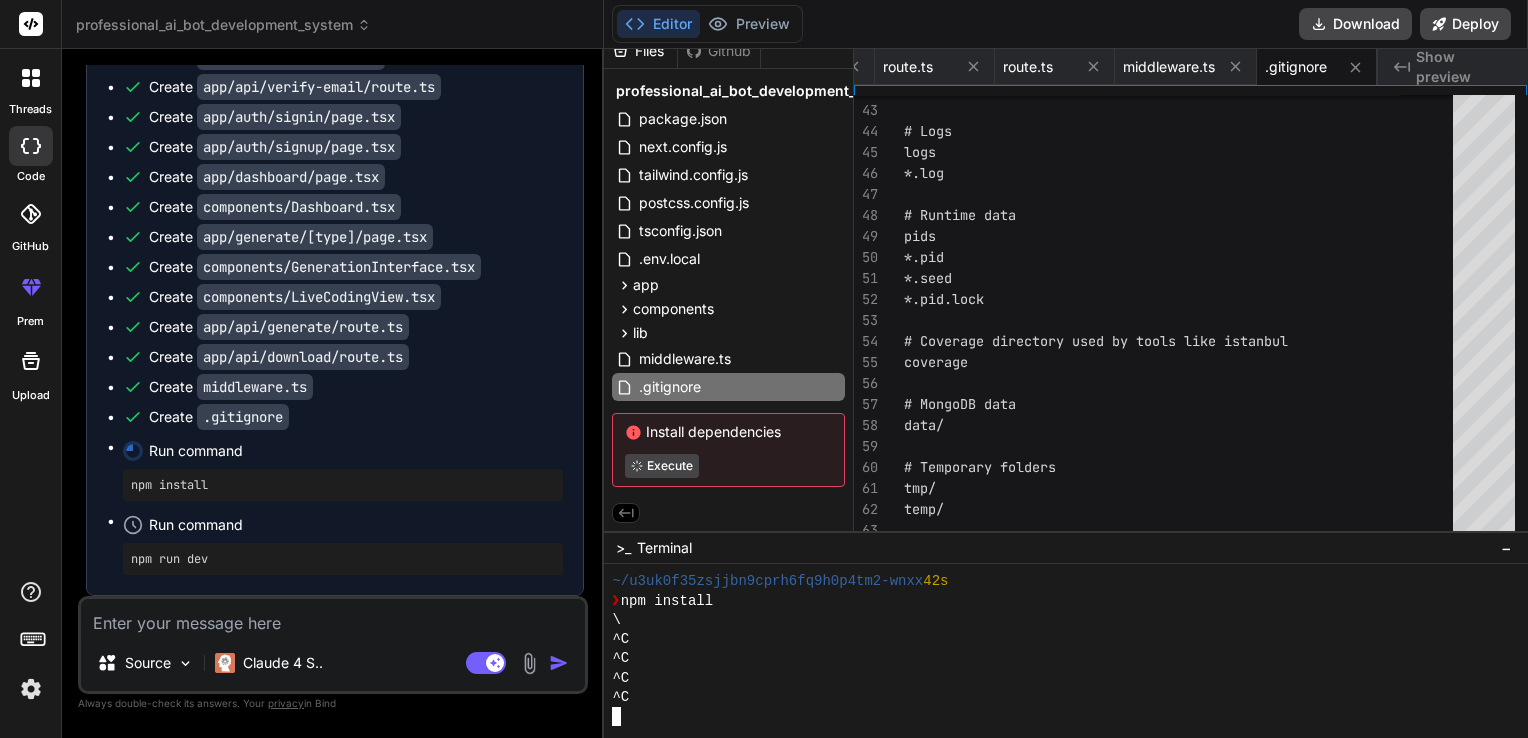 click on "^C" at bounding box center (1057, 658) 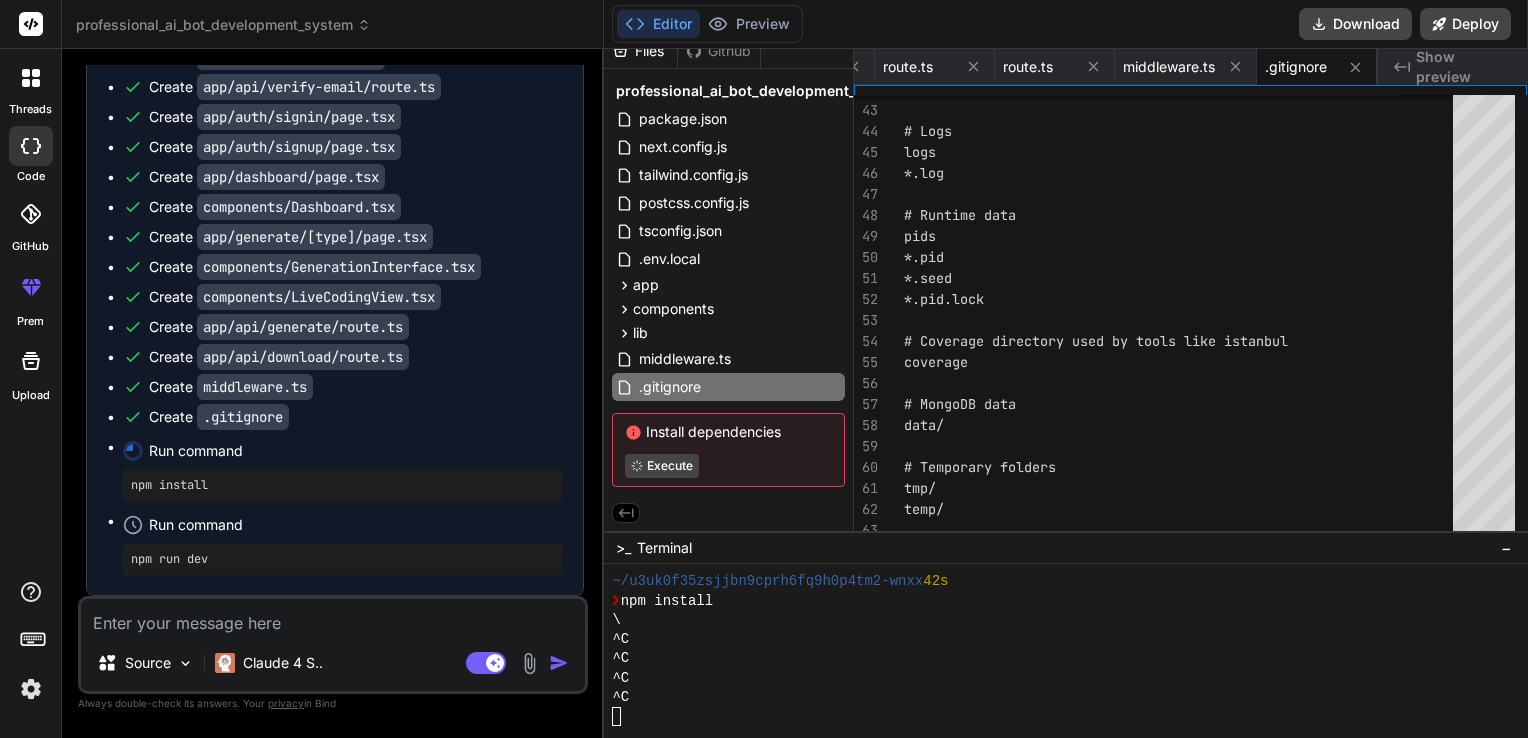click on "Editor Preview" at bounding box center (707, 24) 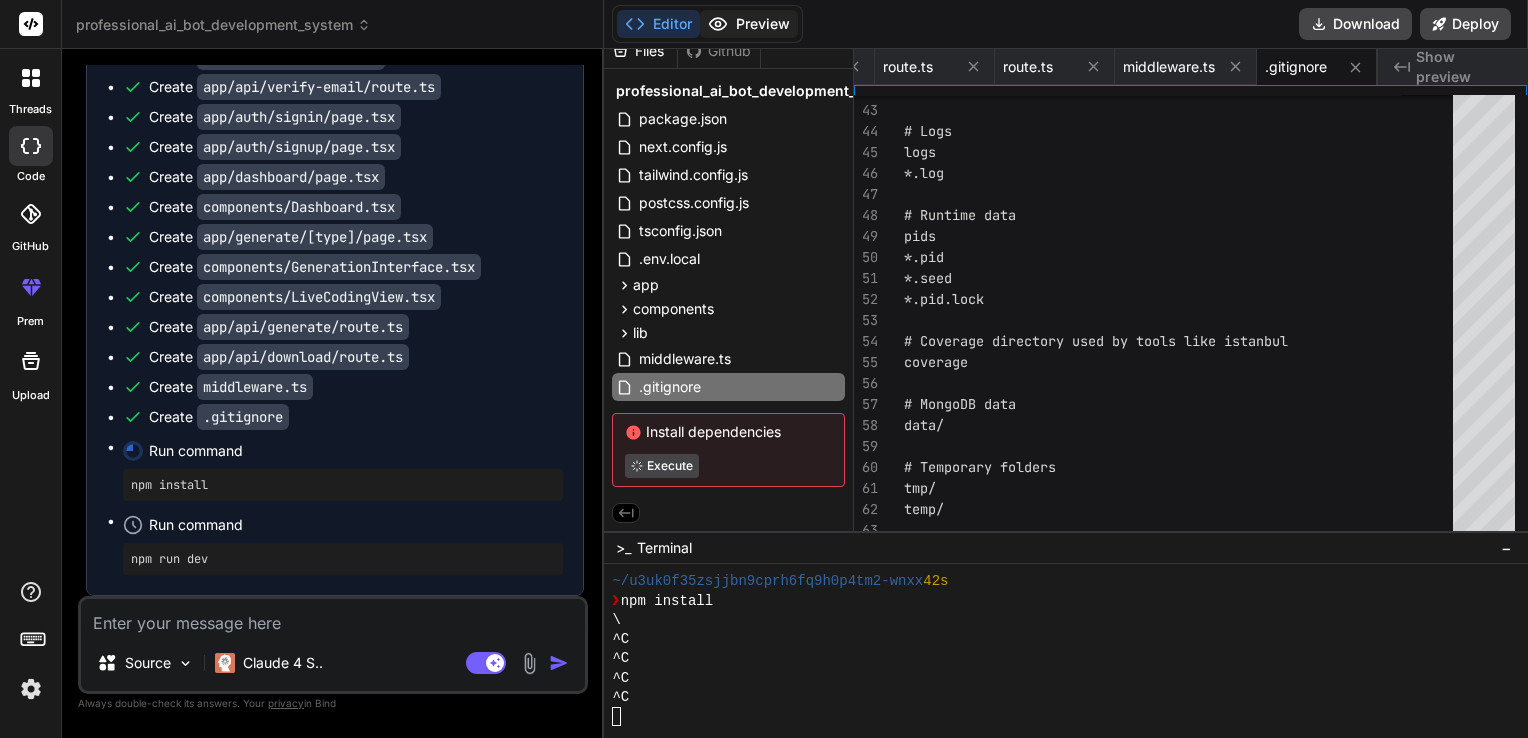 click on "Preview" at bounding box center (749, 24) 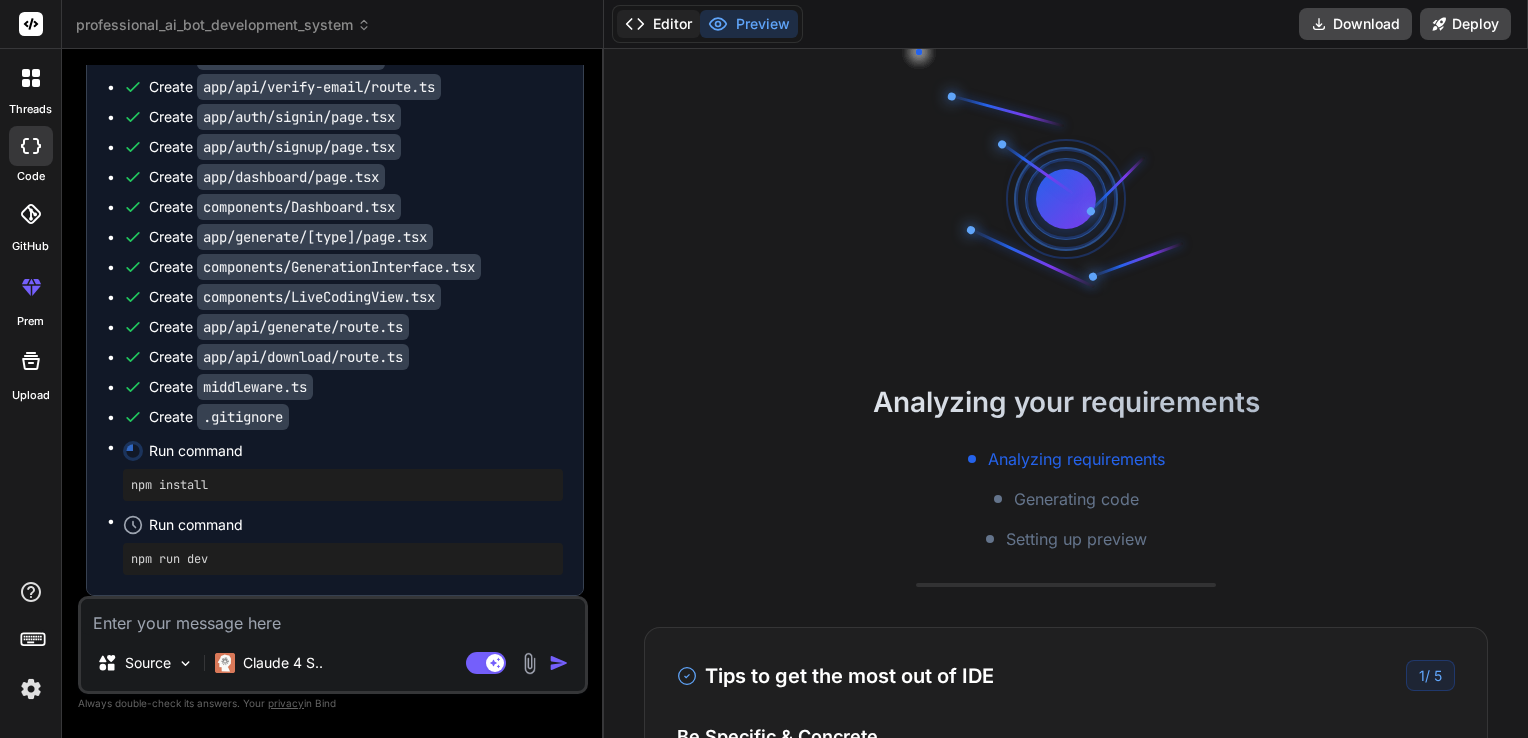 click on "Editor" at bounding box center [658, 24] 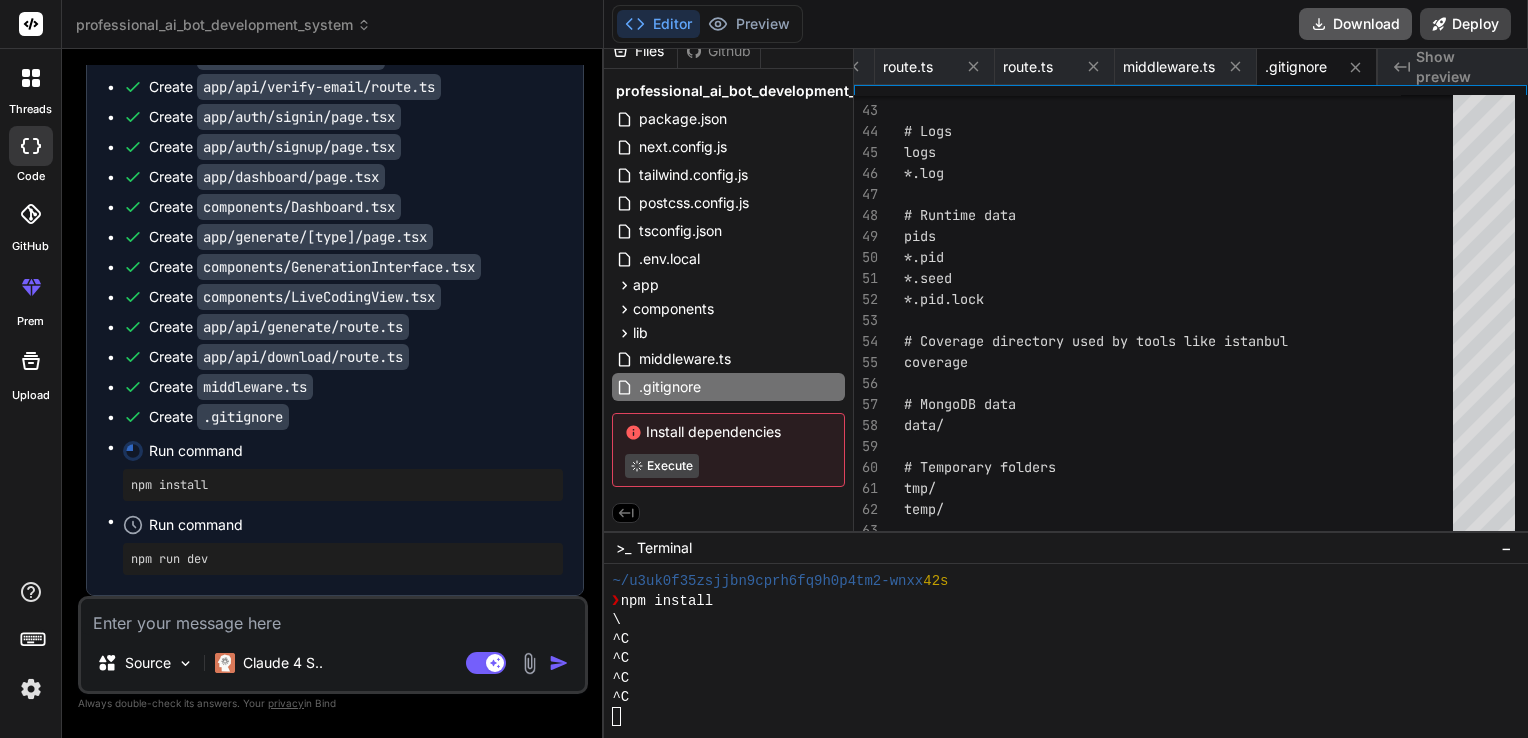 click 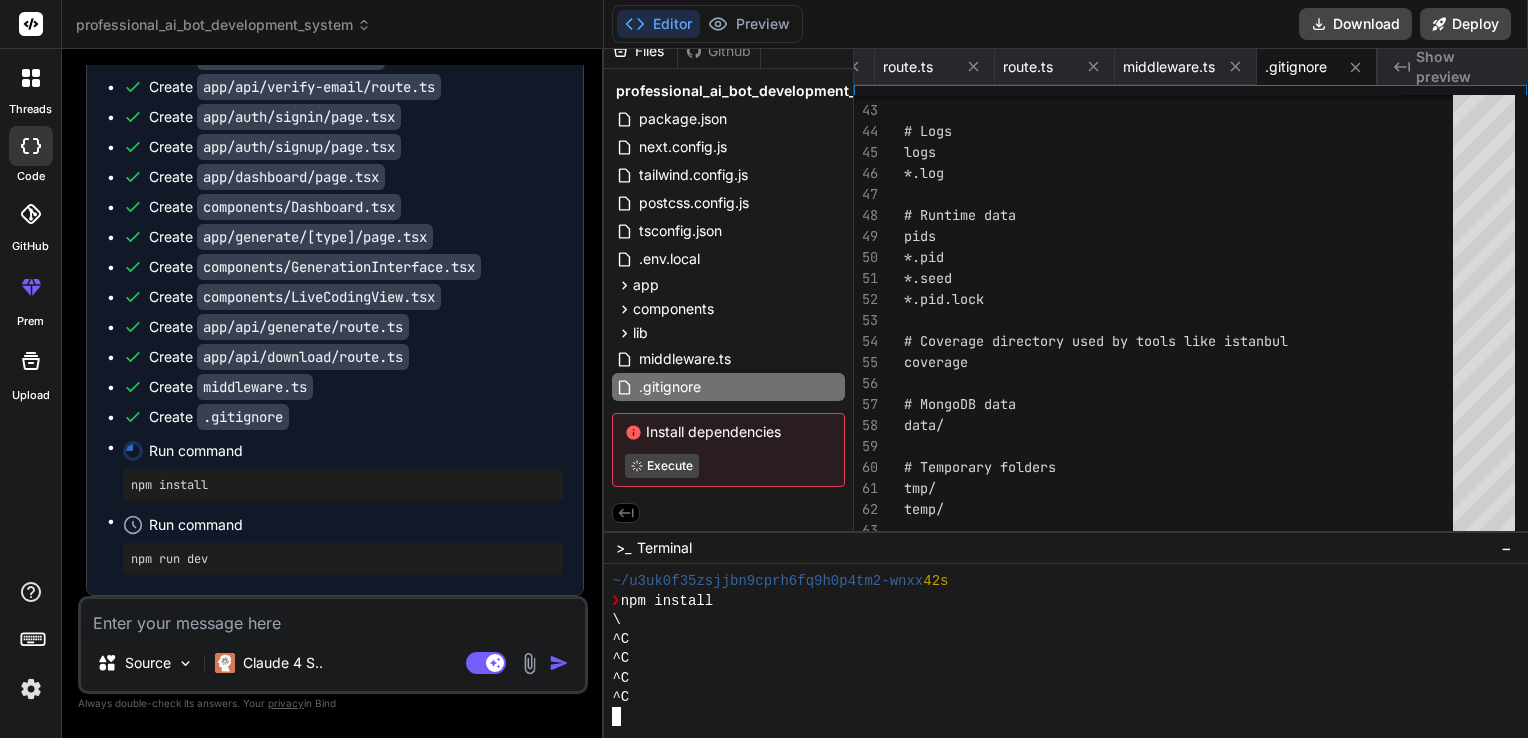 click on "^C" at bounding box center (1057, 678) 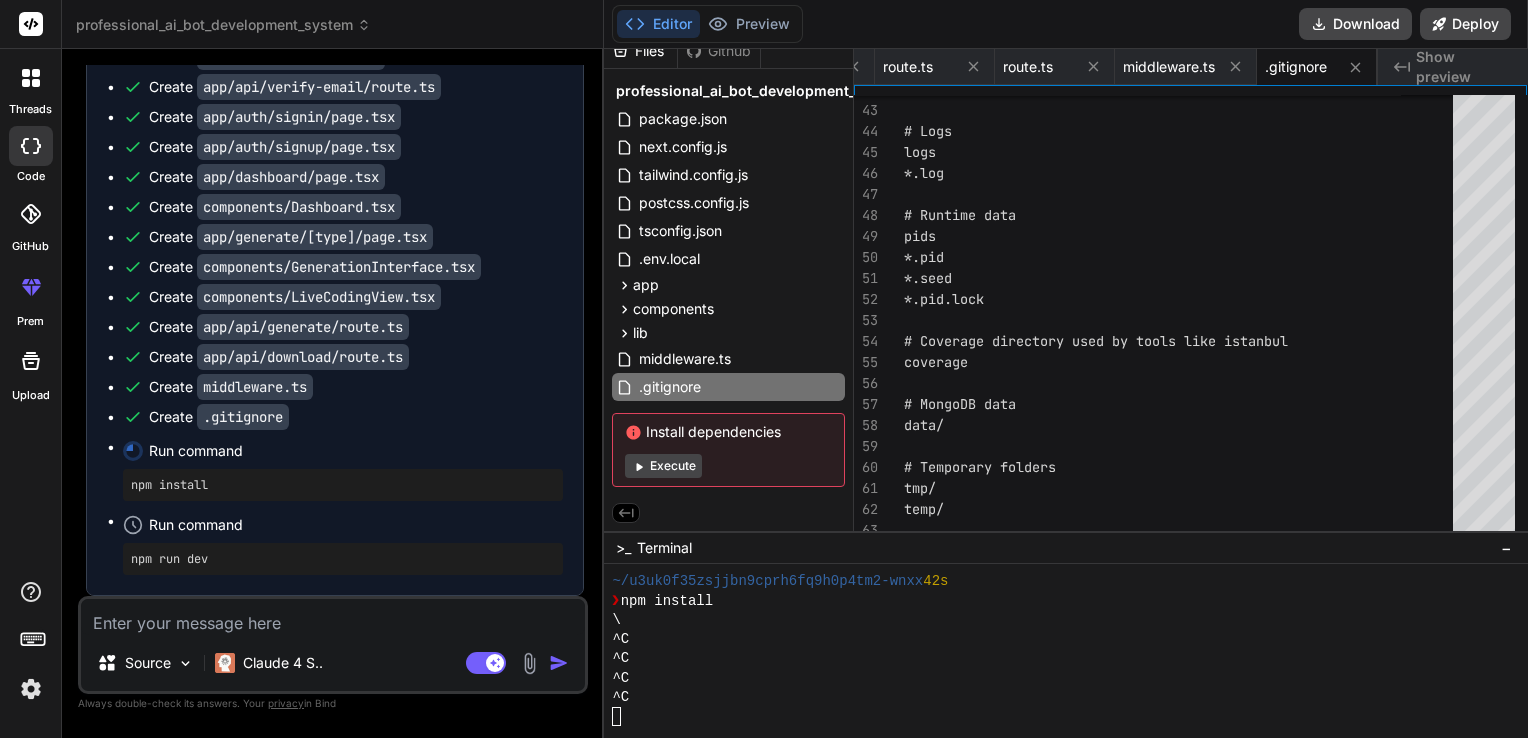 click on "npm install" at bounding box center [343, 485] 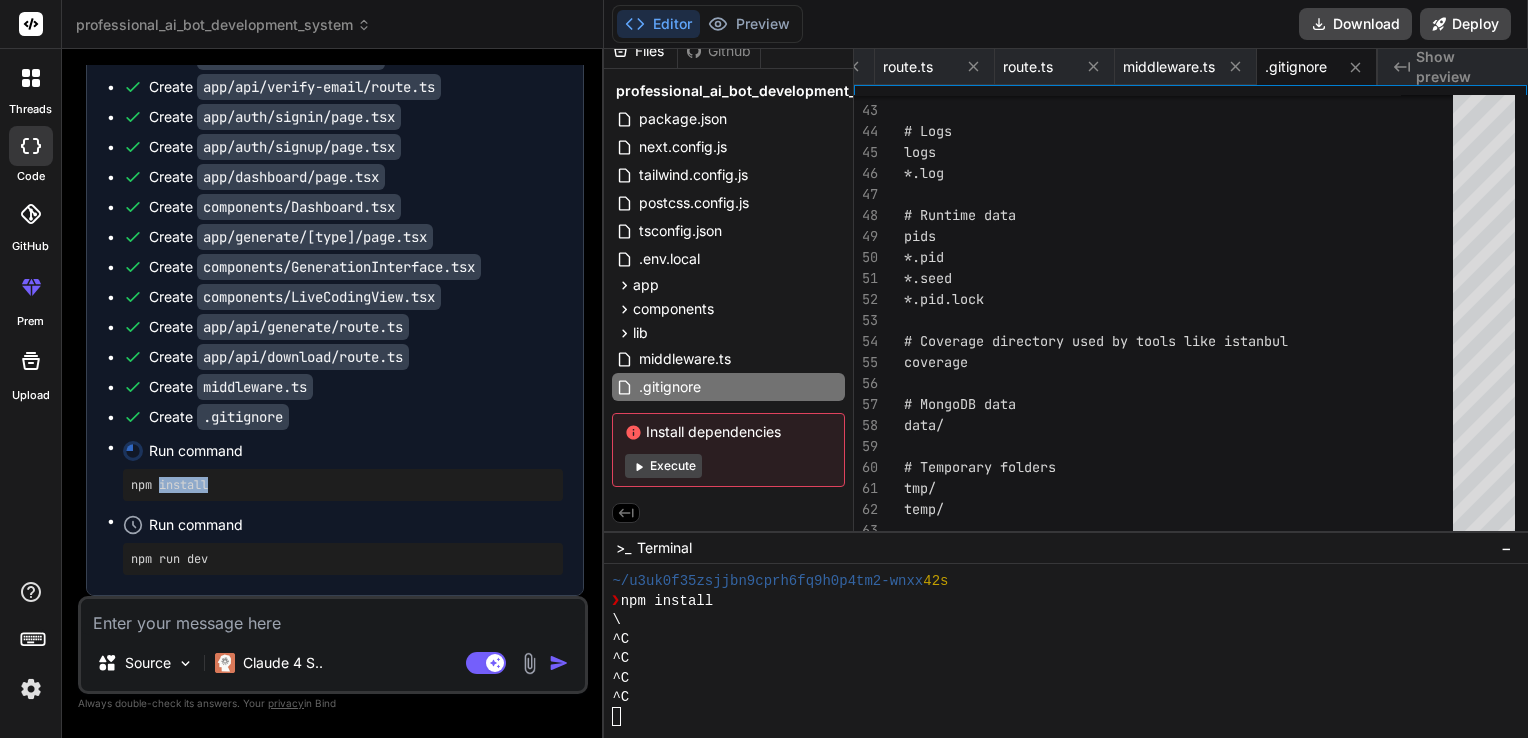 click on "npm install" at bounding box center [343, 485] 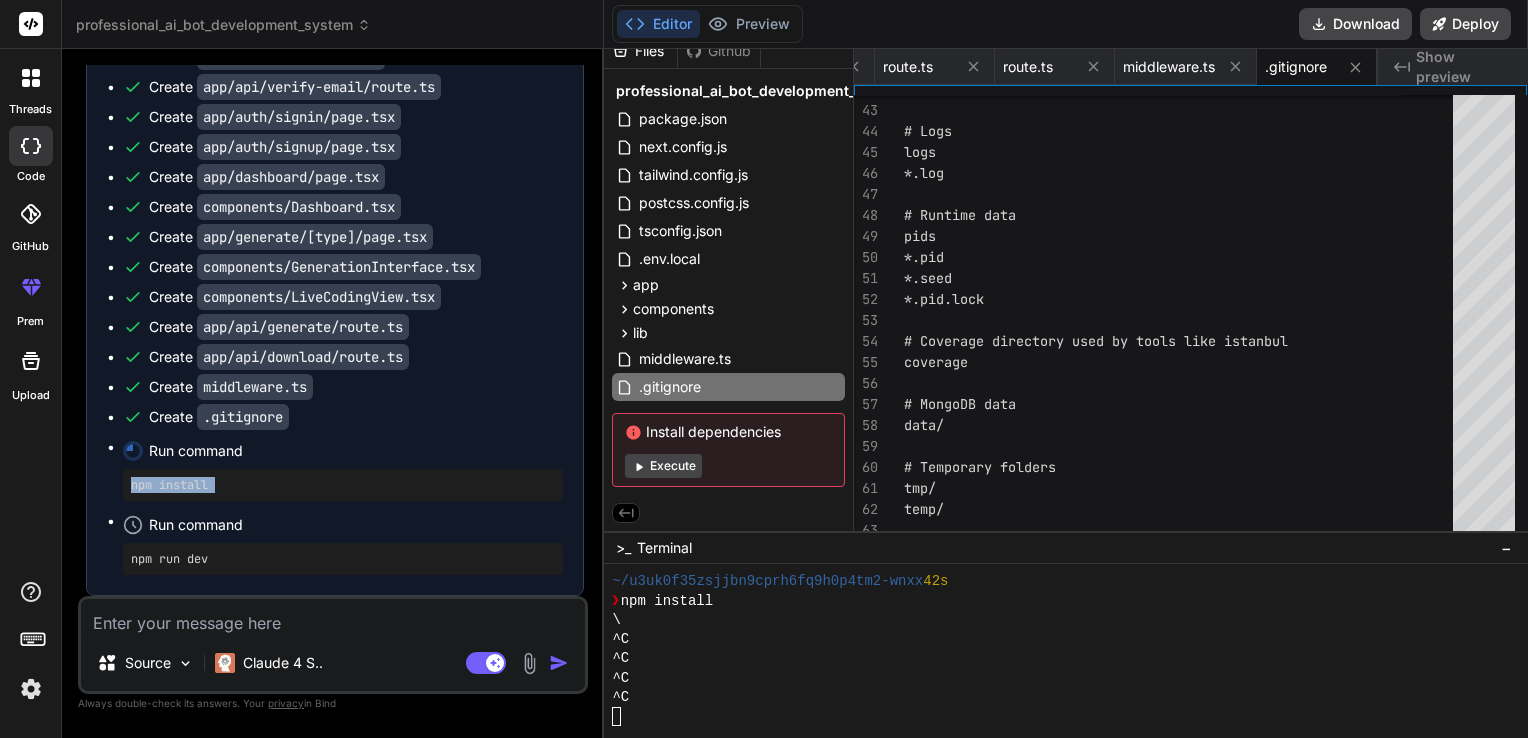 click on "npm install" at bounding box center [343, 485] 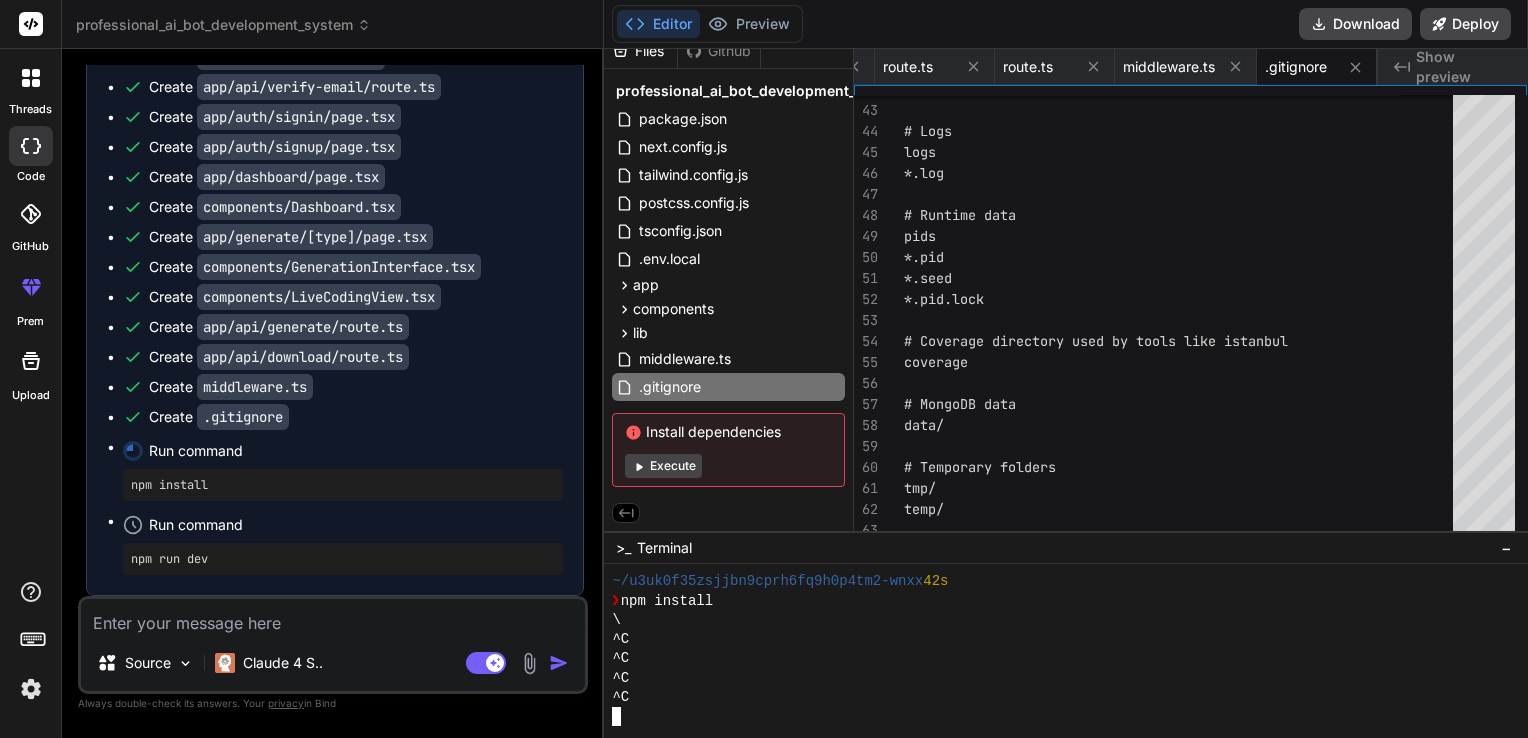 click on "^C" at bounding box center (1057, 658) 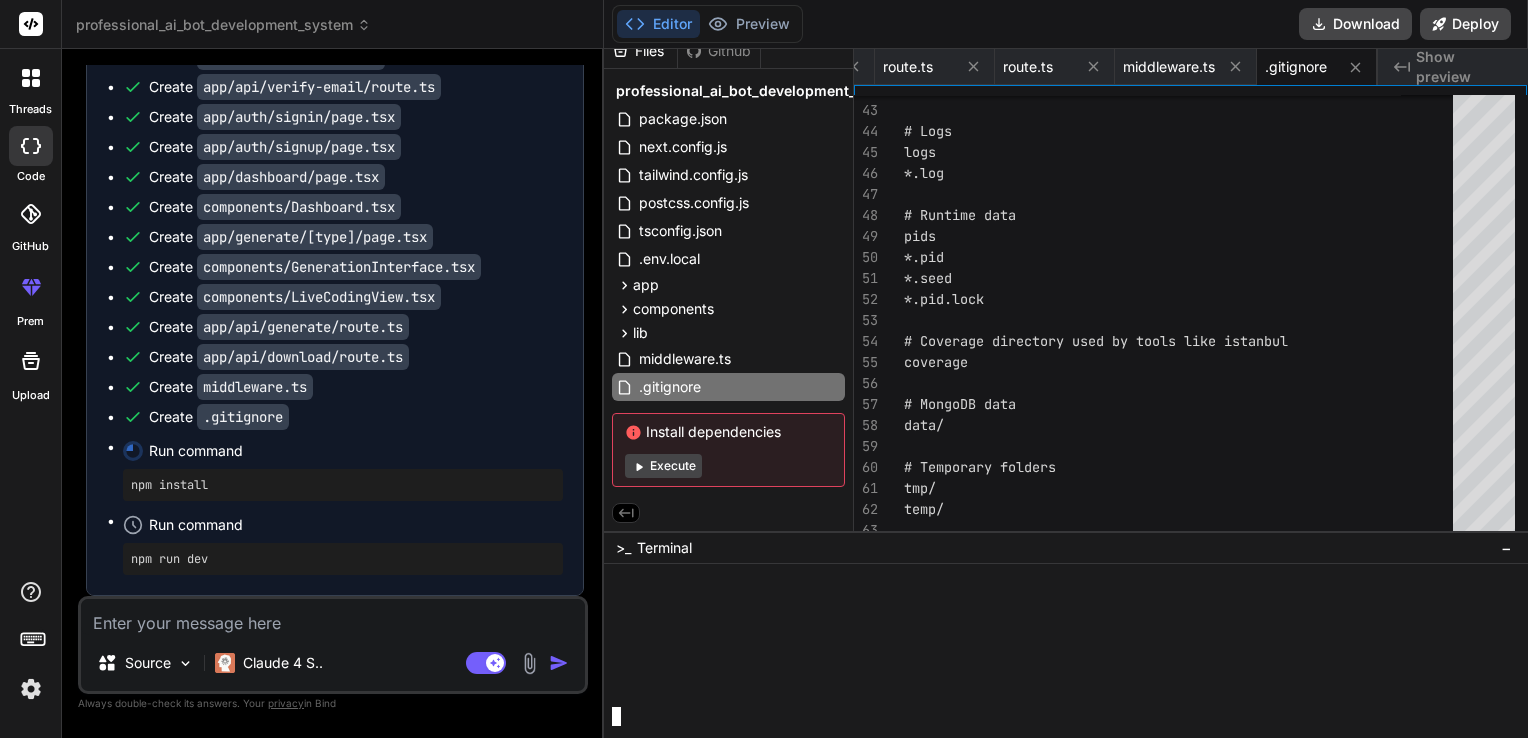 scroll, scrollTop: 499, scrollLeft: 0, axis: vertical 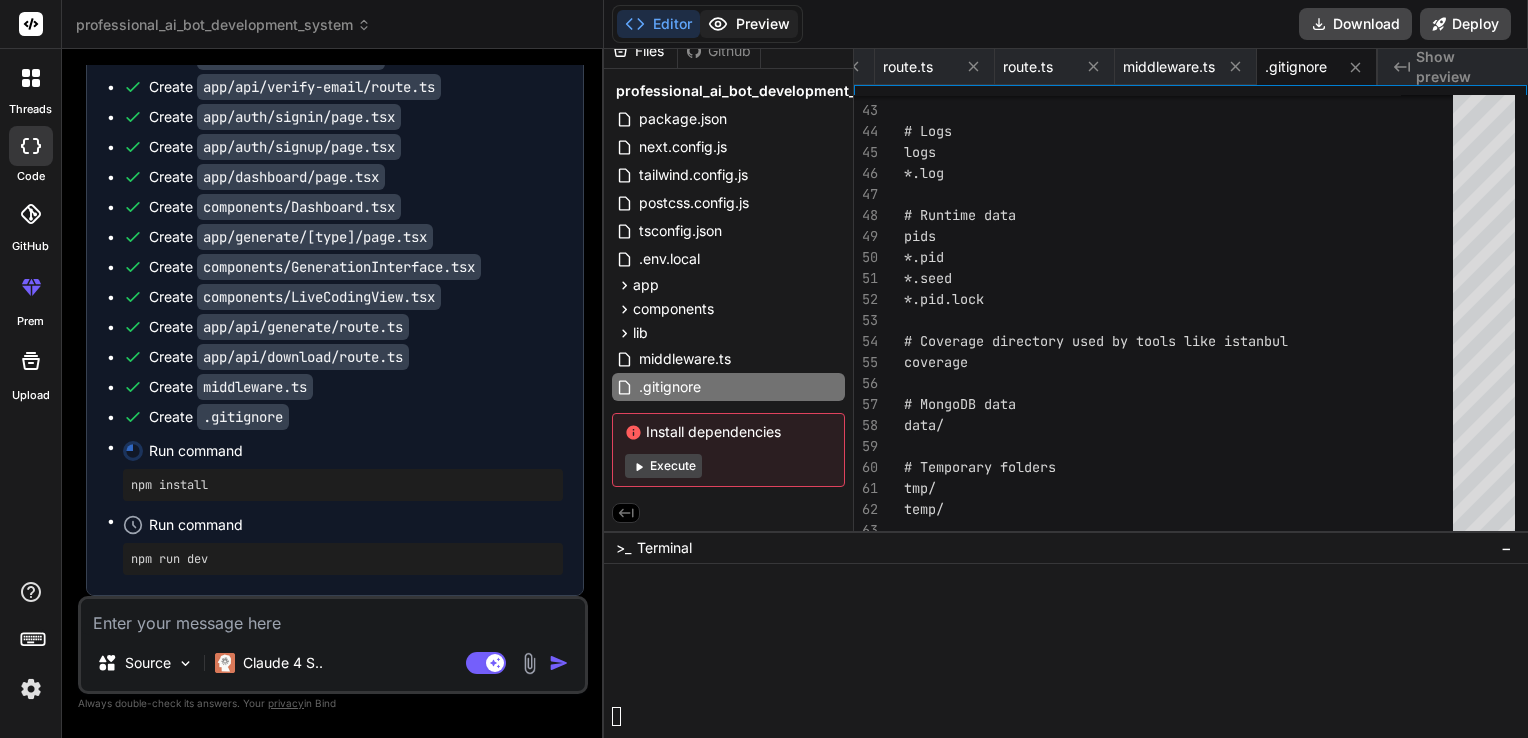 click on "Preview" at bounding box center [749, 24] 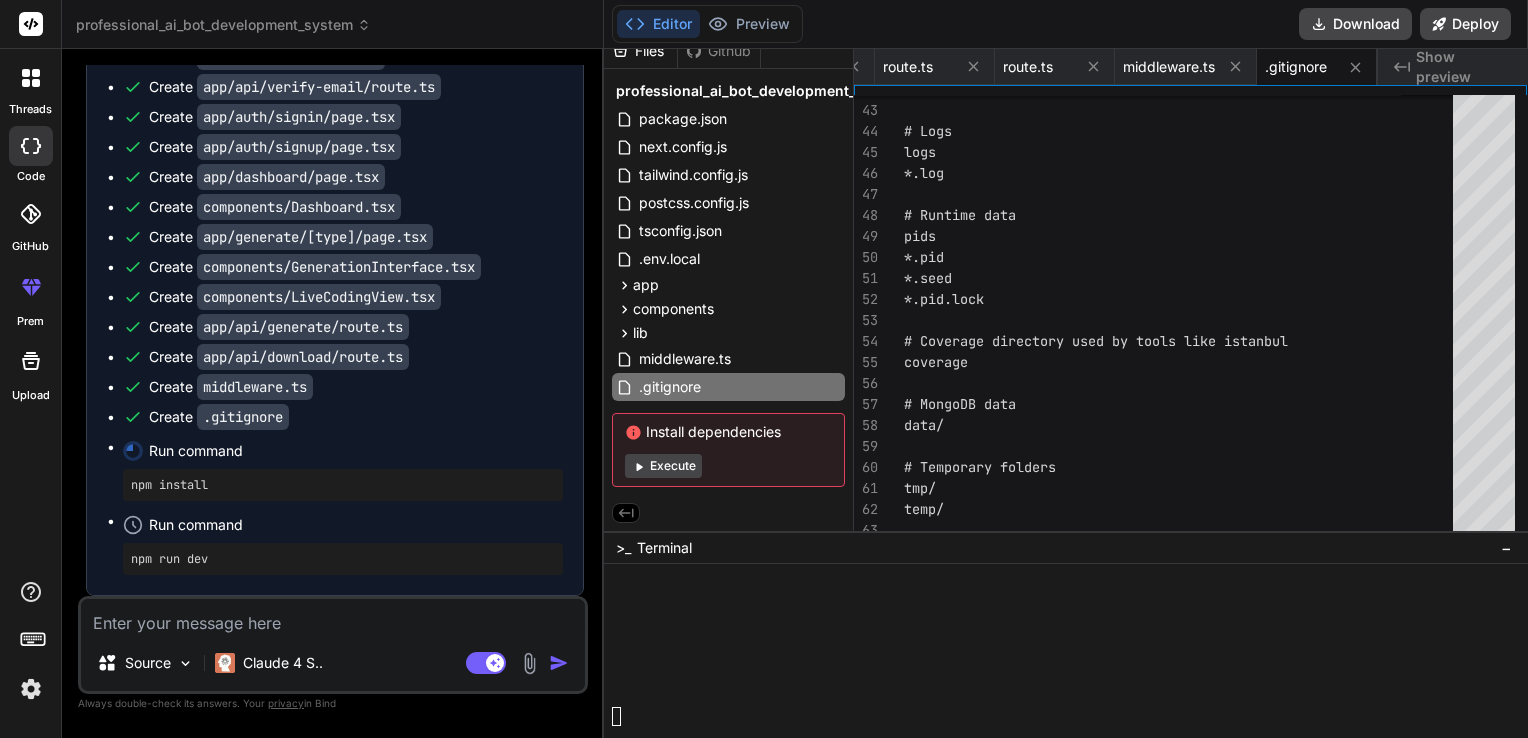 click on "Execute" at bounding box center [663, 466] 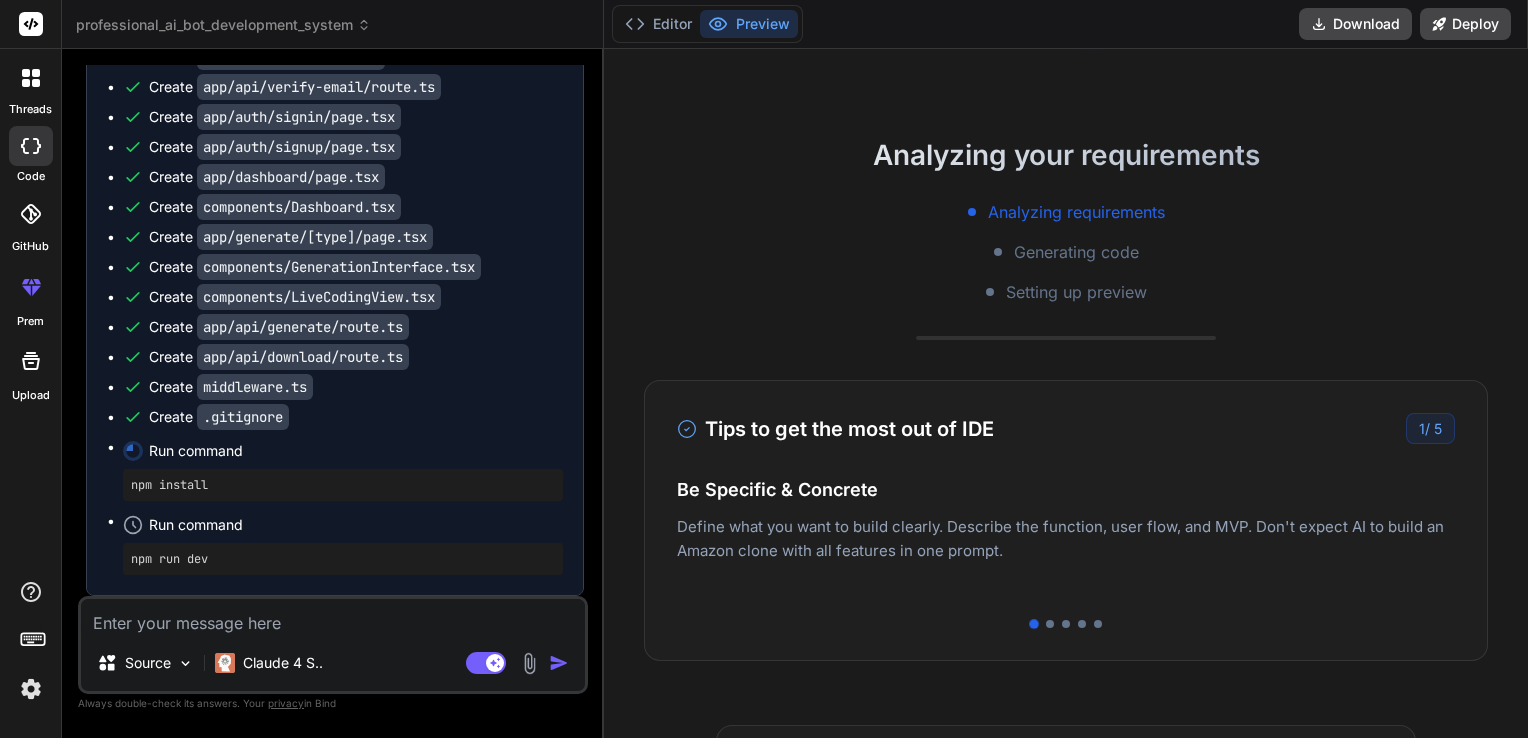 scroll, scrollTop: 246, scrollLeft: 0, axis: vertical 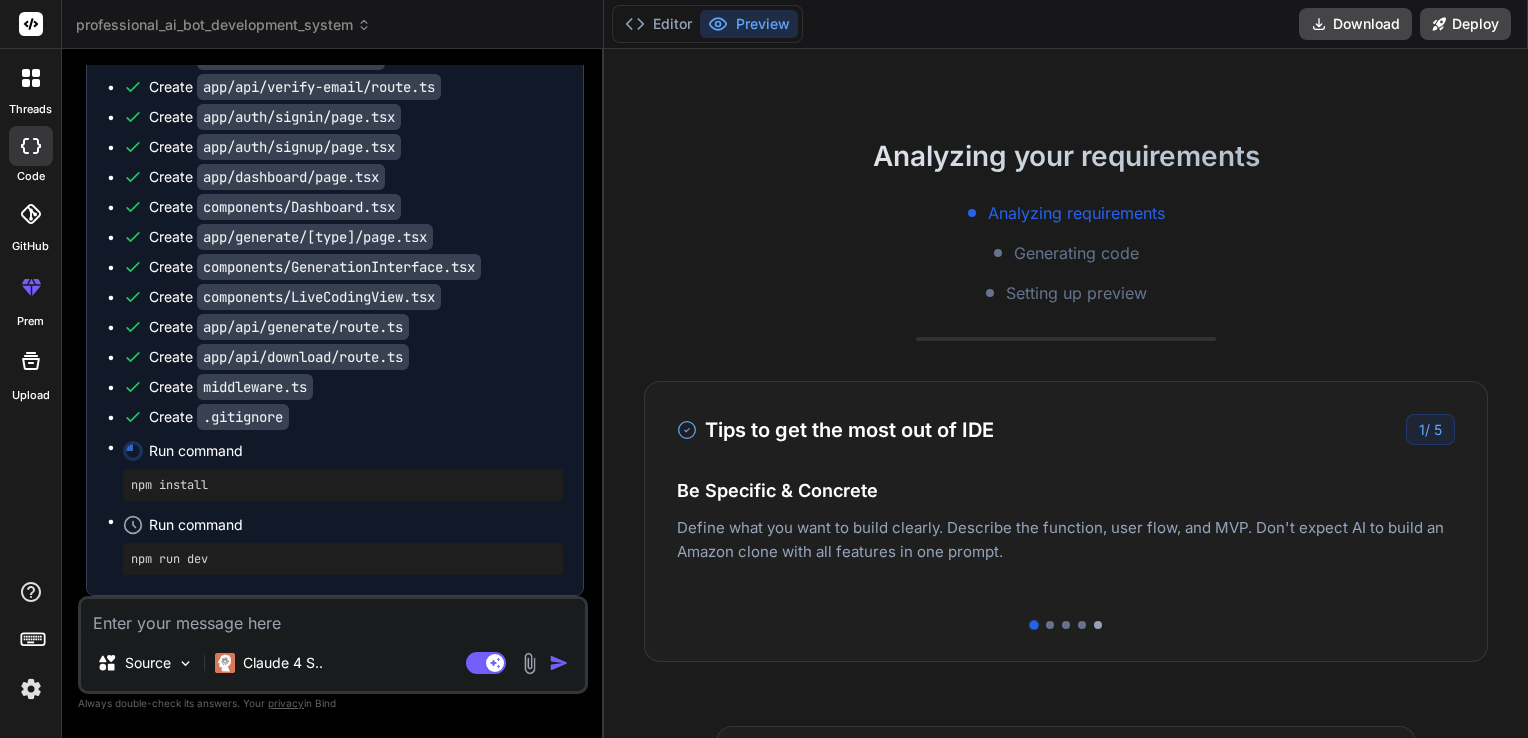 click at bounding box center [1098, 625] 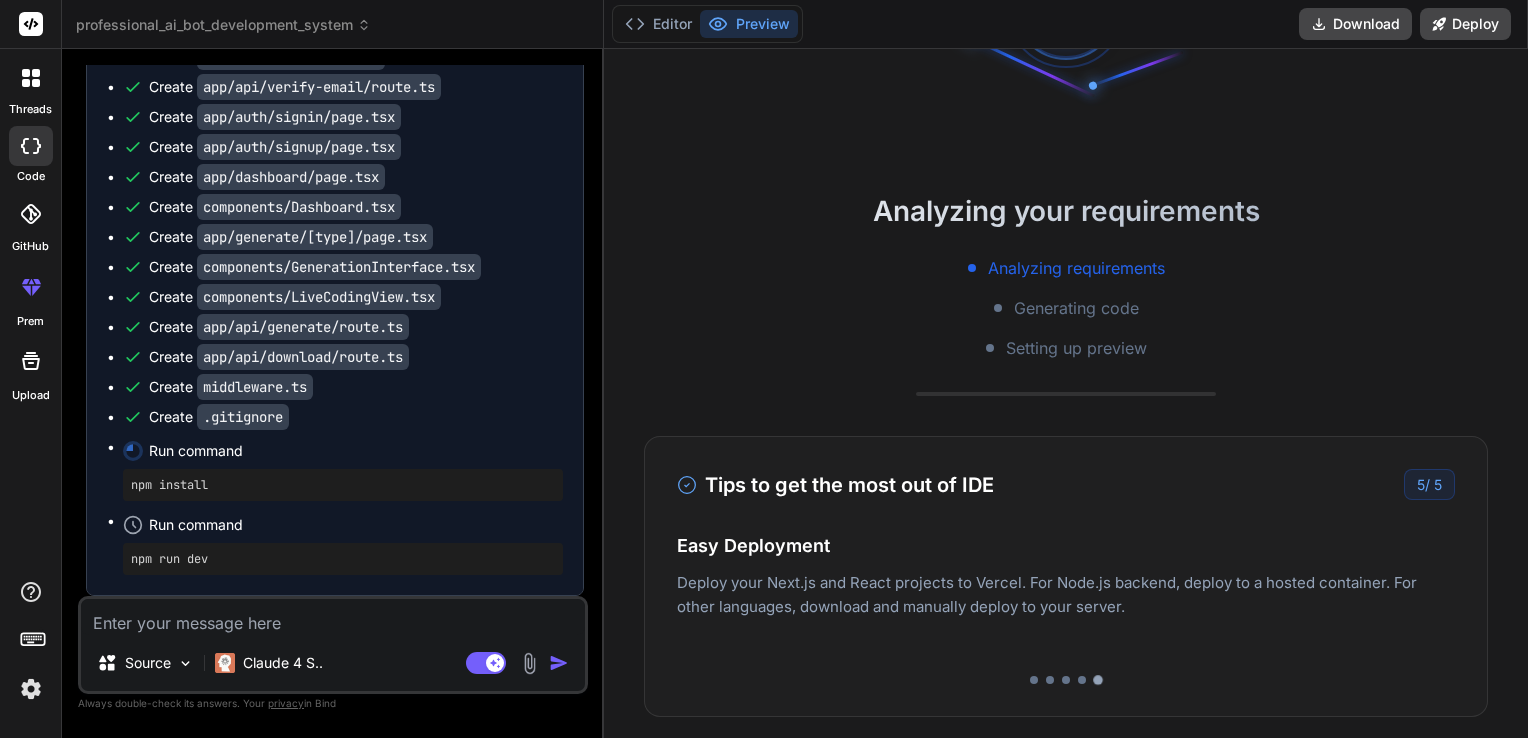 scroll, scrollTop: 188, scrollLeft: 0, axis: vertical 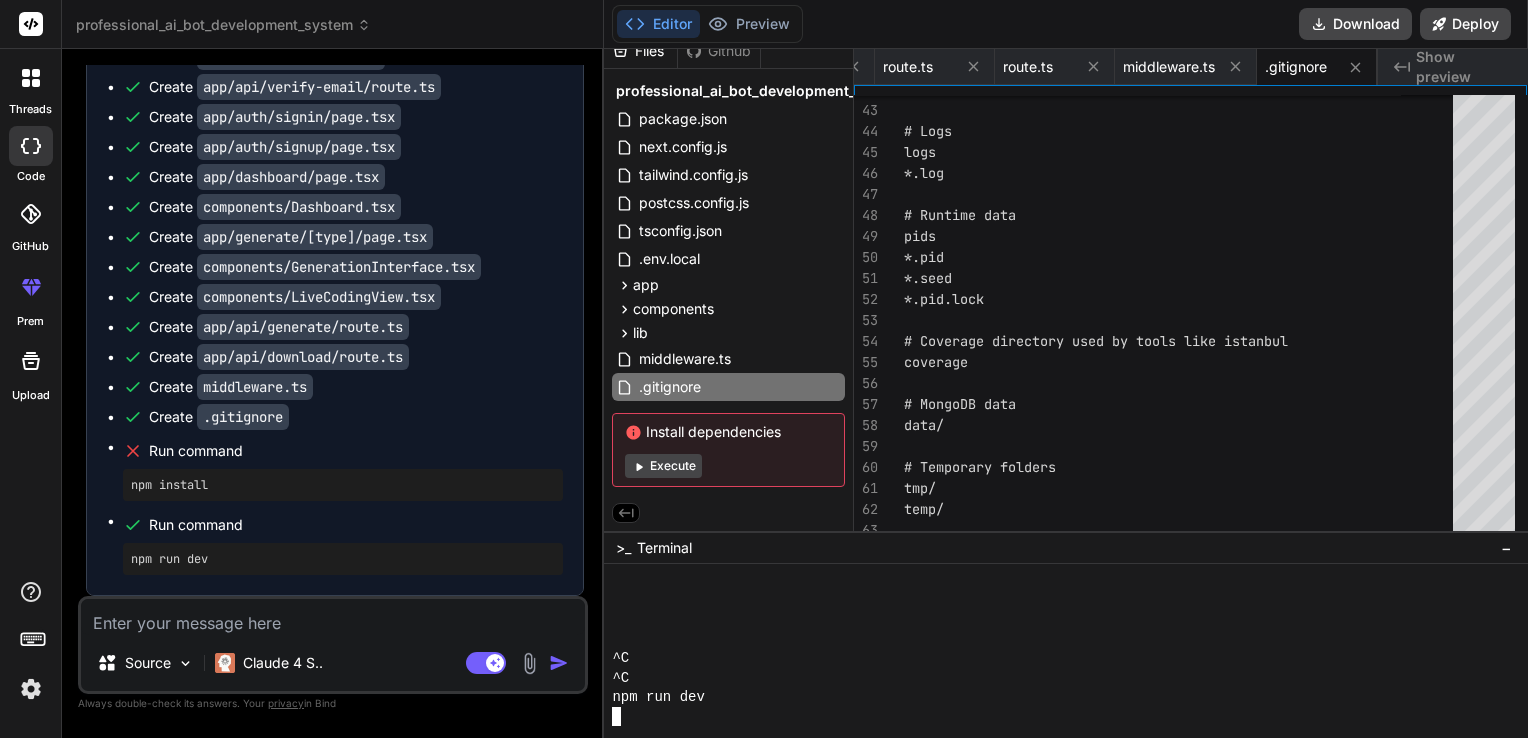 click on "^C" at bounding box center (1057, 678) 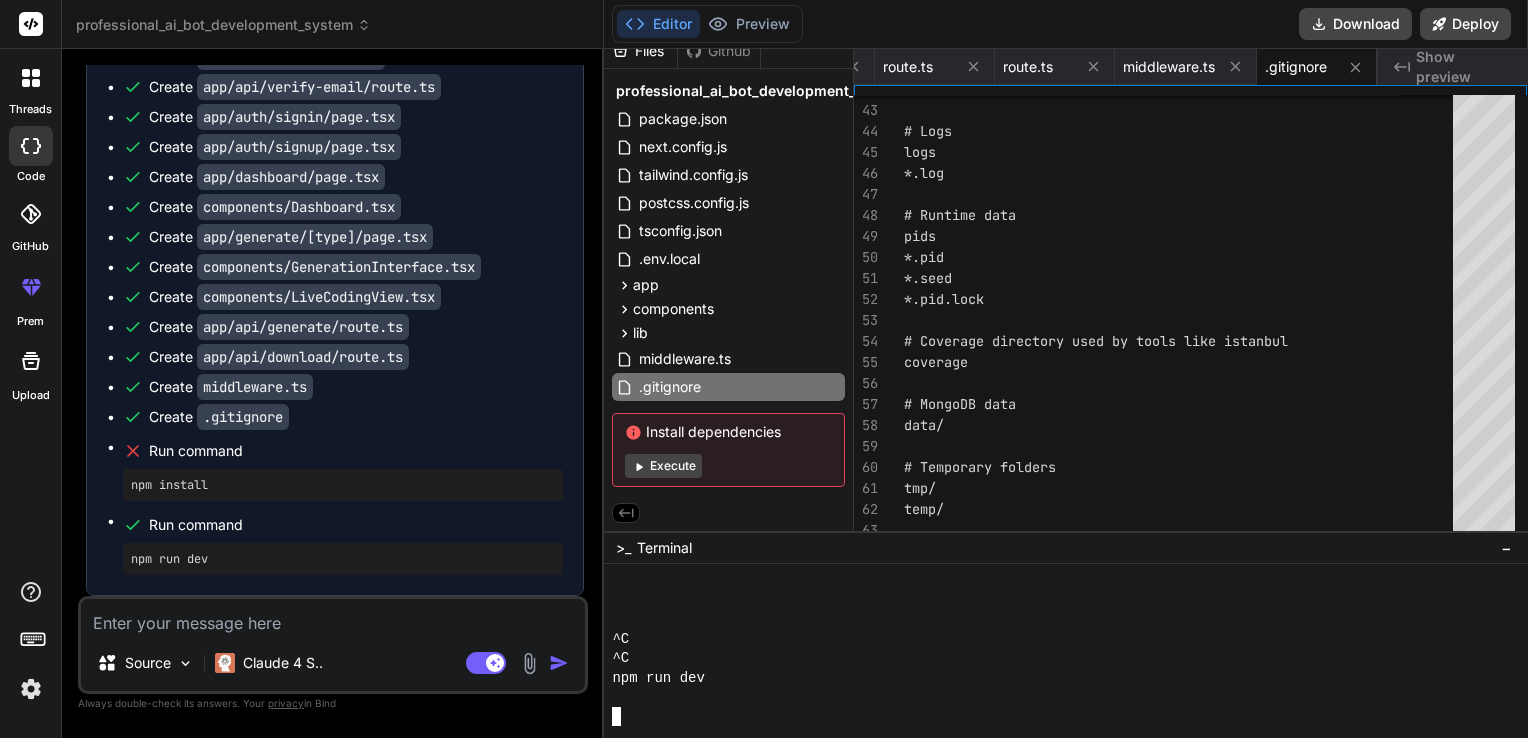 click on "npm run dev" at bounding box center (1057, 678) 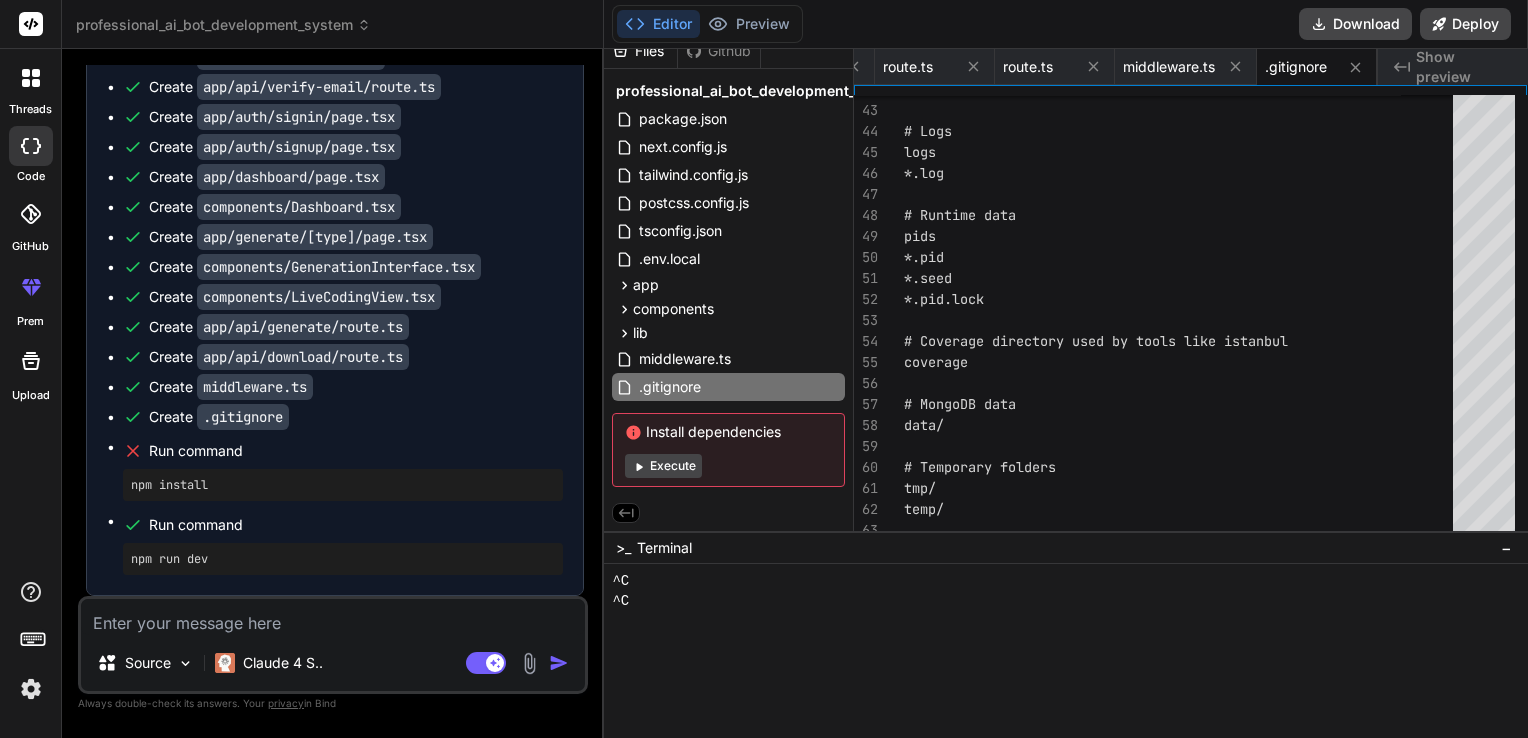scroll, scrollTop: 328, scrollLeft: 0, axis: vertical 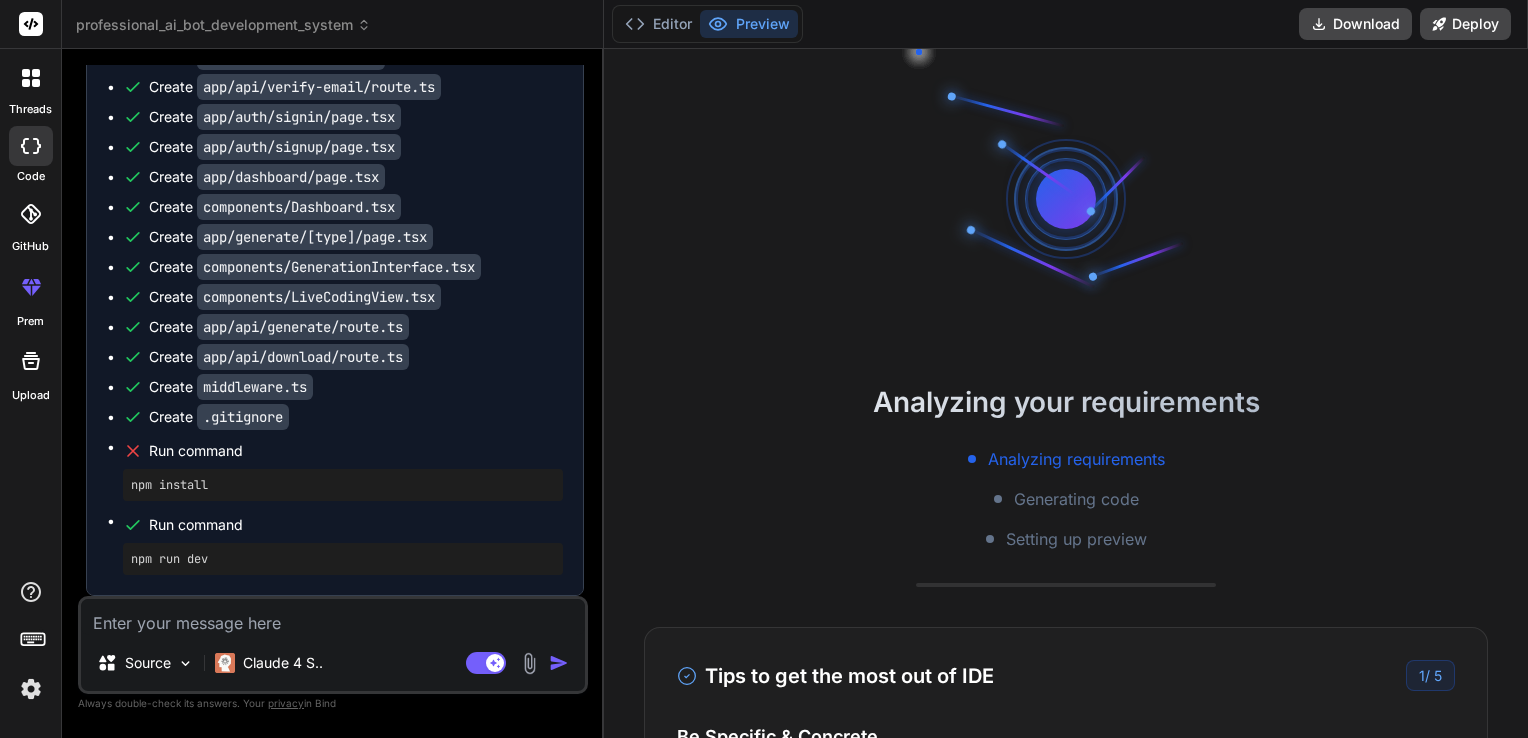 click at bounding box center [1066, 199] 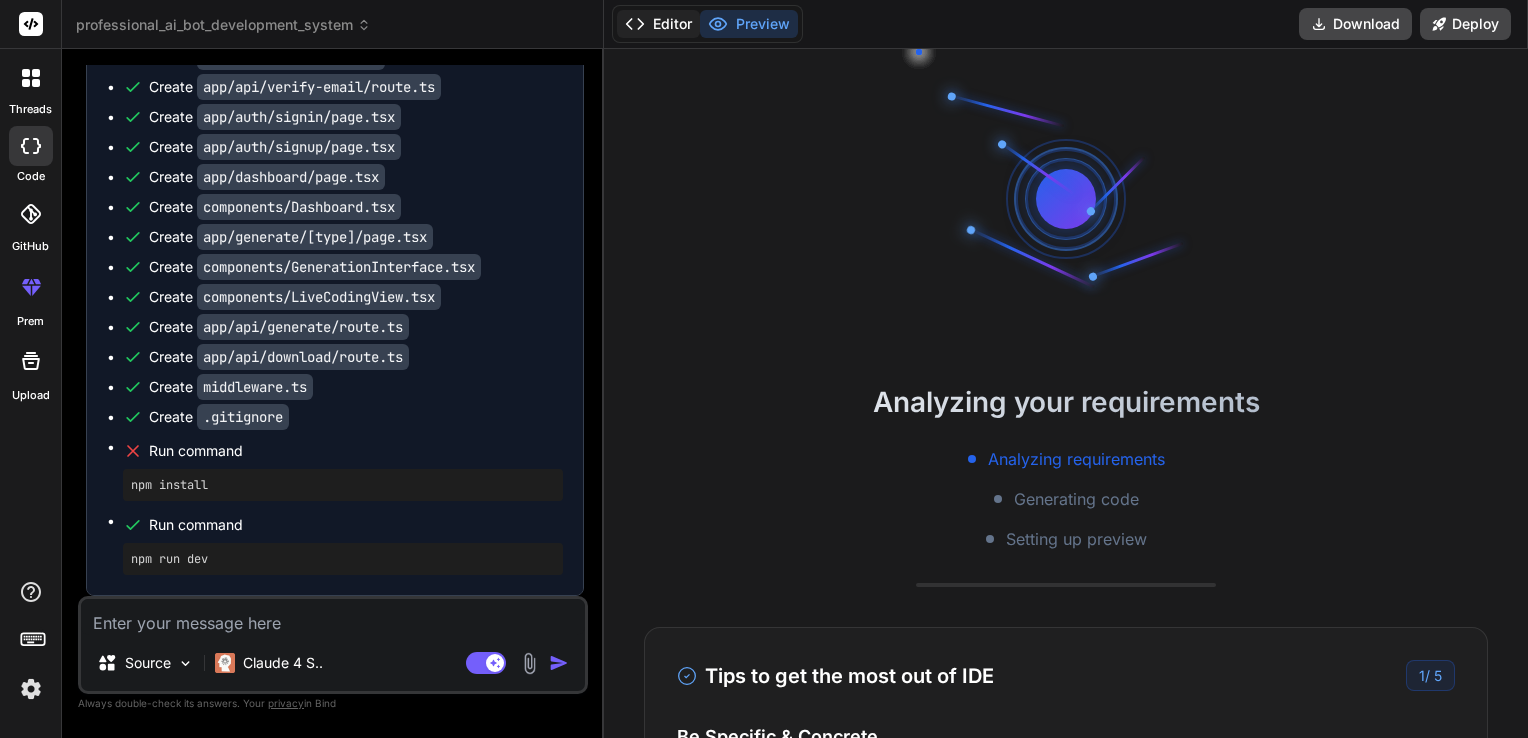 click on "Editor" at bounding box center (658, 24) 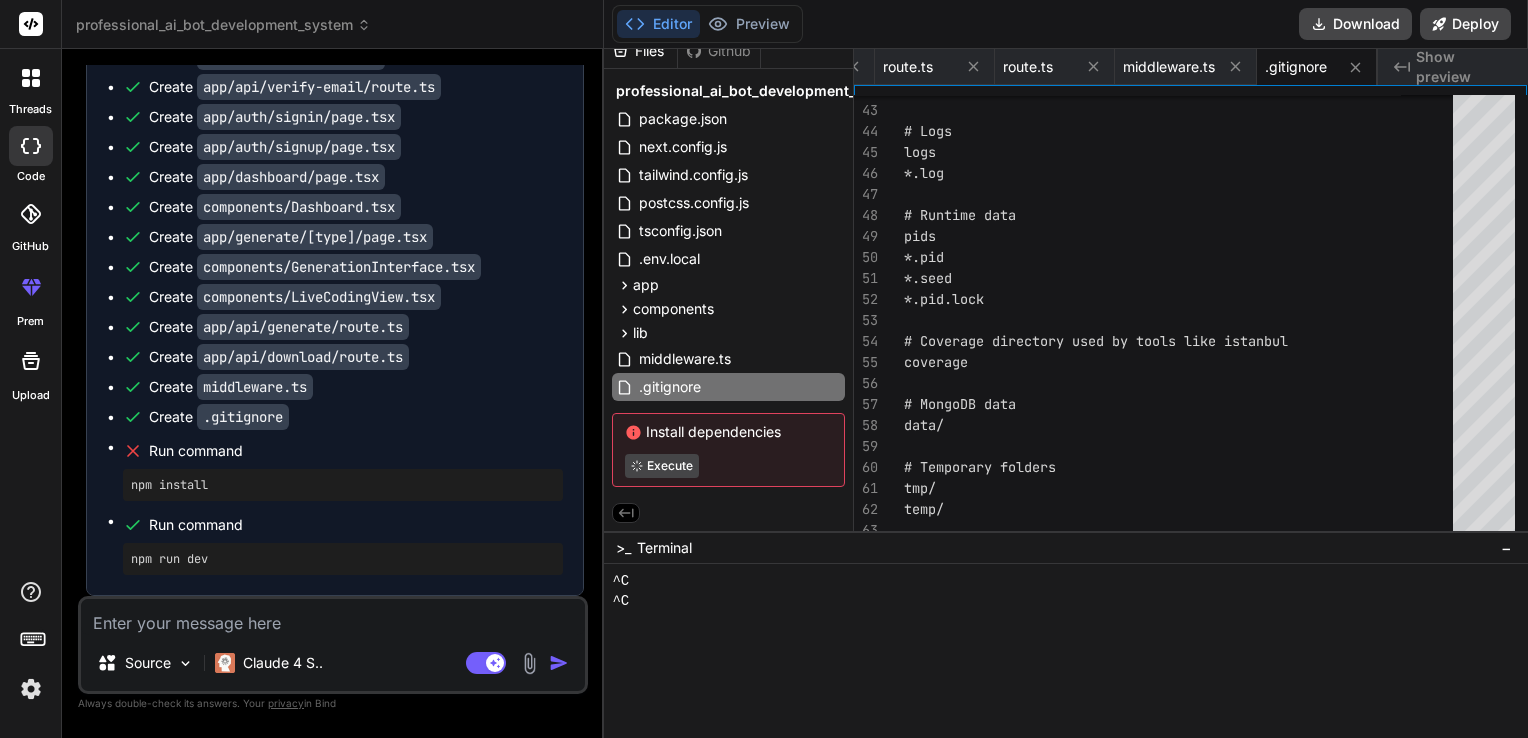 type on "x" 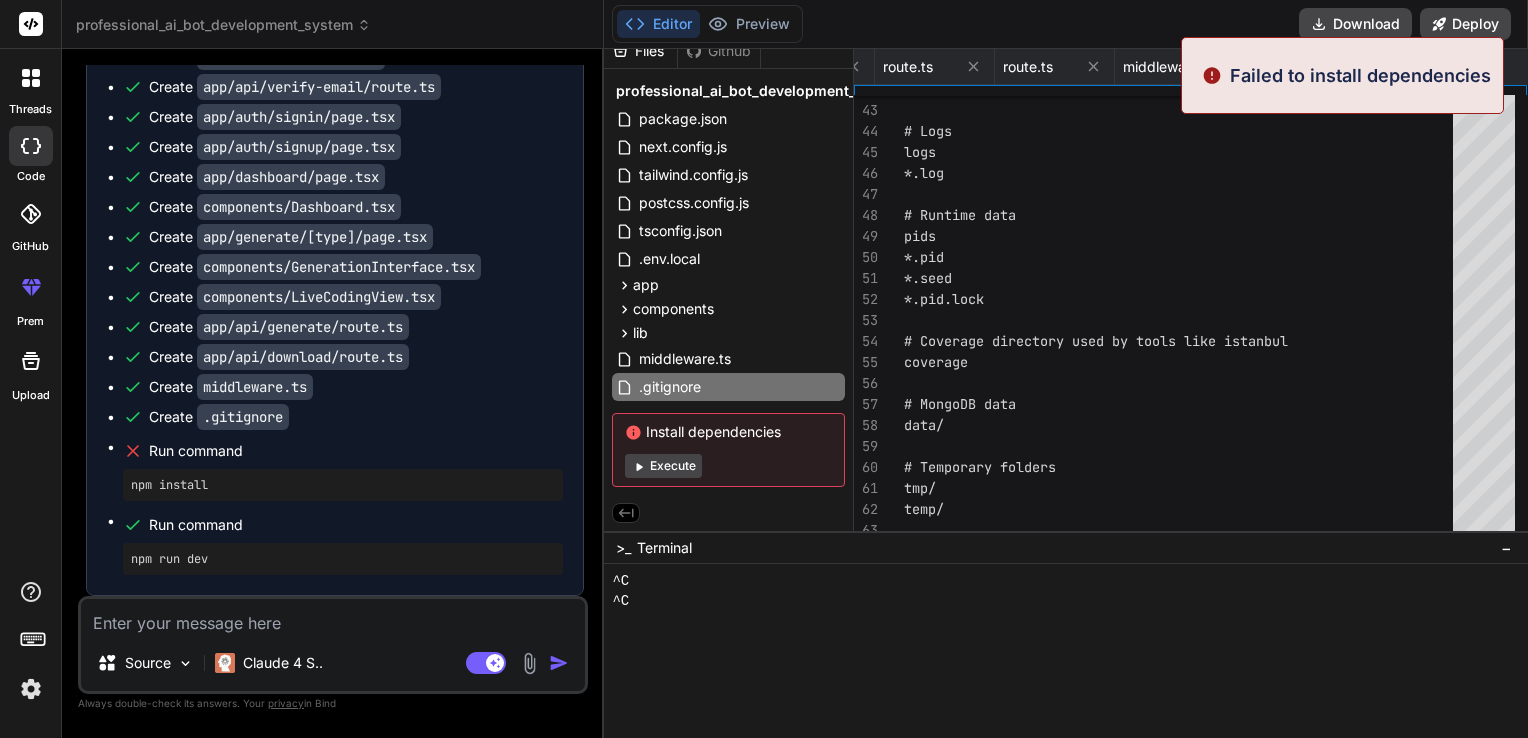 click on "Failed to install dependencies" at bounding box center [1360, 75] 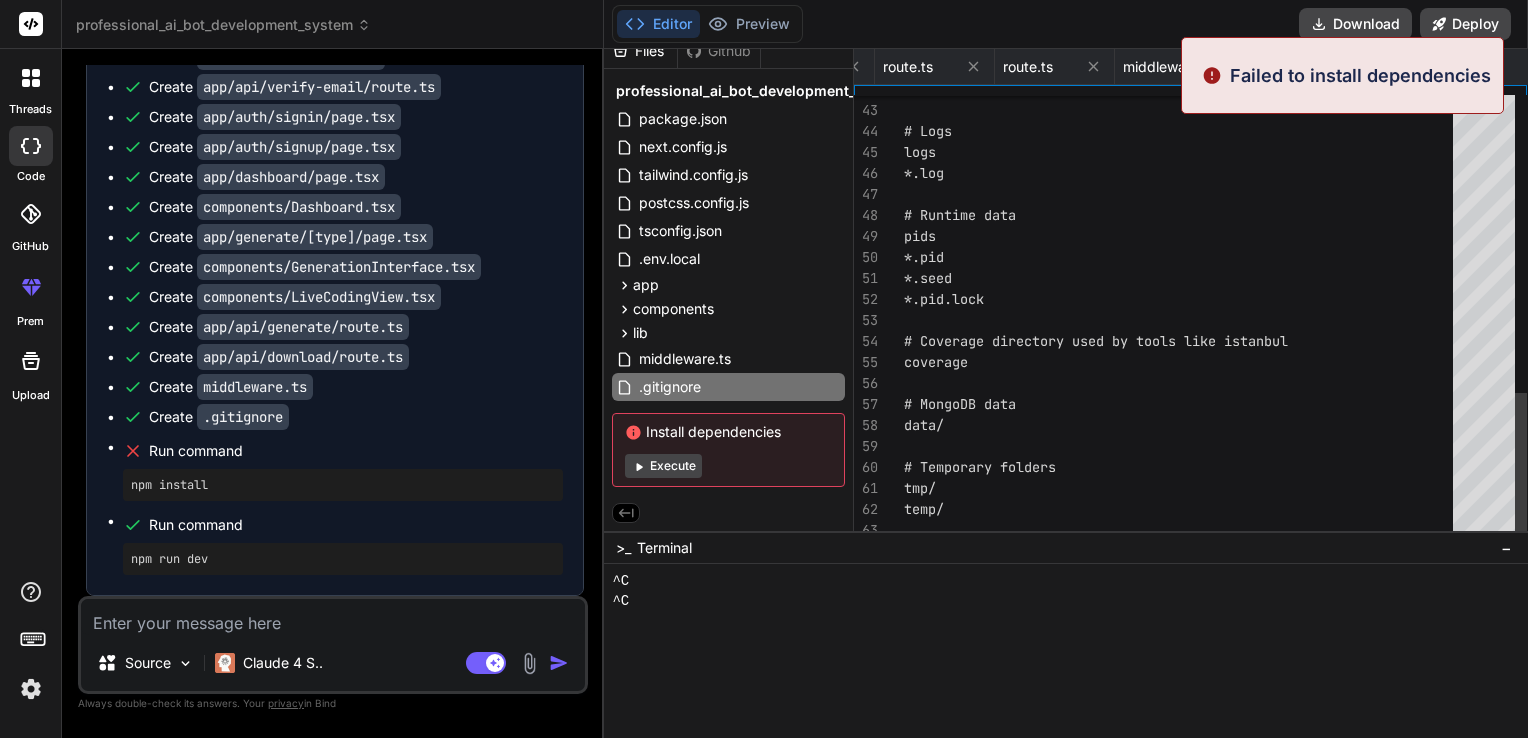 type on "*.pid
*.seed
*.pid.lock
# Coverage directory used by tools like istanbul
coverage
# MongoDB data
data/" 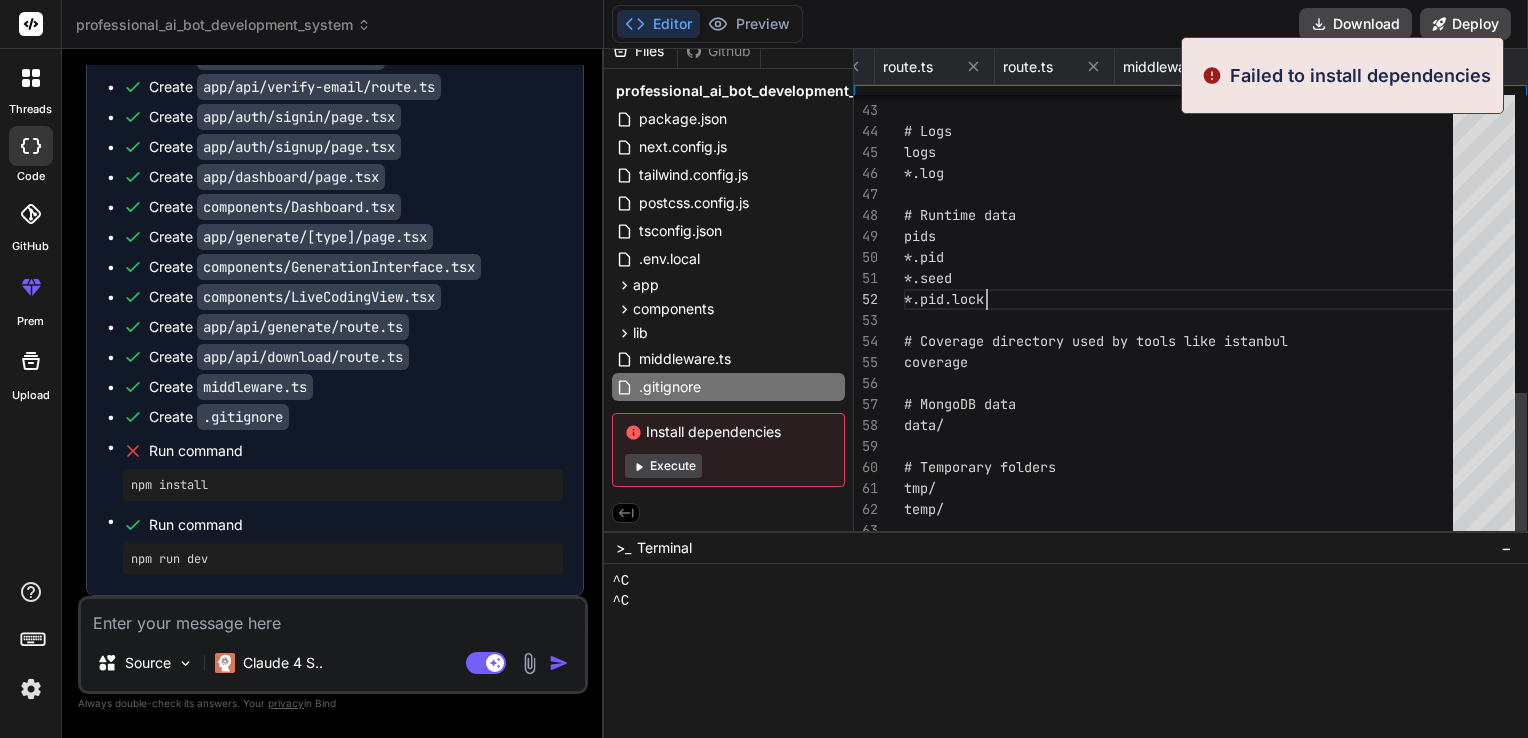 scroll, scrollTop: 0, scrollLeft: 0, axis: both 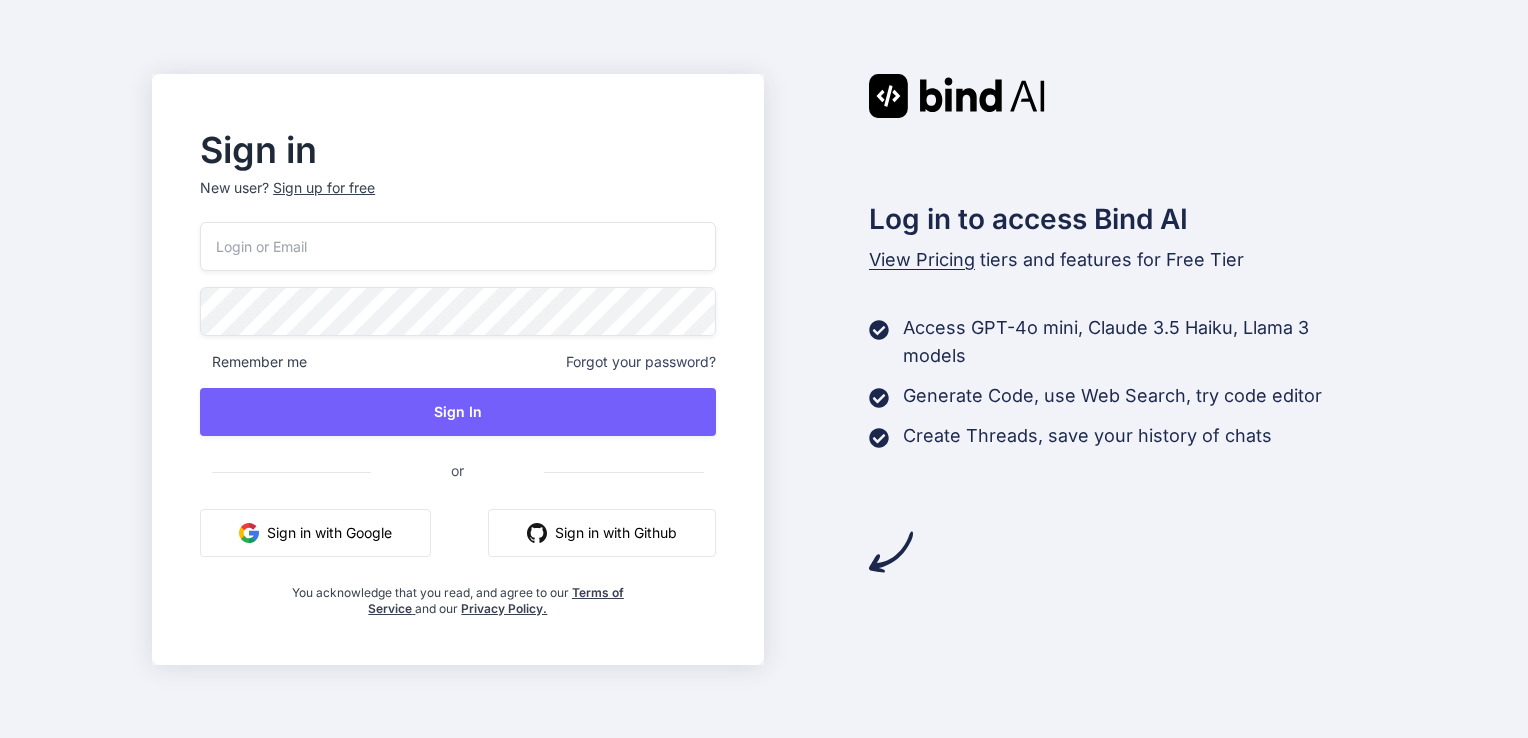 click on "Sign in with Google" at bounding box center (315, 533) 